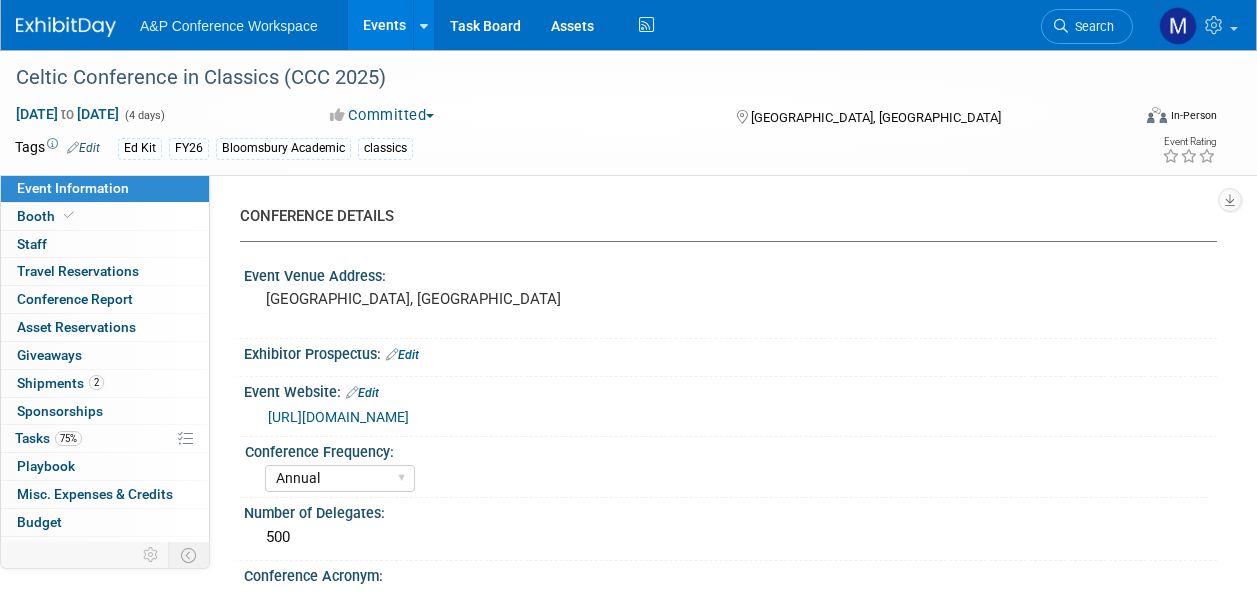 select on "Annual" 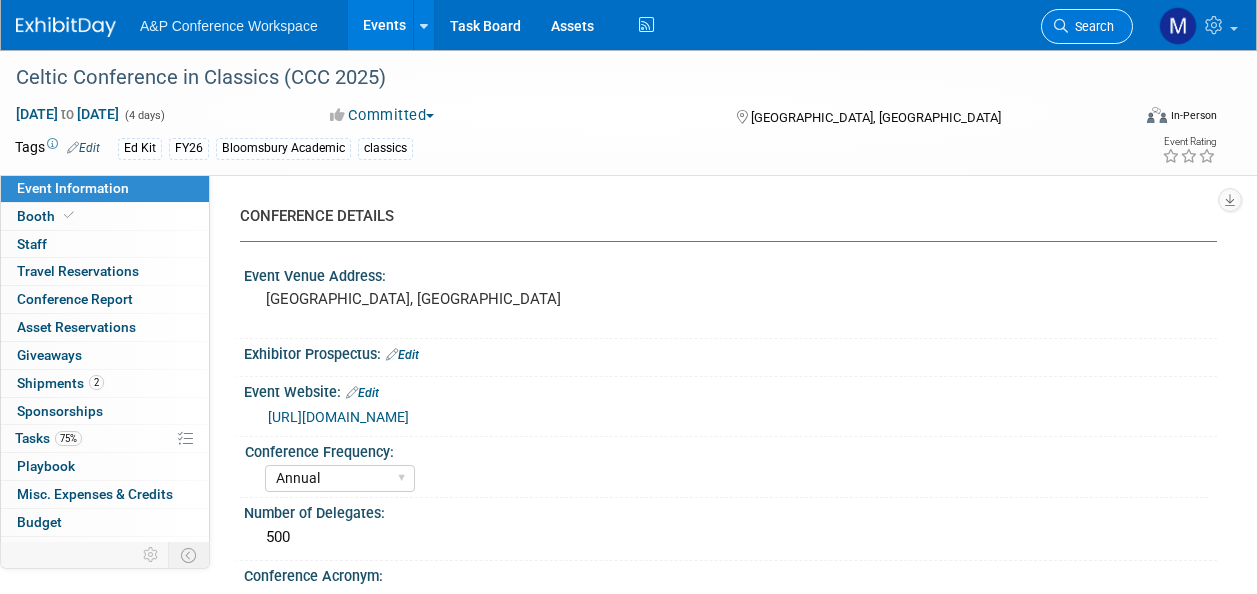 drag, startPoint x: 0, startPoint y: 0, endPoint x: 1105, endPoint y: 16, distance: 1105.1158 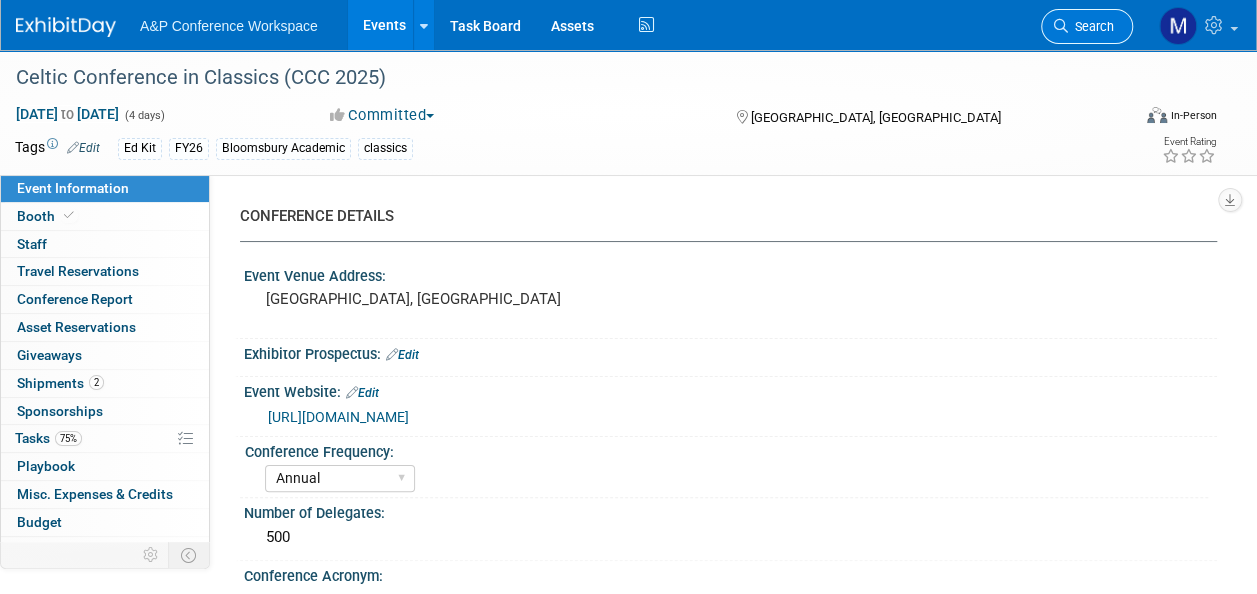 scroll, scrollTop: 0, scrollLeft: 0, axis: both 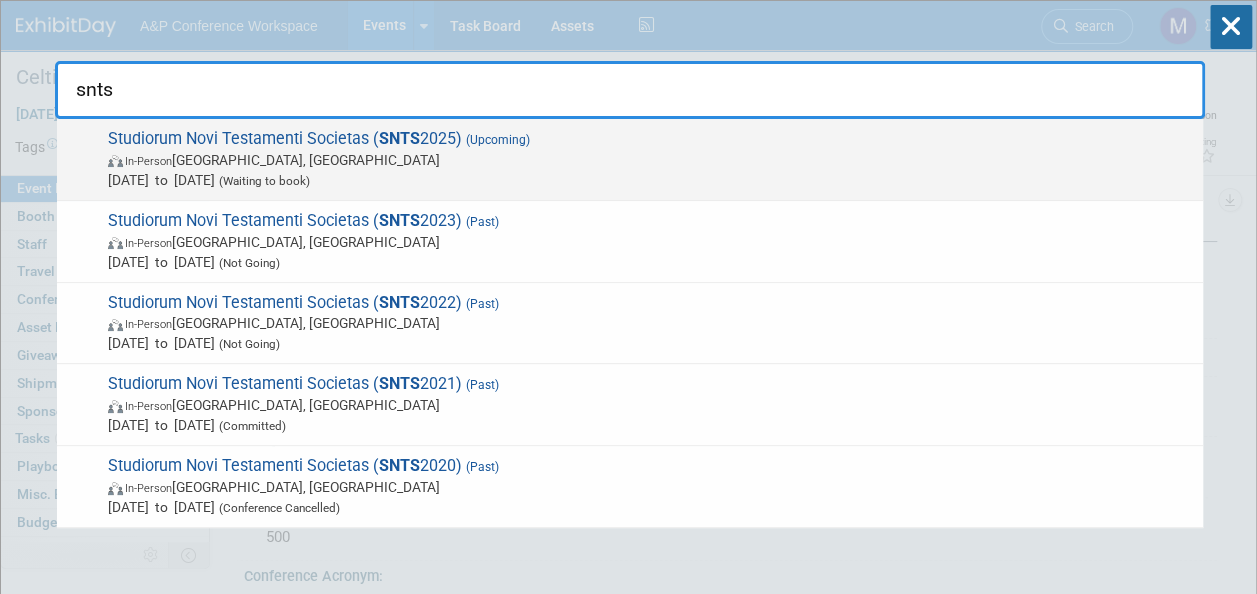 type on "snts" 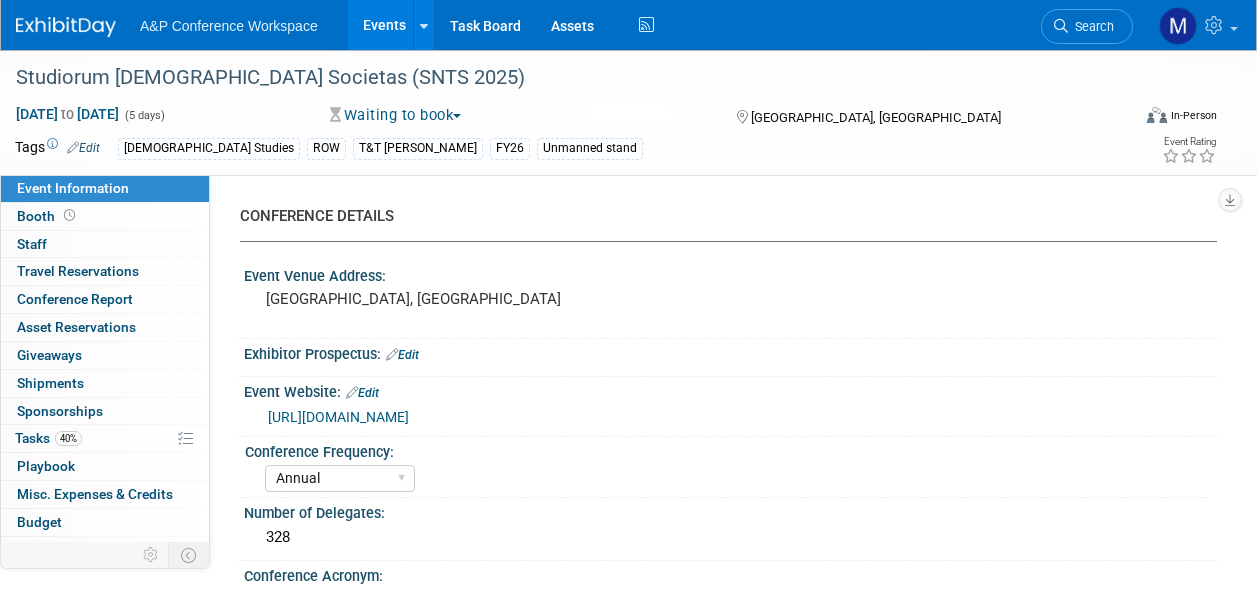 select on "Annual" 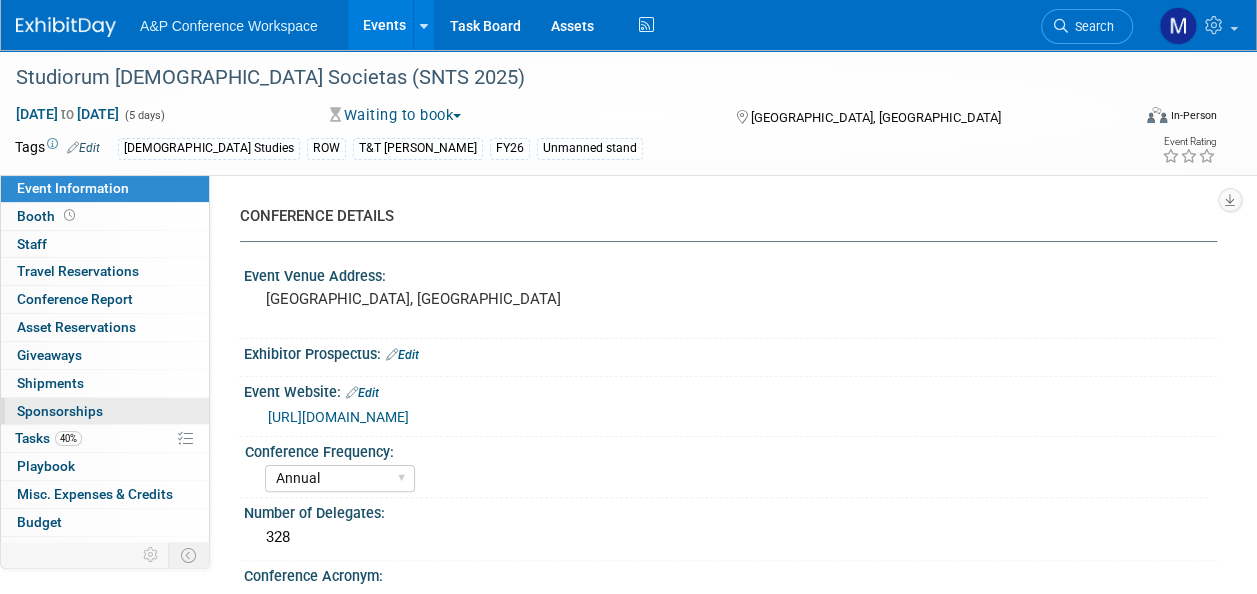 scroll, scrollTop: 0, scrollLeft: 0, axis: both 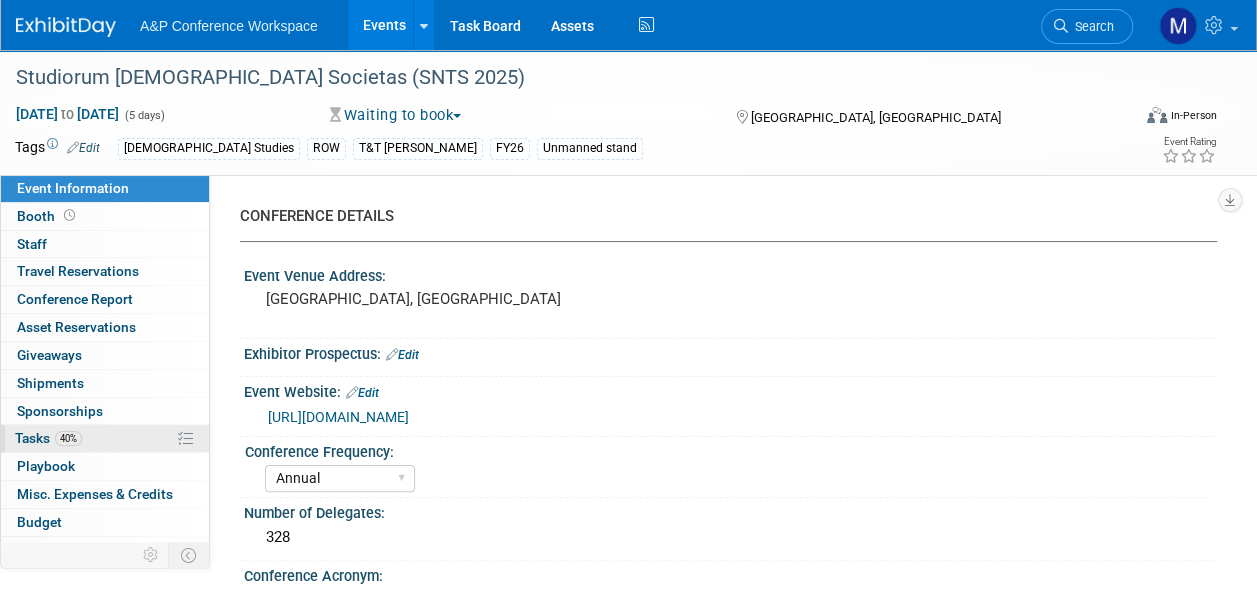click on "40%
Tasks 40%" at bounding box center [105, 438] 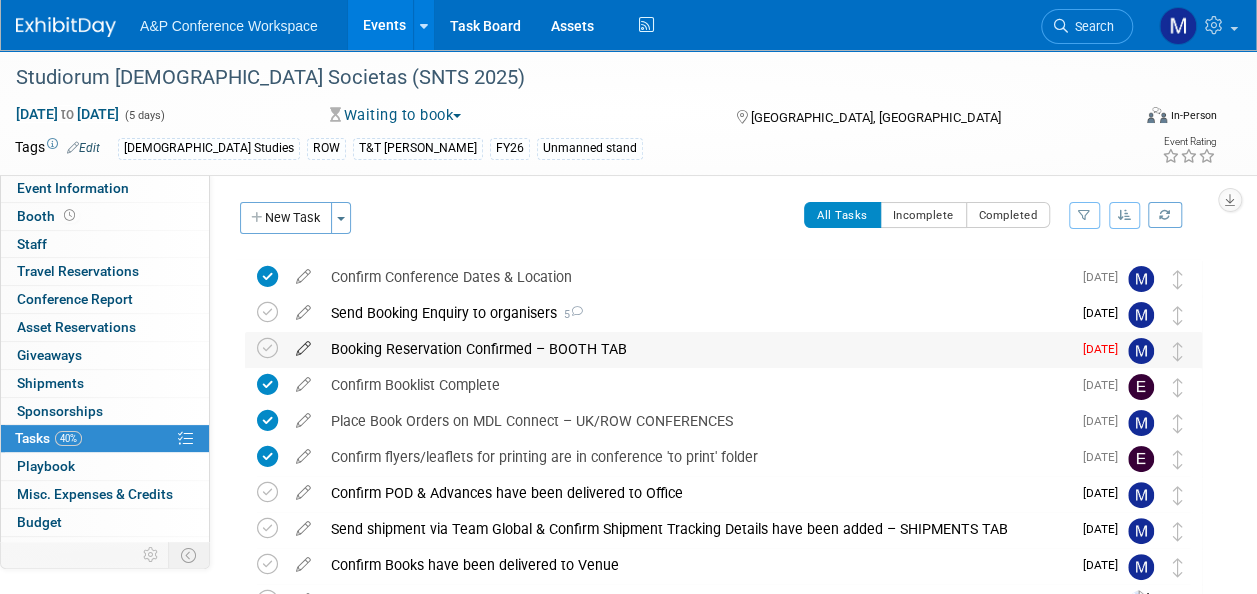 click at bounding box center [303, 344] 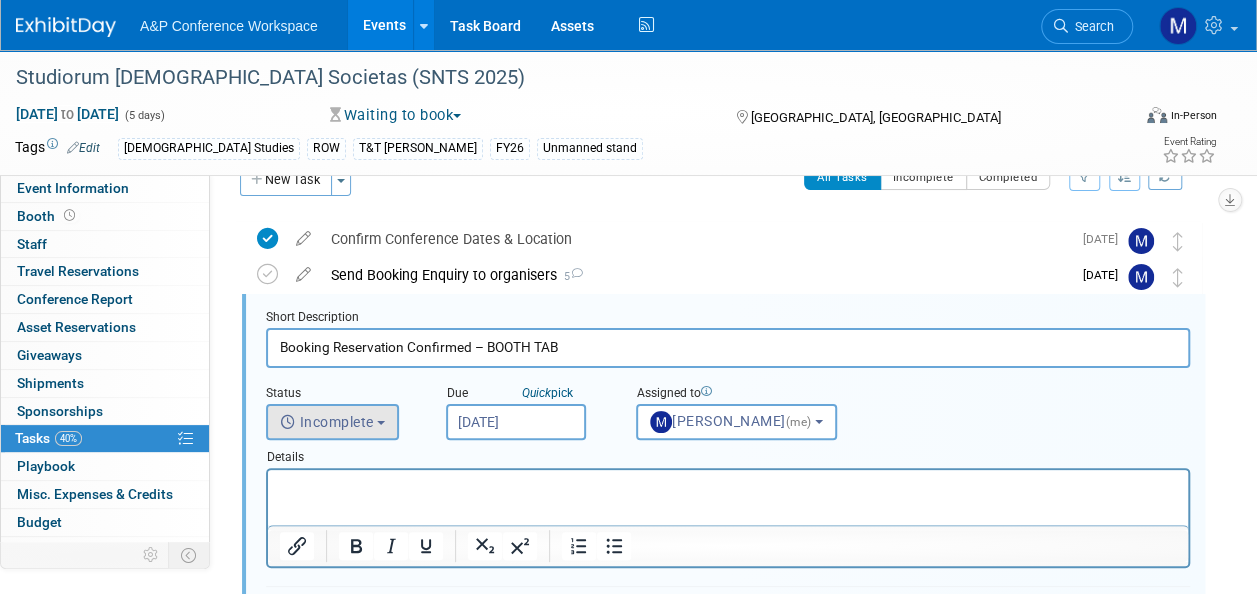 scroll, scrollTop: 38, scrollLeft: 0, axis: vertical 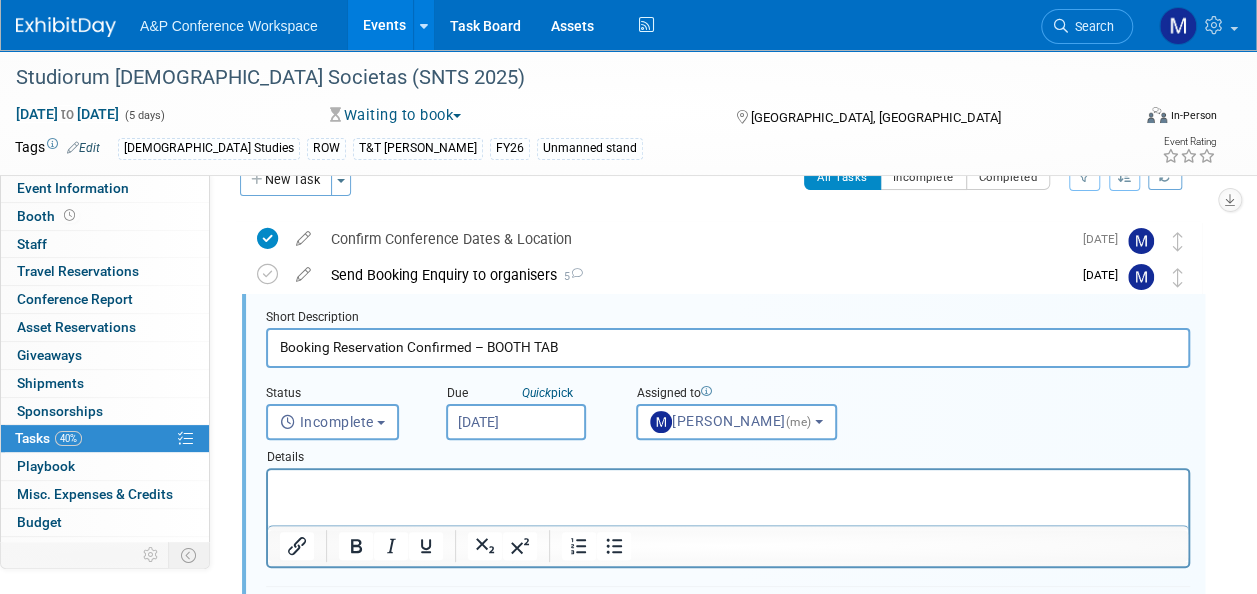 click on "Jul 15, 2025" at bounding box center [516, 422] 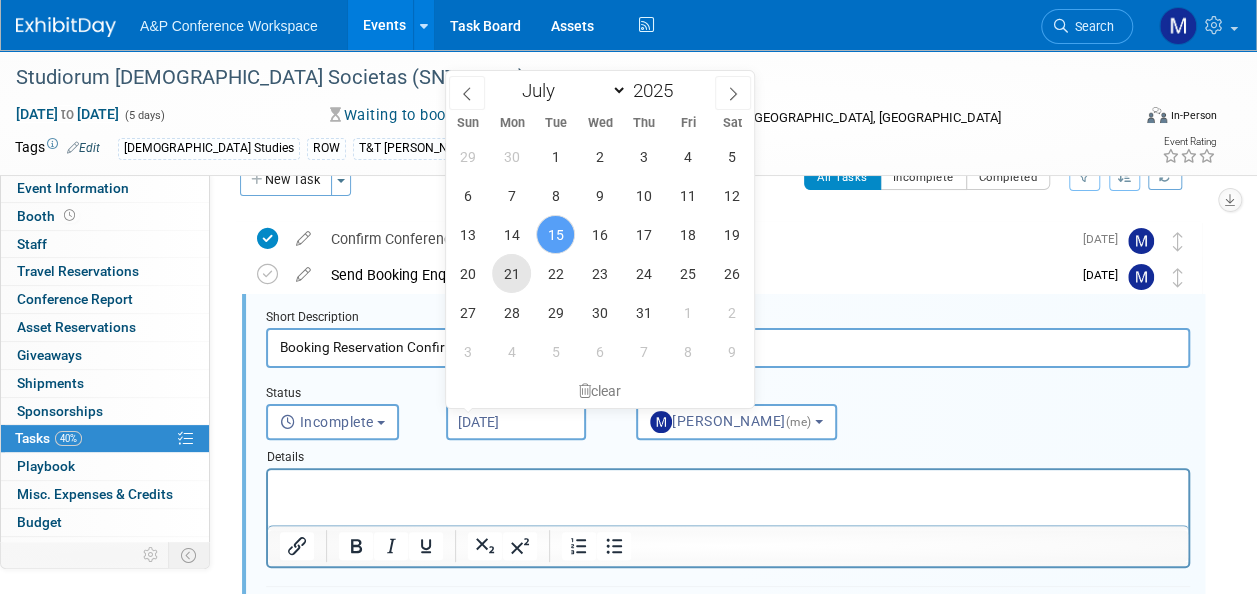 click on "21" at bounding box center (511, 273) 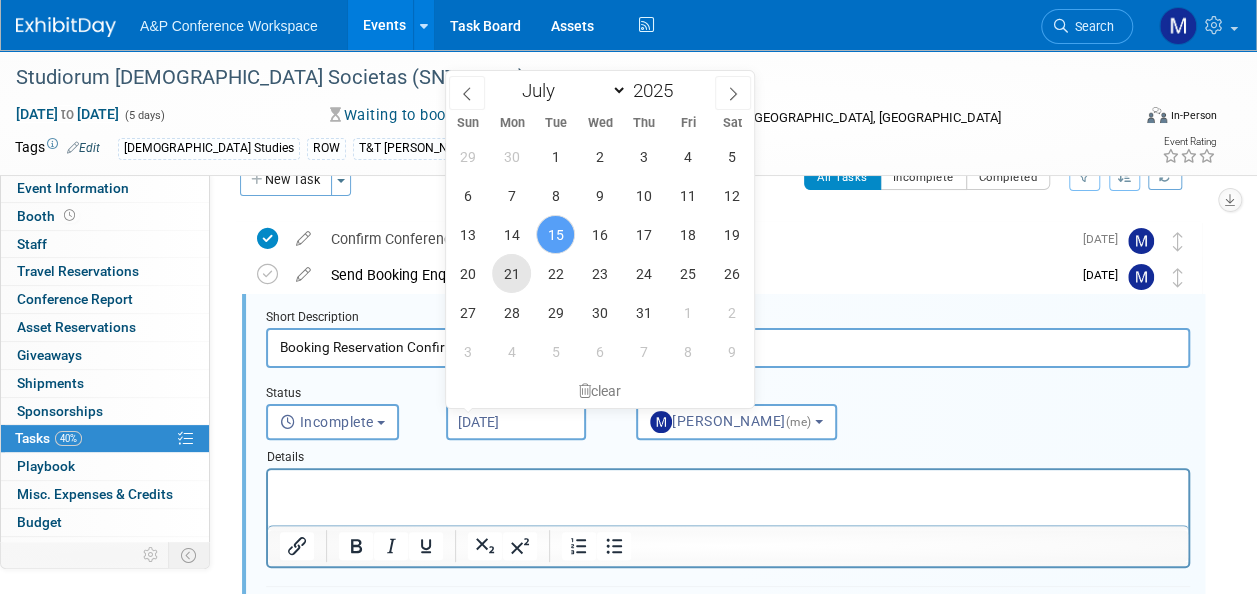 type on "Jul 21, 2025" 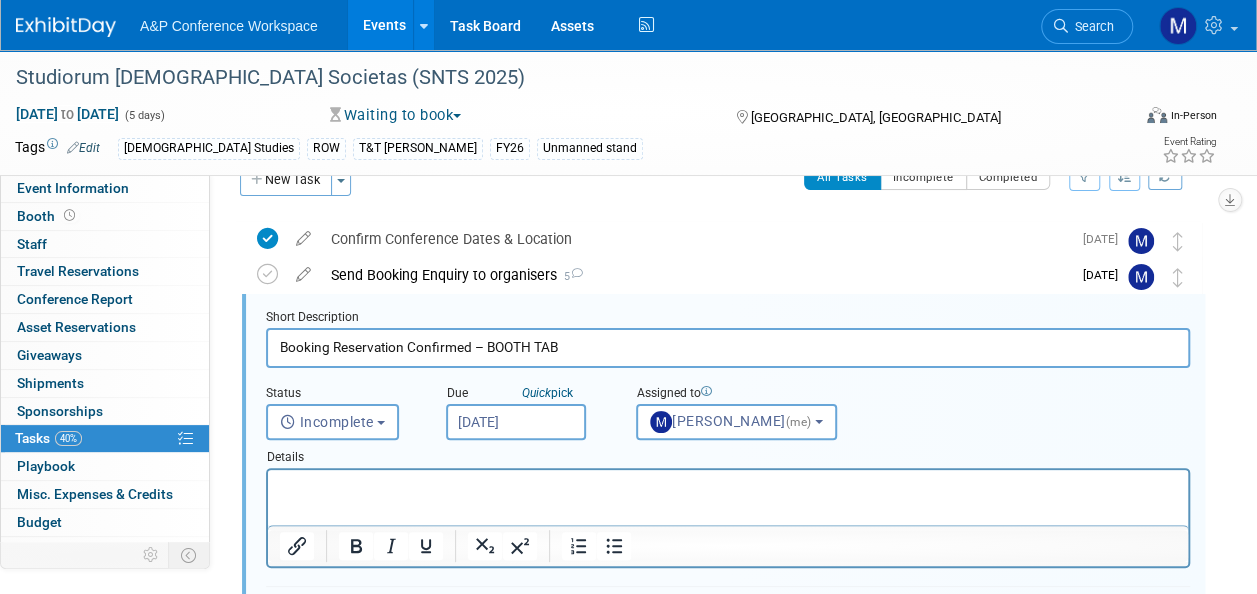 click at bounding box center (728, 483) 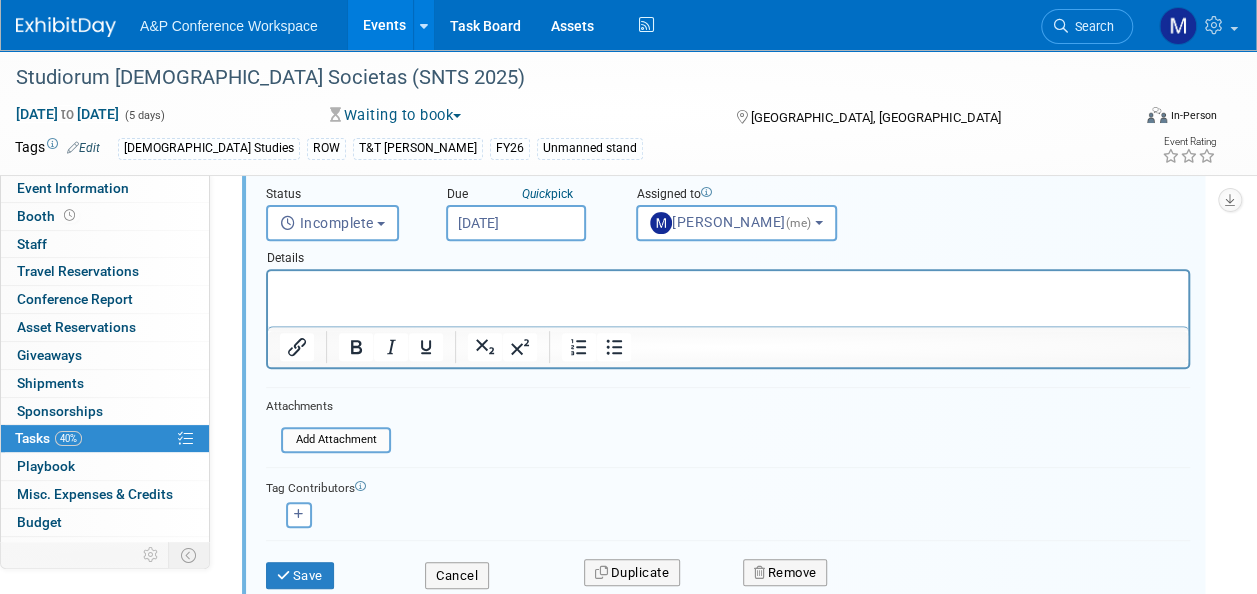 scroll, scrollTop: 238, scrollLeft: 0, axis: vertical 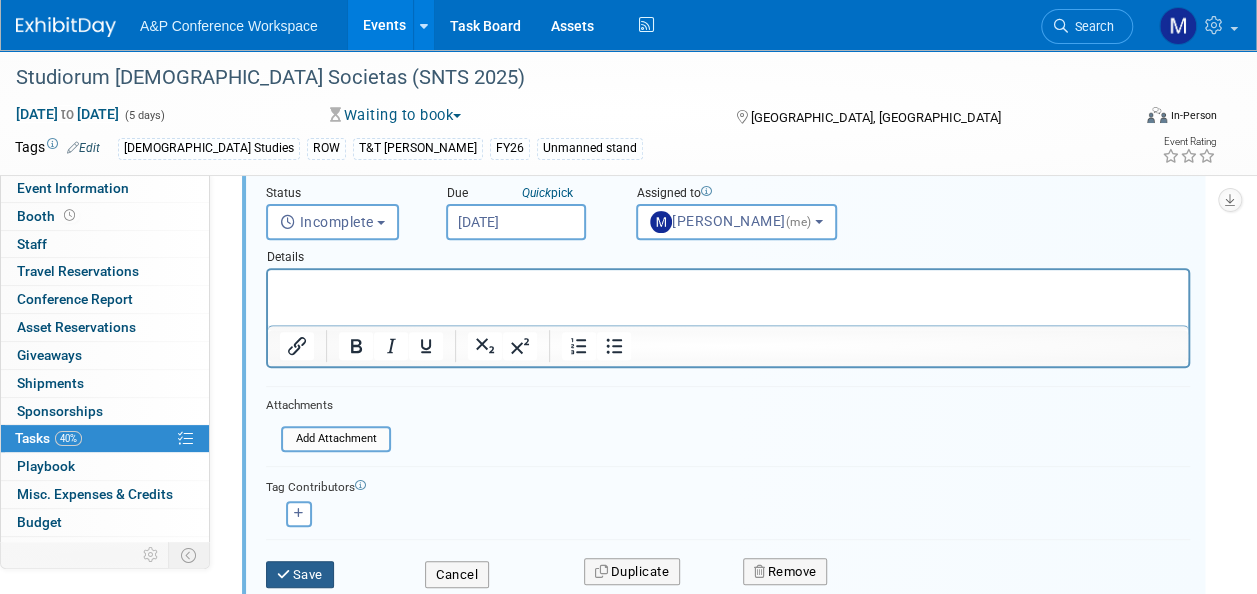 click on "Save" at bounding box center (300, 575) 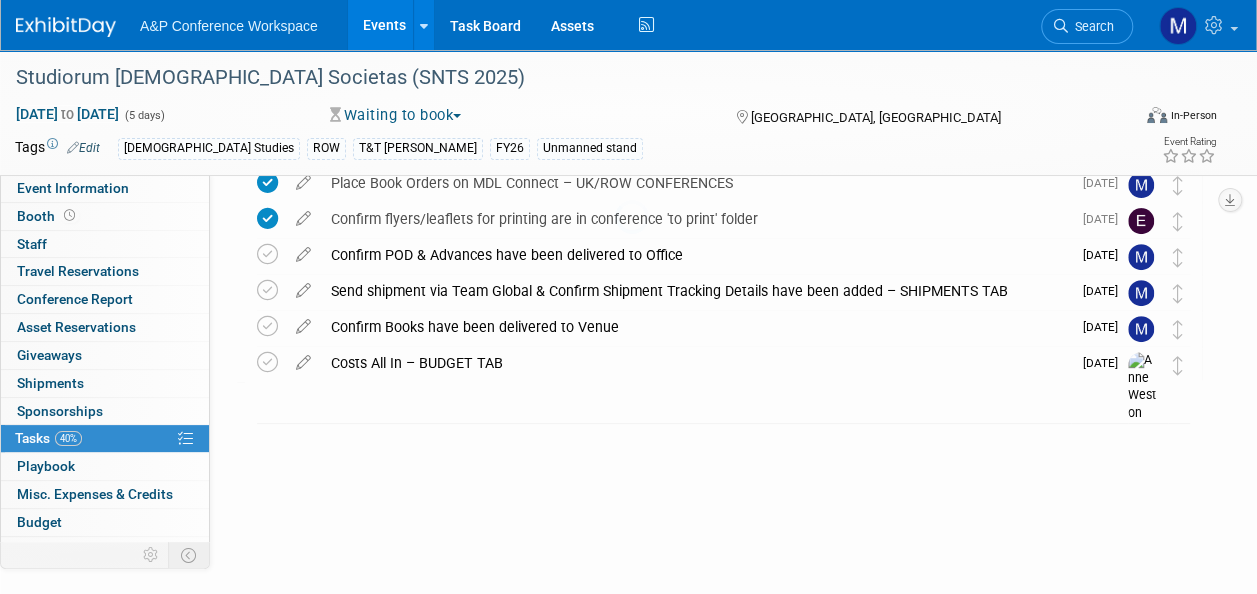 scroll, scrollTop: 147, scrollLeft: 0, axis: vertical 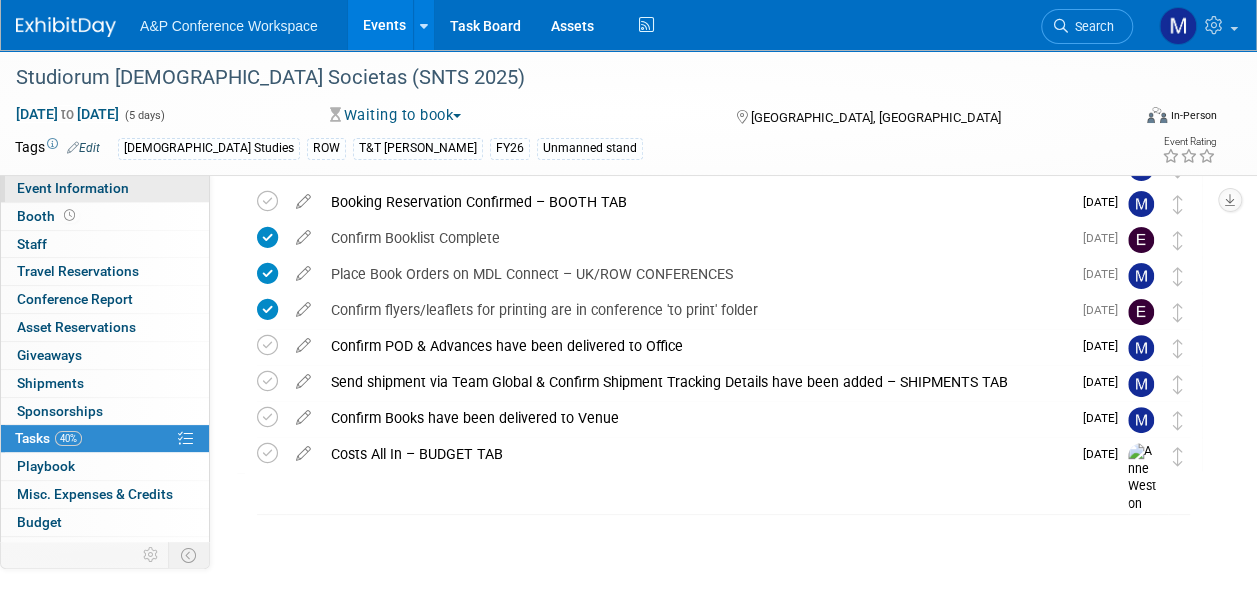 click on "Event Information" at bounding box center (73, 188) 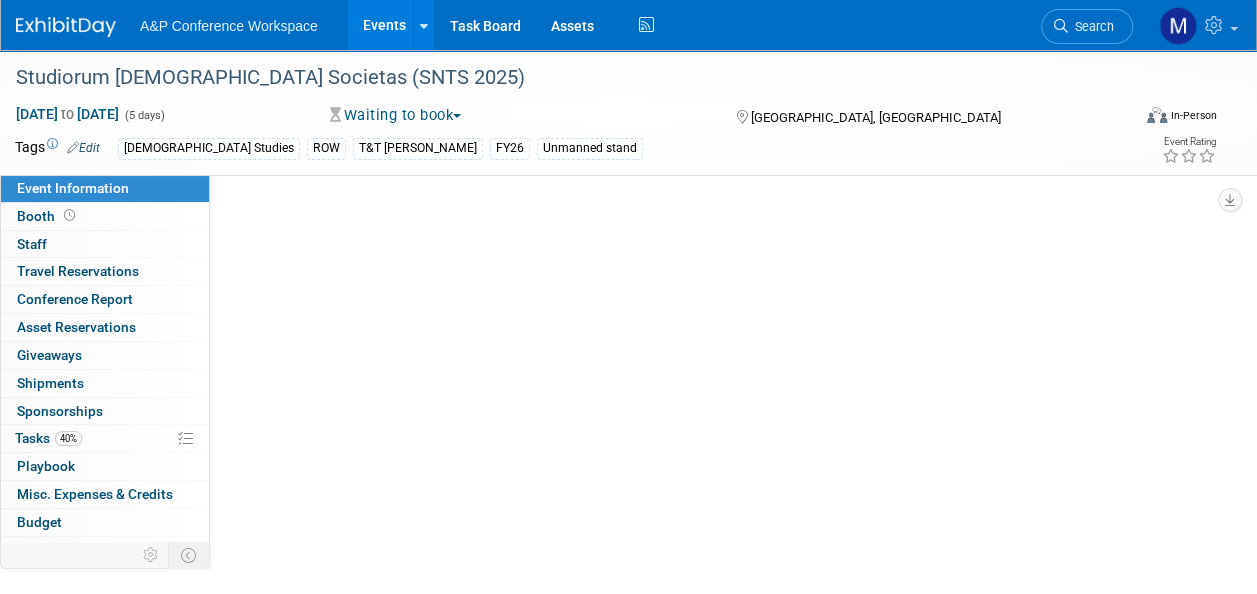 select on "Annual" 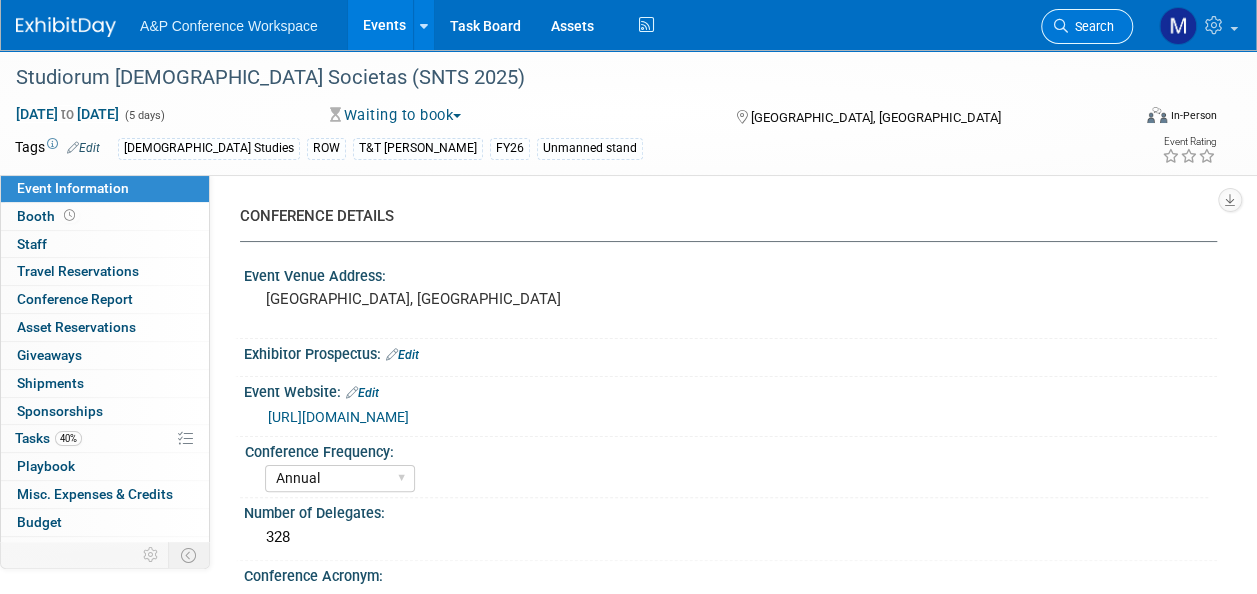 click on "Search" at bounding box center [1091, 26] 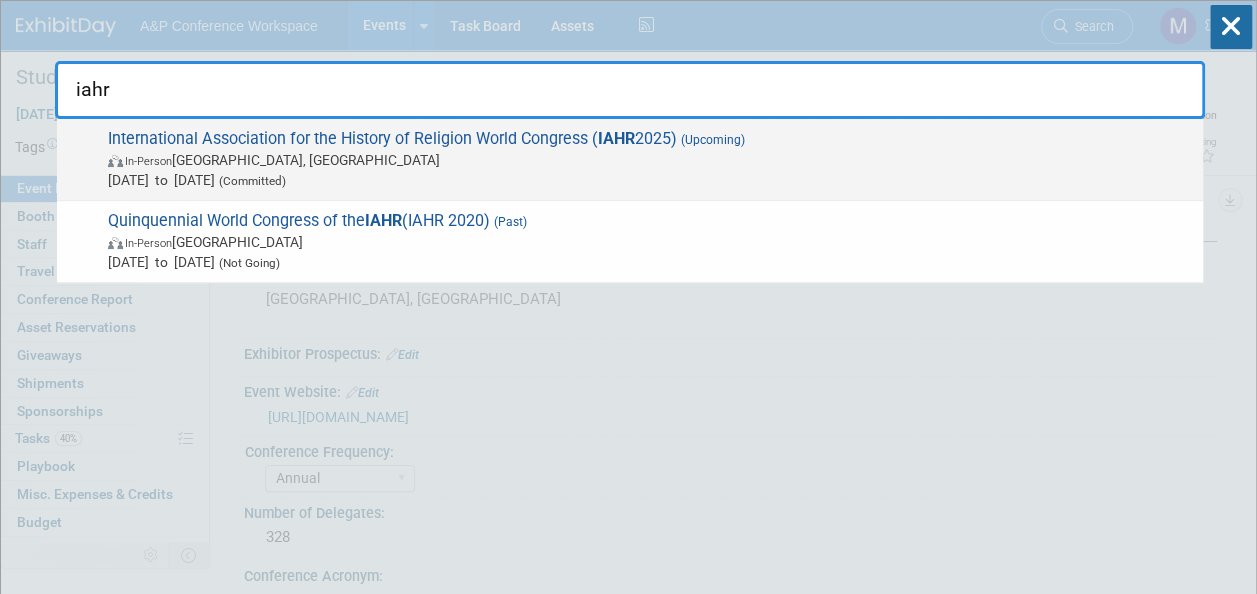 type on "iahr" 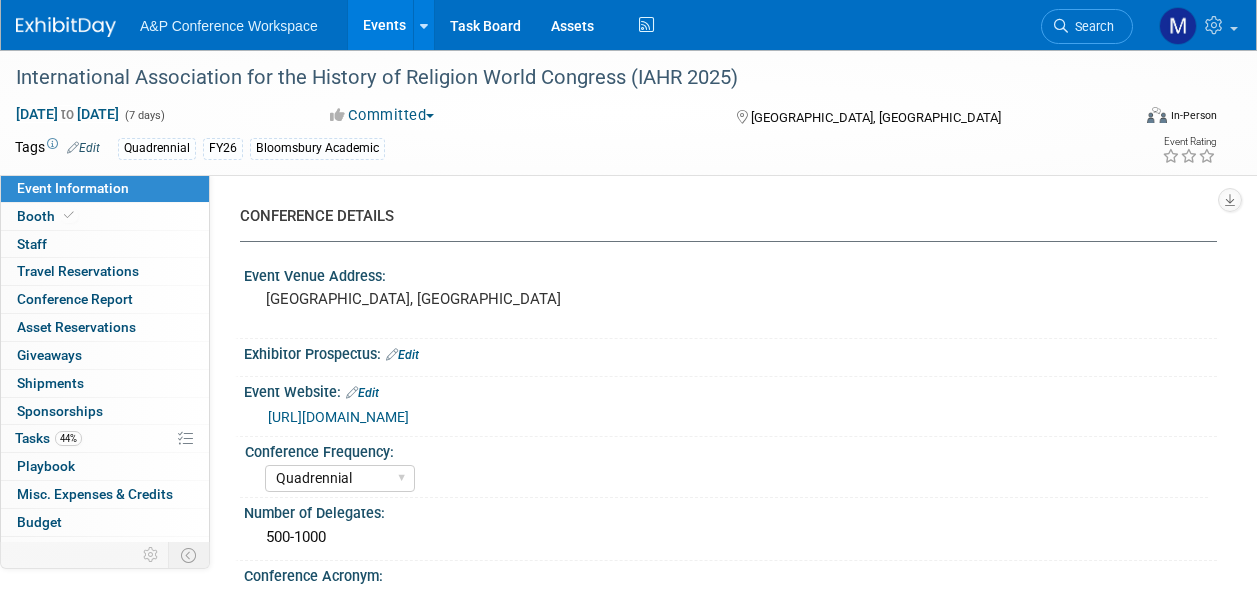 select on "Quadrennial" 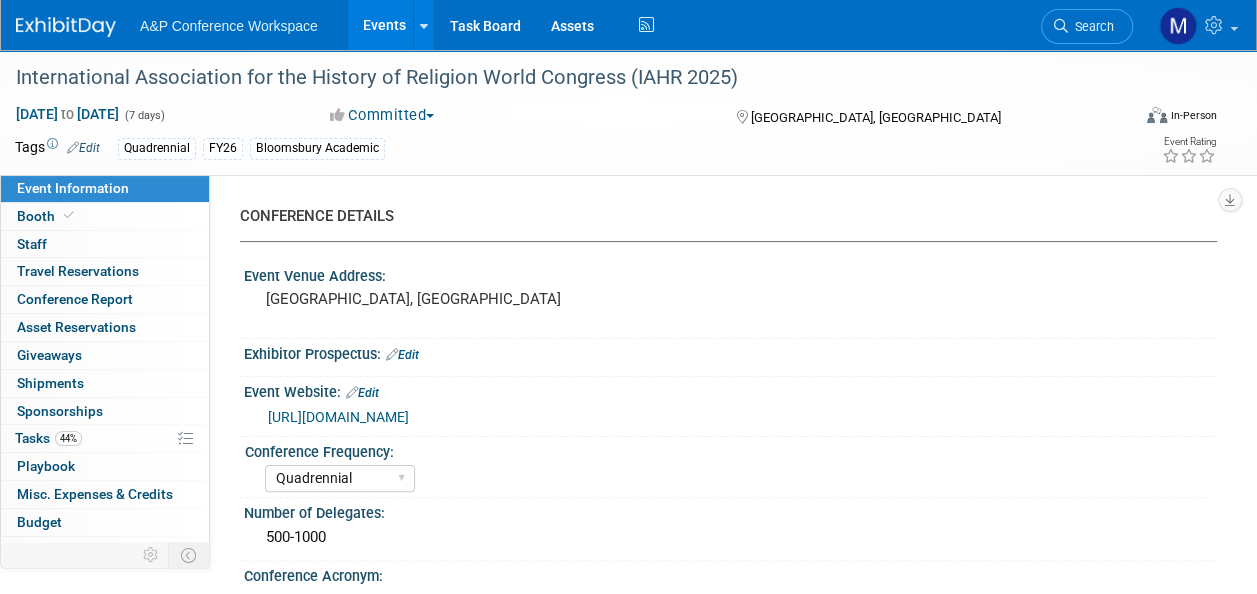 click on "Tasks 44%" at bounding box center [48, 438] 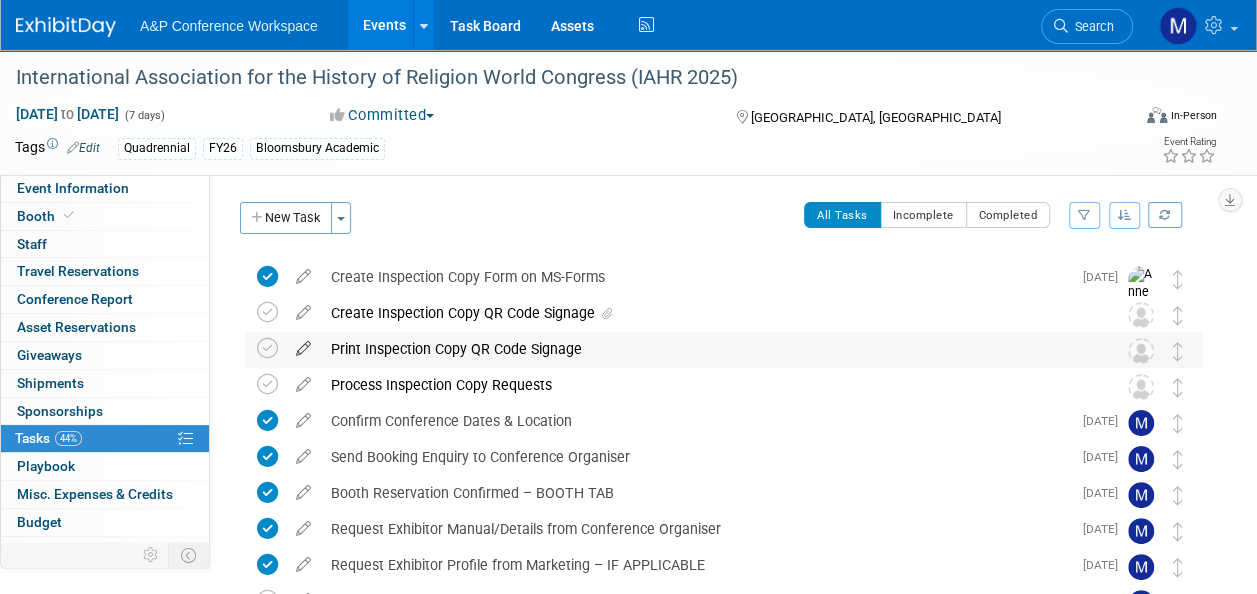 click at bounding box center [303, 344] 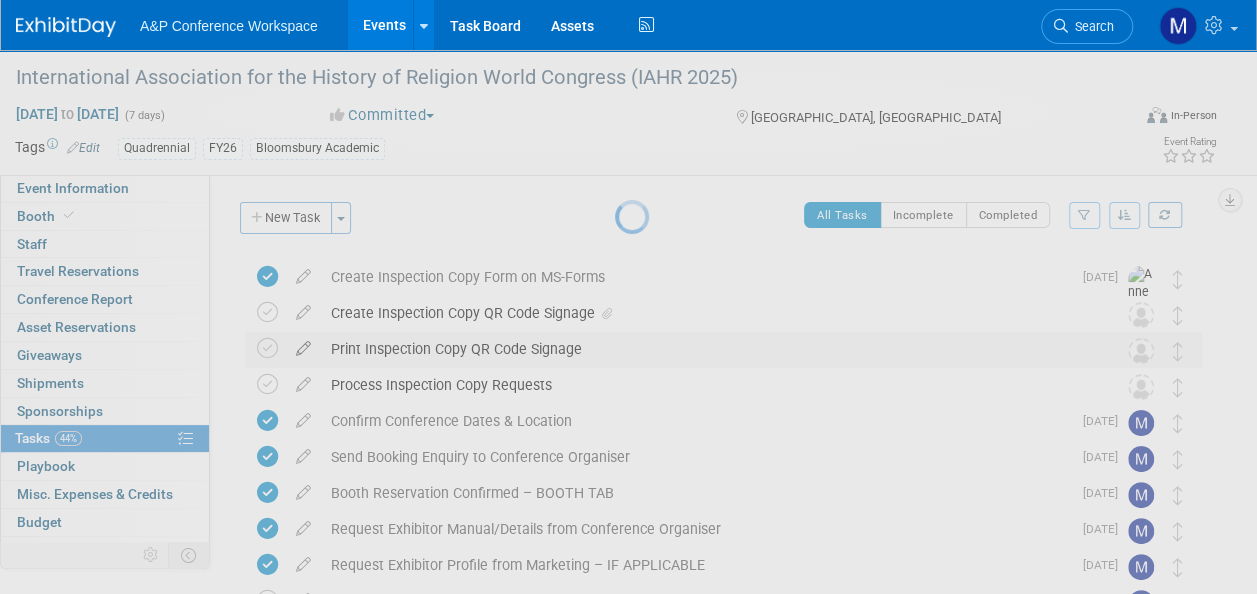 select on "6" 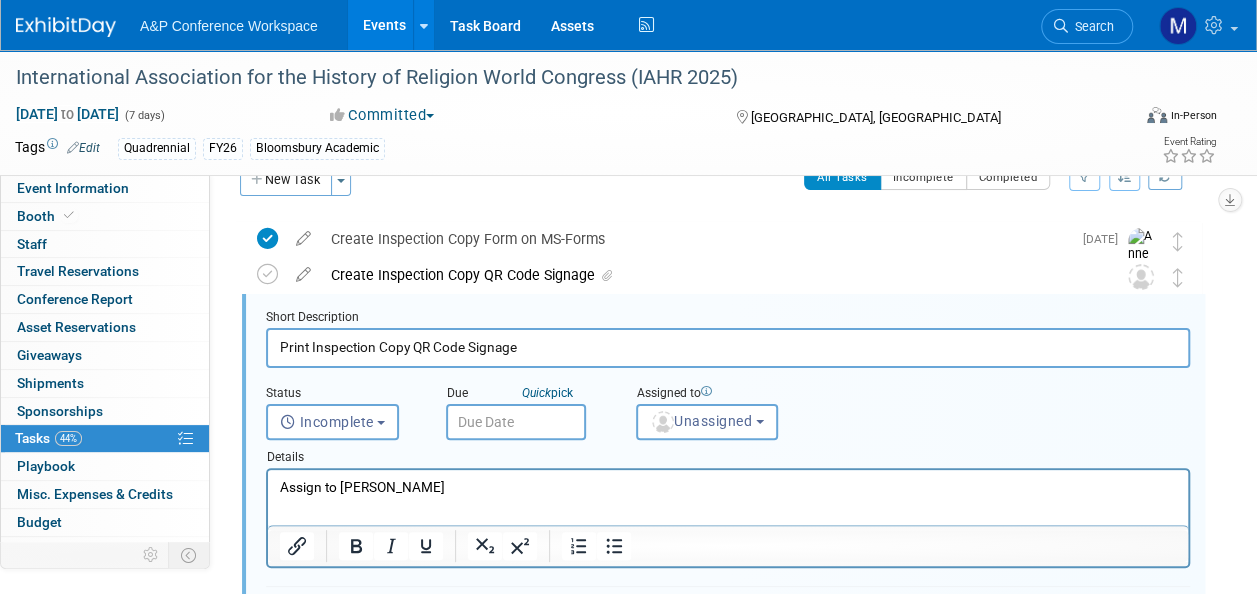 scroll, scrollTop: 0, scrollLeft: 0, axis: both 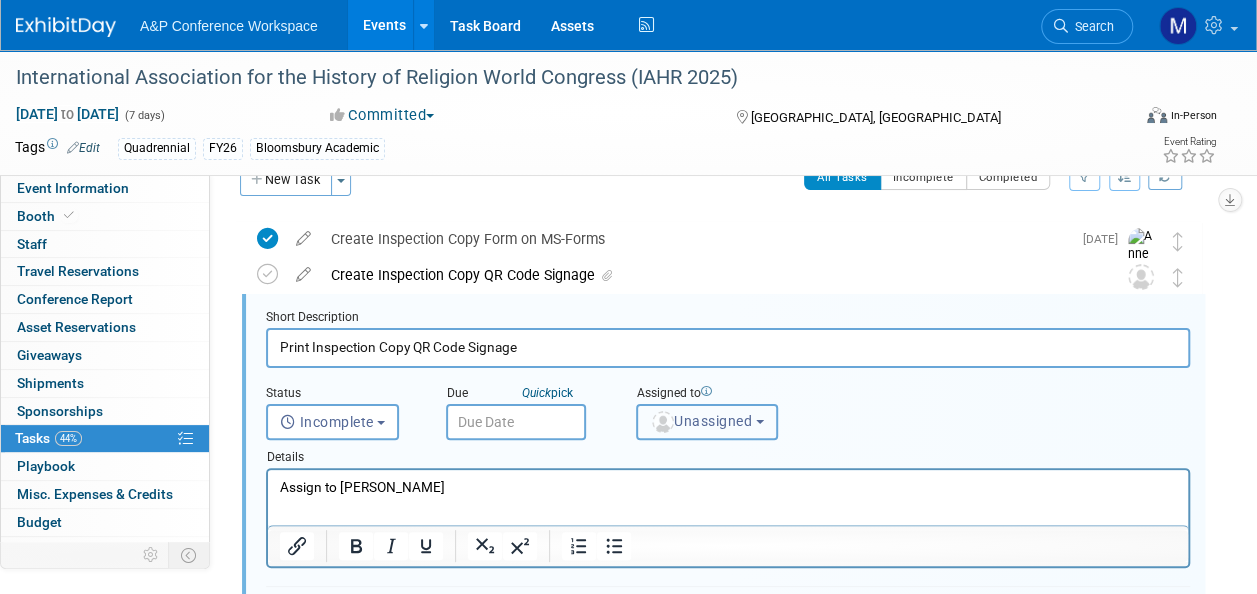 click on "Unassigned" at bounding box center (701, 421) 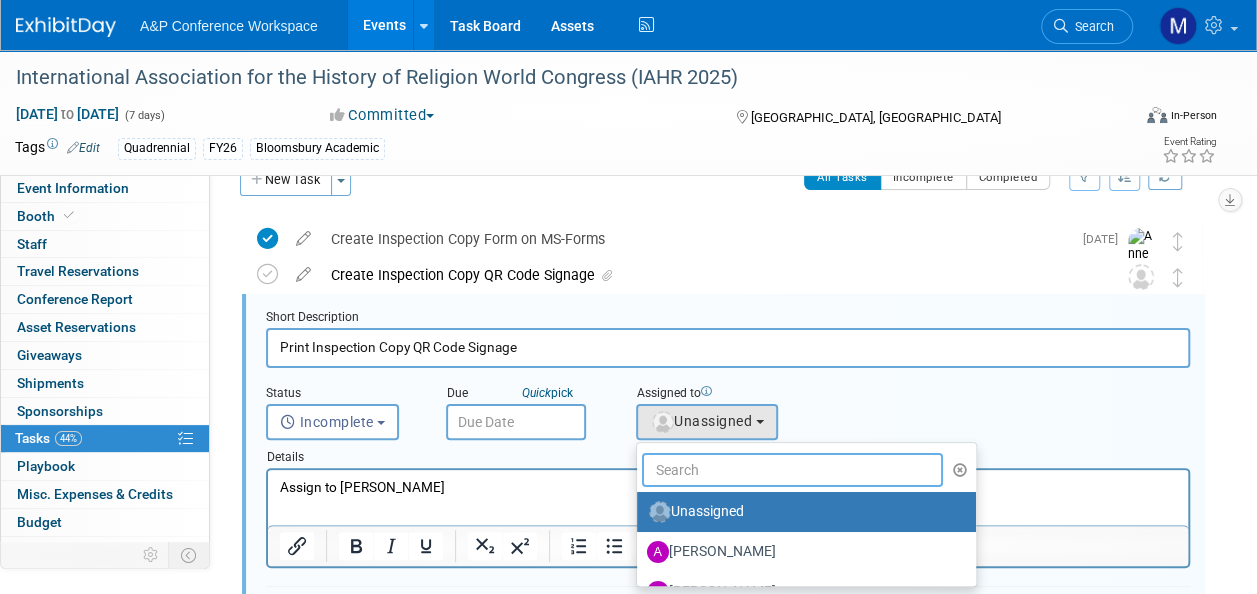 click at bounding box center [792, 470] 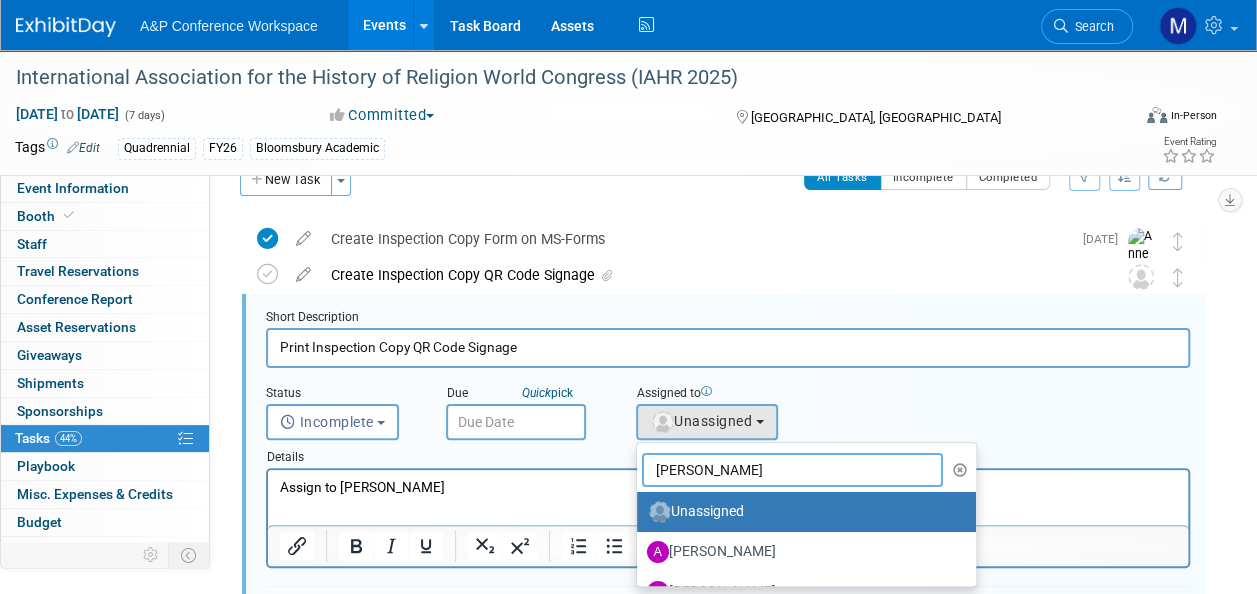 type on "[PERSON_NAME]" 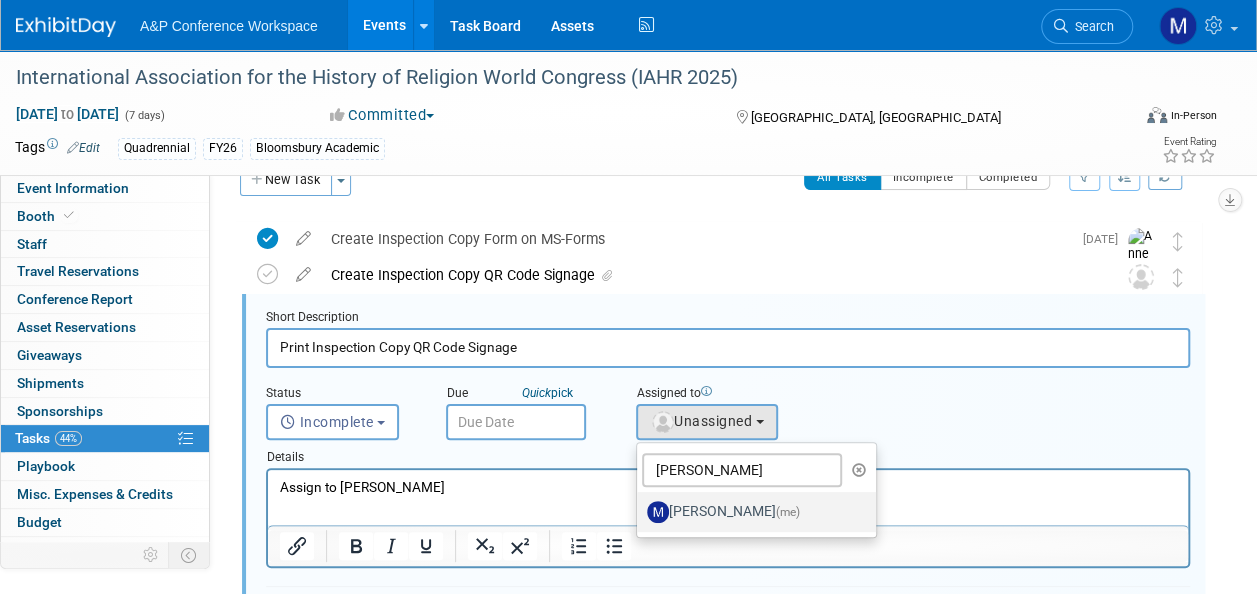 click on "[PERSON_NAME]
(me)" at bounding box center [751, 512] 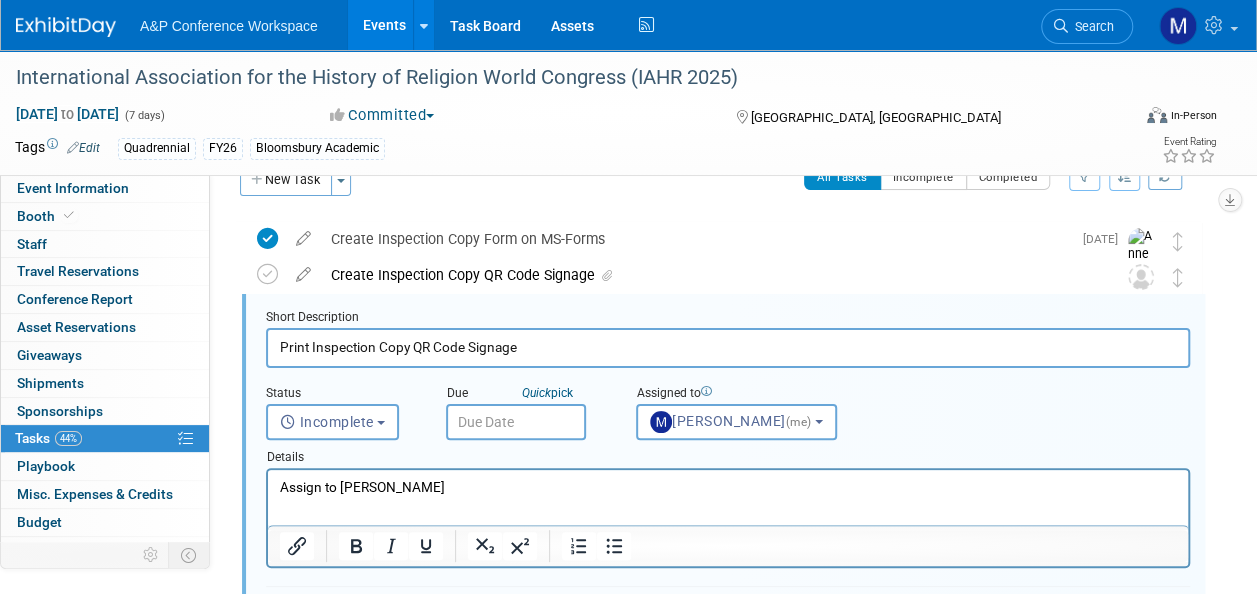 click at bounding box center [516, 422] 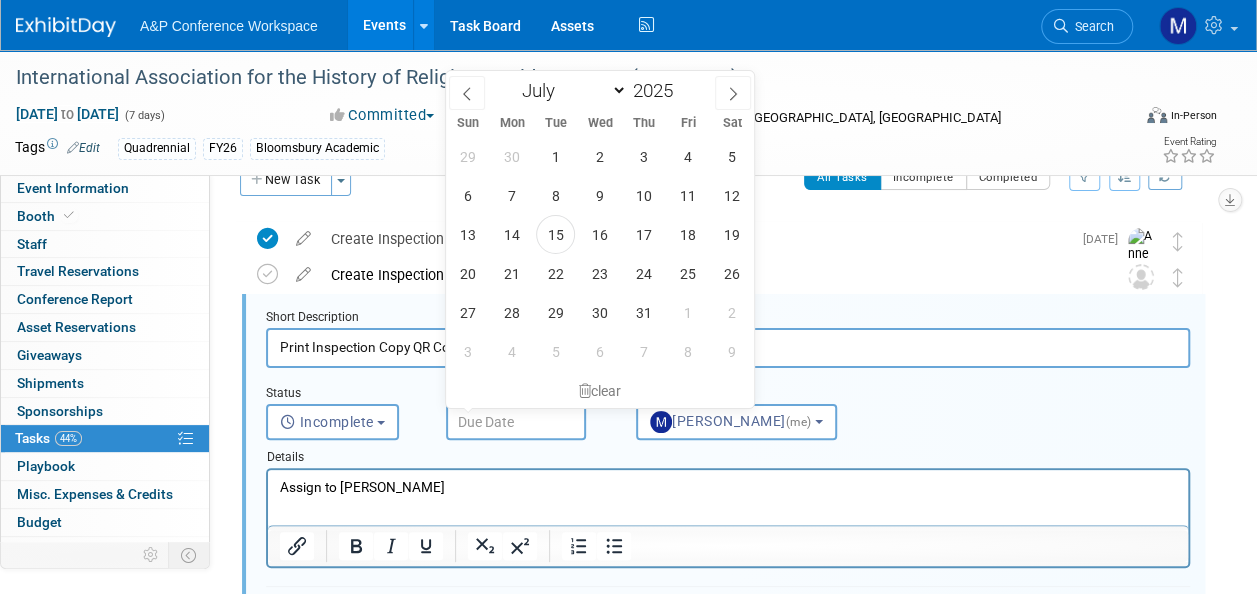 click on "Assign to [PERSON_NAME]" at bounding box center [728, 487] 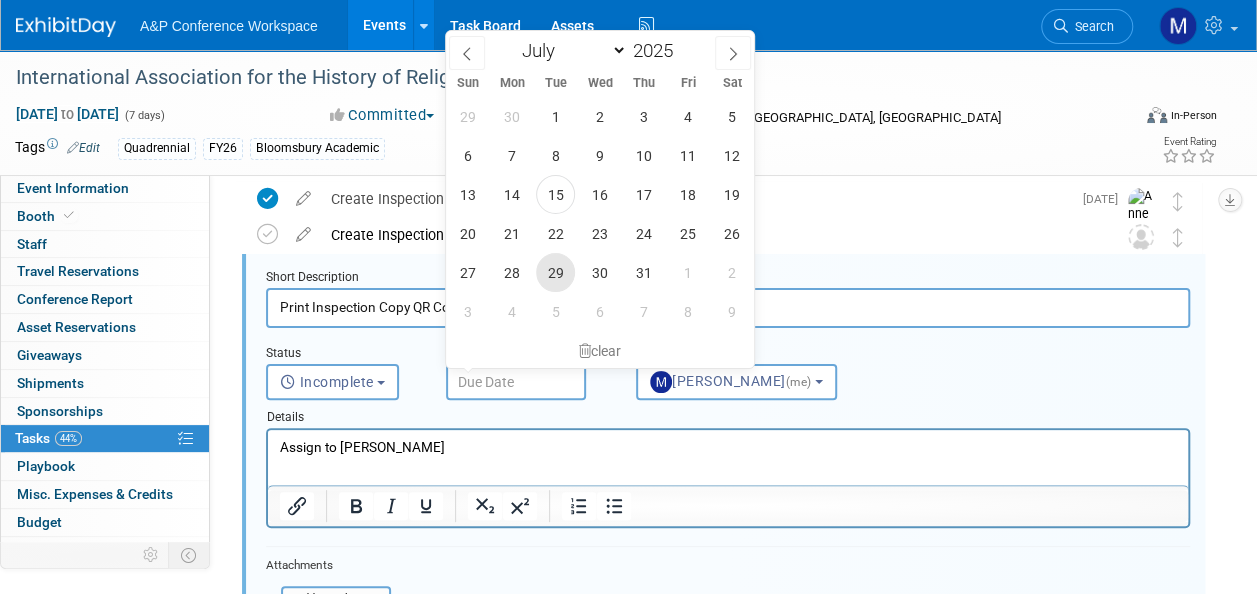 scroll, scrollTop: 38, scrollLeft: 0, axis: vertical 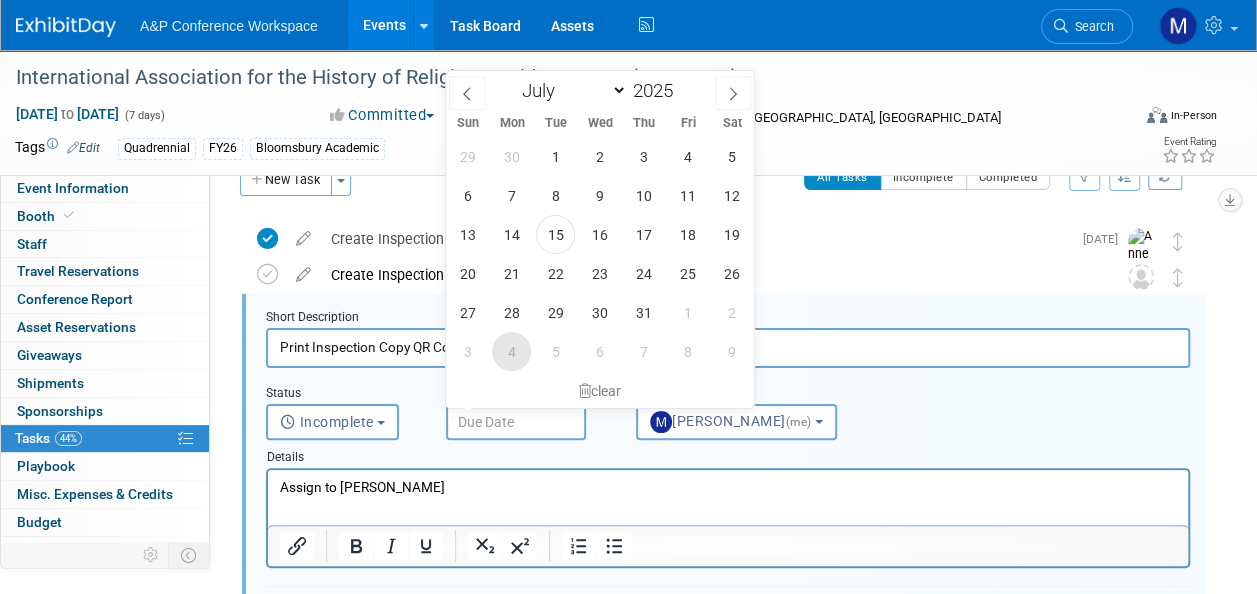 click on "4" at bounding box center [511, 351] 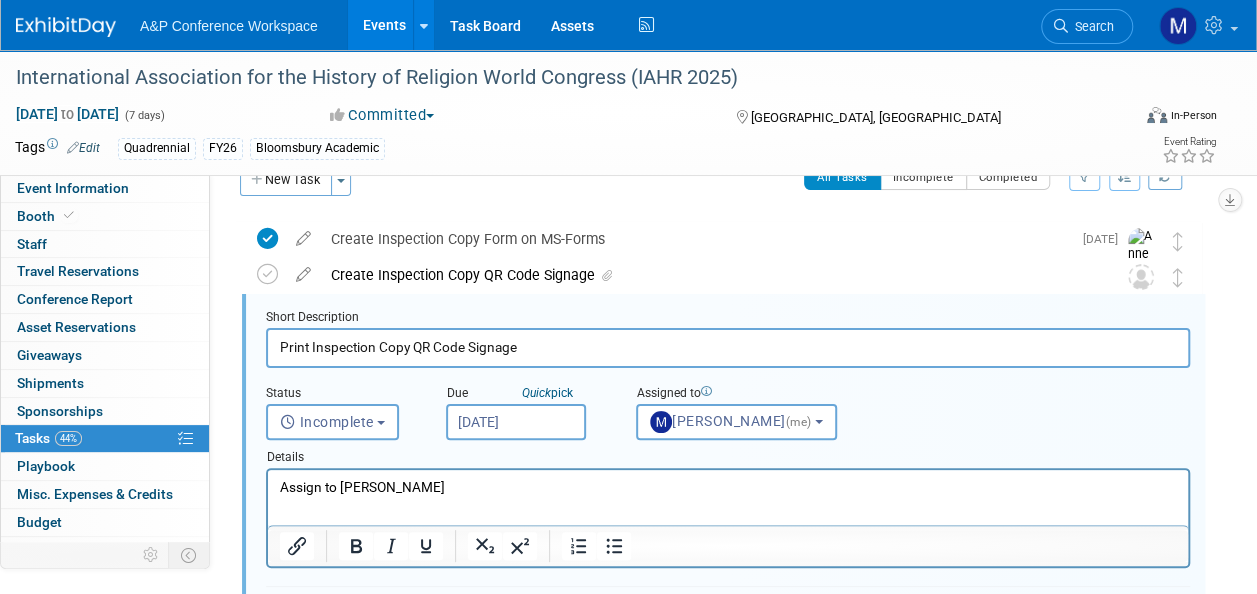 click on "Assign to [PERSON_NAME]" at bounding box center [728, 483] 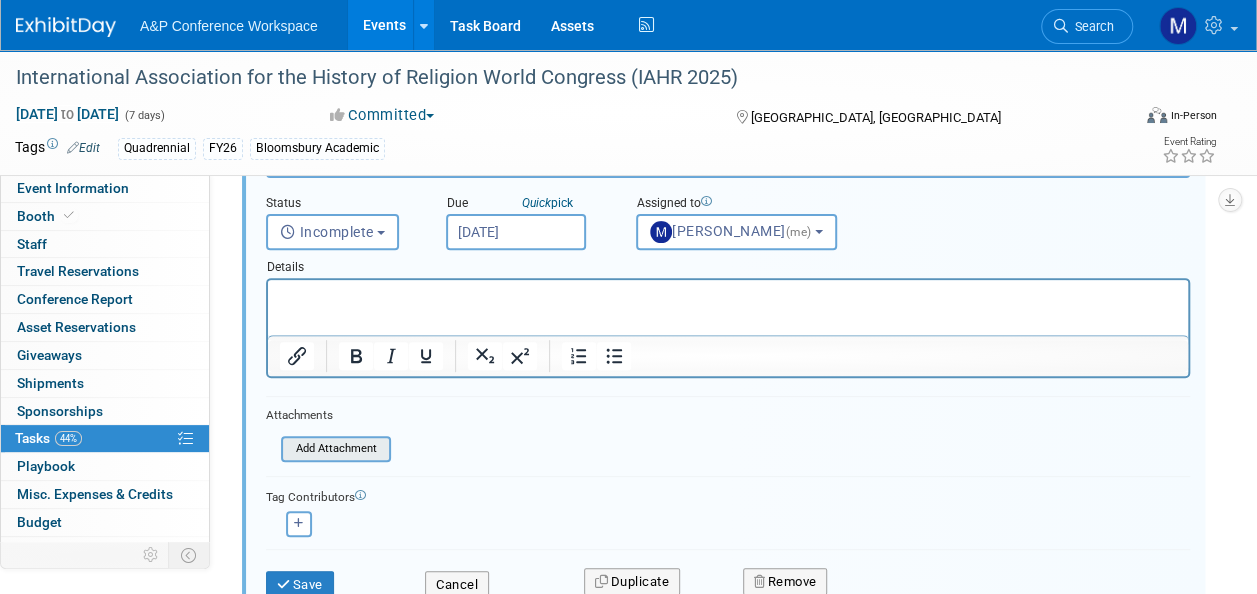 scroll, scrollTop: 338, scrollLeft: 0, axis: vertical 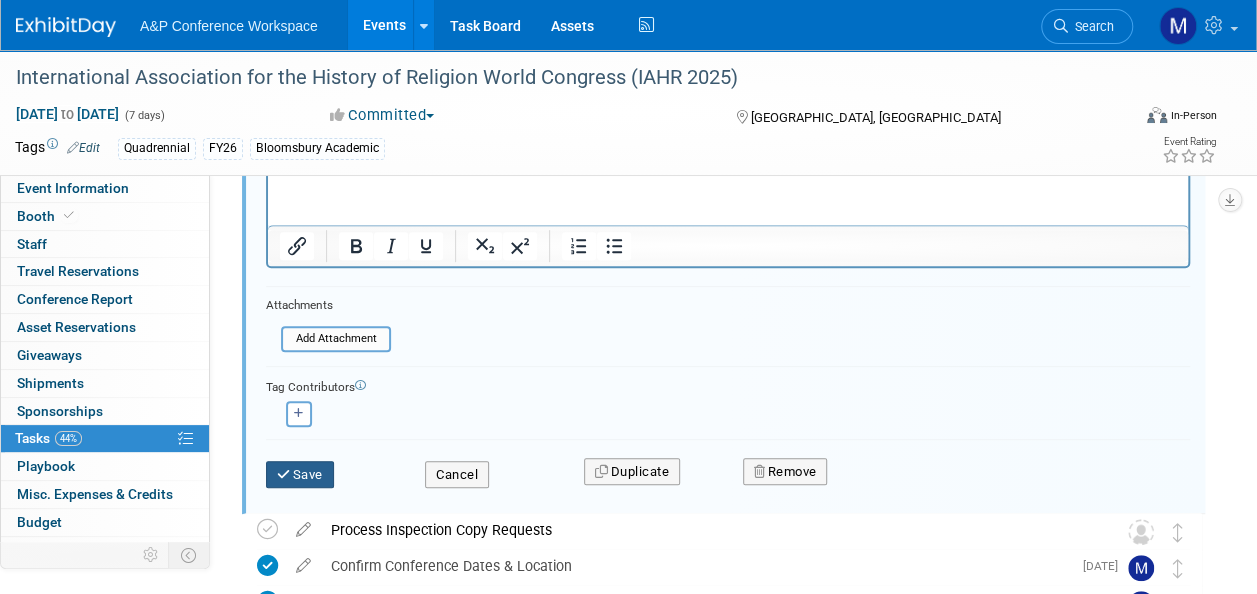 click on "Save" at bounding box center [300, 475] 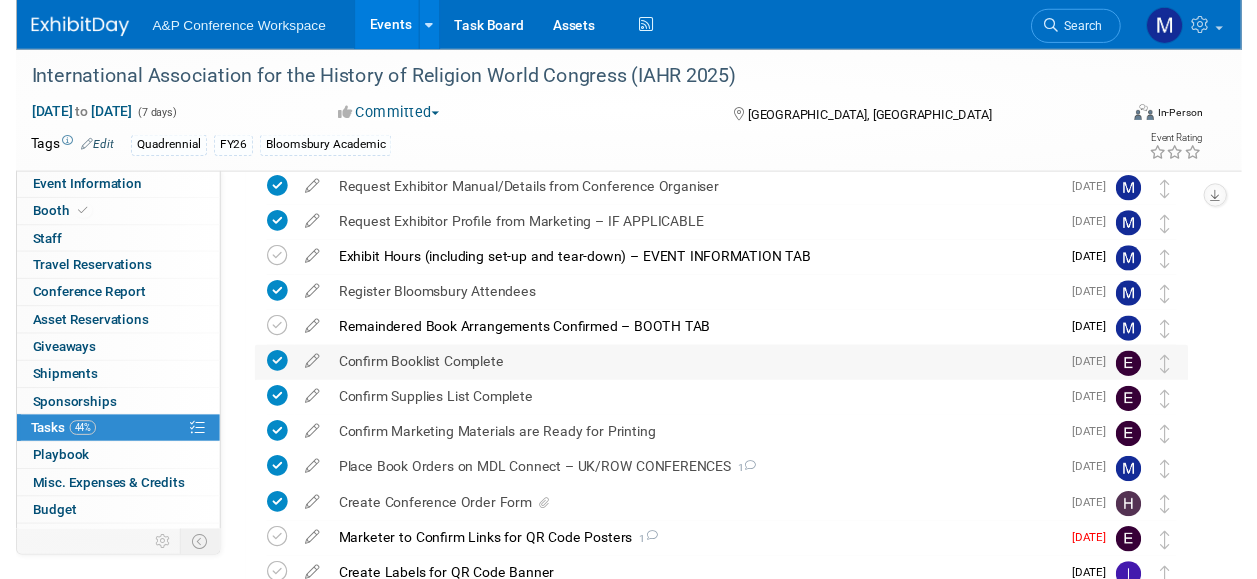 scroll, scrollTop: 38, scrollLeft: 0, axis: vertical 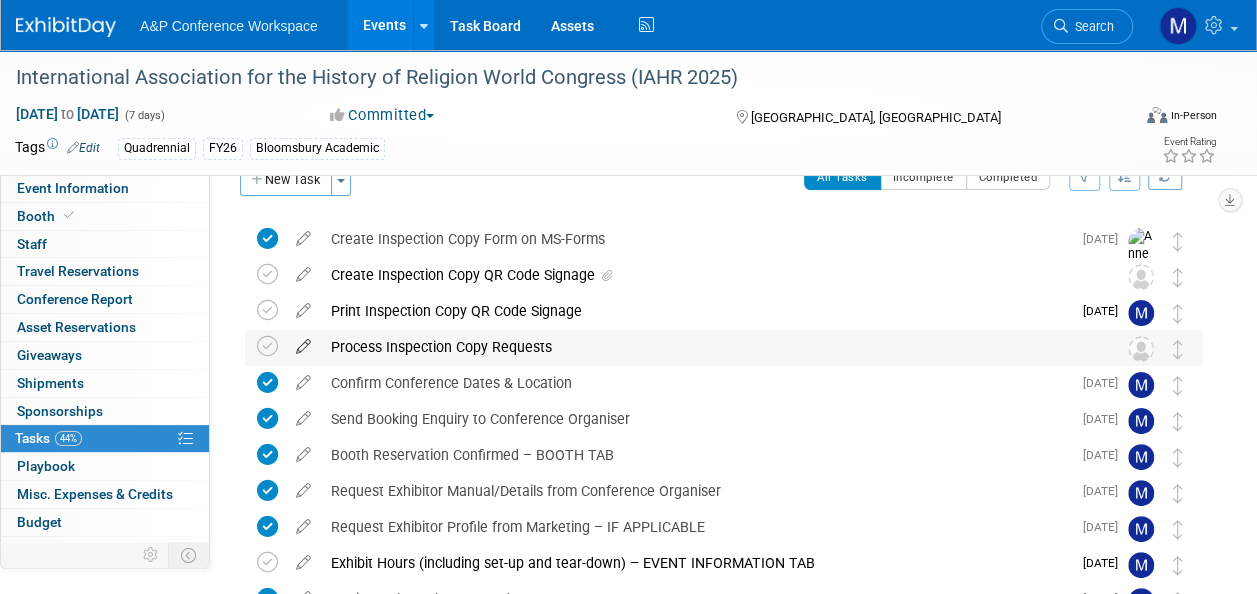 click at bounding box center [303, 342] 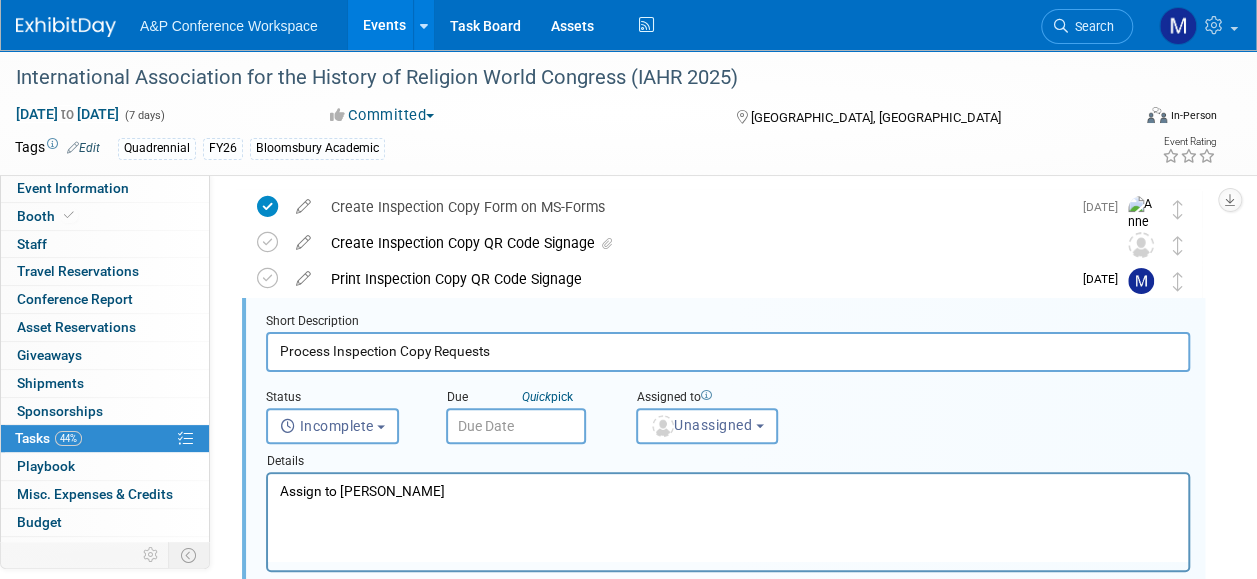 scroll, scrollTop: 74, scrollLeft: 0, axis: vertical 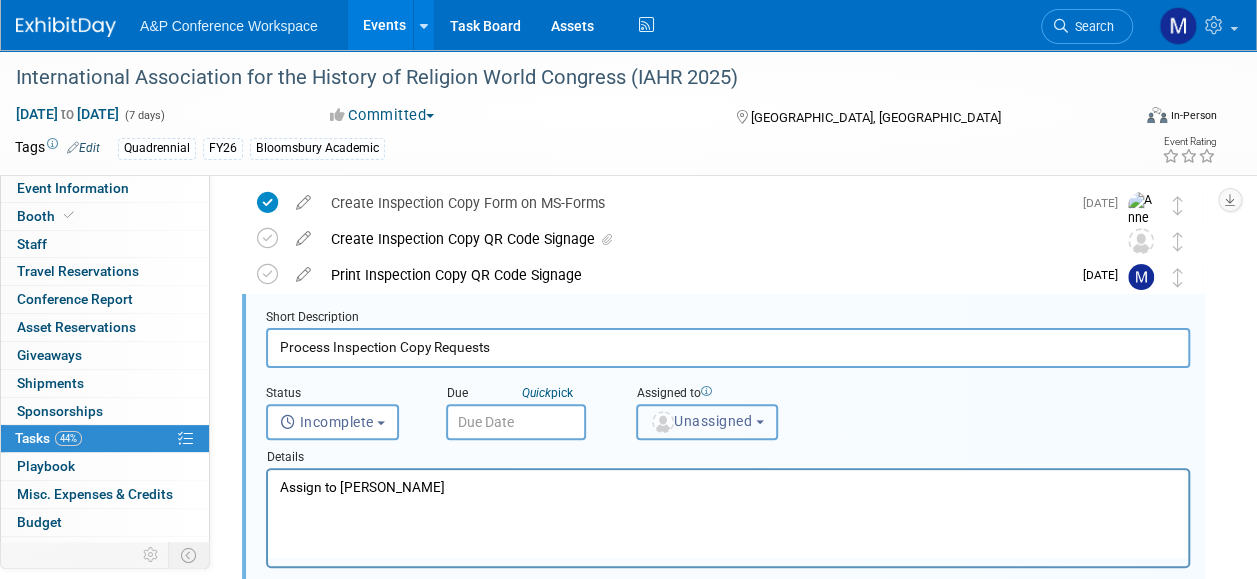 drag, startPoint x: 659, startPoint y: 424, endPoint x: 670, endPoint y: 445, distance: 23.70654 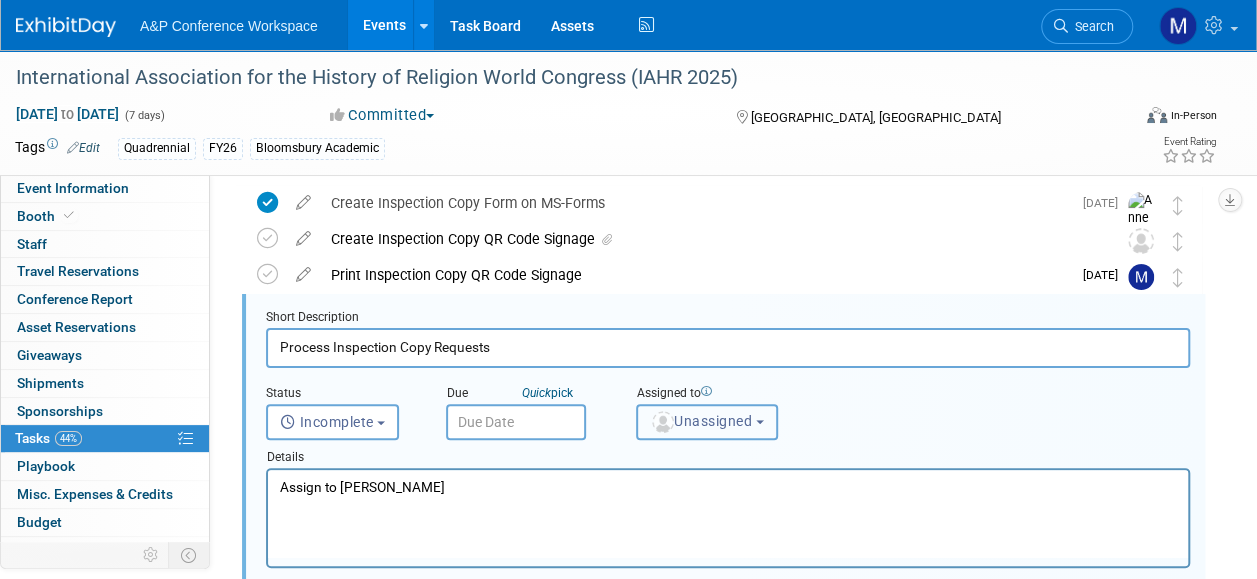 click at bounding box center (663, 422) 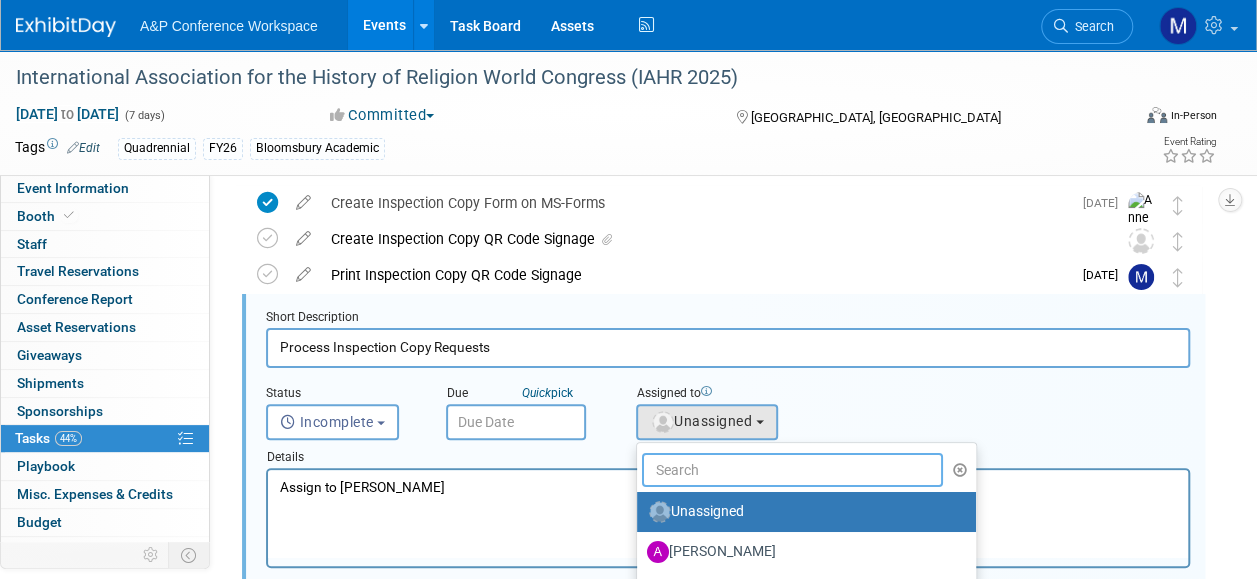 click at bounding box center [792, 470] 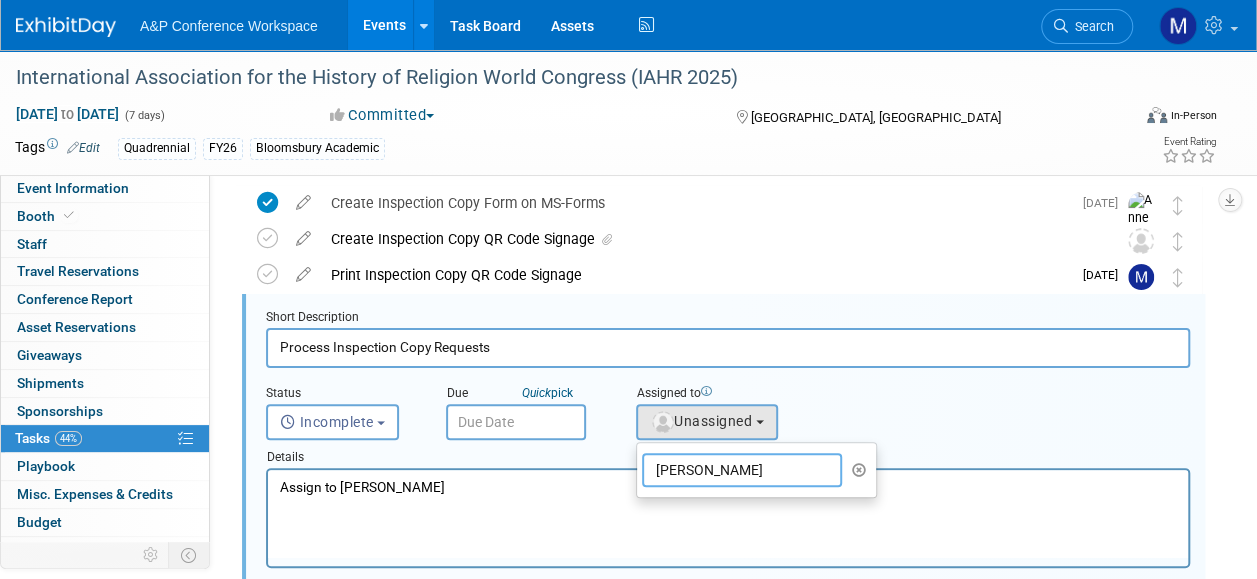 type on "[PERSON_NAME]" 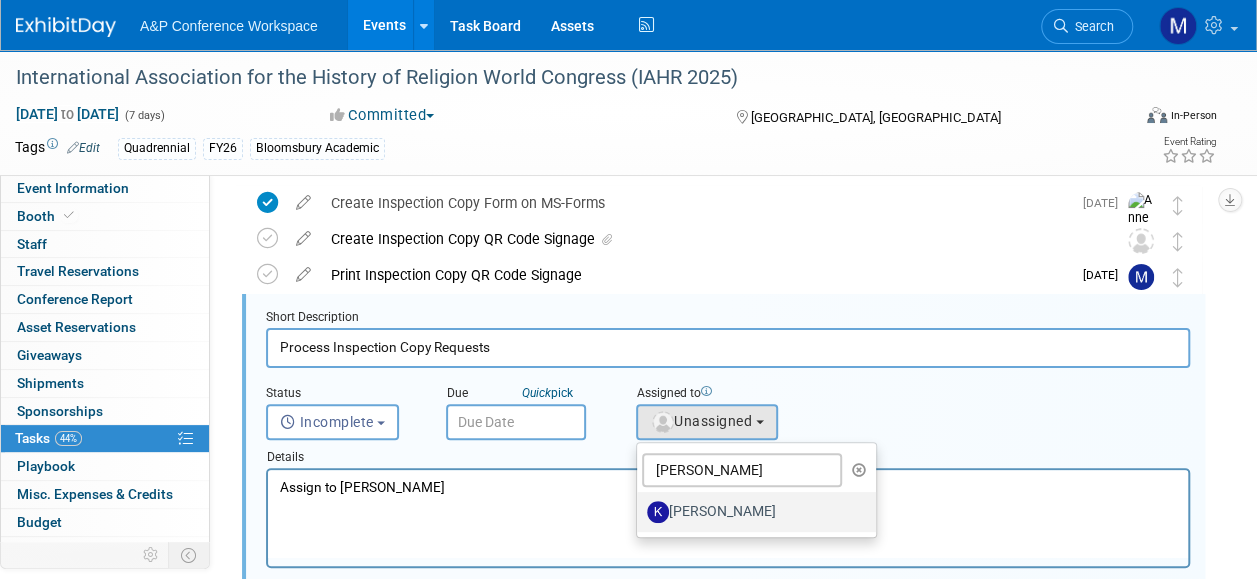 click on "[PERSON_NAME]" at bounding box center [751, 512] 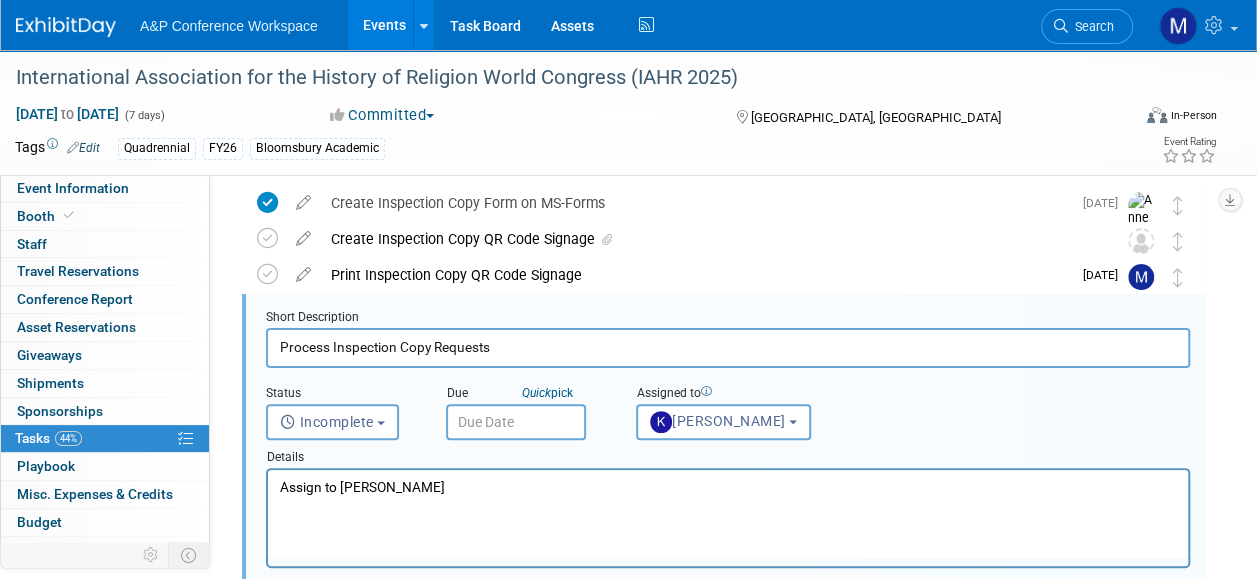 select on "42da1453-af37-4144-8267-4d5776ac68ff" 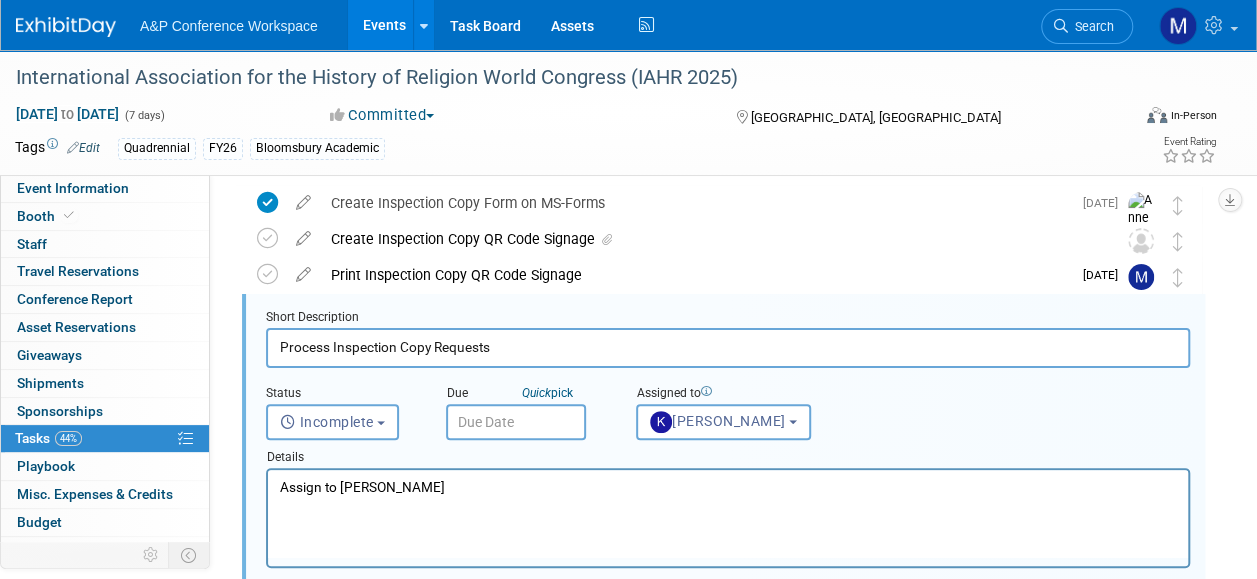 drag, startPoint x: 461, startPoint y: 492, endPoint x: 512, endPoint y: 977, distance: 487.67407 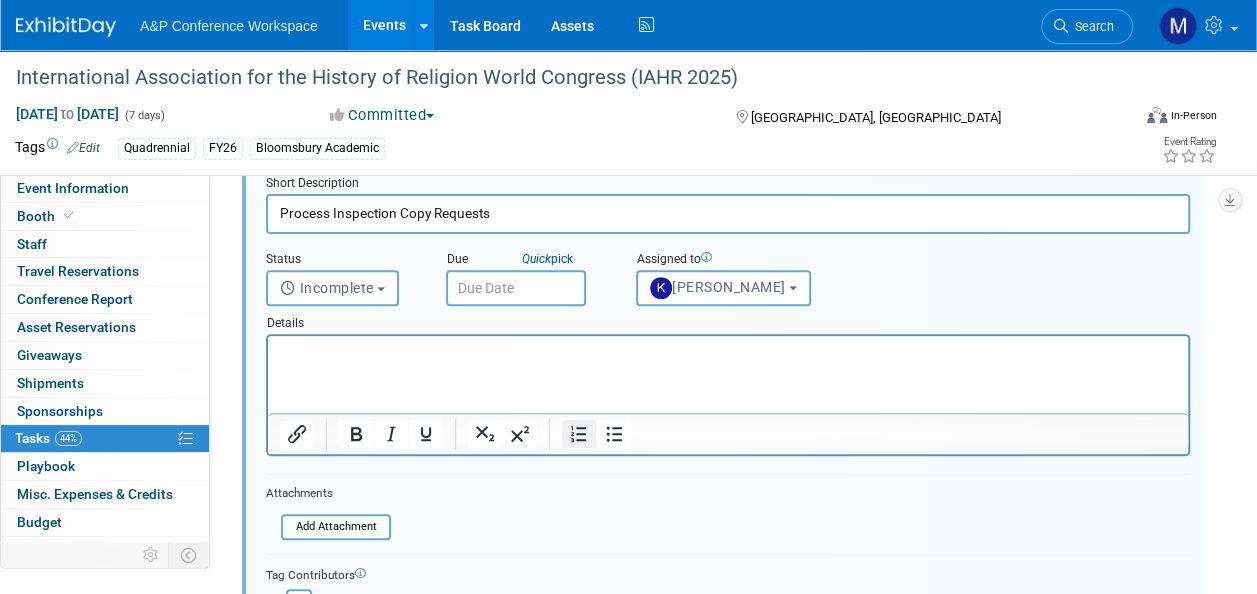 scroll, scrollTop: 164, scrollLeft: 0, axis: vertical 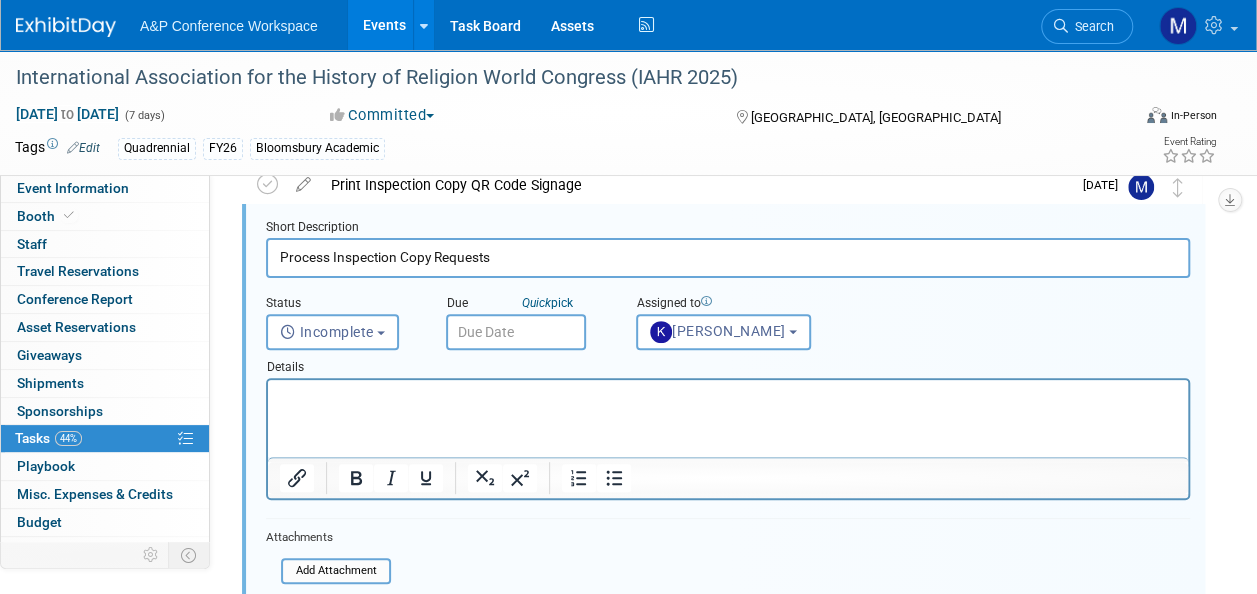 click at bounding box center [516, 332] 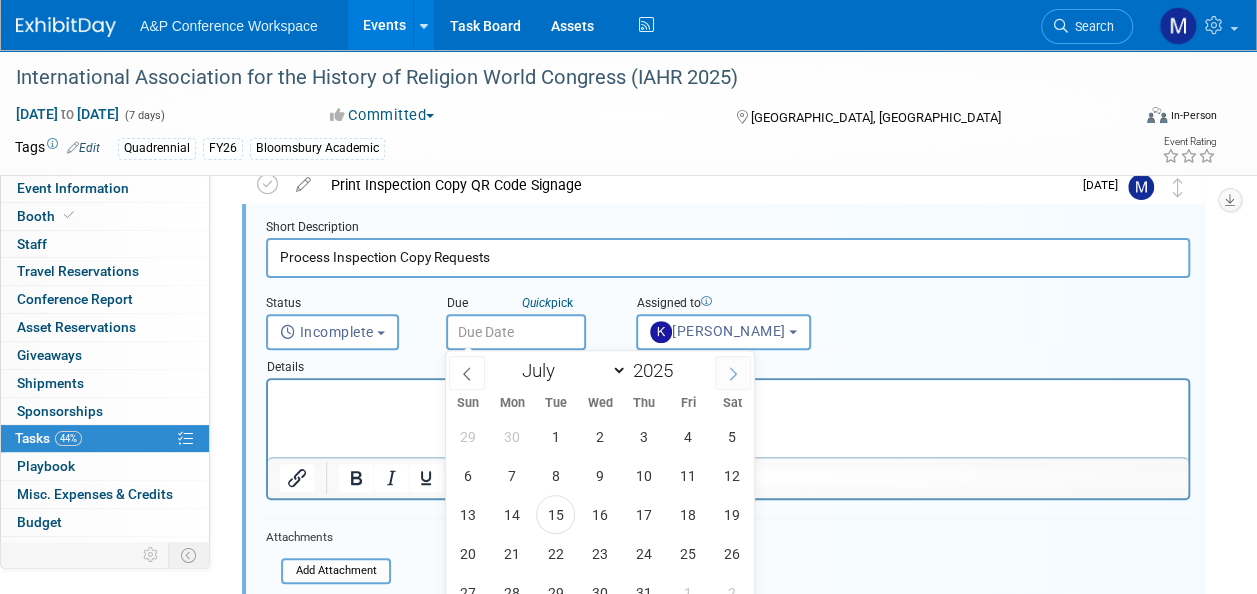 click 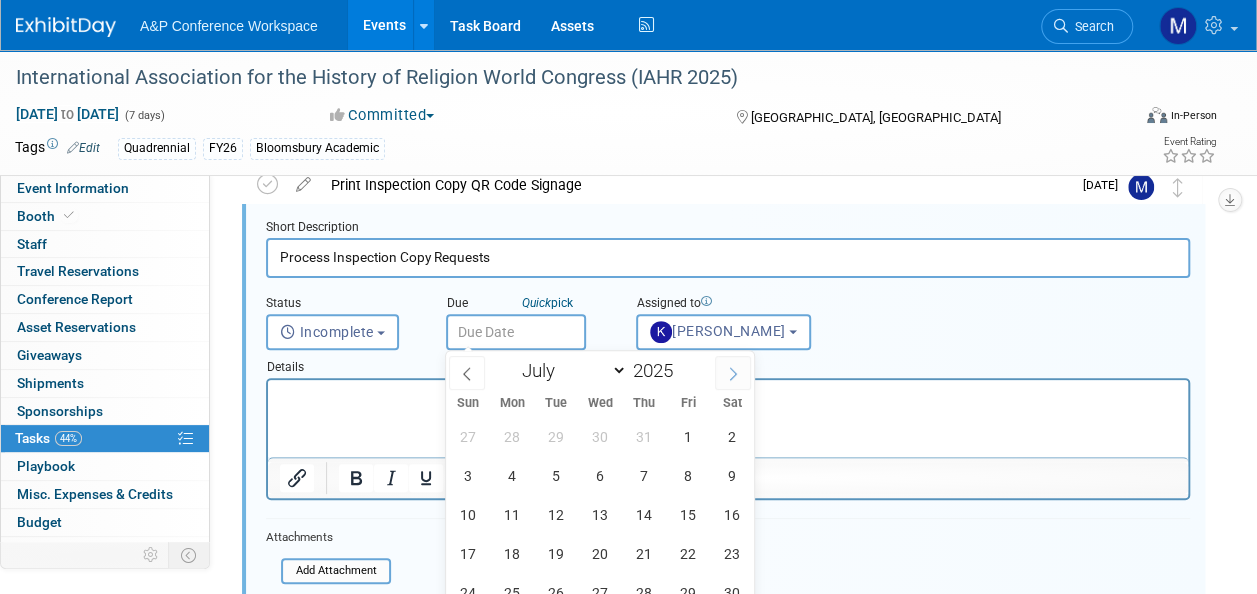 select on "7" 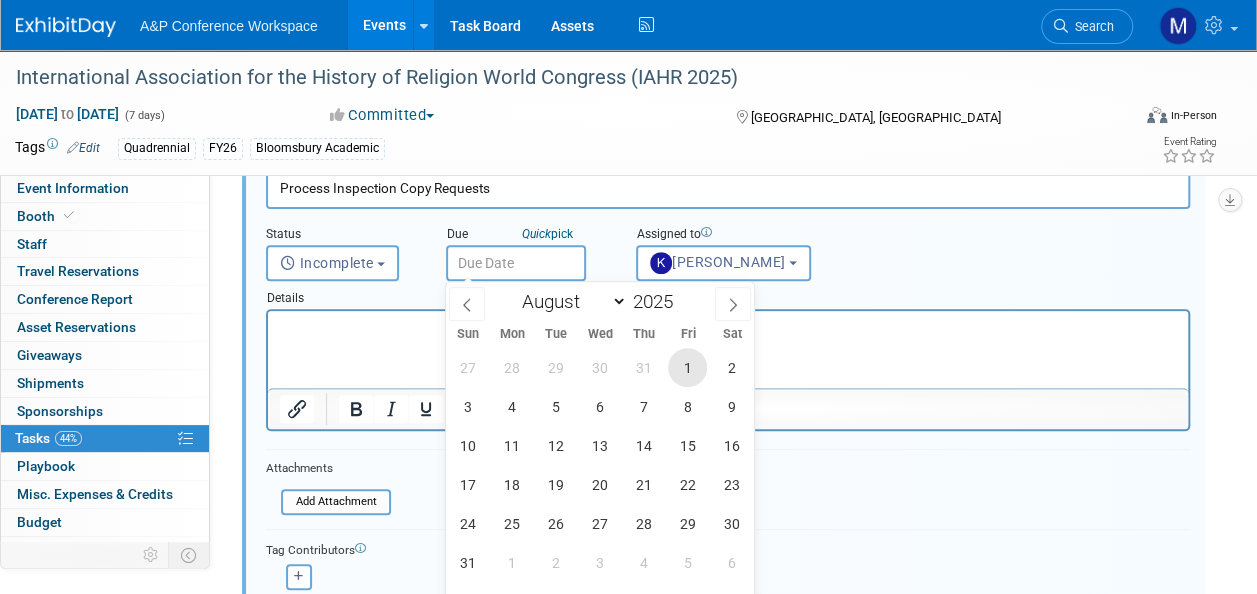 scroll, scrollTop: 264, scrollLeft: 0, axis: vertical 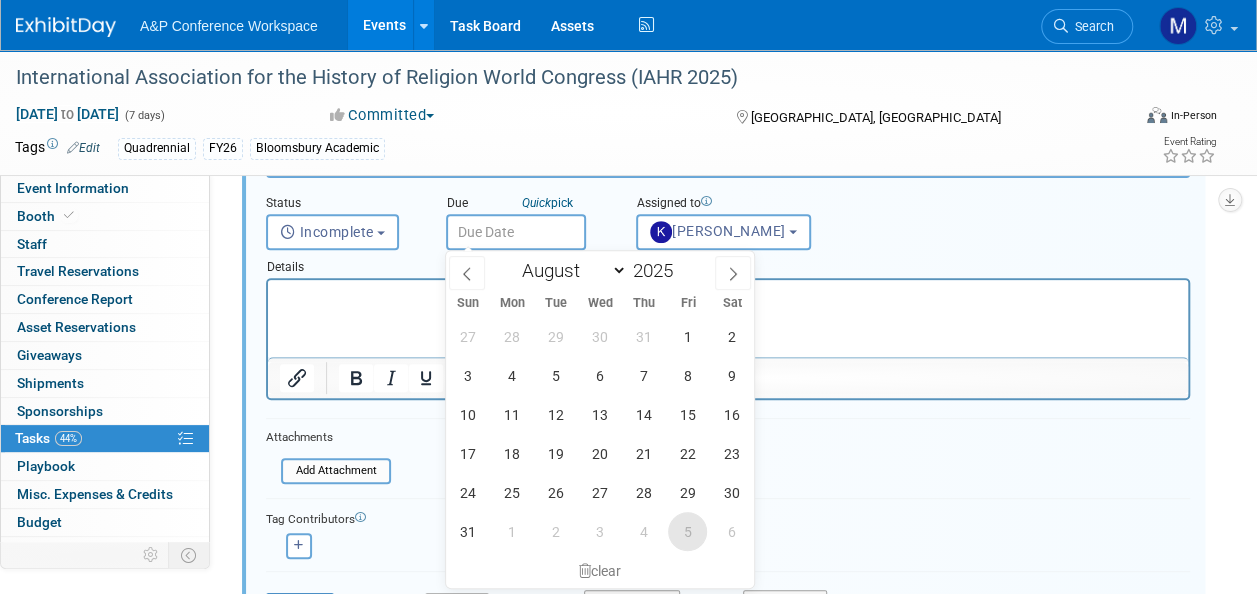 click on "5" at bounding box center (687, 531) 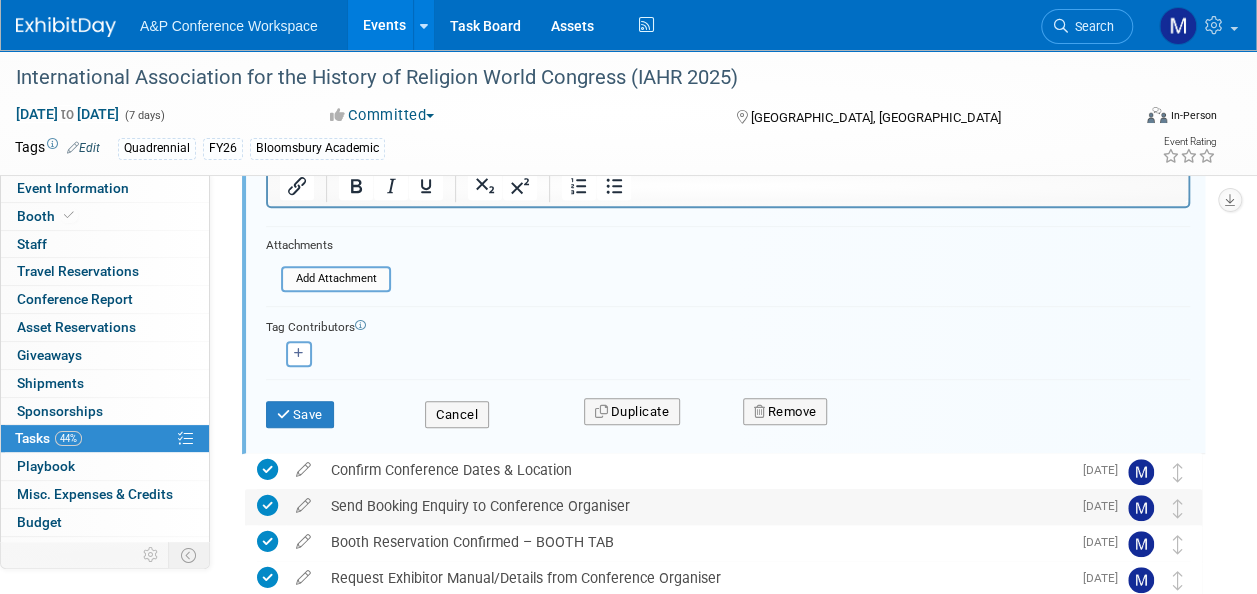 scroll, scrollTop: 464, scrollLeft: 0, axis: vertical 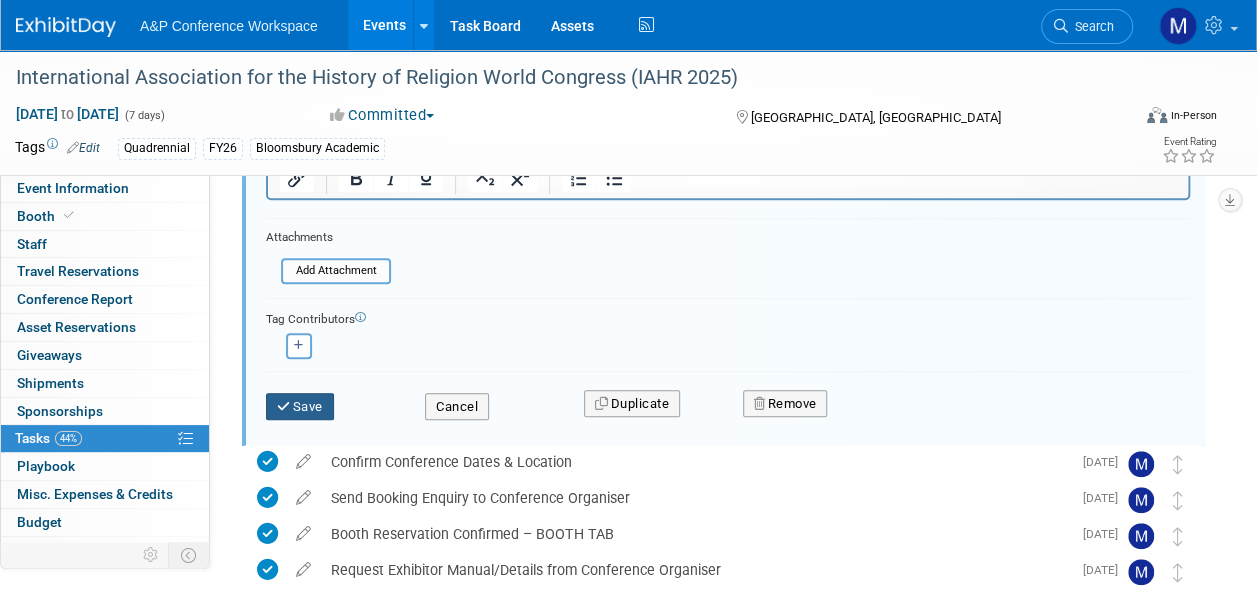click at bounding box center (285, 406) 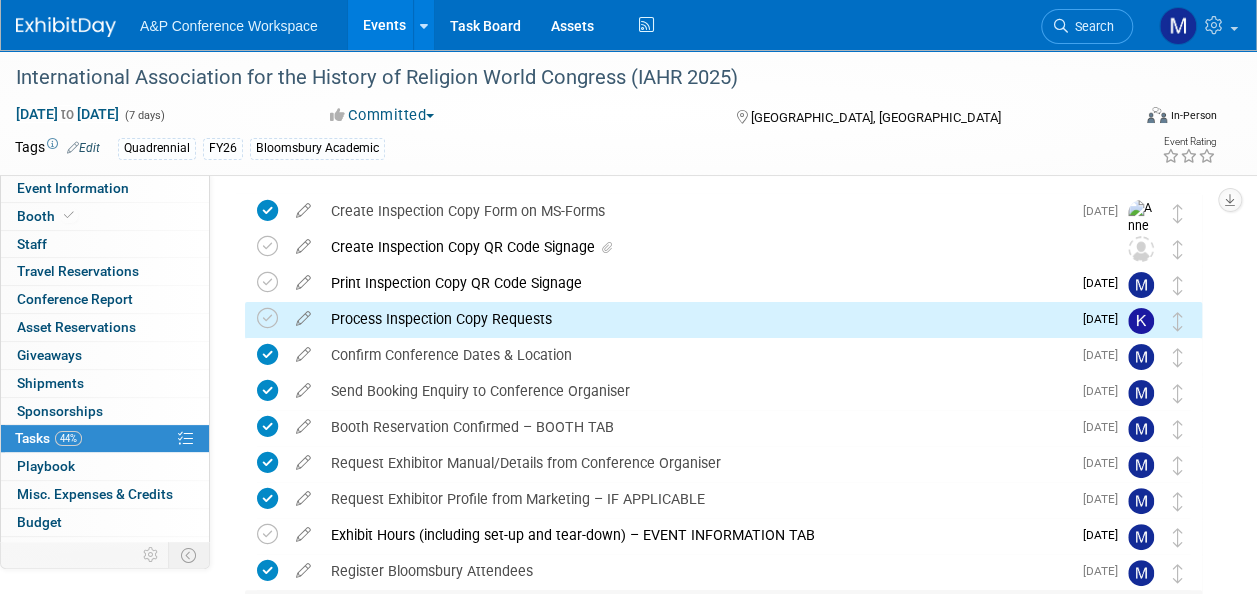 scroll, scrollTop: 64, scrollLeft: 0, axis: vertical 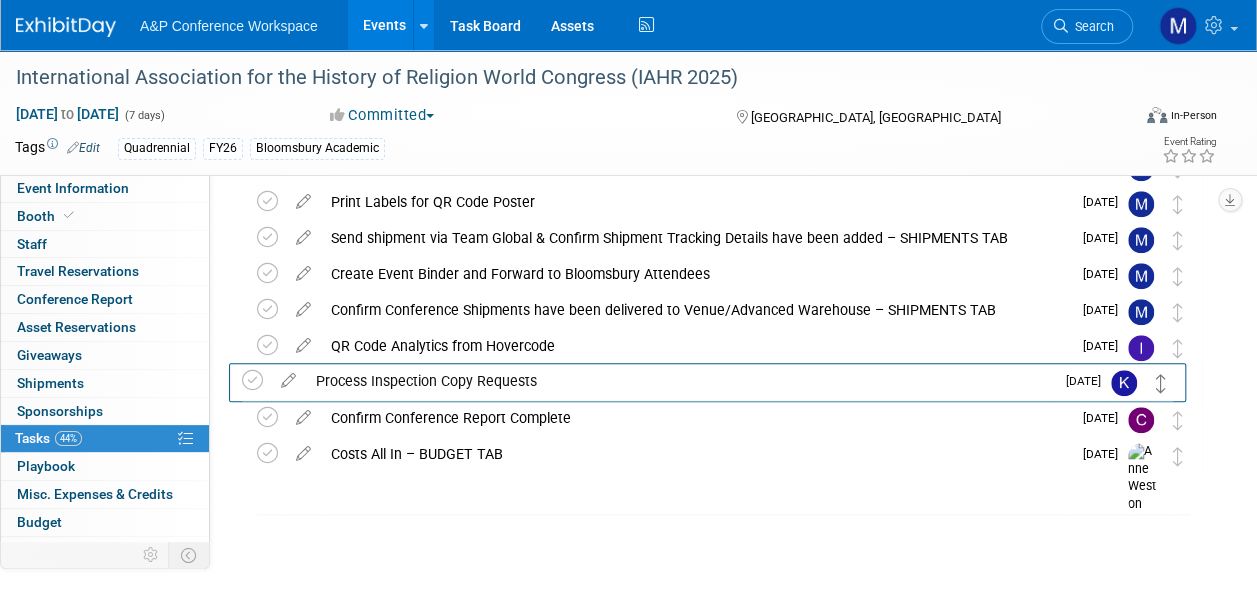 drag, startPoint x: 1175, startPoint y: 322, endPoint x: 1158, endPoint y: 382, distance: 62.361847 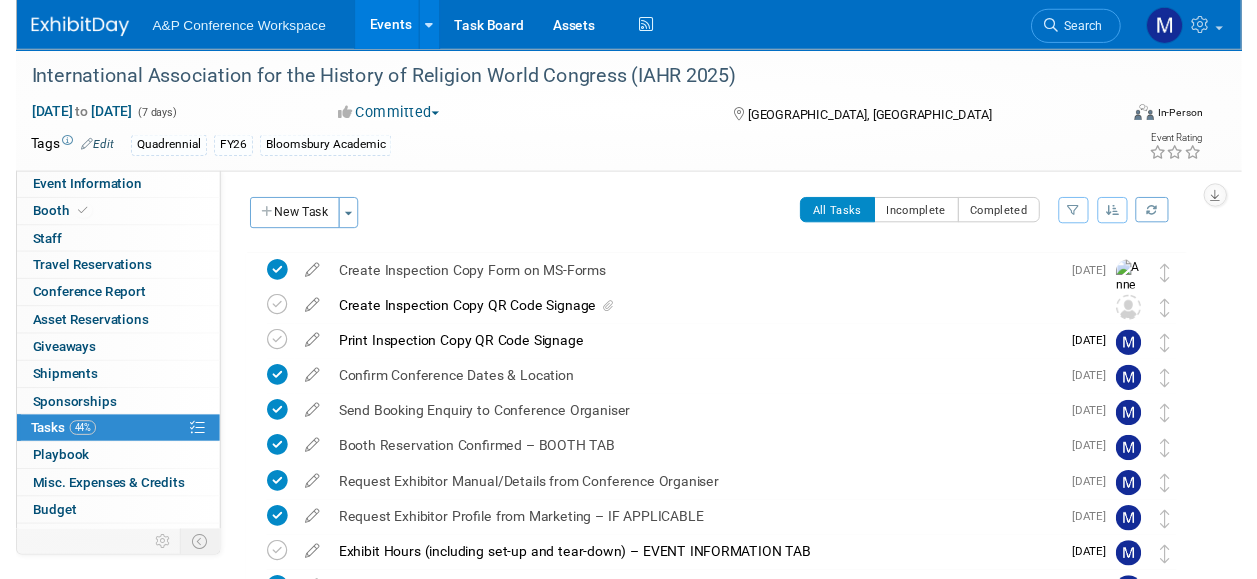 scroll, scrollTop: 0, scrollLeft: 0, axis: both 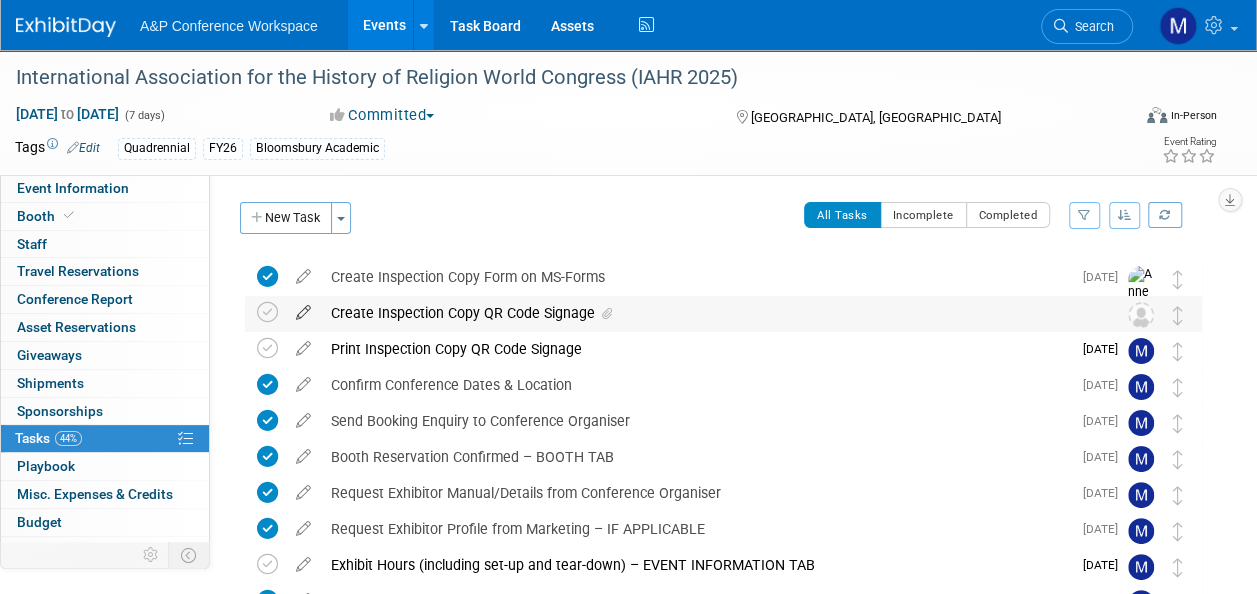 click at bounding box center (303, 308) 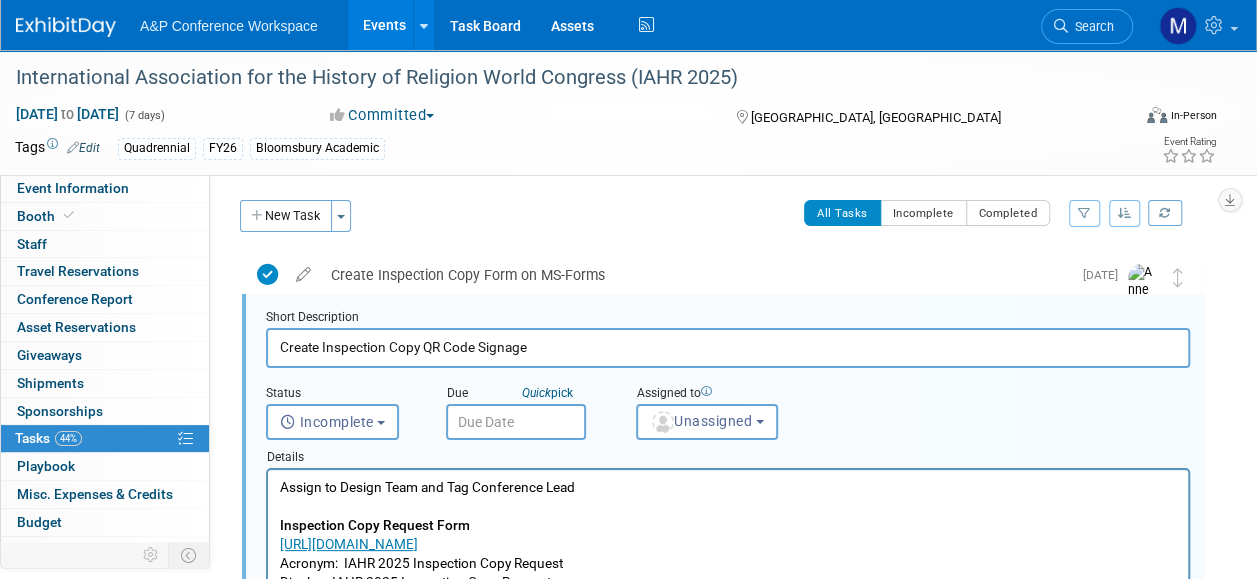 scroll, scrollTop: 2, scrollLeft: 0, axis: vertical 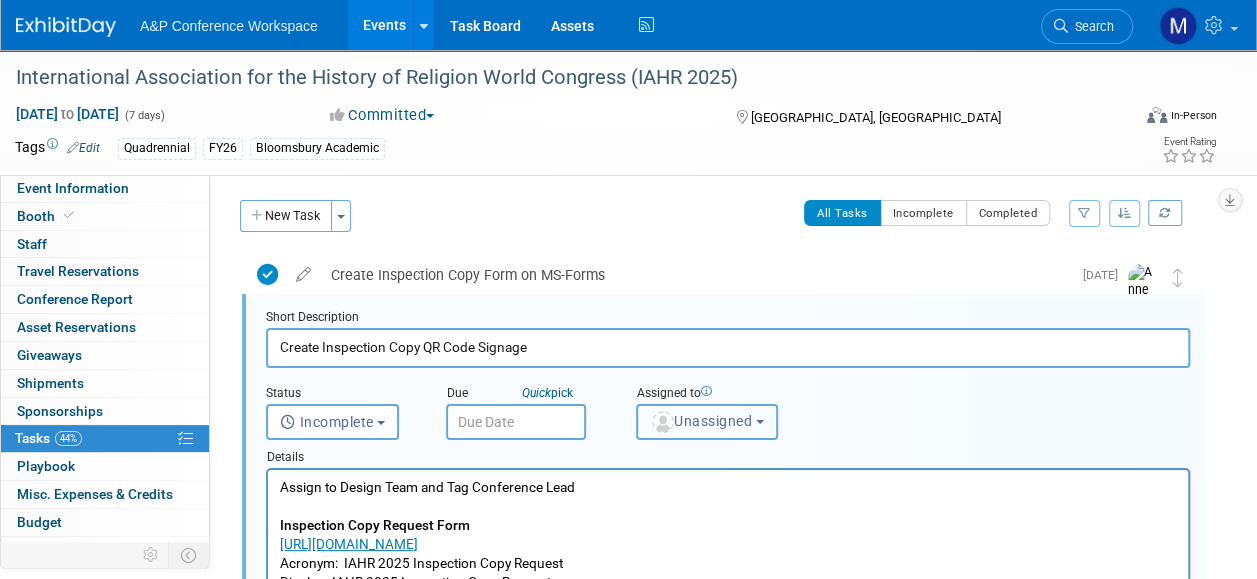click at bounding box center [663, 422] 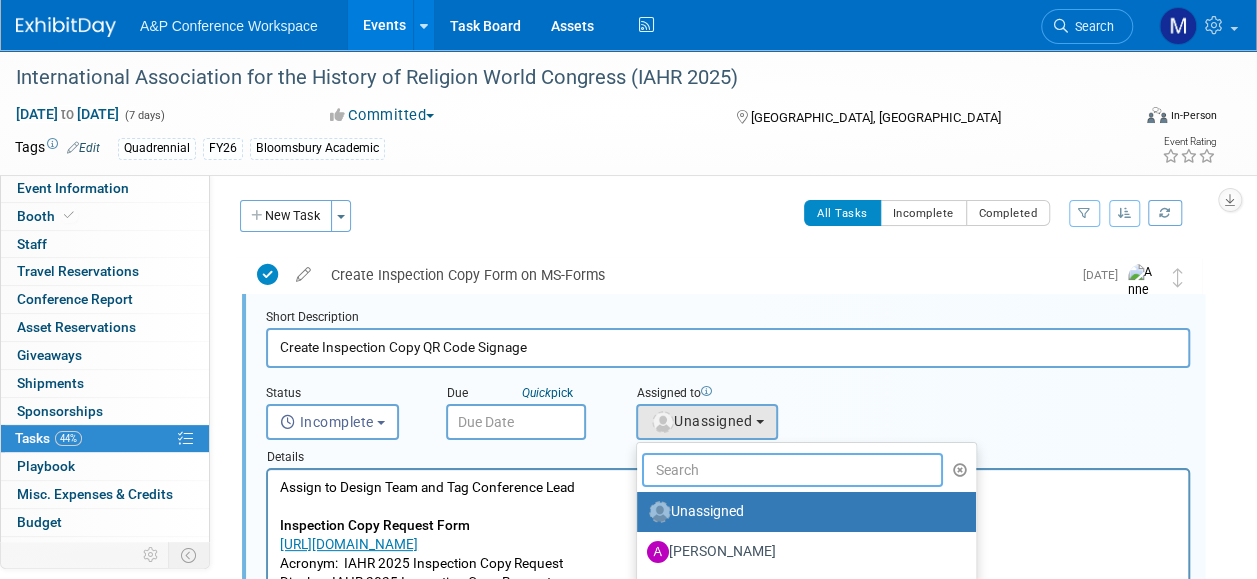 click at bounding box center [792, 470] 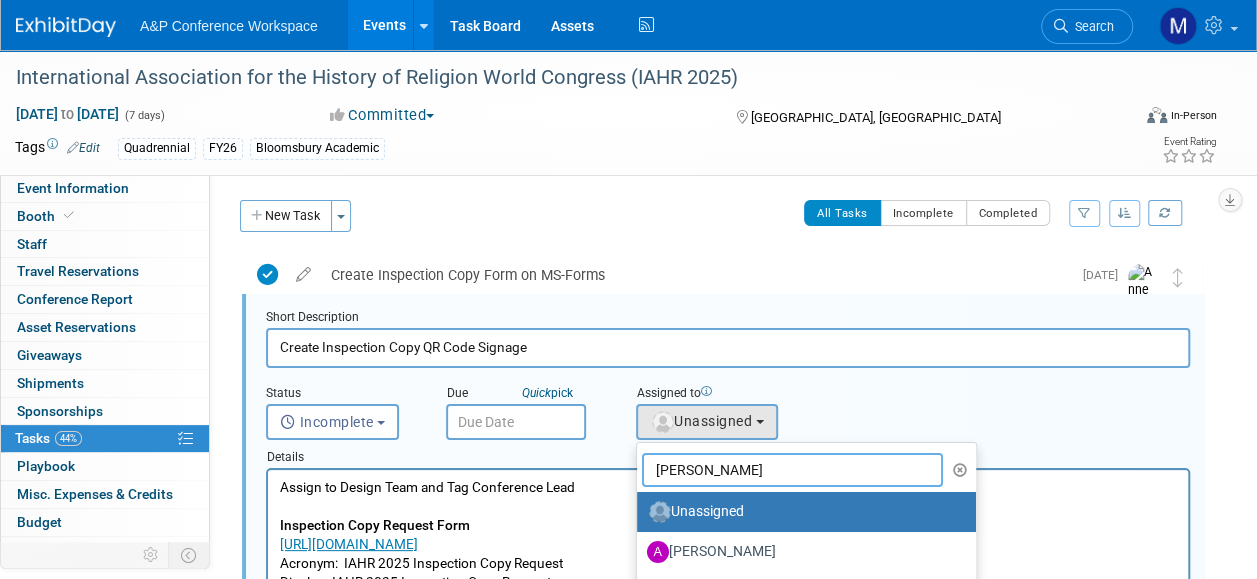 type on "[DEMOGRAPHIC_DATA]" 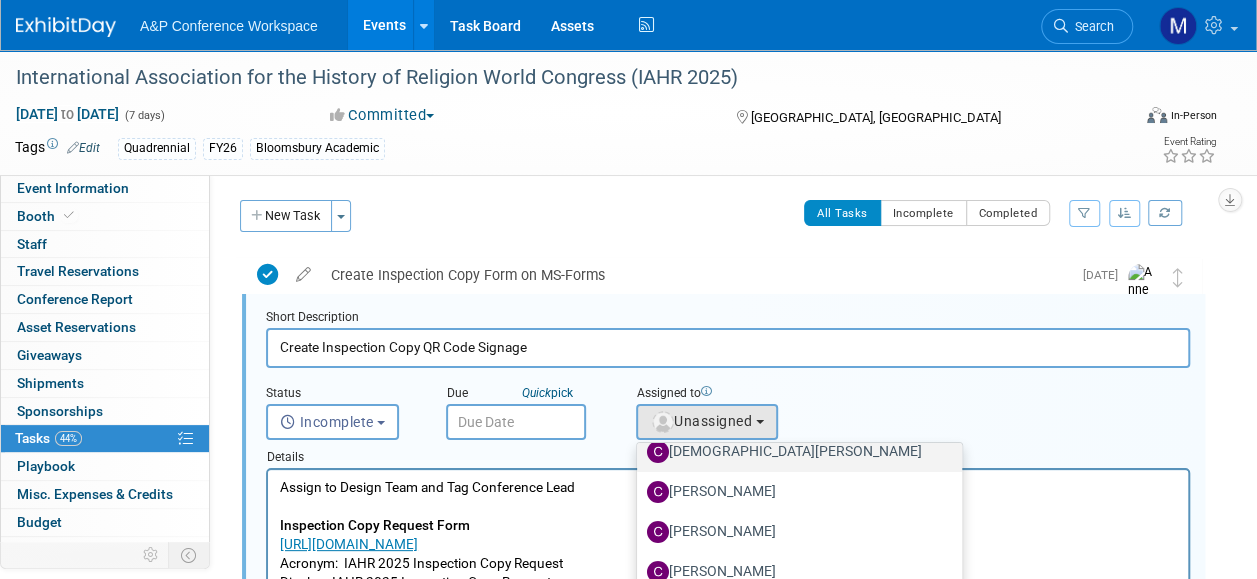 scroll, scrollTop: 110, scrollLeft: 0, axis: vertical 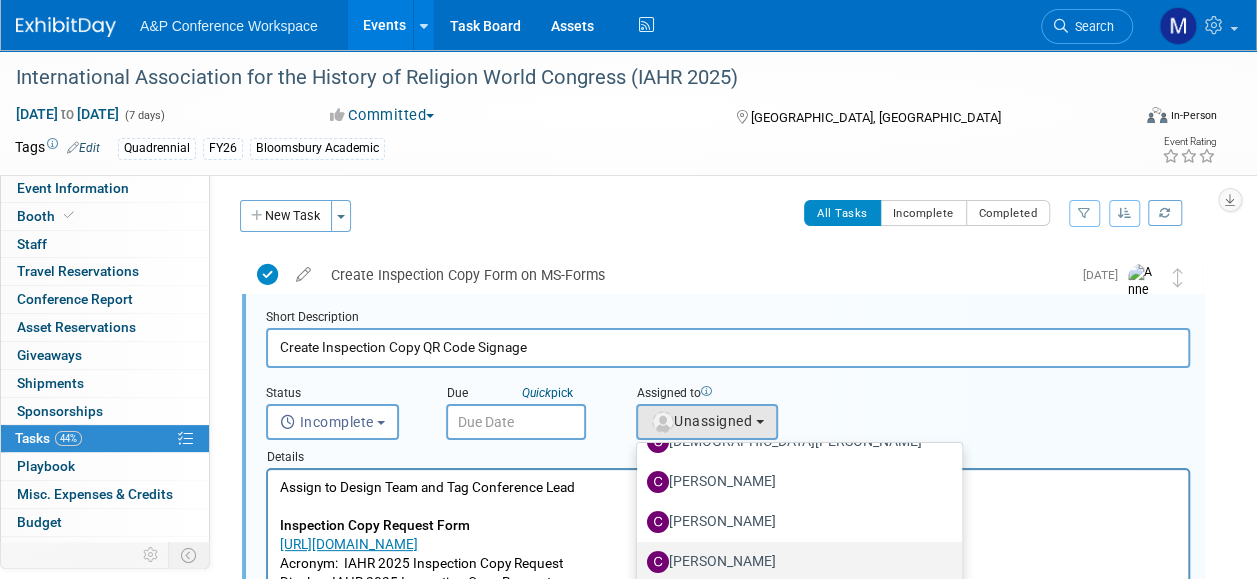 click on "[PERSON_NAME]" at bounding box center (794, 562) 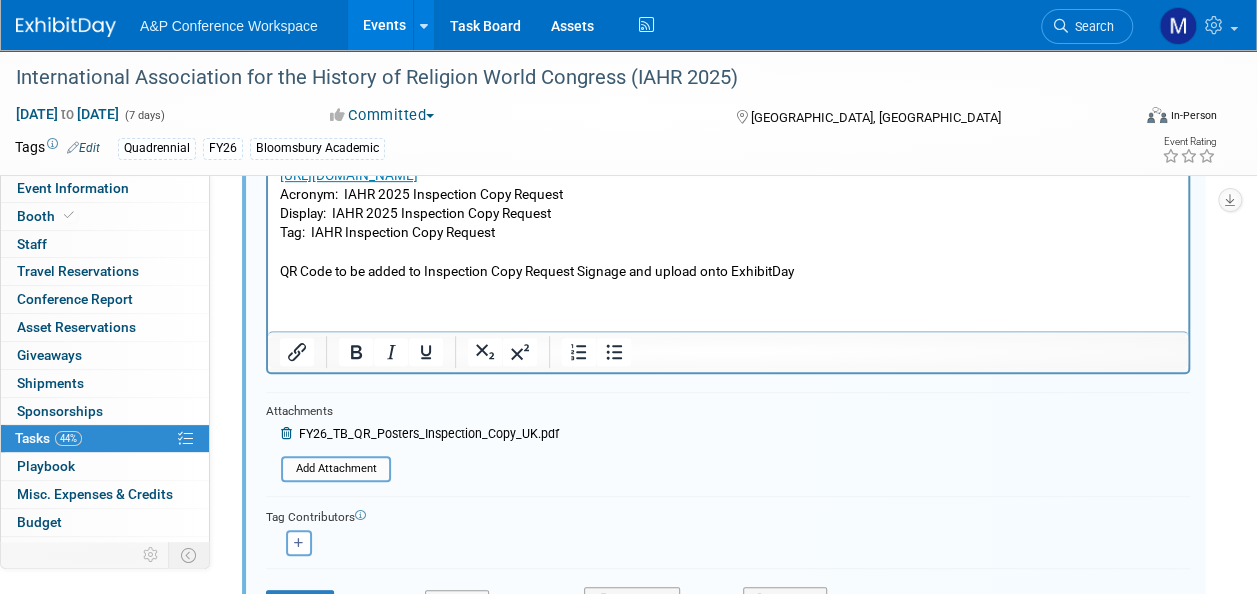 scroll, scrollTop: 402, scrollLeft: 0, axis: vertical 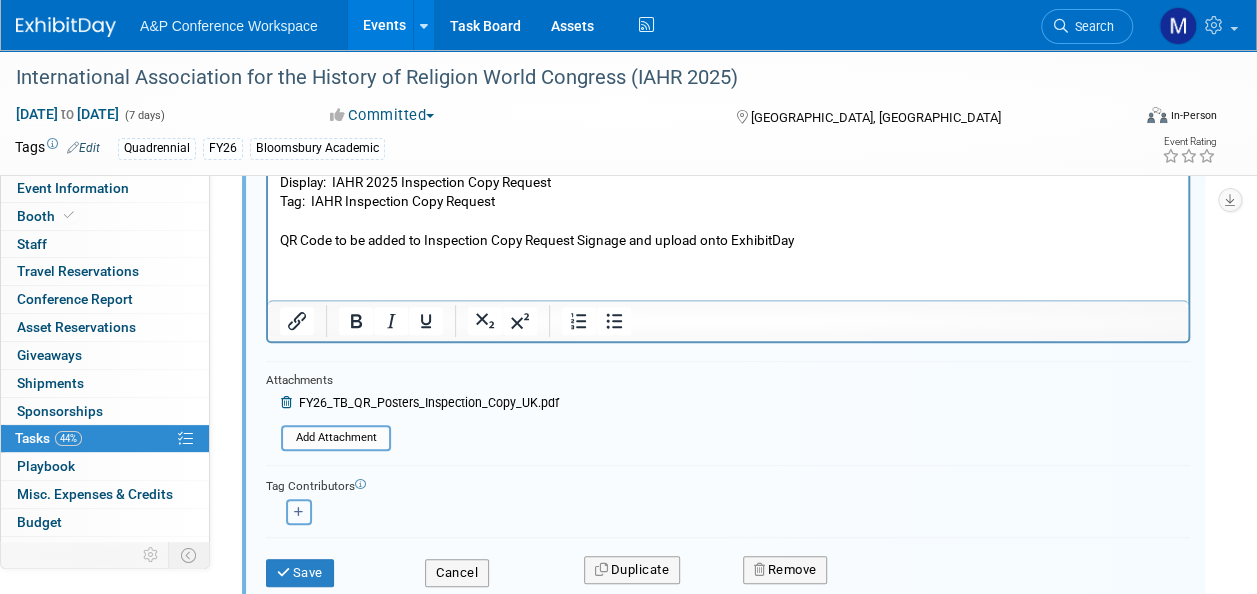 click at bounding box center [299, 512] 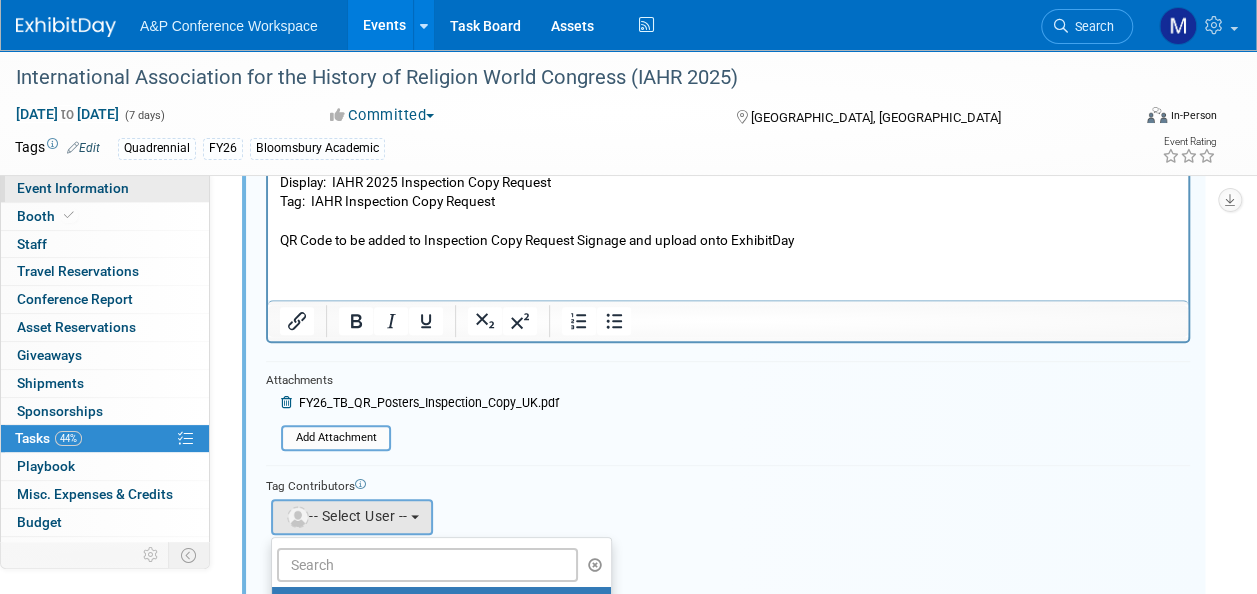 click on "Event Information" at bounding box center (105, 188) 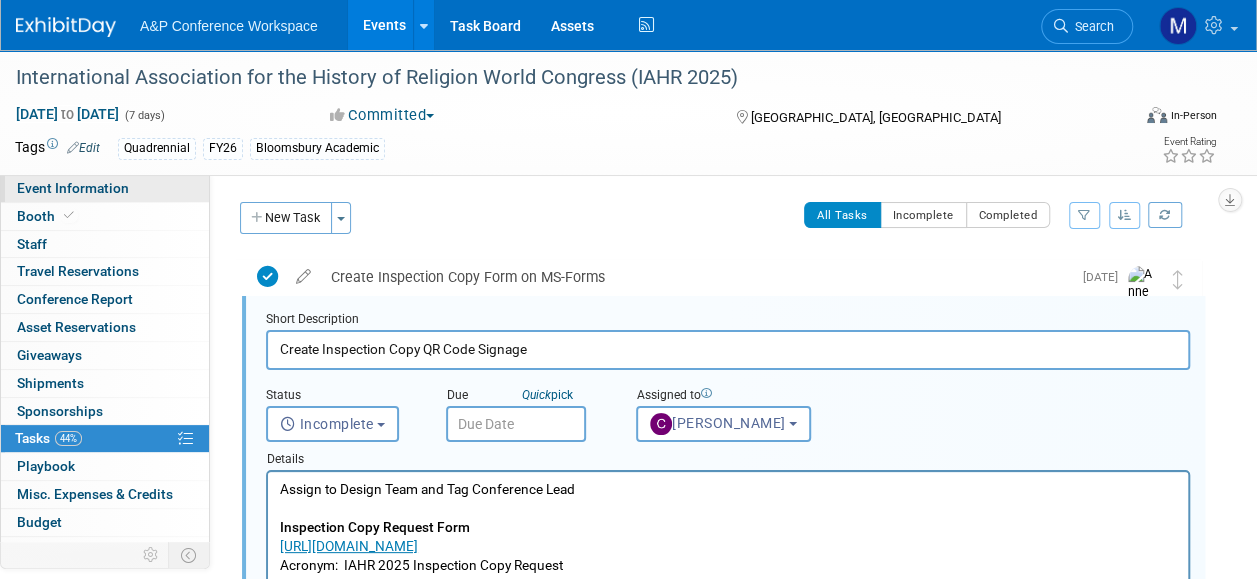 select on "Quadrennial" 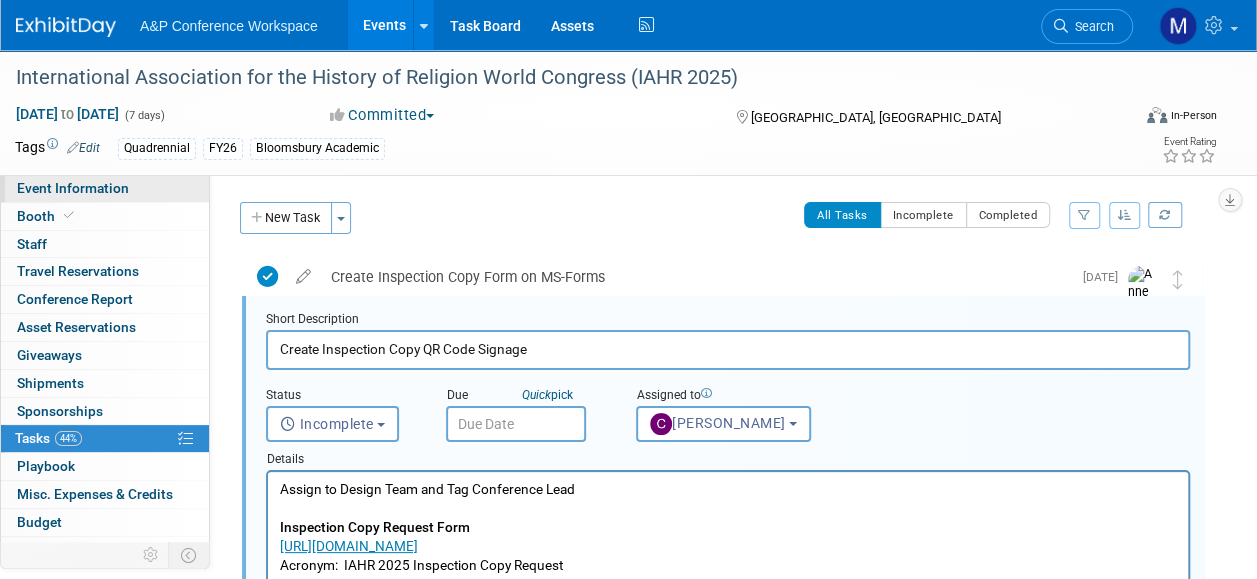 select on "Level 2" 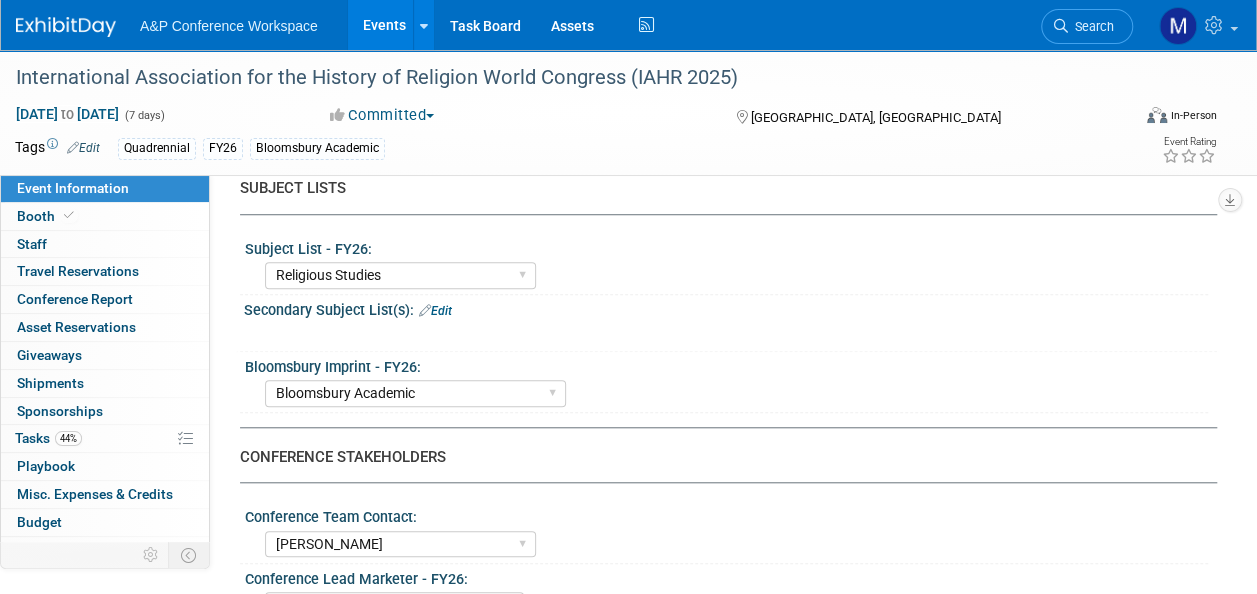 scroll, scrollTop: 700, scrollLeft: 0, axis: vertical 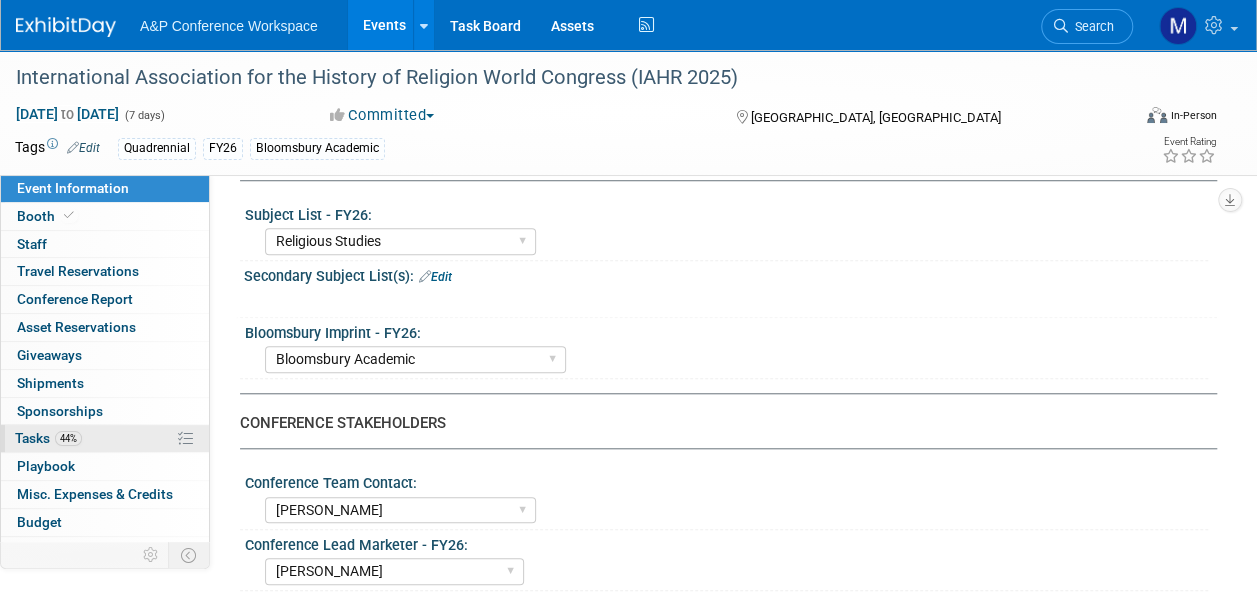 click on "44%
Tasks 44%" at bounding box center [105, 438] 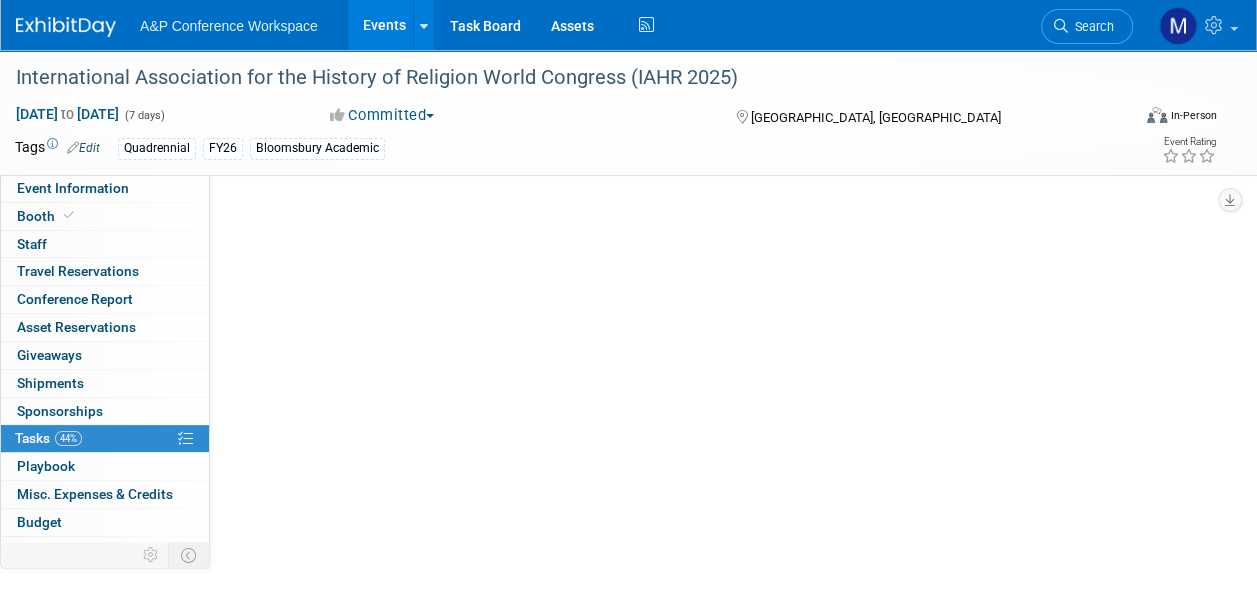 scroll, scrollTop: 0, scrollLeft: 0, axis: both 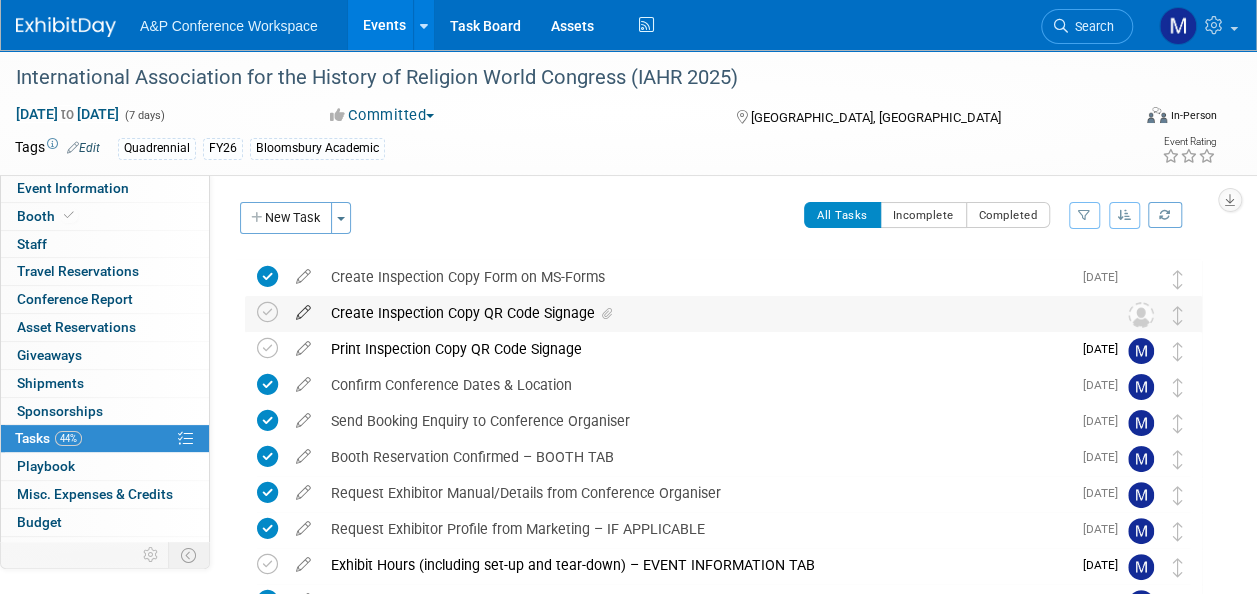 click at bounding box center (303, 308) 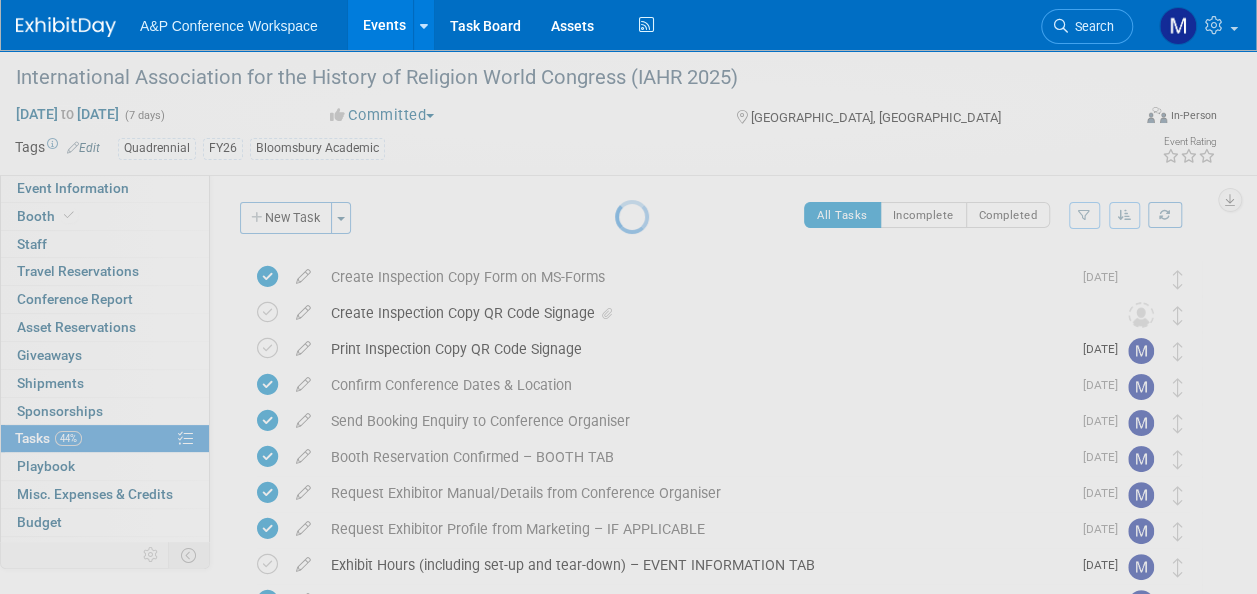 select on "6" 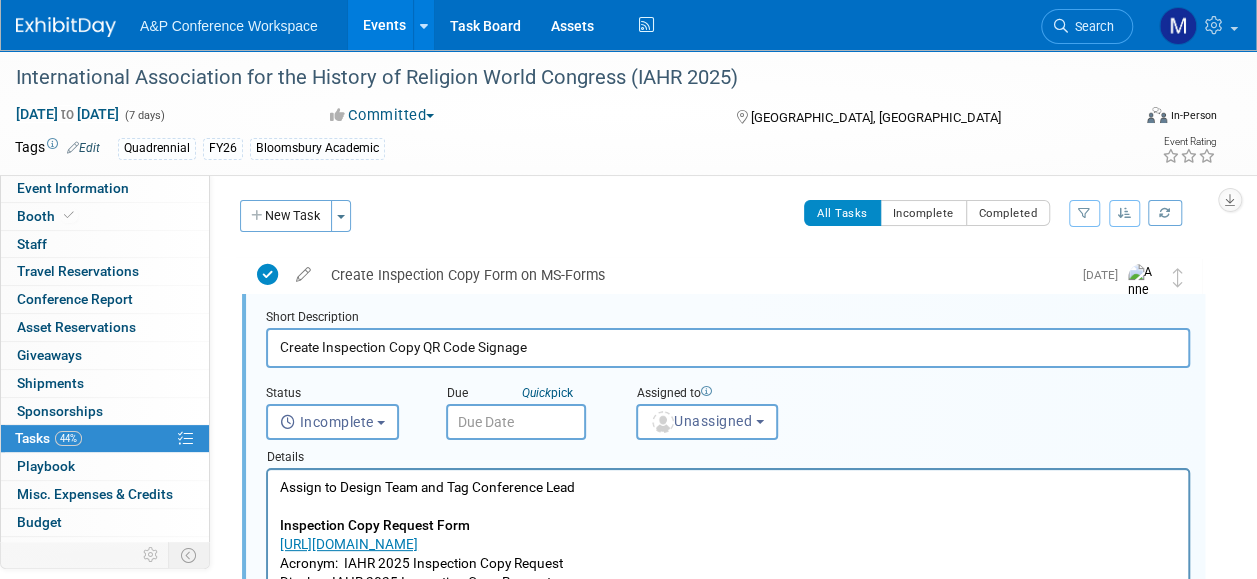 scroll, scrollTop: 2, scrollLeft: 0, axis: vertical 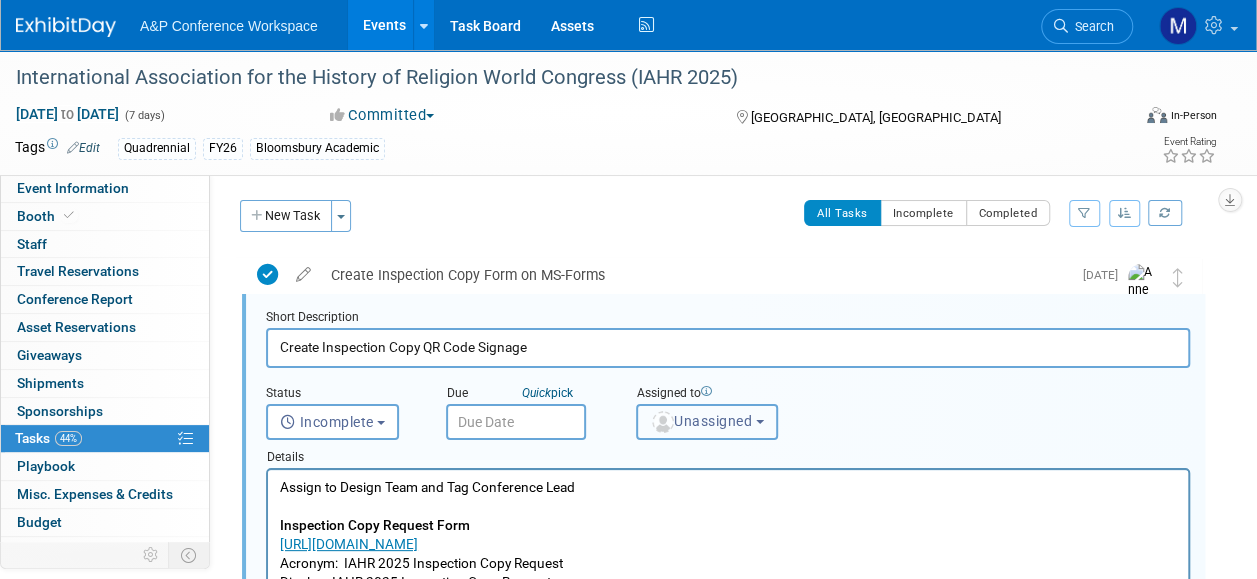 click on "Unassigned" at bounding box center (707, 422) 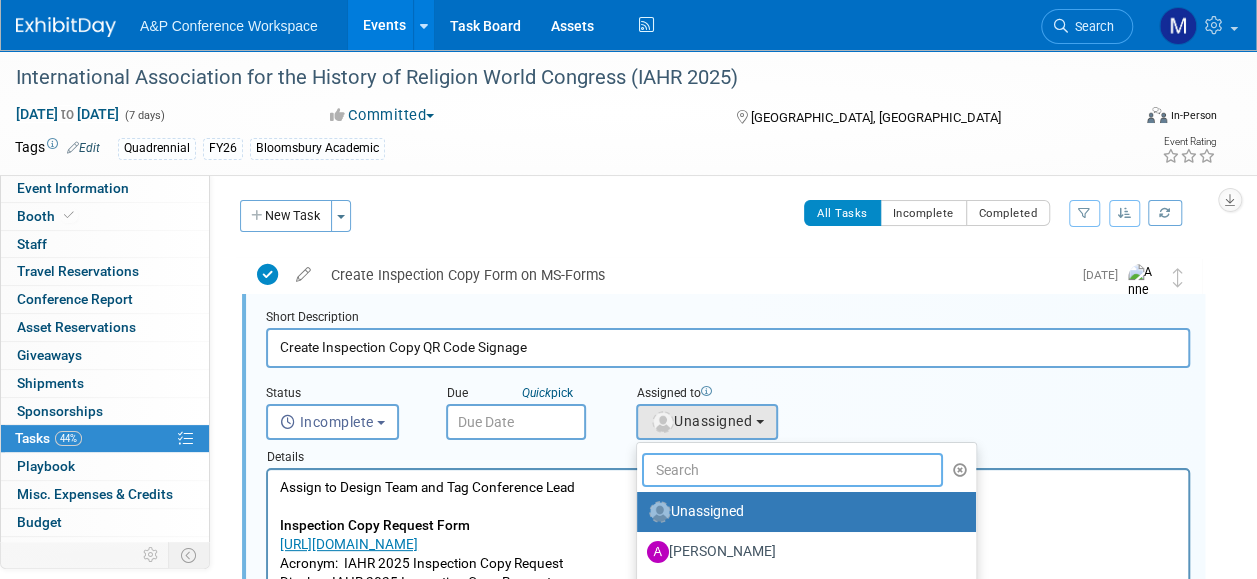 click at bounding box center [792, 470] 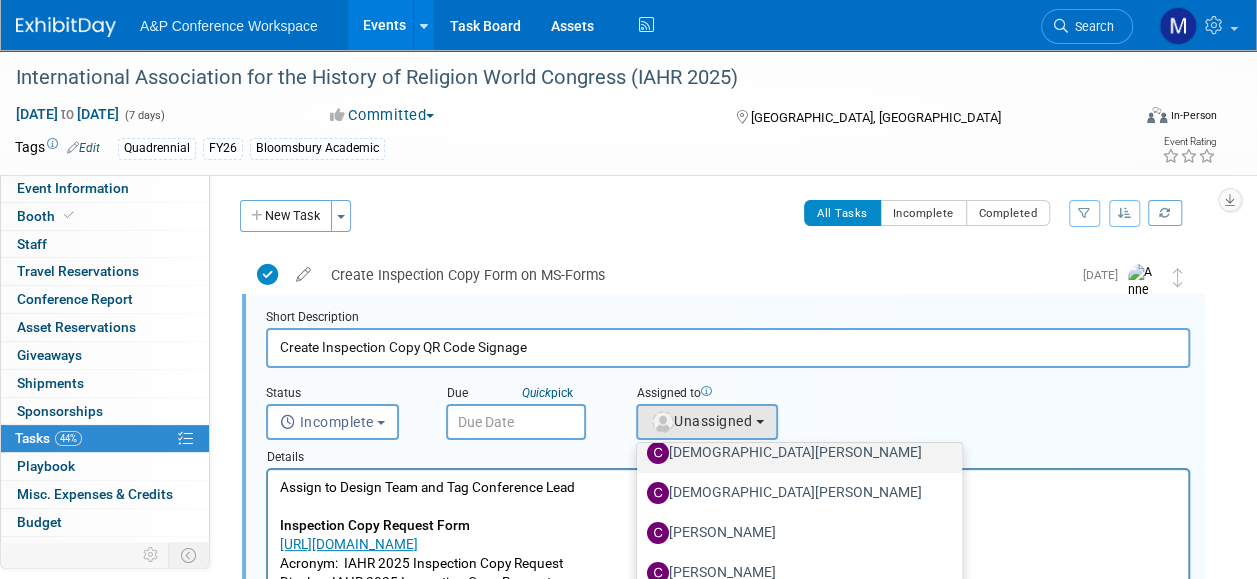 scroll, scrollTop: 110, scrollLeft: 0, axis: vertical 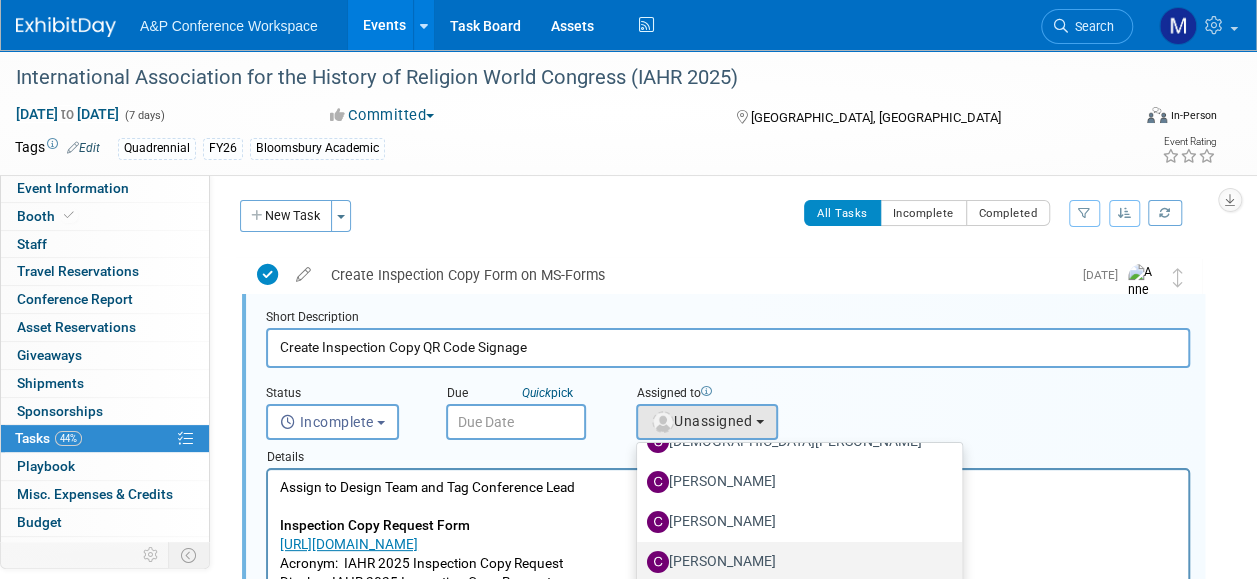 type on "[DEMOGRAPHIC_DATA]" 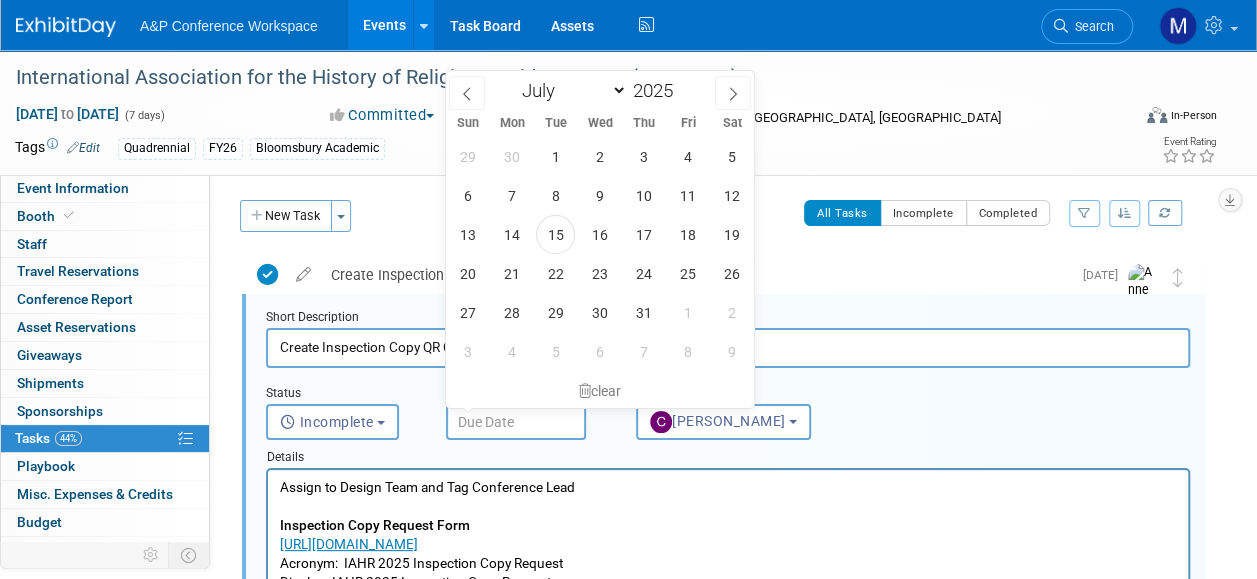 click at bounding box center [516, 422] 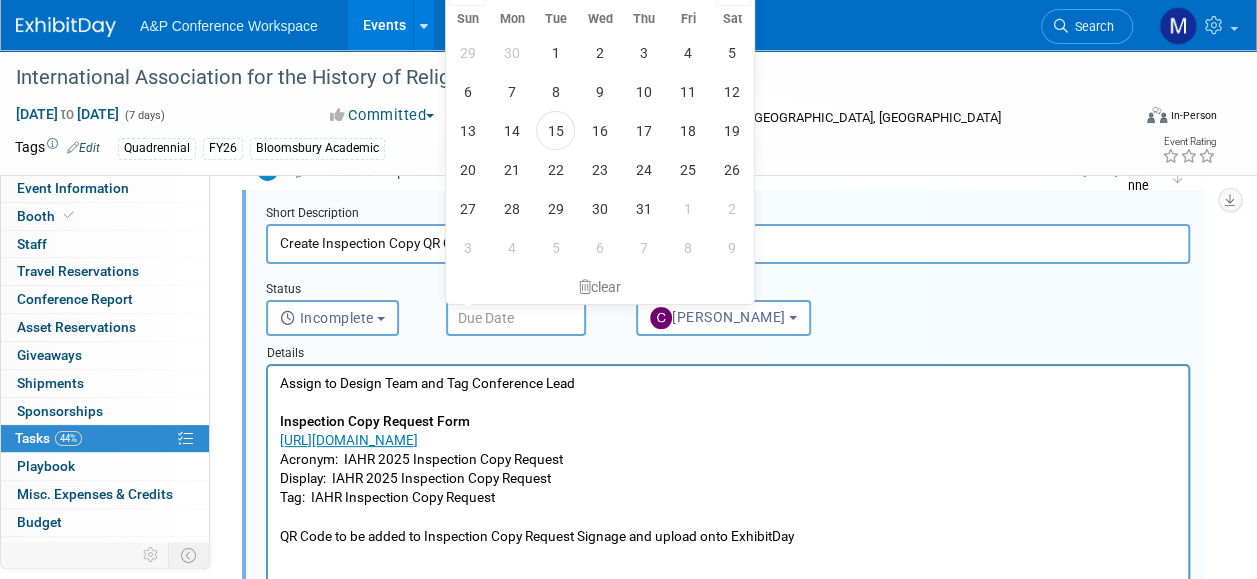 scroll, scrollTop: 2, scrollLeft: 0, axis: vertical 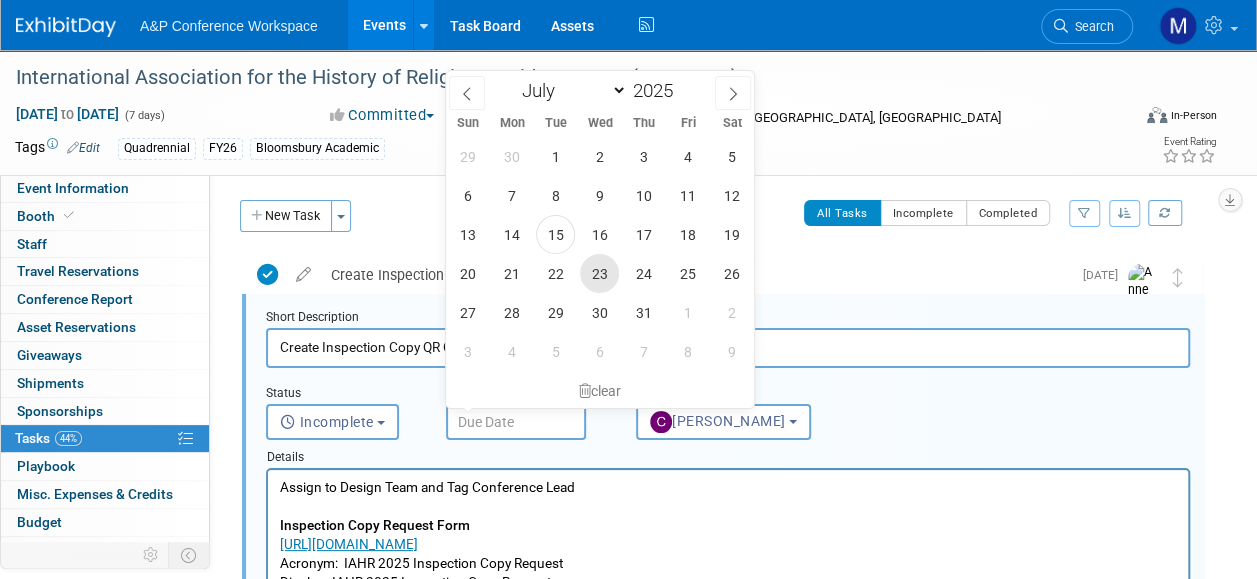 click on "23" at bounding box center (599, 273) 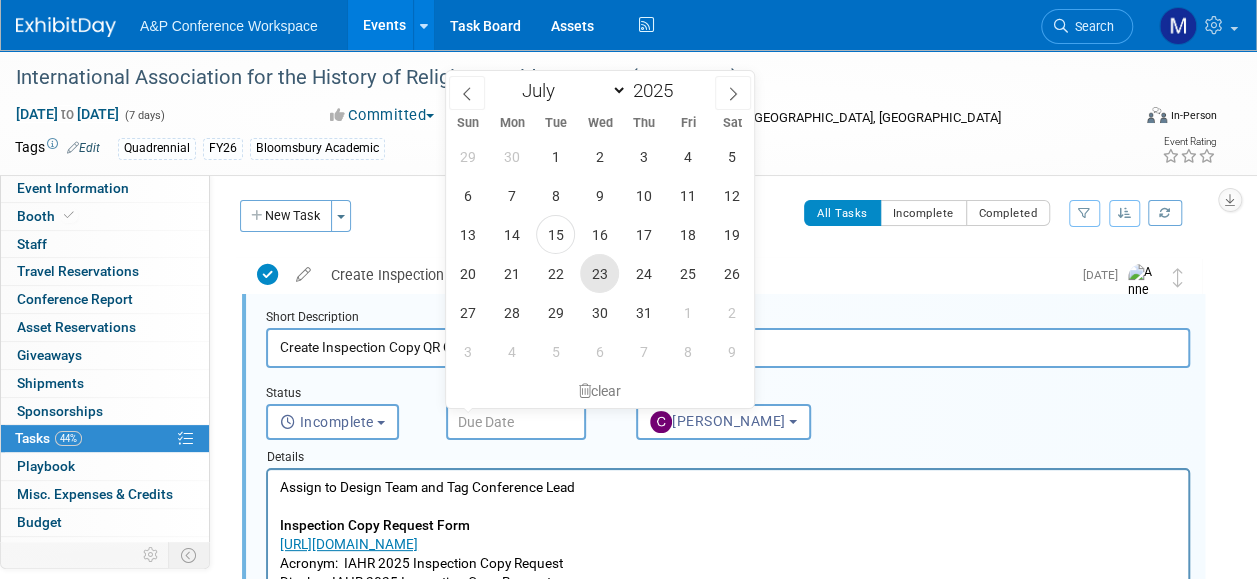 type on "Jul 23, 2025" 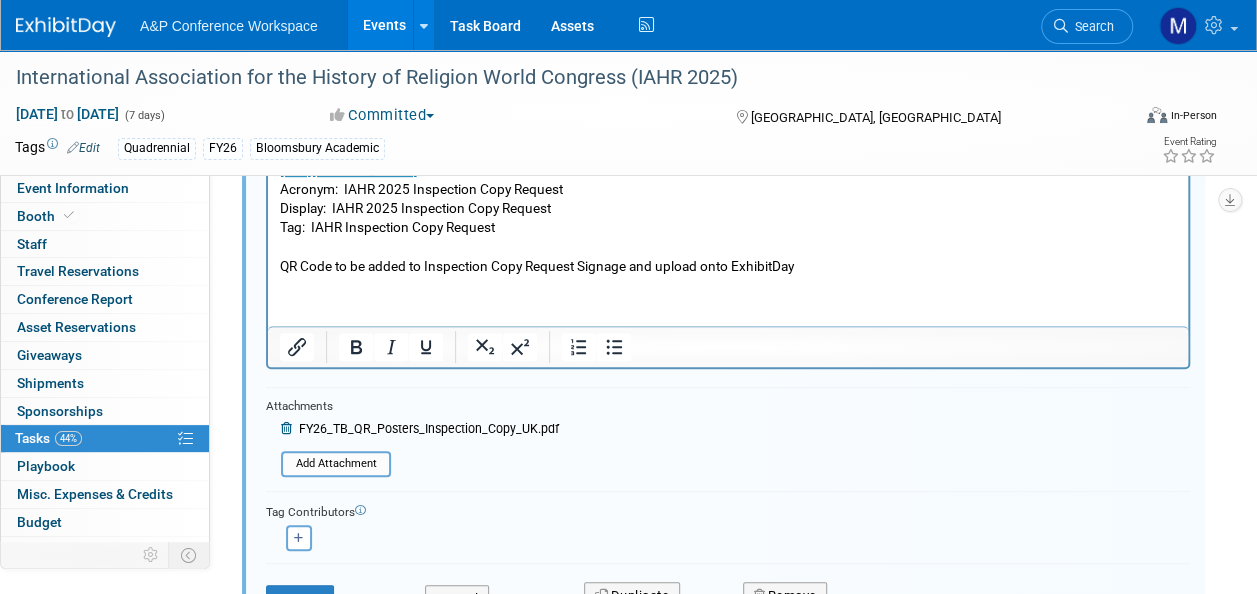 scroll, scrollTop: 502, scrollLeft: 0, axis: vertical 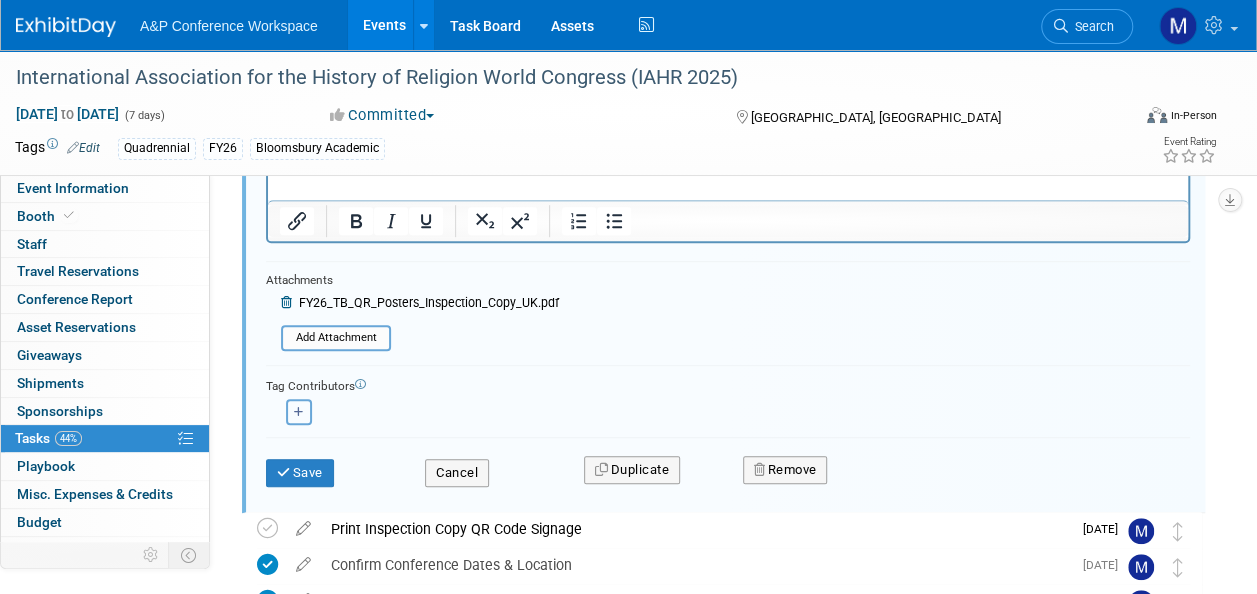 click at bounding box center (299, 412) 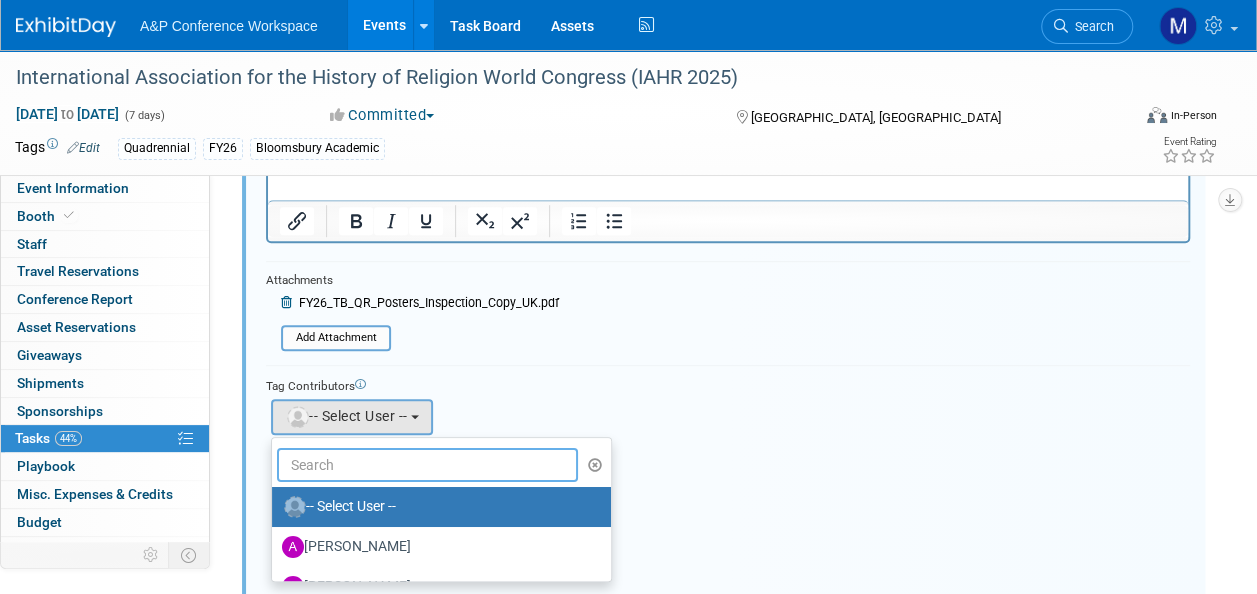 click at bounding box center (427, 465) 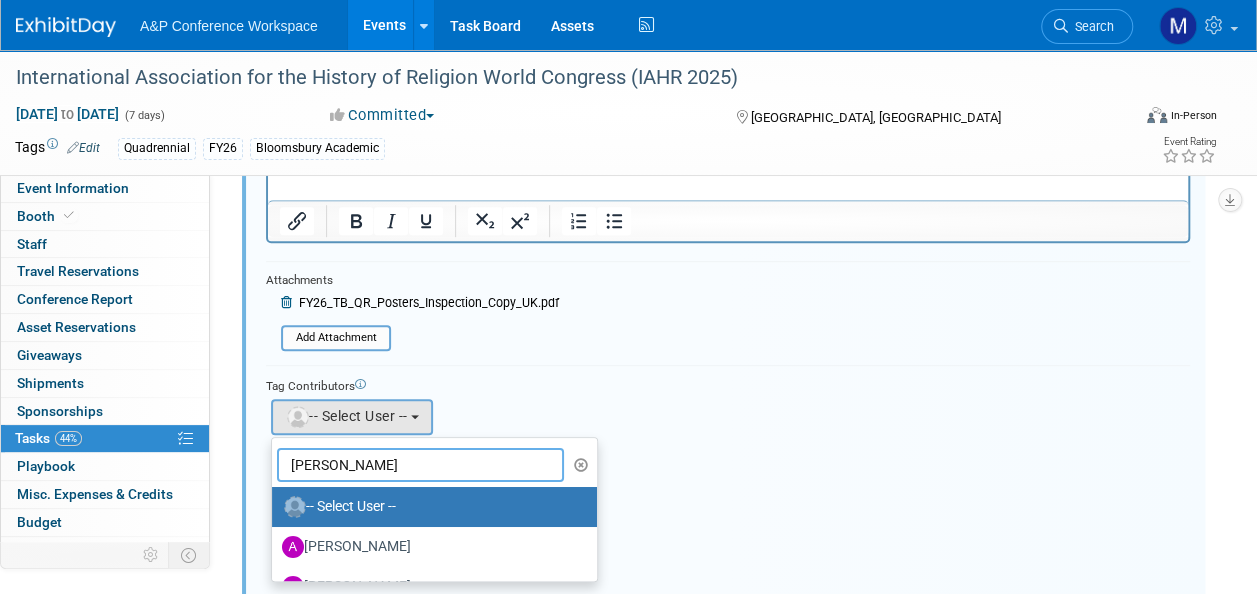 type on "emma ch" 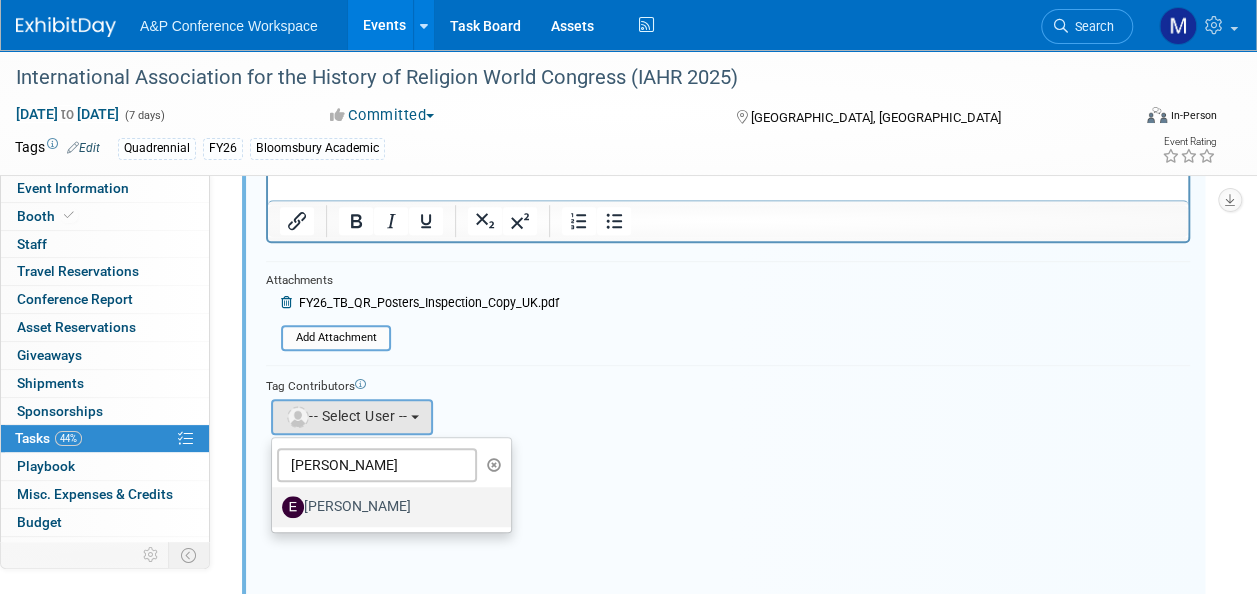 click on "[PERSON_NAME]" at bounding box center [386, 507] 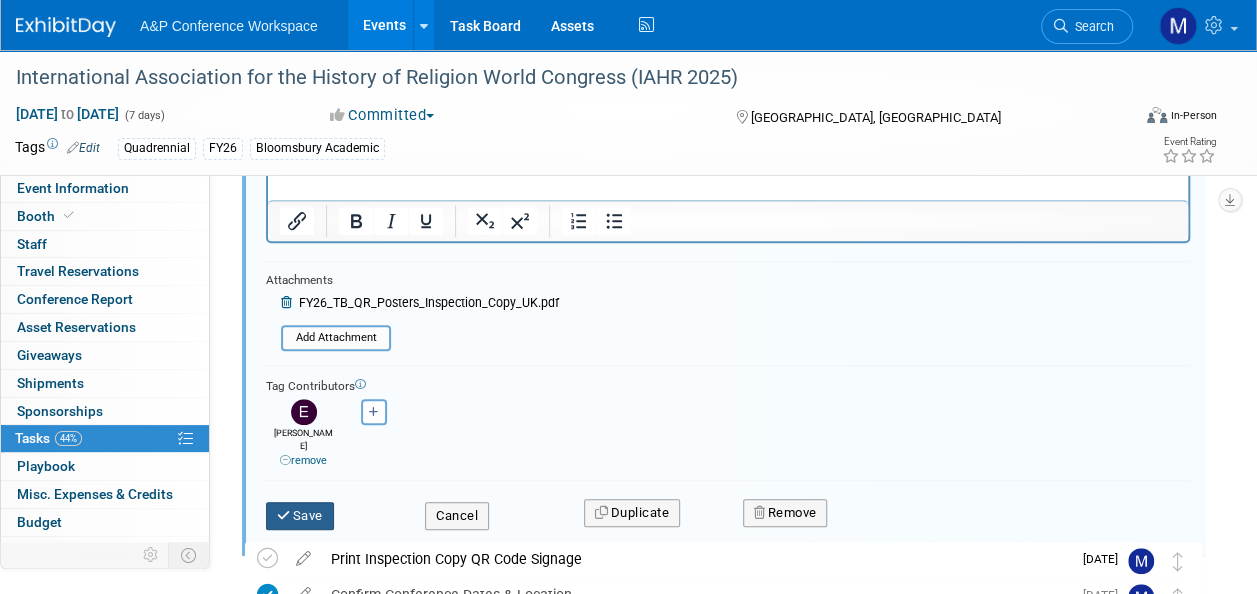 click on "Save" at bounding box center (300, 516) 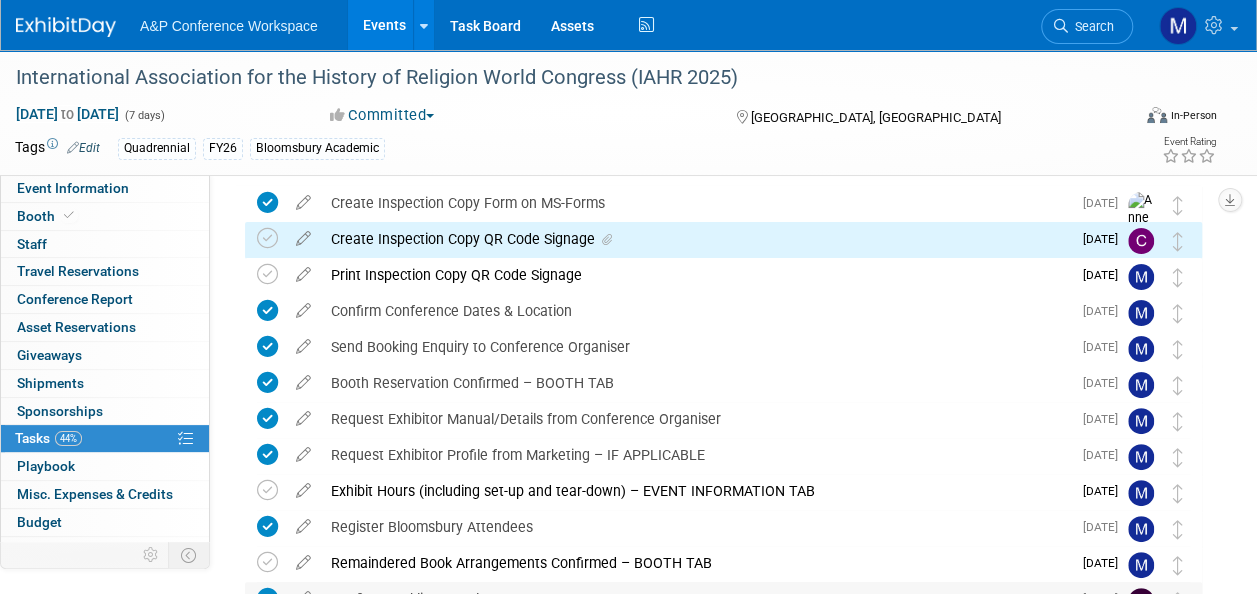 scroll, scrollTop: 0, scrollLeft: 0, axis: both 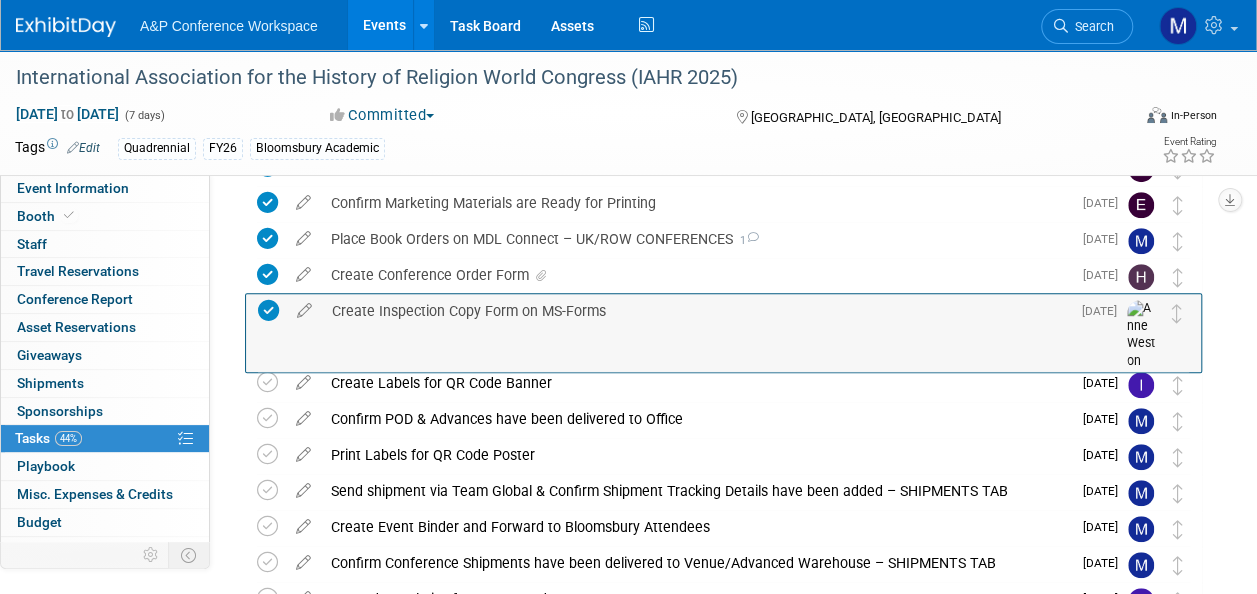 drag, startPoint x: 1178, startPoint y: 281, endPoint x: 1178, endPoint y: 328, distance: 47 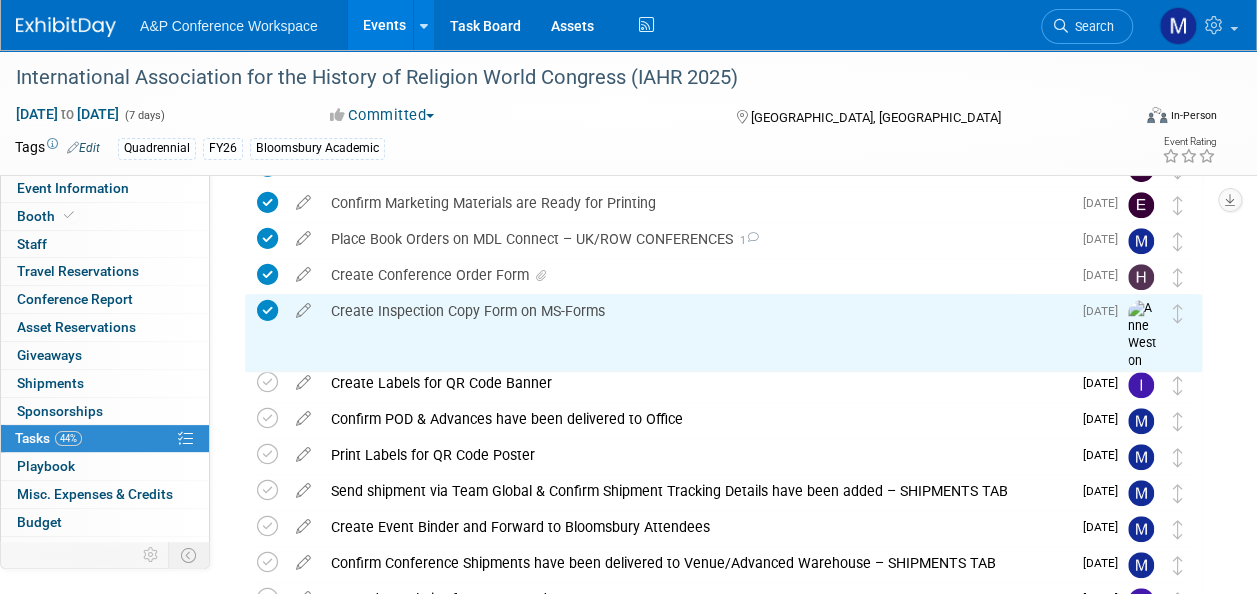 click at bounding box center (651, 345) 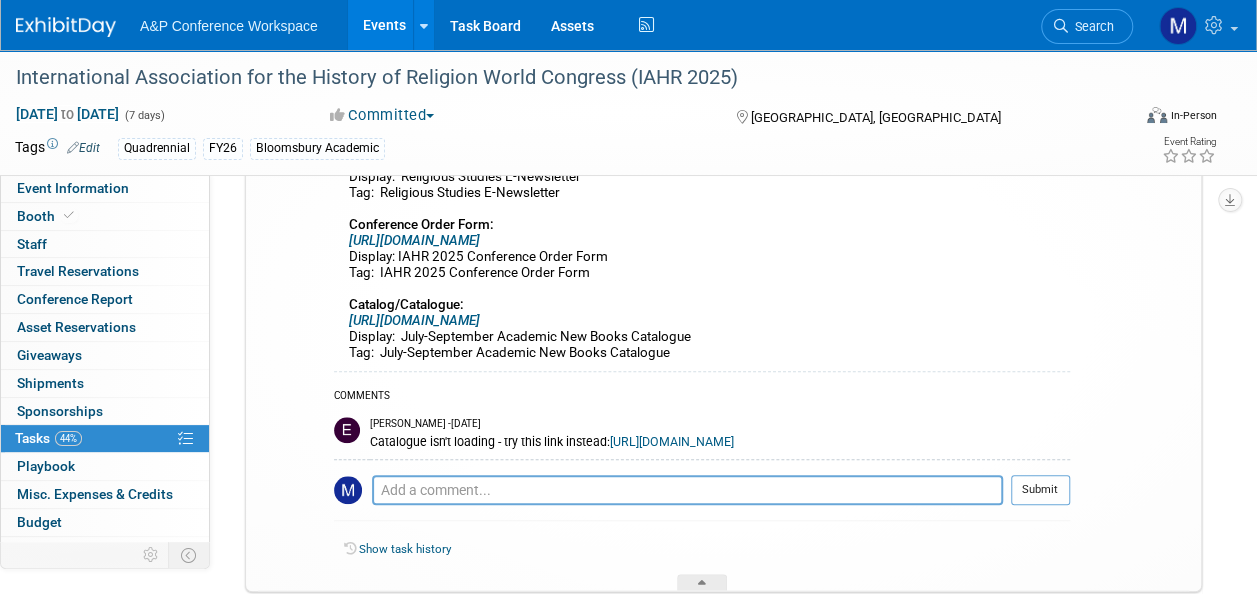 scroll, scrollTop: 906, scrollLeft: 0, axis: vertical 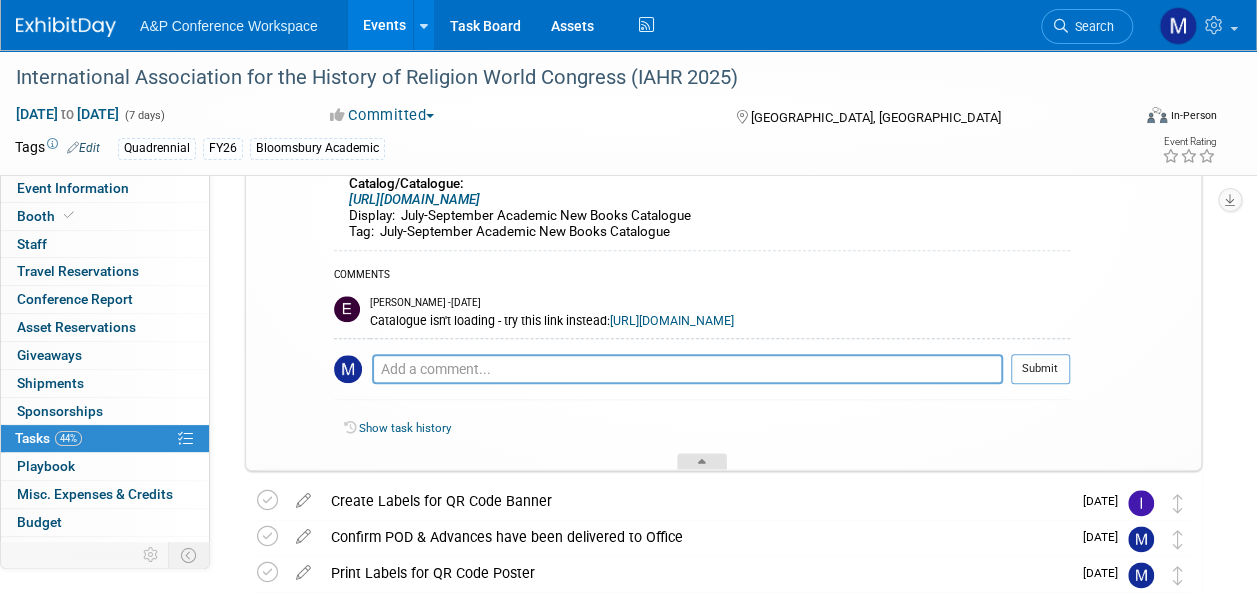 click at bounding box center (702, 461) 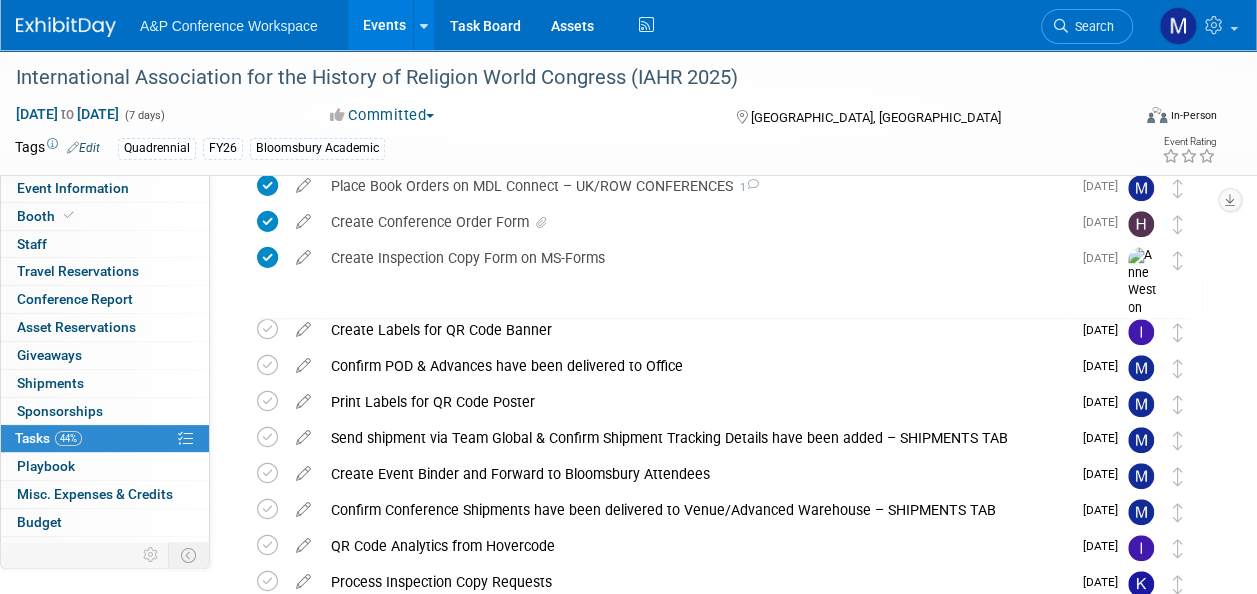 scroll, scrollTop: 459, scrollLeft: 0, axis: vertical 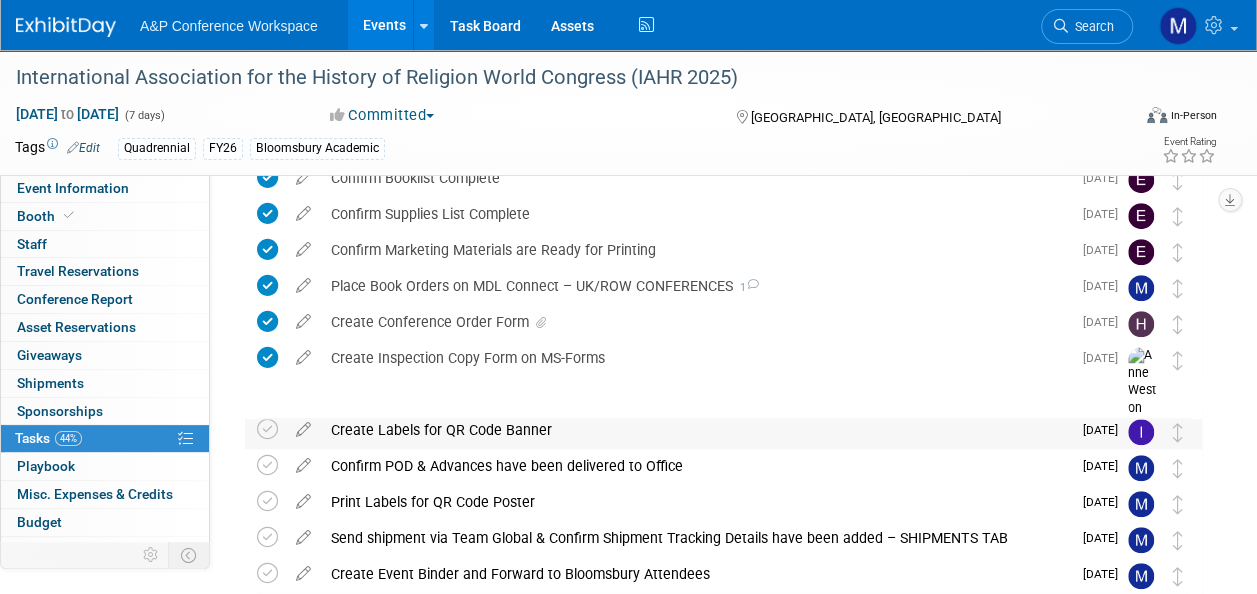 click on "Create Labels for QR Code Banner" at bounding box center [696, 430] 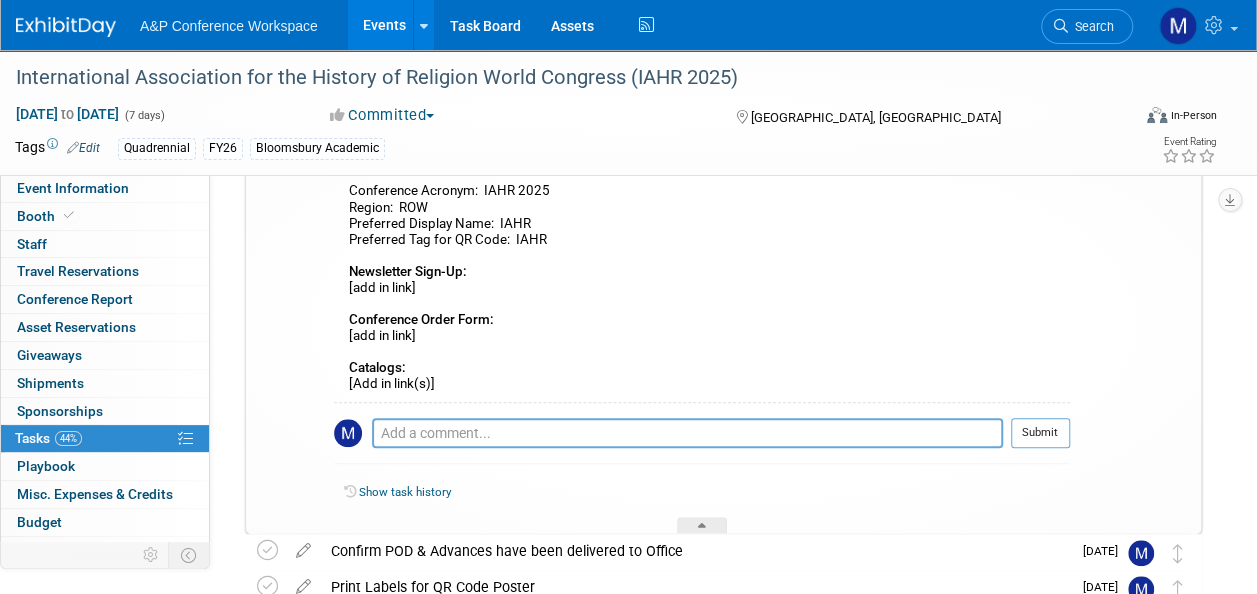 scroll, scrollTop: 759, scrollLeft: 0, axis: vertical 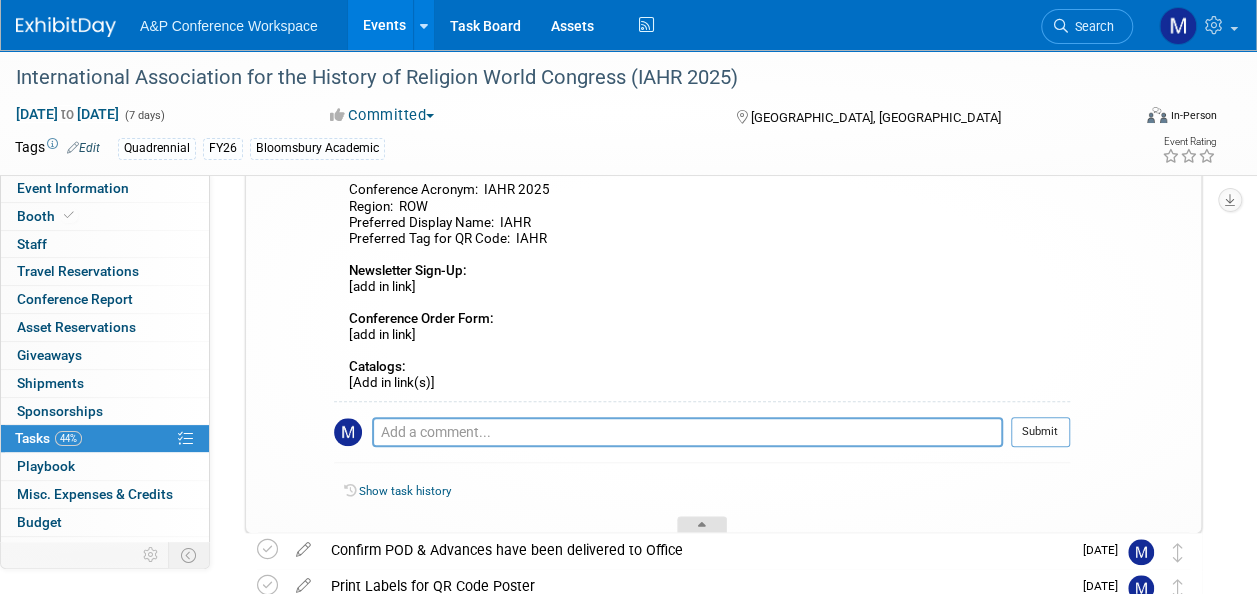 click at bounding box center (702, 524) 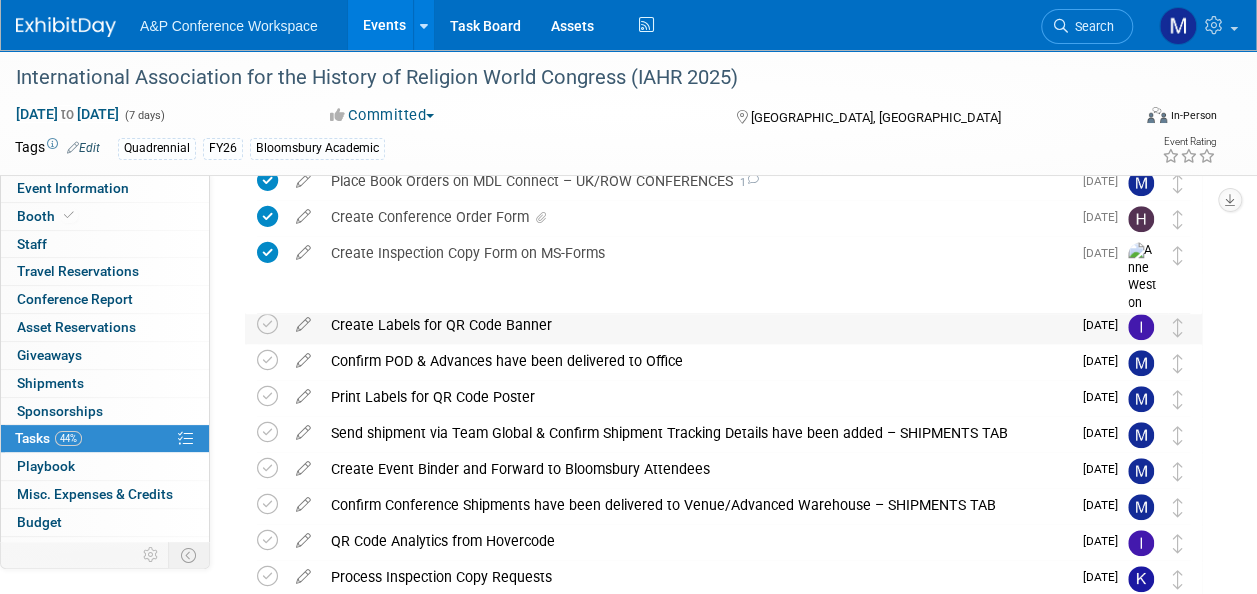 scroll, scrollTop: 559, scrollLeft: 0, axis: vertical 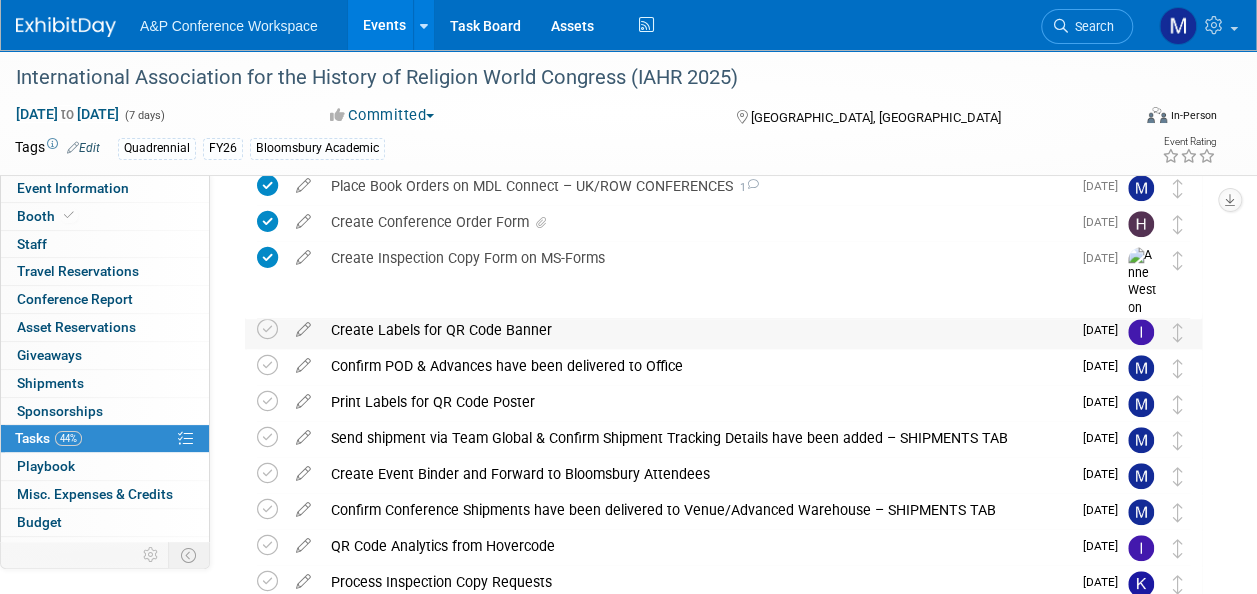 drag, startPoint x: 554, startPoint y: 325, endPoint x: 333, endPoint y: 328, distance: 221.02036 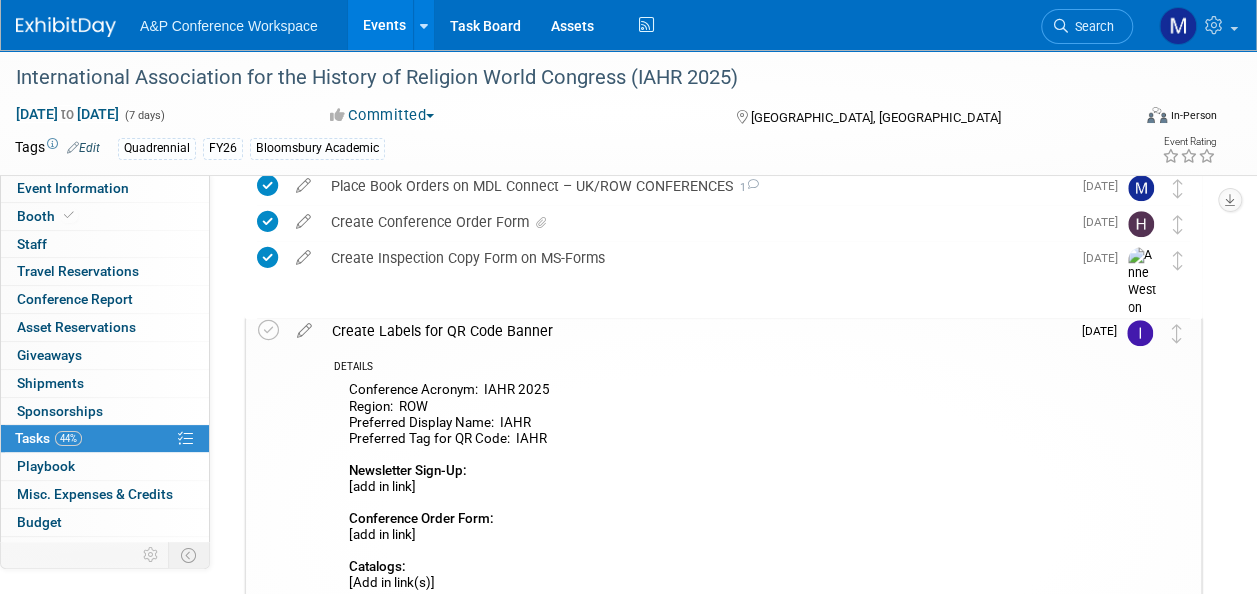 click on "Create Labels for QR Code Banner" at bounding box center (696, 331) 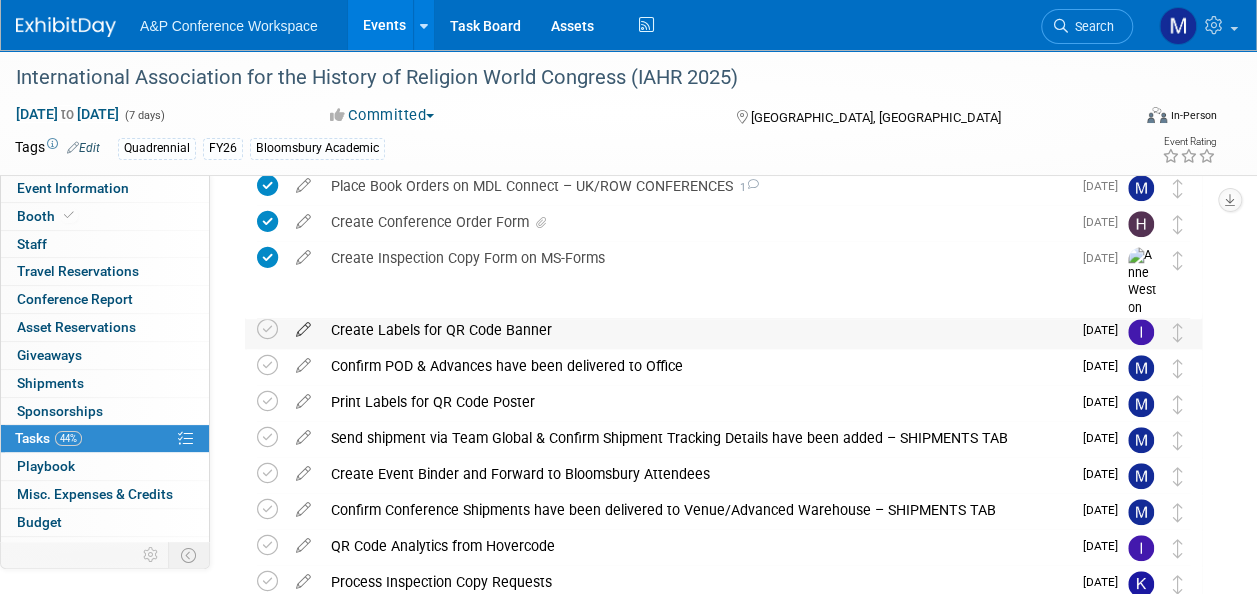 click at bounding box center [303, 325] 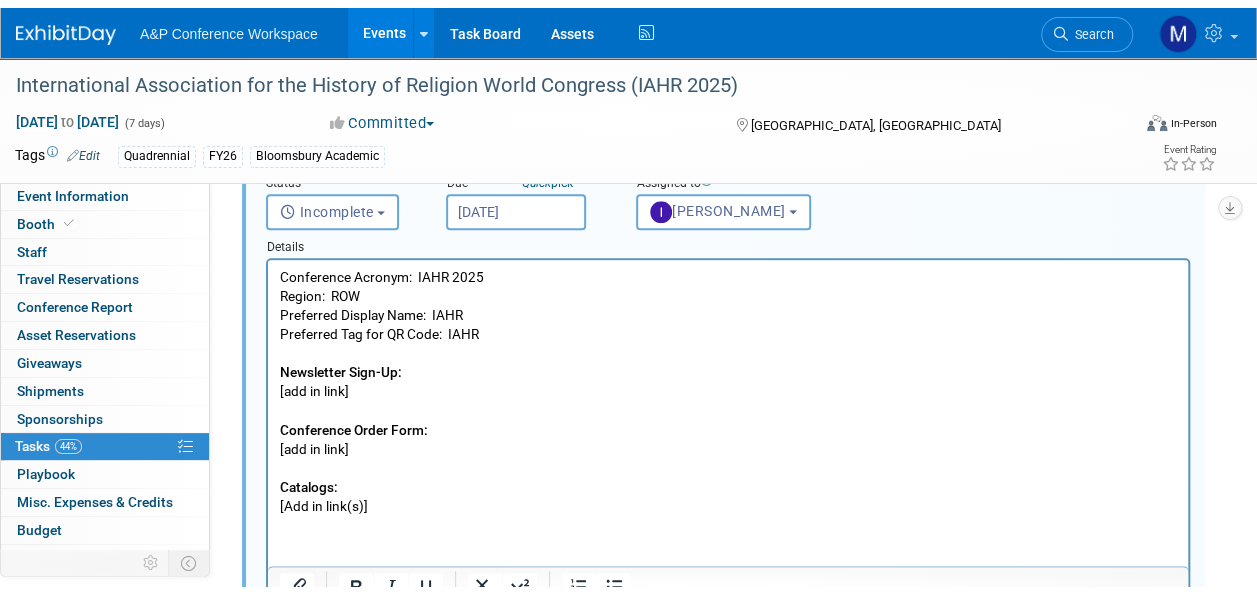 scroll, scrollTop: 878, scrollLeft: 0, axis: vertical 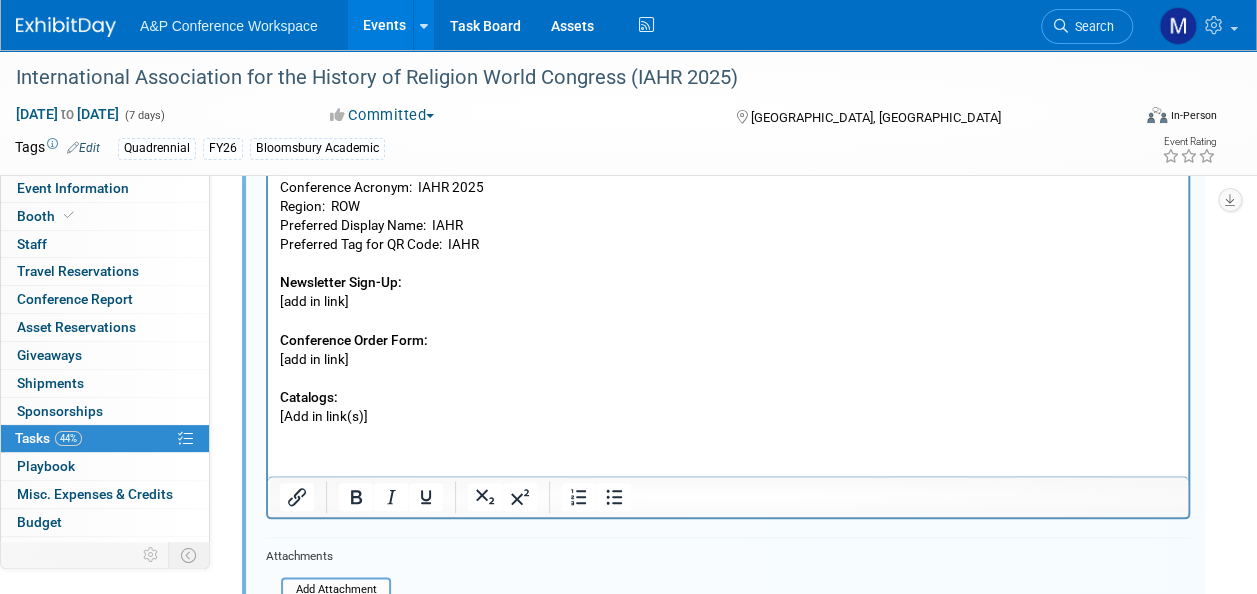 click on "Conference Acronym:  IAHR 2025 Region:  ROW Preferred Display Name:  IAHR Preferred Tag for QR Code:  IAHR Newsletter Sign-Up: [add in link] Conference Order Form: [add in link] Catalogs: [Add in link(s)]" at bounding box center [728, 302] 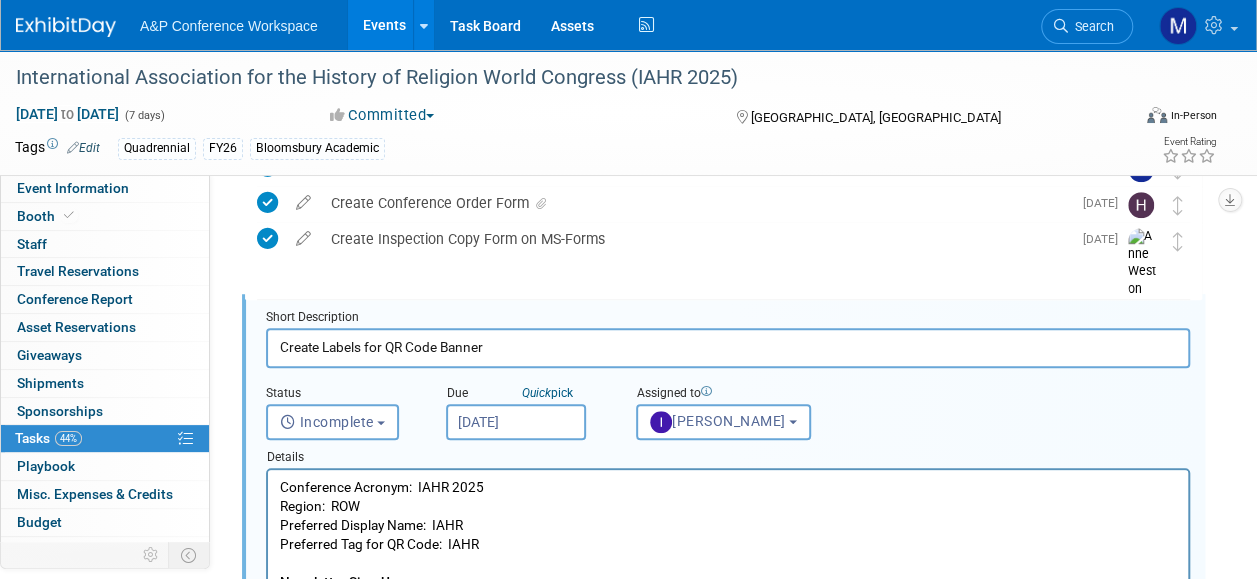 scroll, scrollTop: 478, scrollLeft: 0, axis: vertical 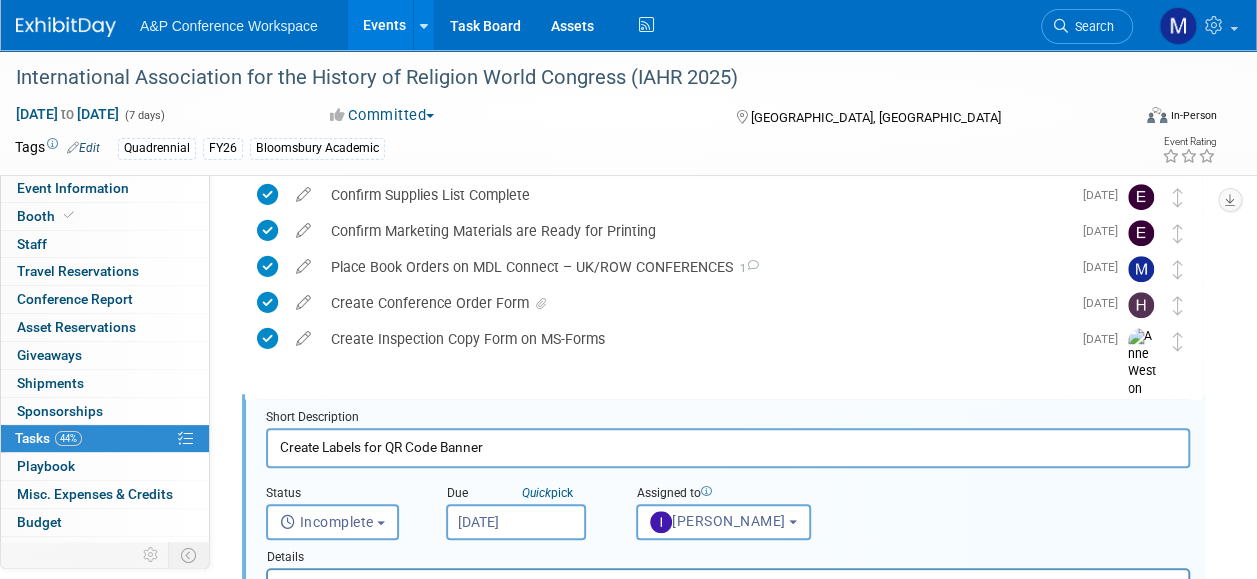 click on "Marketer to Confirm Links for QR Code Posters
1" at bounding box center [696, 375] 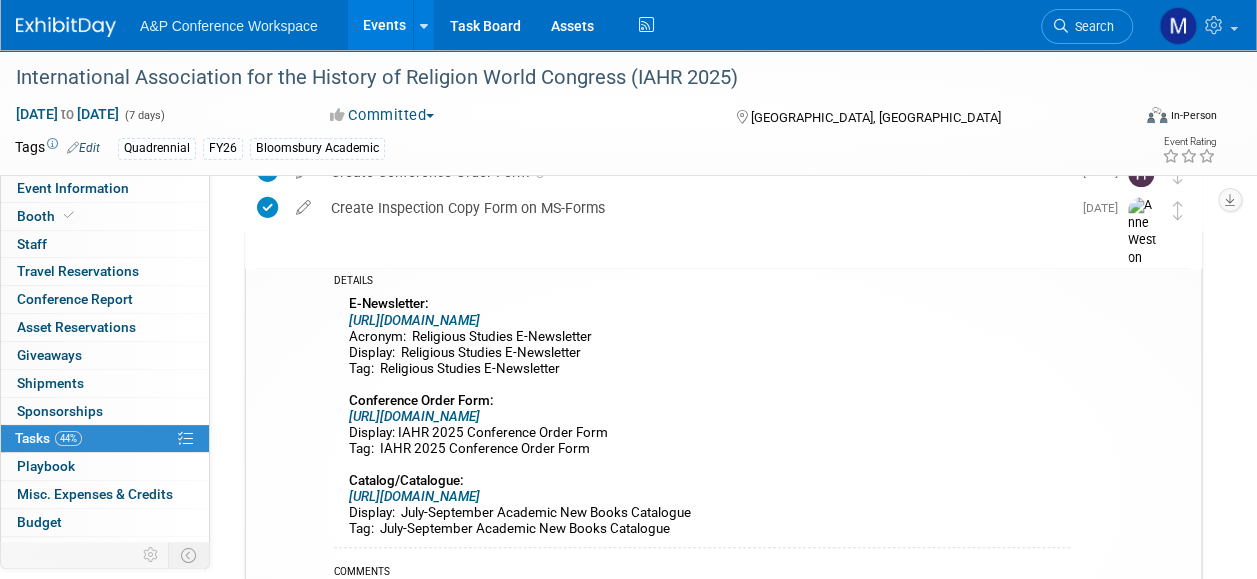 scroll, scrollTop: 578, scrollLeft: 0, axis: vertical 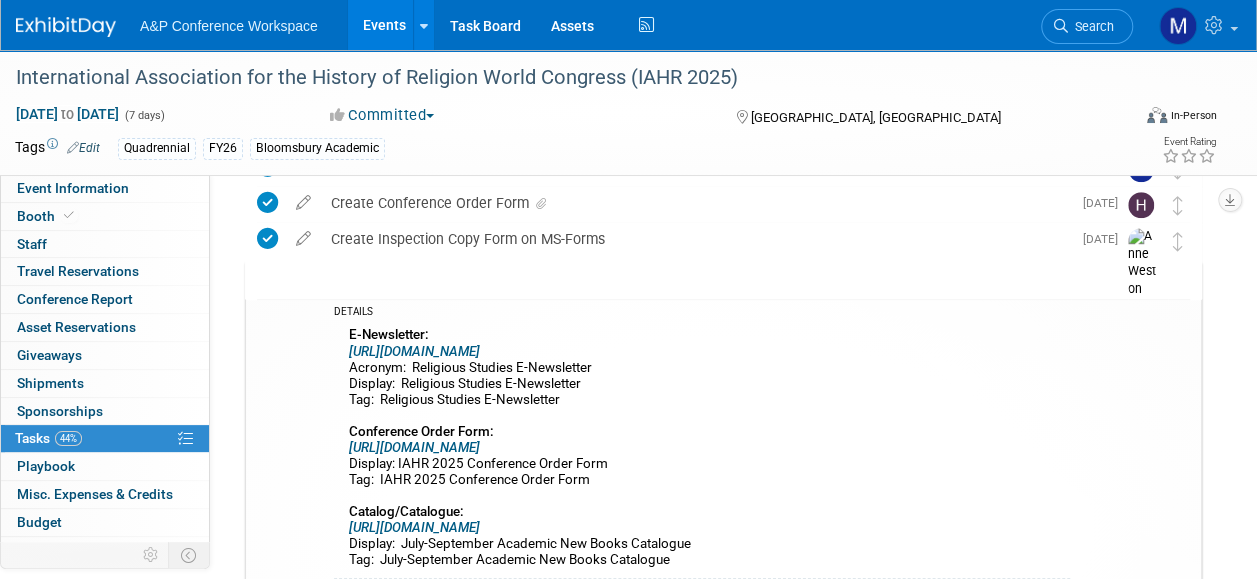 drag, startPoint x: 796, startPoint y: 341, endPoint x: 830, endPoint y: 342, distance: 34.0147 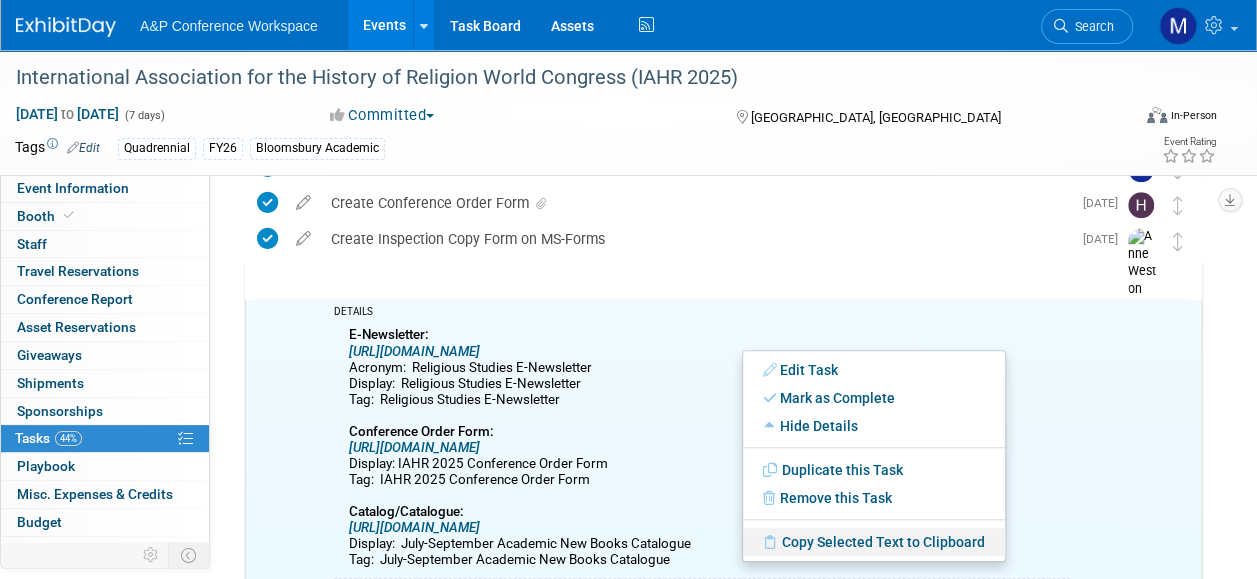 click on "Copy Selected Text to Clipboard" at bounding box center (874, 542) 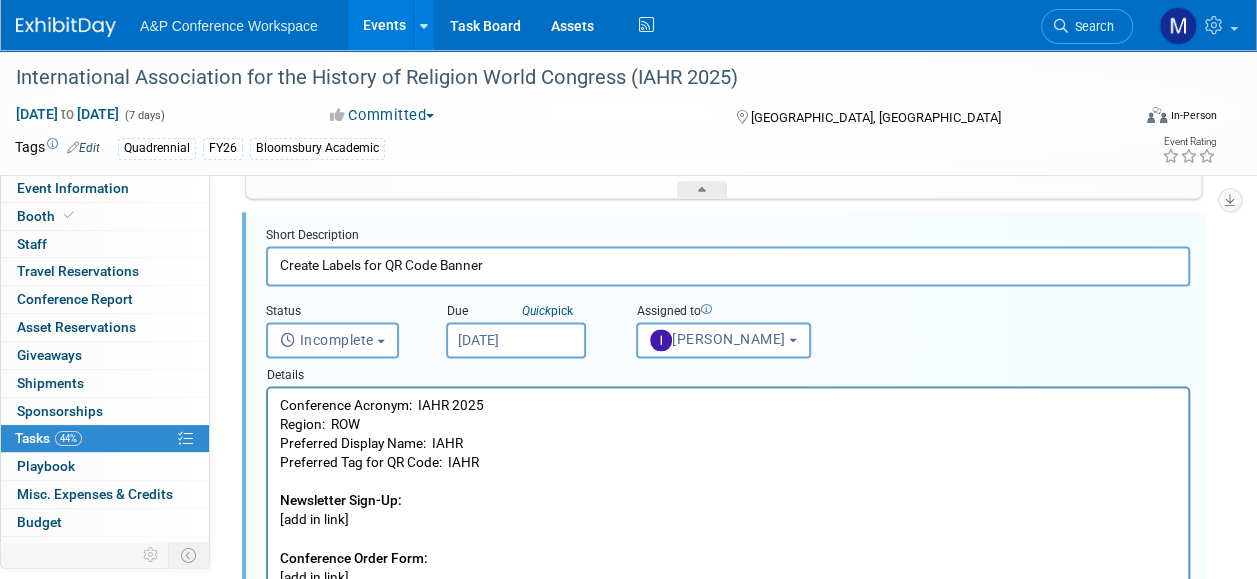 scroll, scrollTop: 1278, scrollLeft: 0, axis: vertical 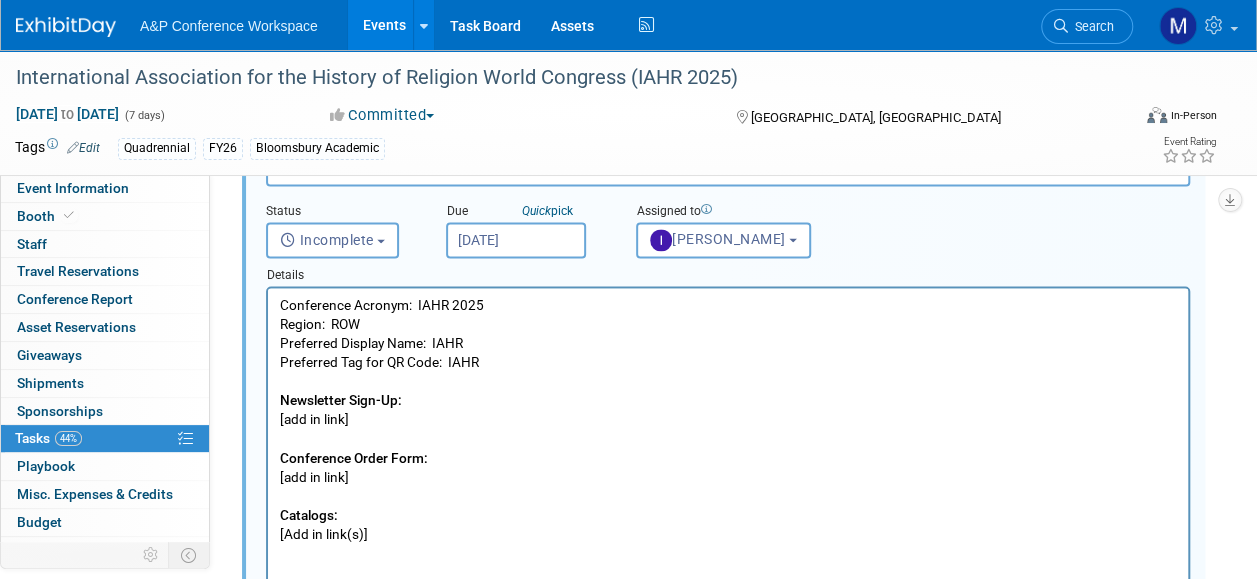 click on "Conference Acronym:  IAHR 2025 Region:  ROW Preferred Display Name:  IAHR Preferred Tag for QR Code:  IAHR Newsletter Sign-Up: [add in link] Conference Order Form: [add in link] Catalogs: [Add in link(s)]" at bounding box center [728, 420] 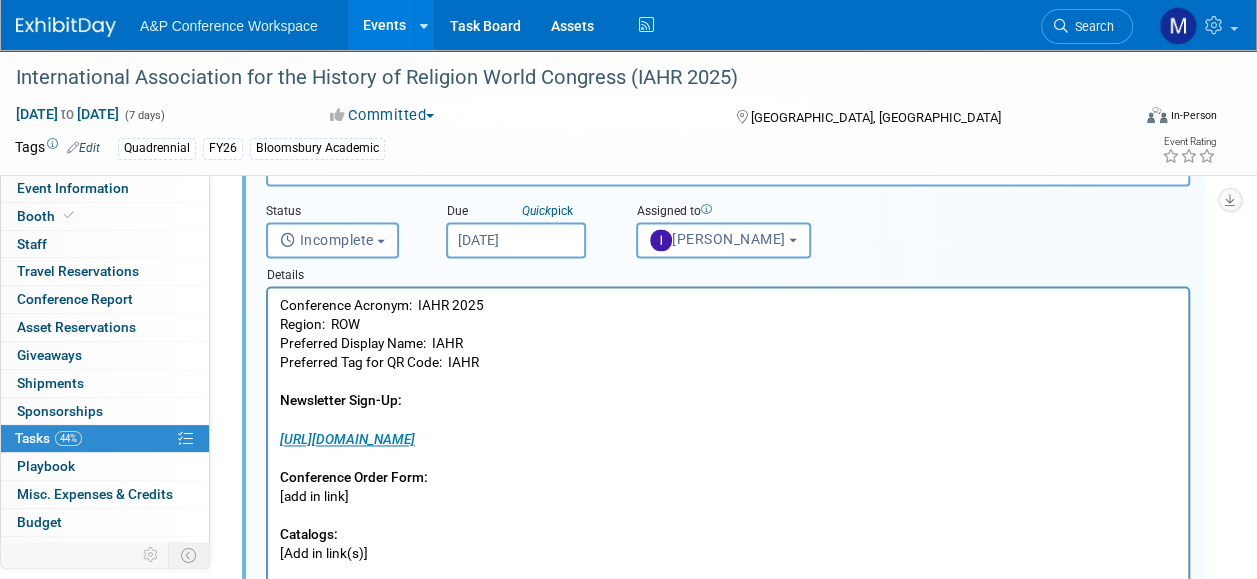 click on "Conference Acronym:  IAHR 2025 Region:  ROW Preferred Display Name:  IAHR Preferred Tag for QR Code:  IAHR Newsletter Sign-Up: https://www.bloomsbury.com/uk/newsletters/religious-studies-newsletter/ Conference Order Form: [add in link] Catalogs: [Add in link(s)]" at bounding box center (728, 429) 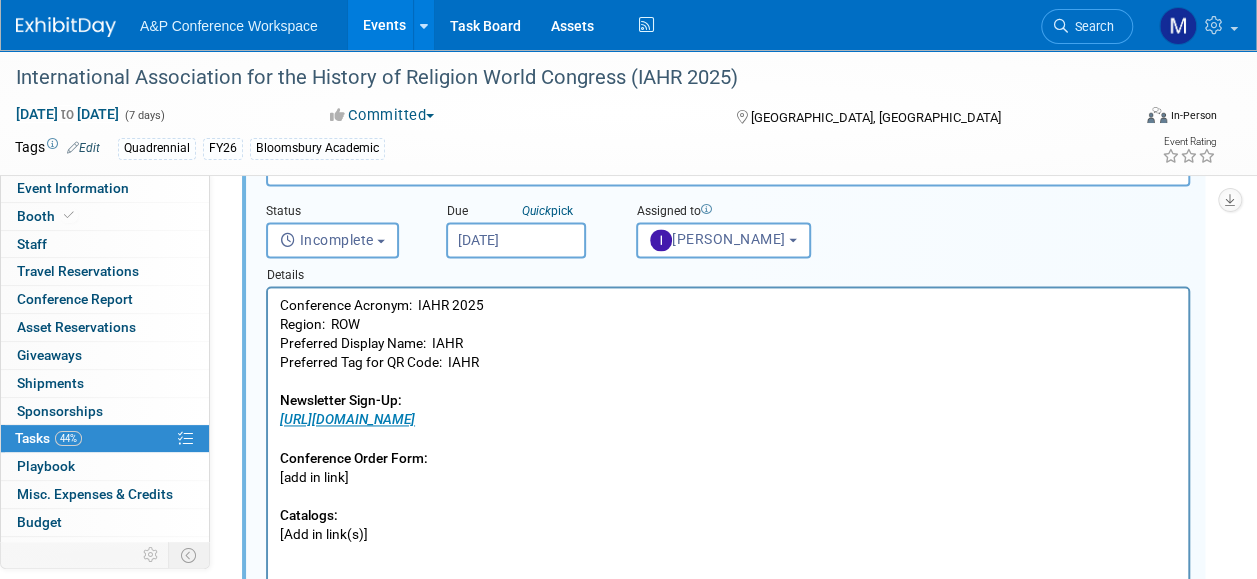 click on "Conference Acronym:  IAHR 2025 Region:  ROW Preferred Display Name:  IAHR Preferred Tag for QR Code:  IAHR Newsletter Sign-Up: ﻿ https://www.bloomsbury.com/uk/newsletters/religious-studies-newsletter/ Conference Order Form: [add in link] Catalogs: [Add in link(s)]" at bounding box center [728, 420] 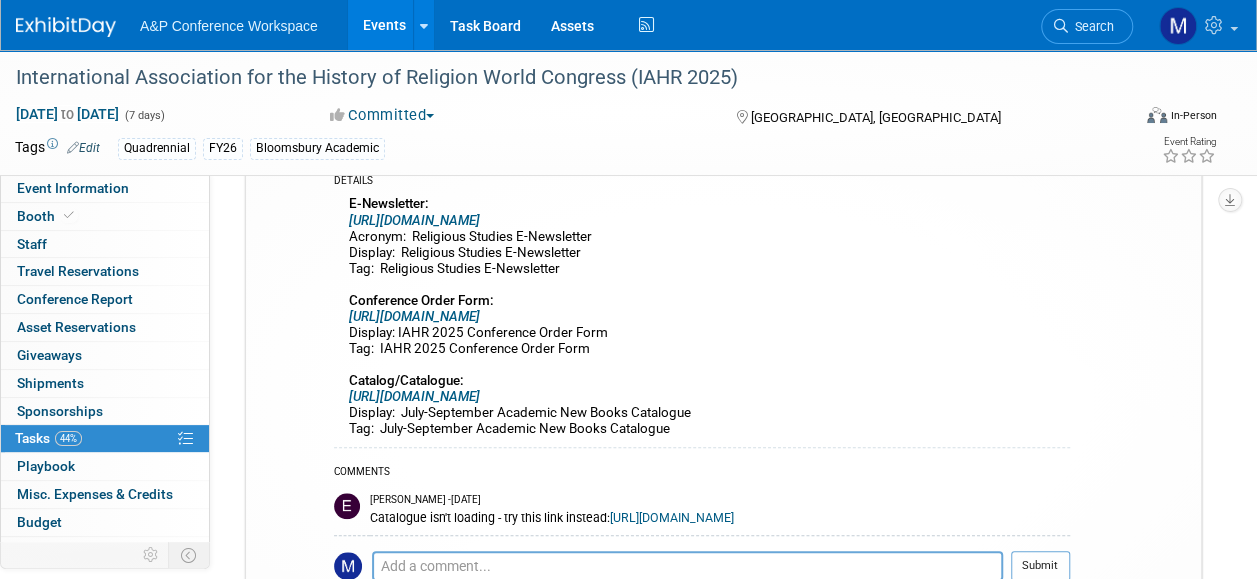 scroll, scrollTop: 678, scrollLeft: 0, axis: vertical 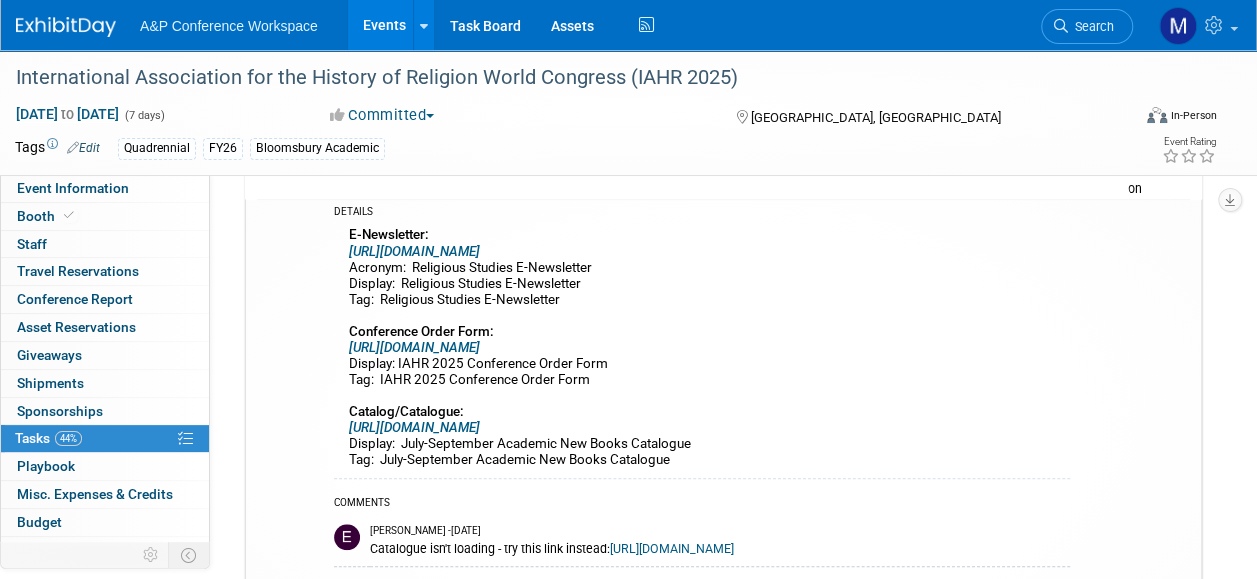 drag, startPoint x: 827, startPoint y: 342, endPoint x: 348, endPoint y: 351, distance: 479.08453 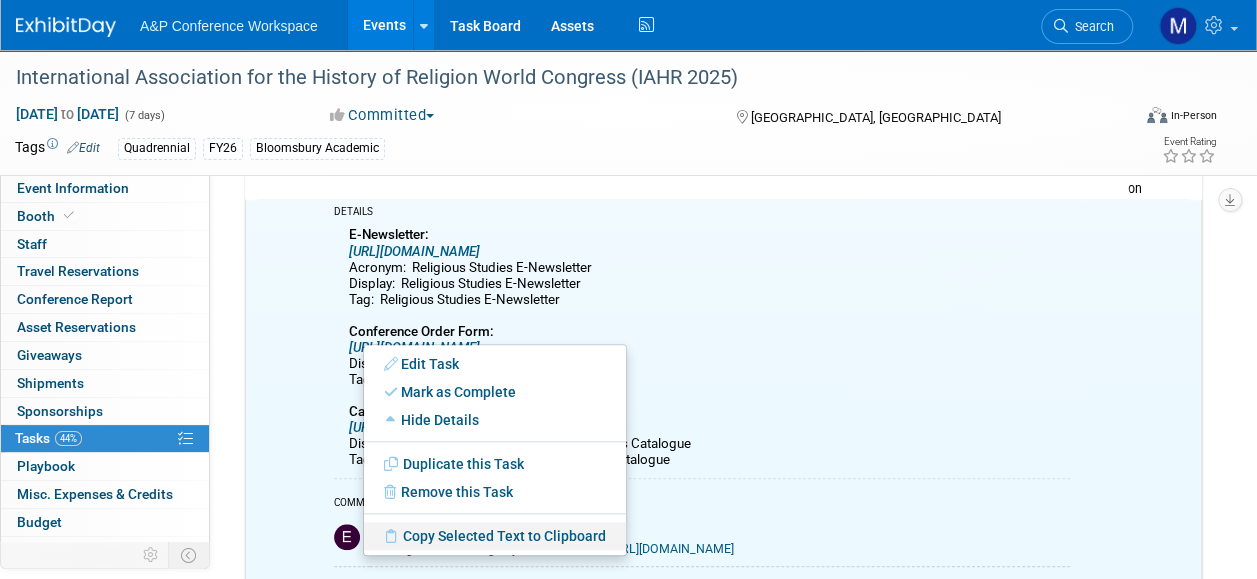 click on "Copy Selected Text to Clipboard" at bounding box center [495, 536] 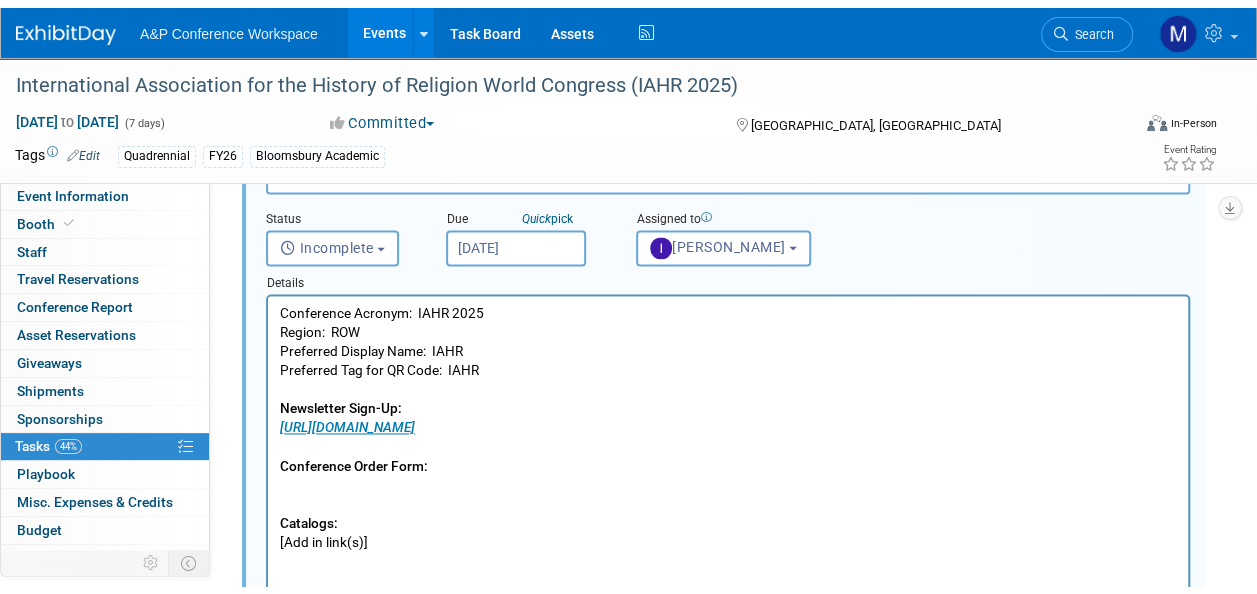 scroll, scrollTop: 1478, scrollLeft: 0, axis: vertical 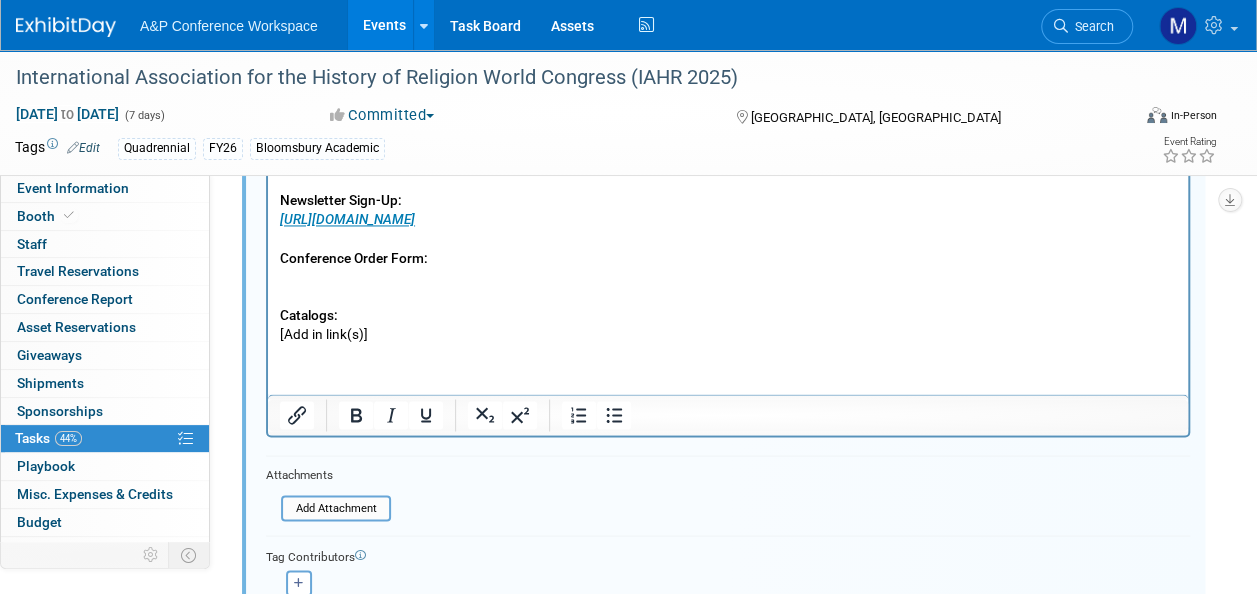click on "Conference Acronym:  IAHR 2025 Region:  ROW Preferred Display Name:  IAHR Preferred Tag for QR Code:  IAHR Newsletter Sign-Up: https://www.bloomsbury.com/uk/newsletters/religious-studies-newsletter/ Conference Order Form: Catalogs: [Add in link(s)]" at bounding box center (728, 220) 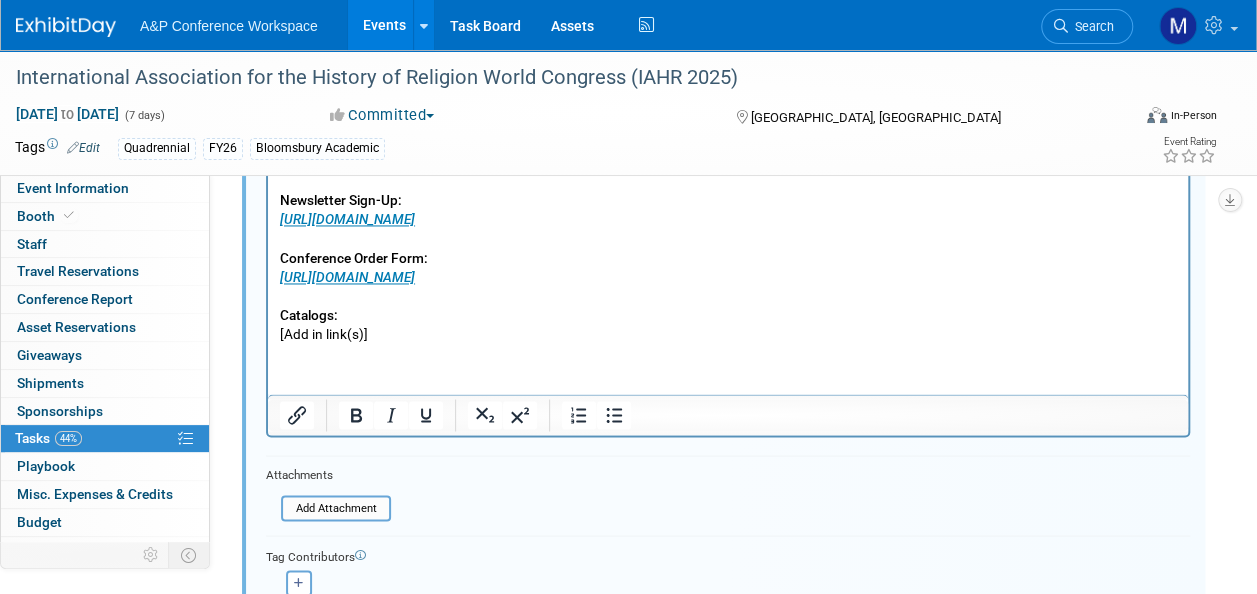 click on "Conference Acronym:  IAHR 2025 Region:  ROW Preferred Display Name:  IAHR Preferred Tag for QR Code:  IAHR Newsletter Sign-Up: https://www.bloomsbury.com/uk/newsletters/religious-studies-newsletter/ Conference Order Form: https://www.bloomsbury.com/media/hesdg3ke/iahr-conference-order-form.pdf Catalogs: [Add in link(s)]" at bounding box center [728, 220] 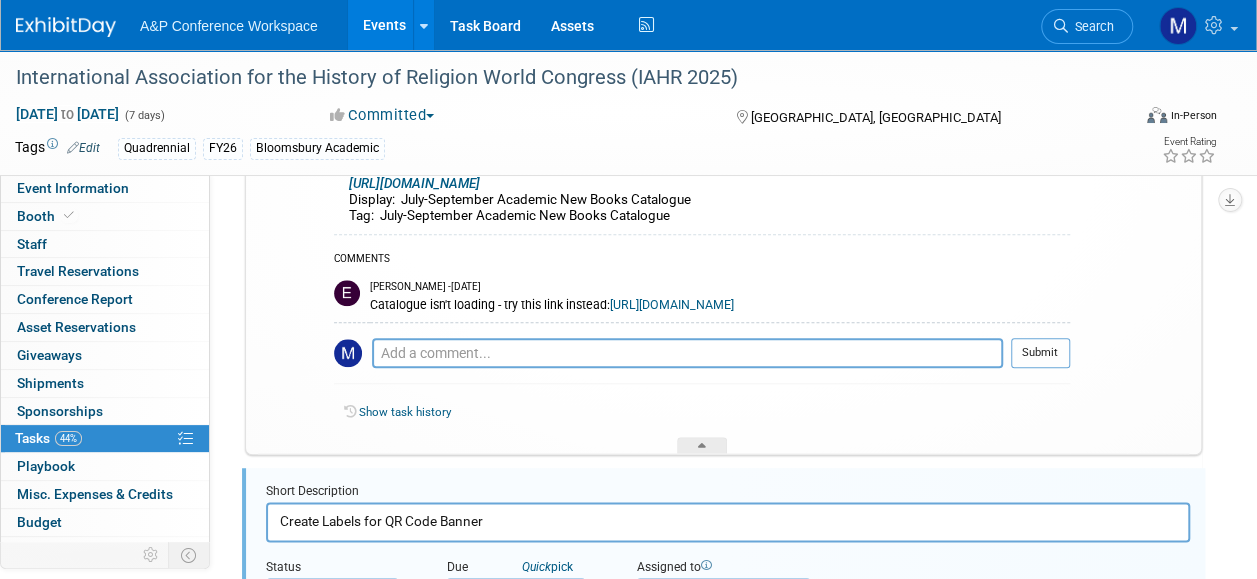 scroll, scrollTop: 878, scrollLeft: 0, axis: vertical 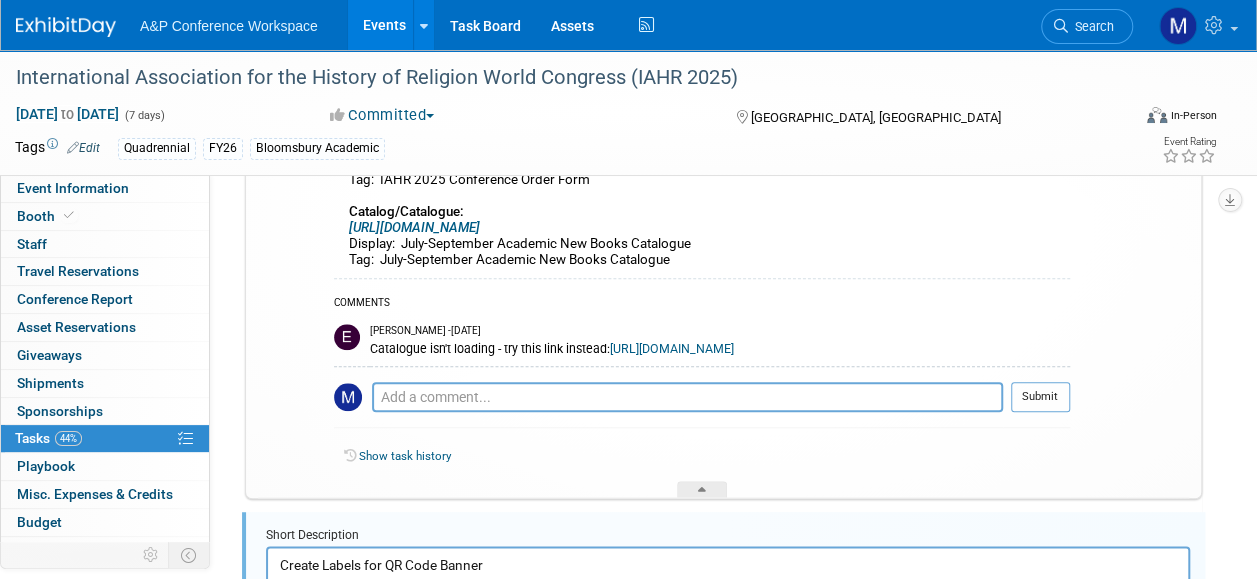 drag, startPoint x: 611, startPoint y: 345, endPoint x: 960, endPoint y: 376, distance: 350.37408 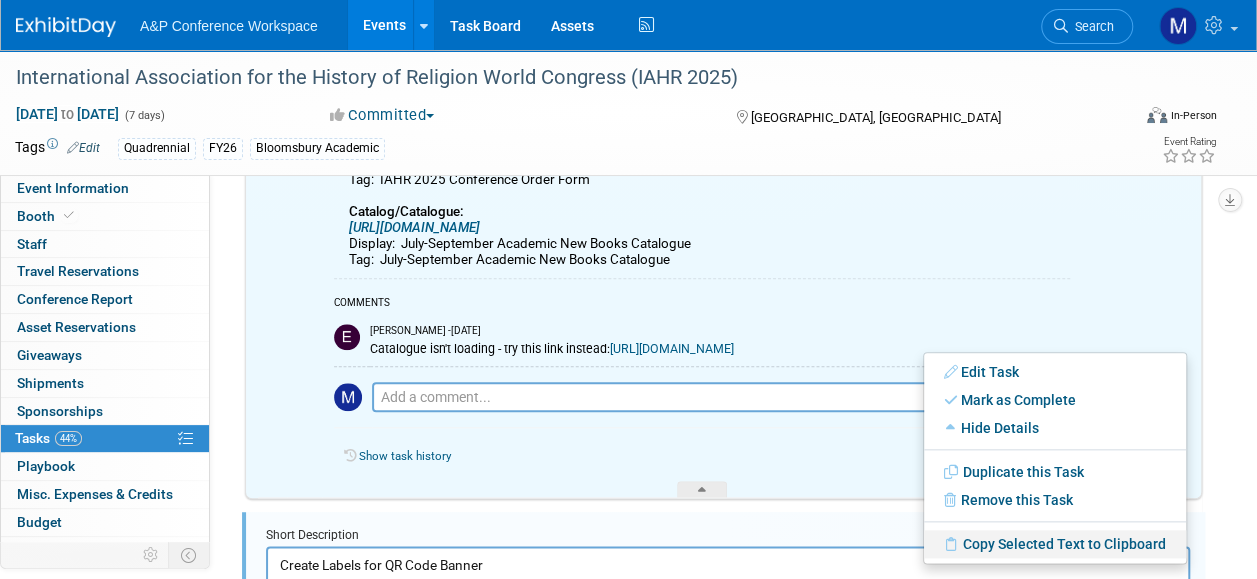click on "Copy Selected Text to Clipboard" at bounding box center (1055, 544) 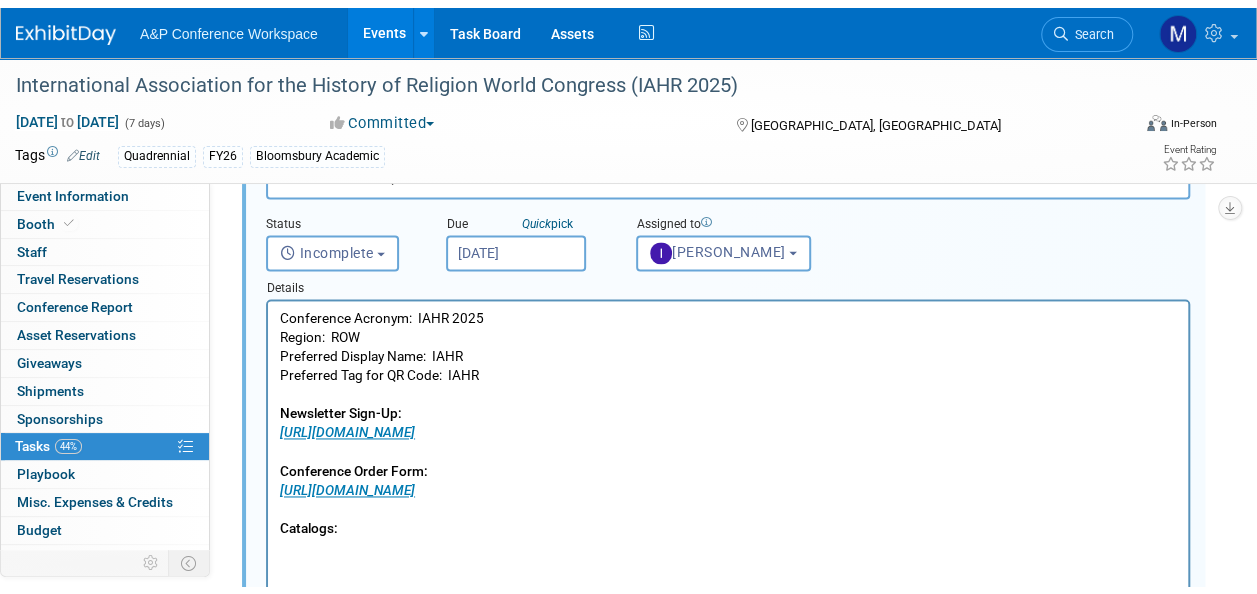 scroll, scrollTop: 1378, scrollLeft: 0, axis: vertical 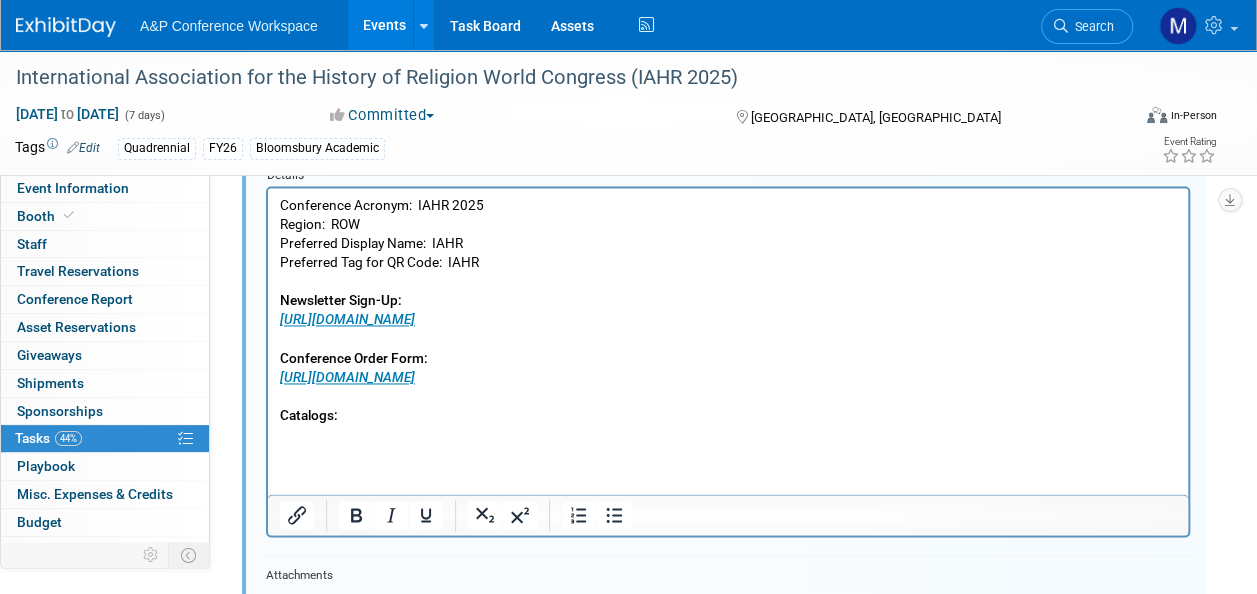 click on "Conference Acronym:  IAHR 2025 Region:  ROW Preferred Display Name:  IAHR Preferred Tag for QR Code:  IAHR Newsletter Sign-Up: https://www.bloomsbury.com/uk/newsletters/religious-studies-newsletter/ Conference Order Form: https://www.bloomsbury.com/media/hesdg3ke/iahr-conference-order-form.pdf Catalogs:" at bounding box center (728, 320) 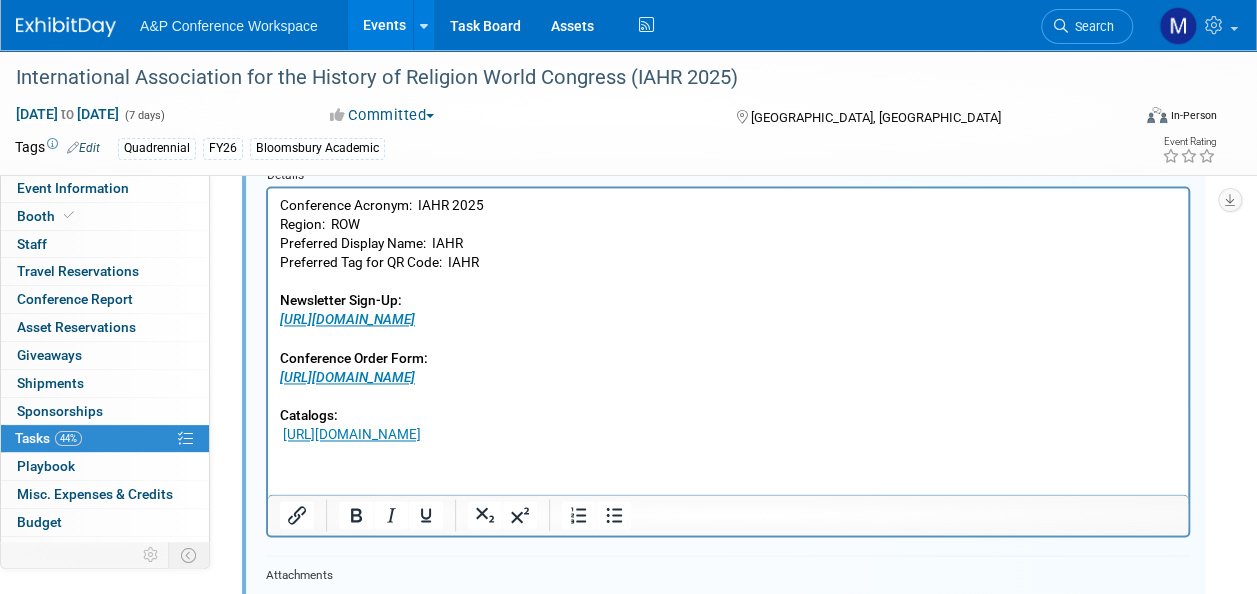 click on "Conference Acronym:  IAHR 2025 Region:  ROW Preferred Display Name:  IAHR Preferred Tag for QR Code:  IAHR Newsletter Sign-Up: https://www.bloomsbury.com/uk/newsletters/religious-studies-newsletter/ Conference Order Form: https://www.bloomsbury.com/media/hesdg3ke/iahr-conference-order-form.pdf Catalogs:   https://issuu.com/bloomsburyacademic/docs/religious_studies_new_books_july-september_2025" at bounding box center [728, 320] 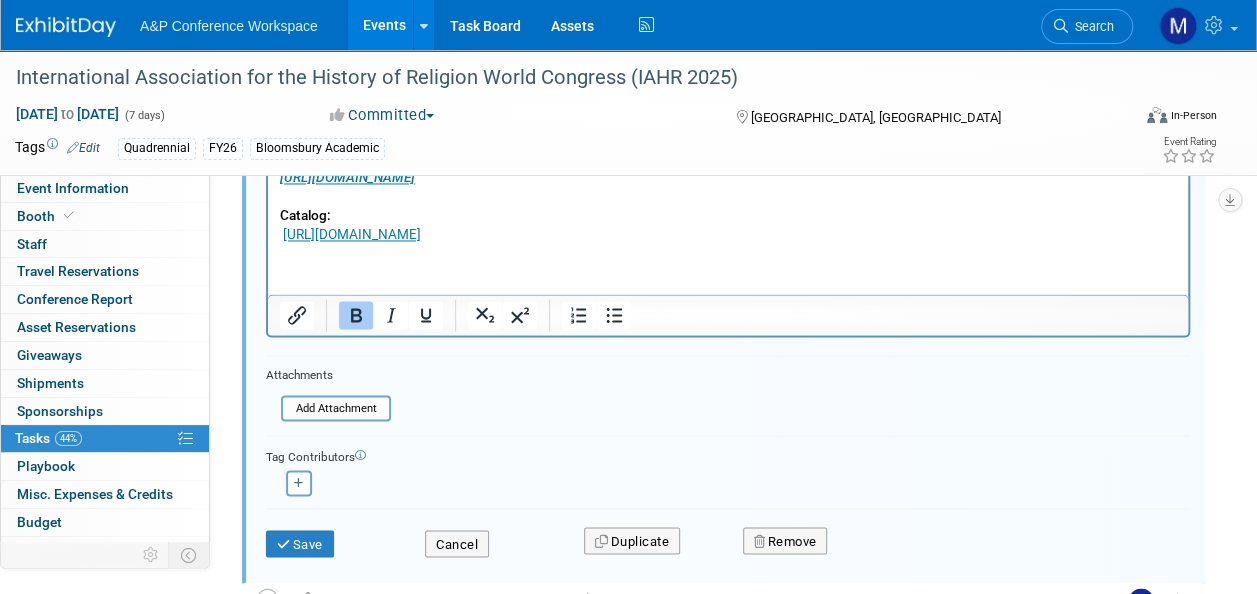 scroll, scrollTop: 1578, scrollLeft: 0, axis: vertical 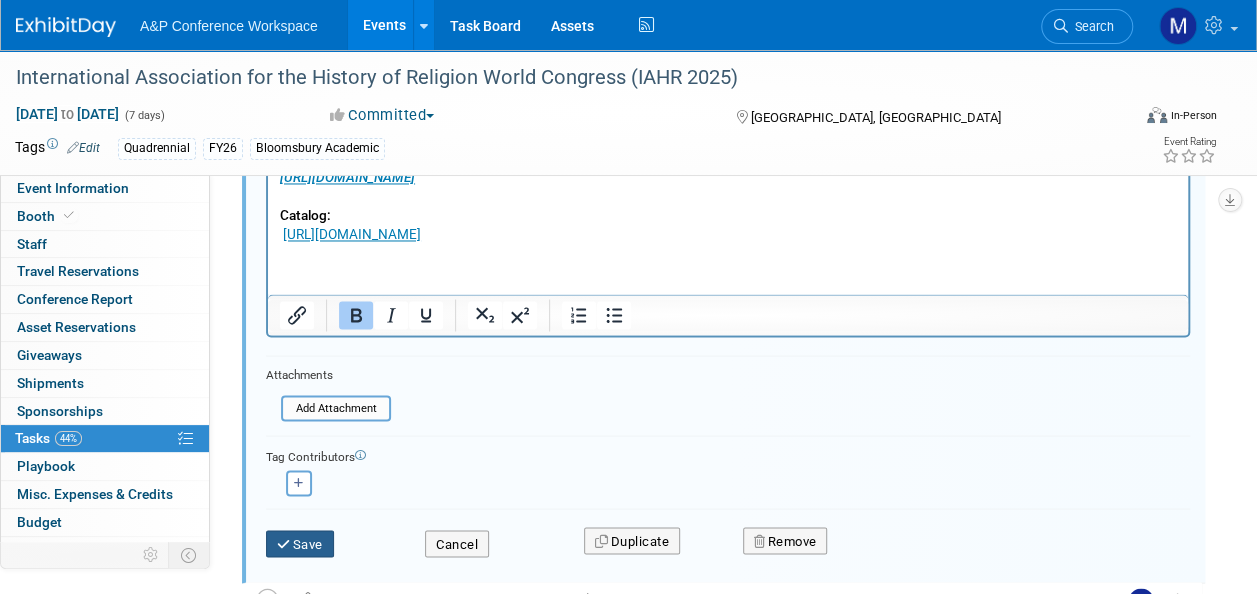 click on "Save" at bounding box center (300, 544) 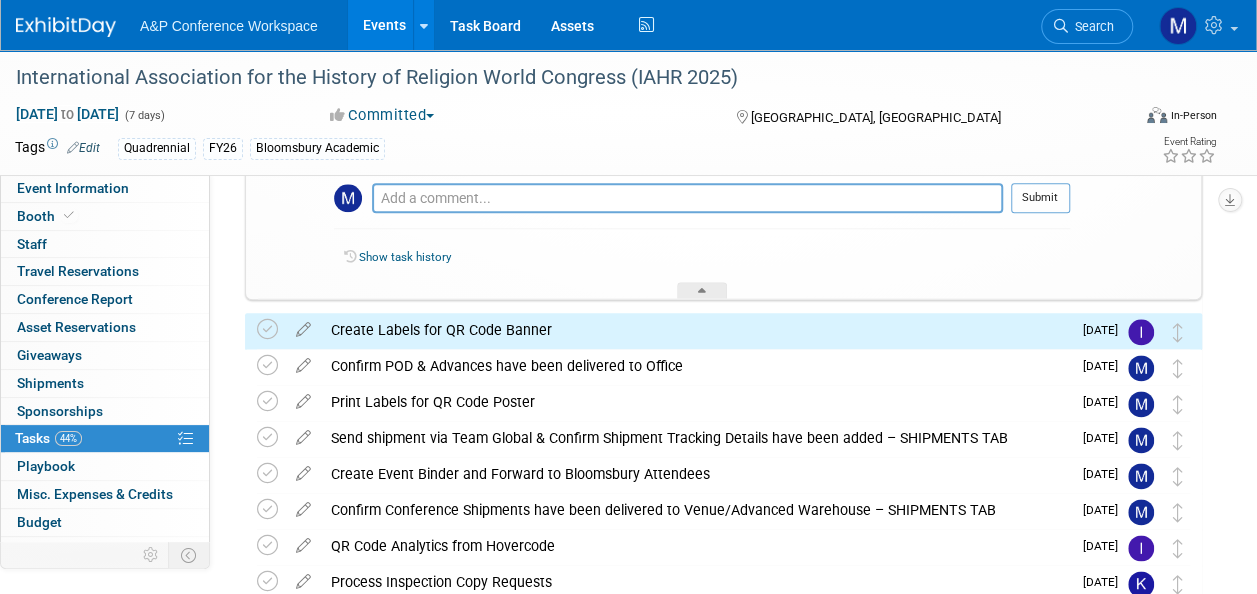 scroll, scrollTop: 877, scrollLeft: 0, axis: vertical 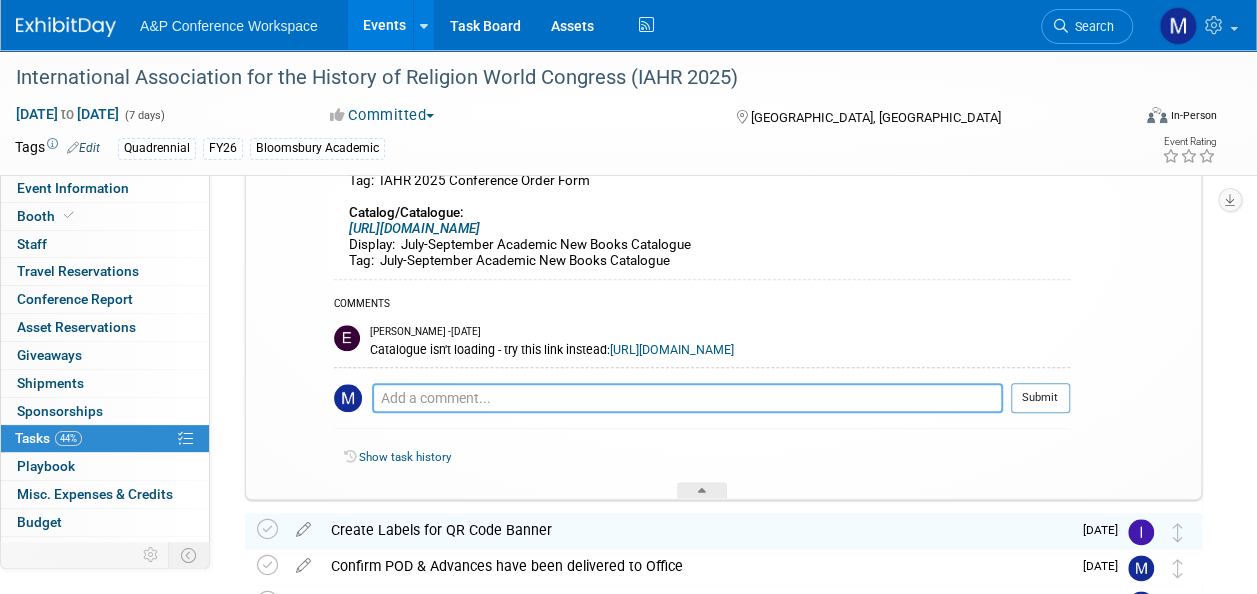 click at bounding box center [687, 398] 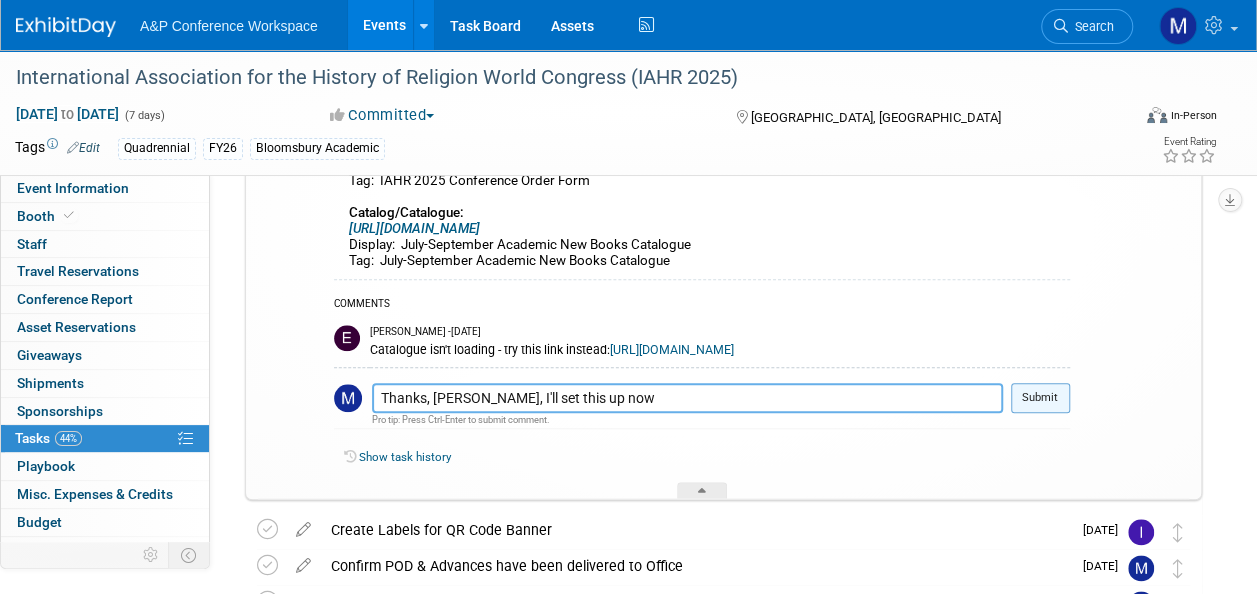 type on "Thanks, Emma, I'll set this up now" 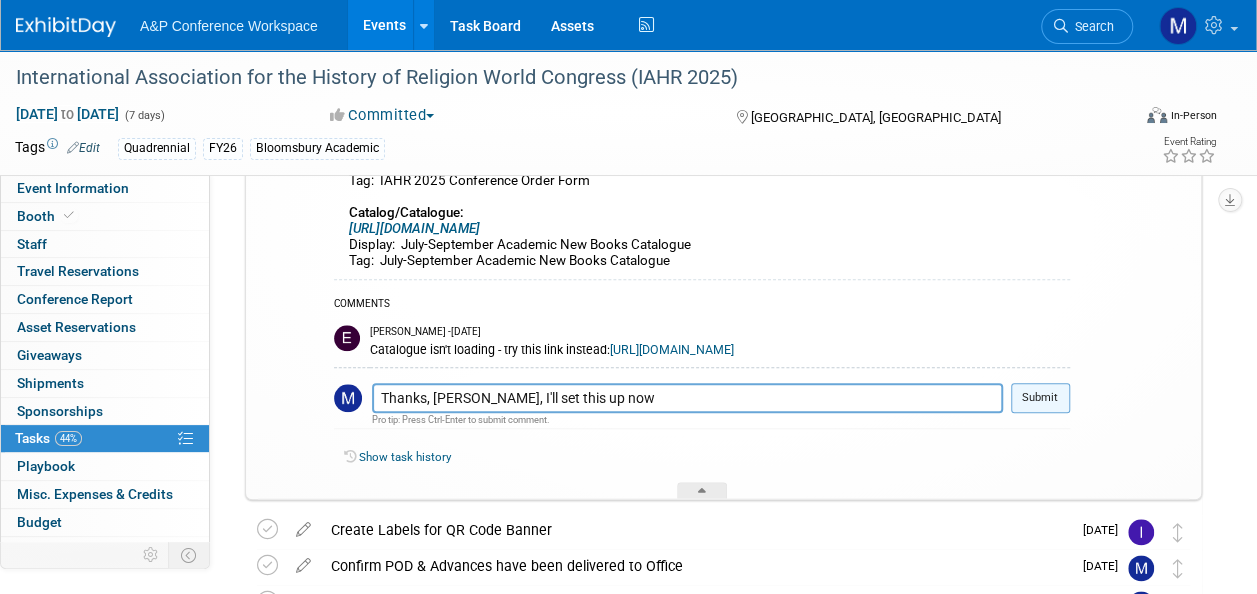 click on "Submit" at bounding box center (1040, 398) 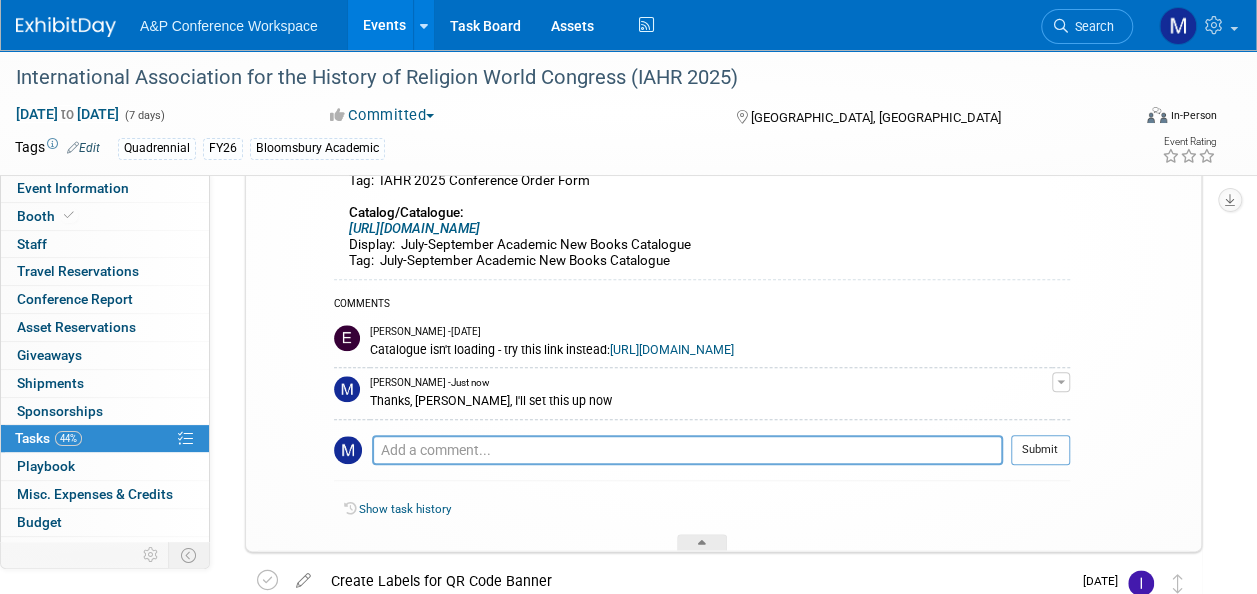 click at bounding box center (702, 542) 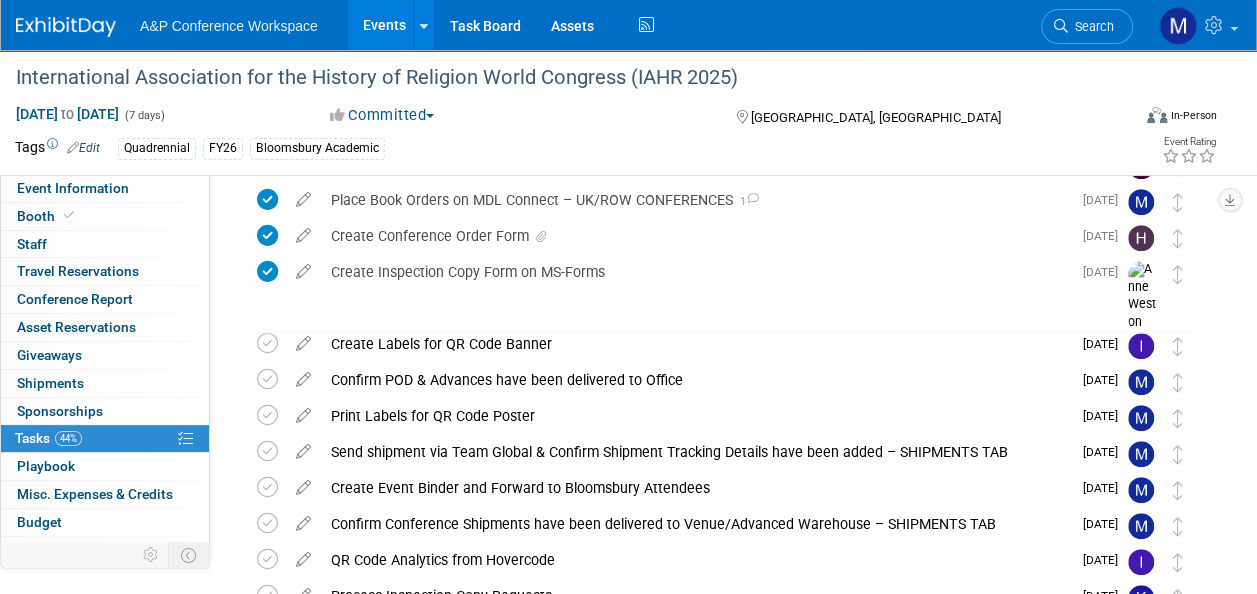 scroll, scrollTop: 459, scrollLeft: 0, axis: vertical 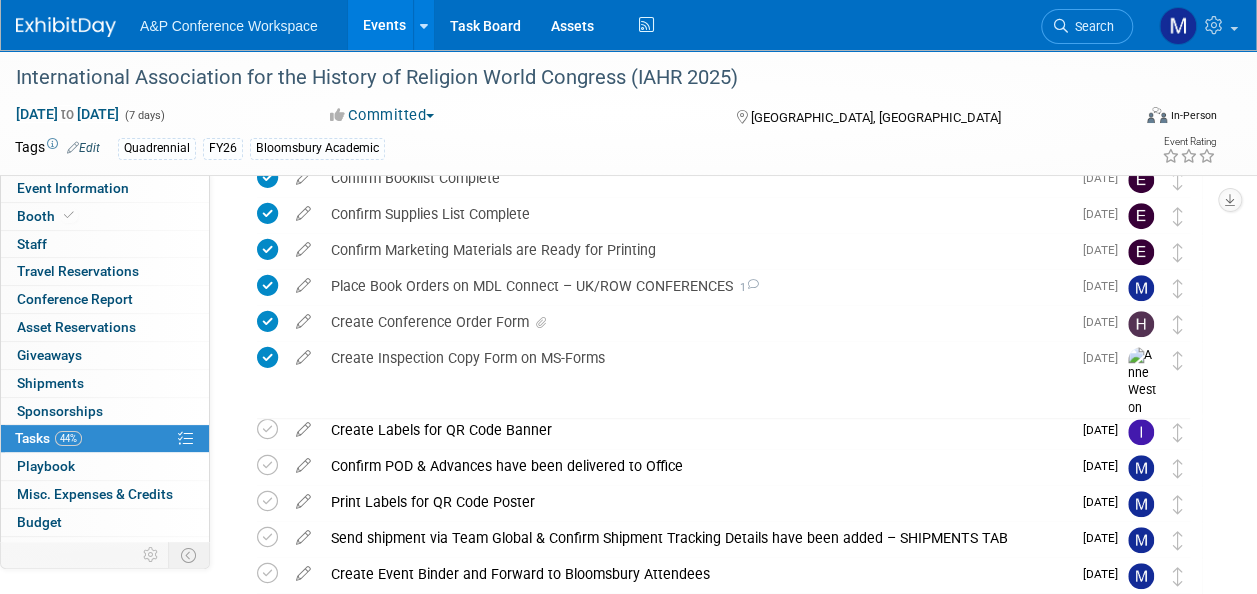 click at bounding box center (267, 393) 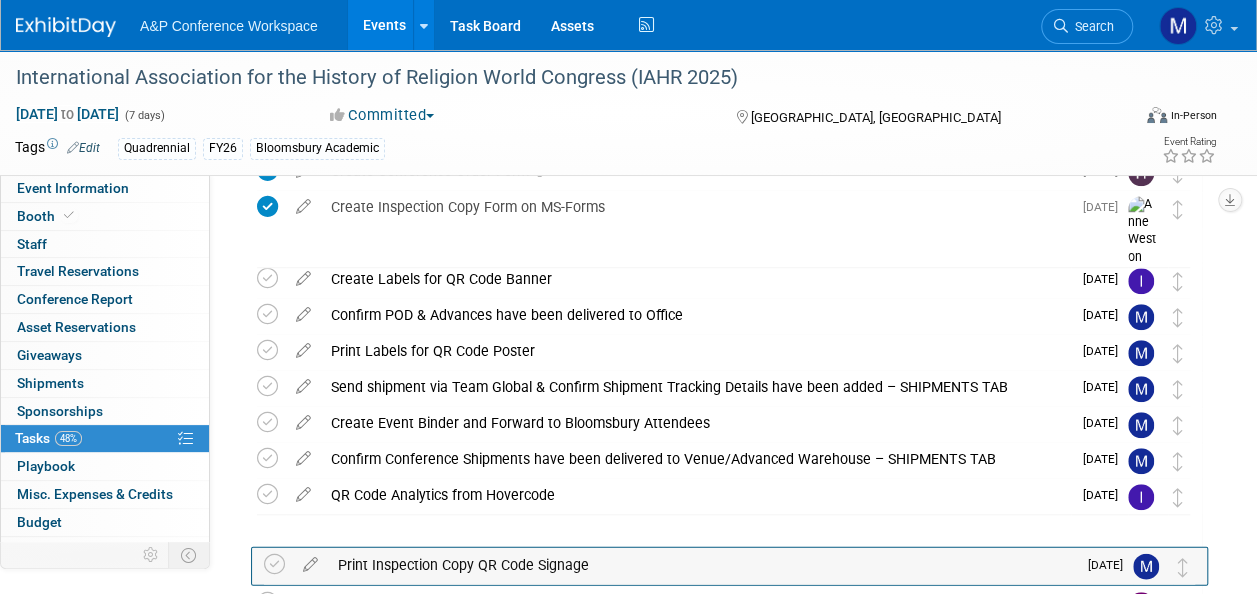 scroll, scrollTop: 658, scrollLeft: 0, axis: vertical 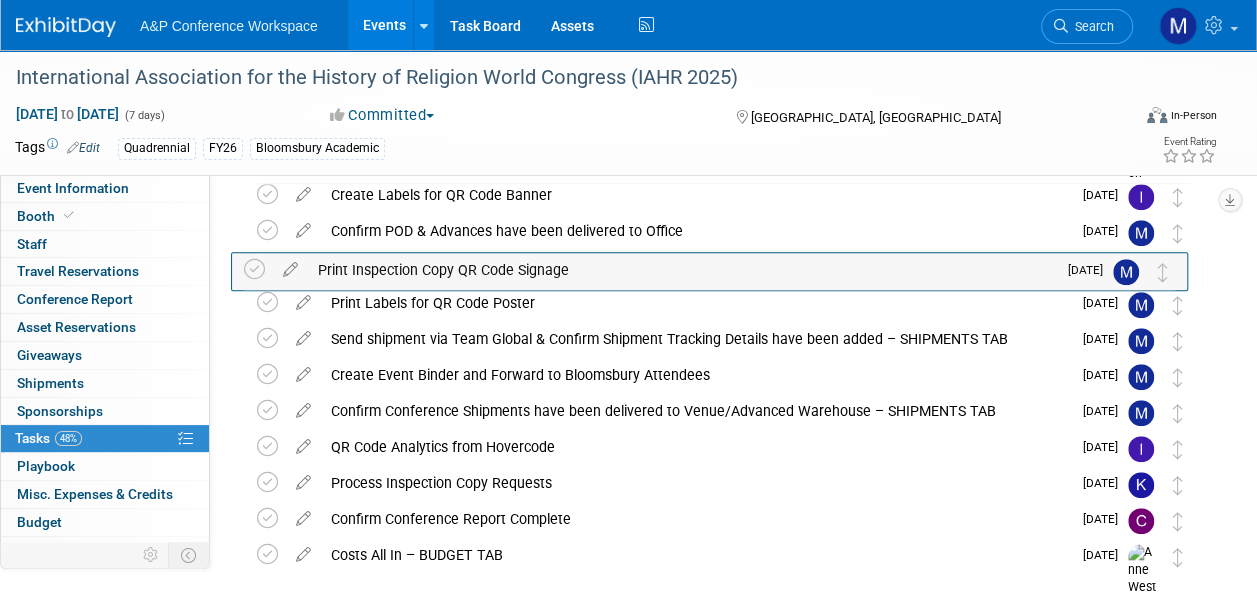 drag, startPoint x: 1182, startPoint y: 315, endPoint x: 1172, endPoint y: 282, distance: 34.48188 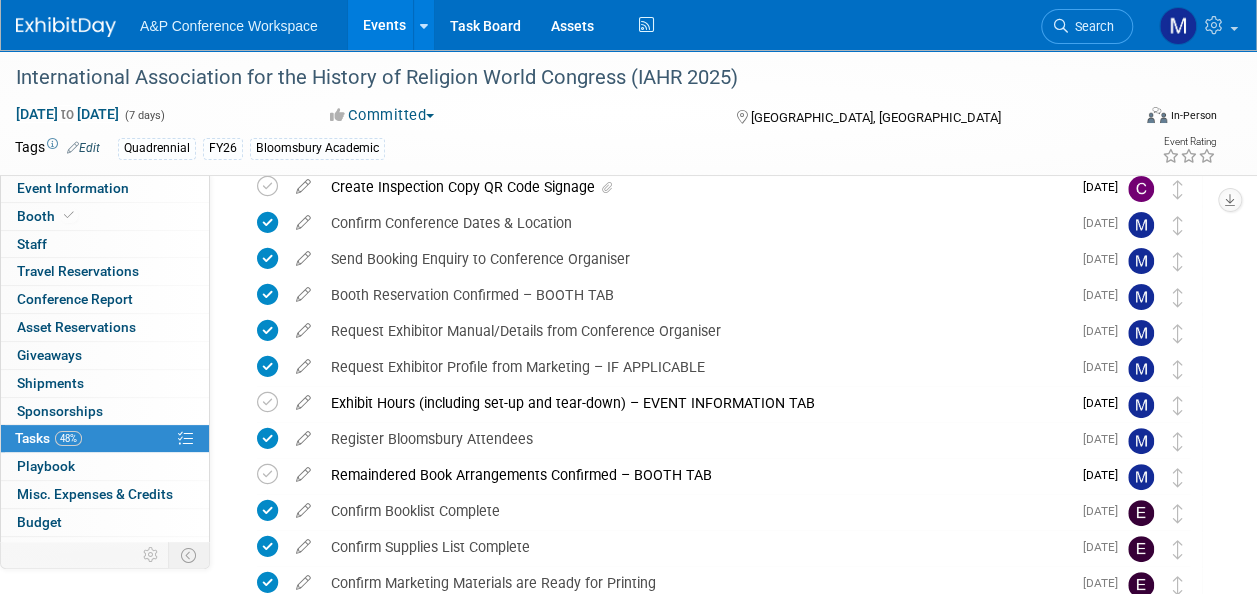 scroll, scrollTop: 0, scrollLeft: 0, axis: both 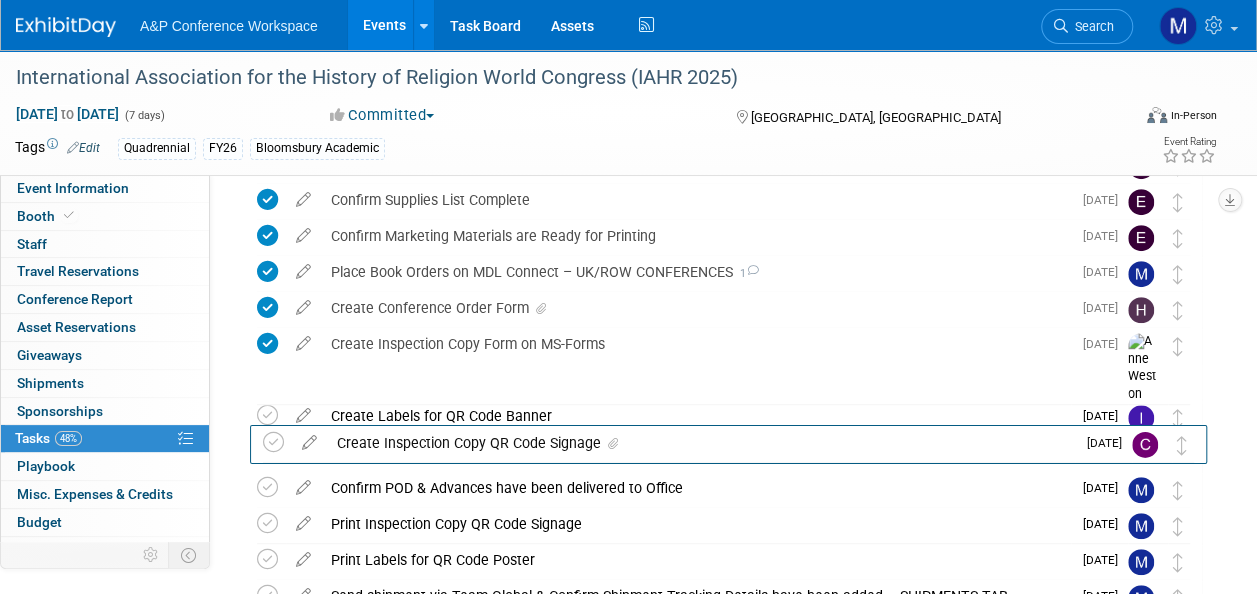 drag, startPoint x: 1180, startPoint y: 278, endPoint x: 1189, endPoint y: 453, distance: 175.23128 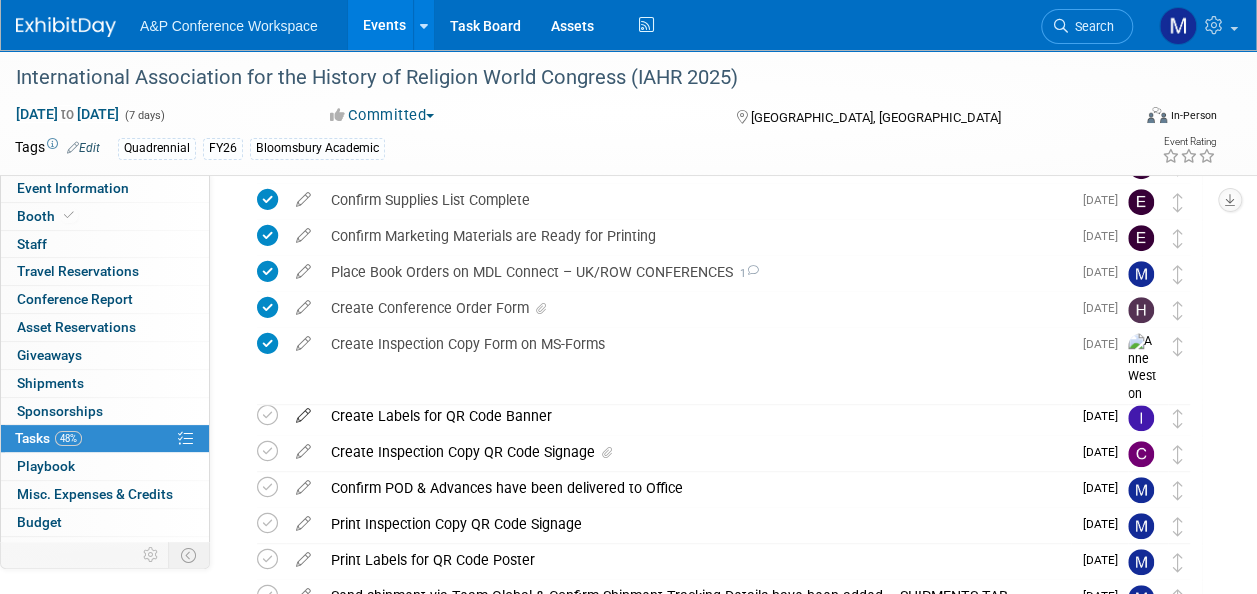 click at bounding box center [303, 411] 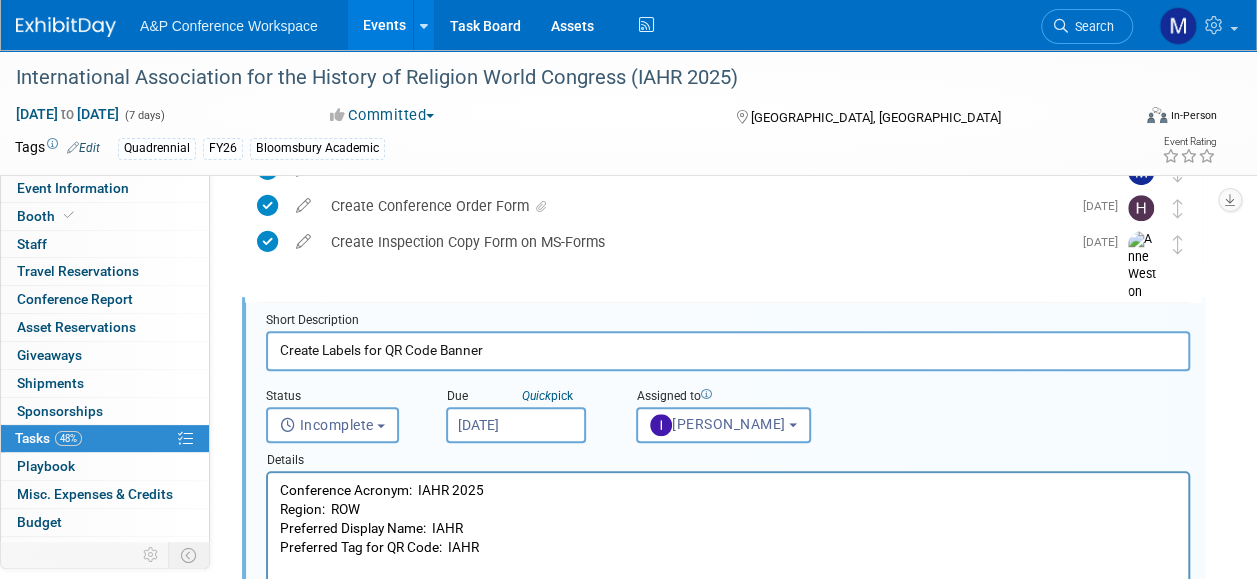 scroll, scrollTop: 506, scrollLeft: 0, axis: vertical 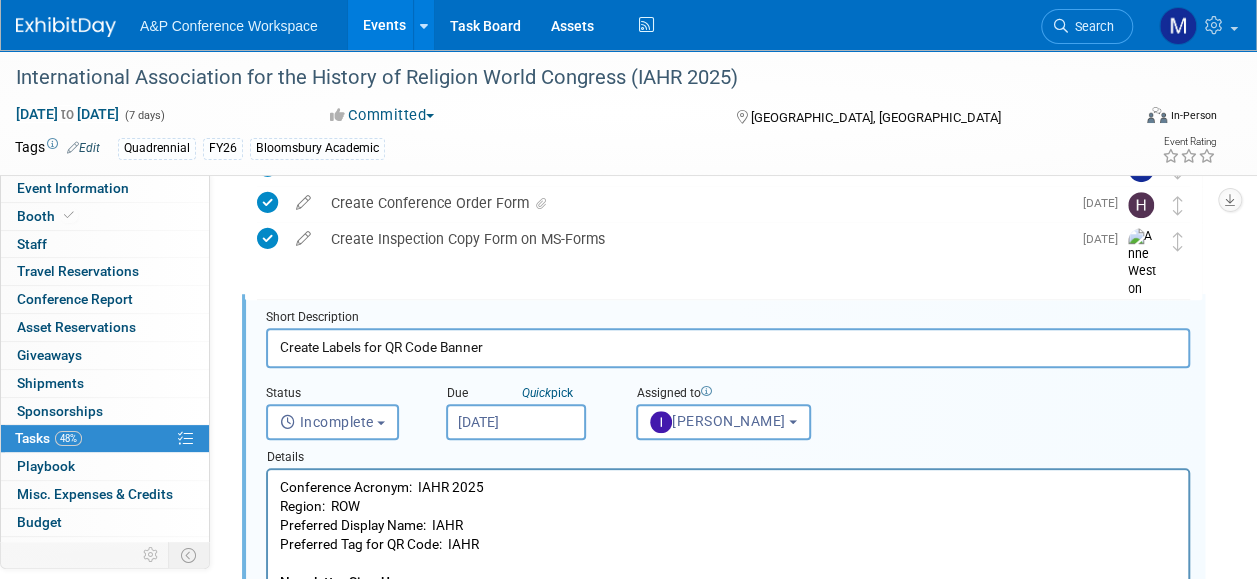 click on "Jul 17, 2025" at bounding box center [516, 422] 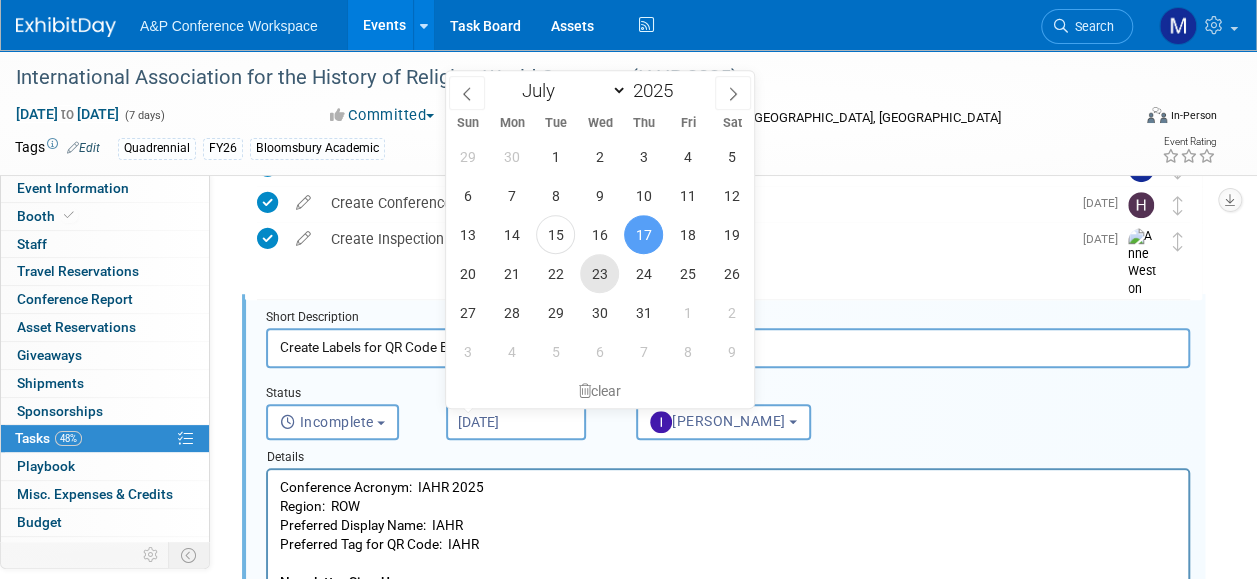 click on "23" at bounding box center (599, 273) 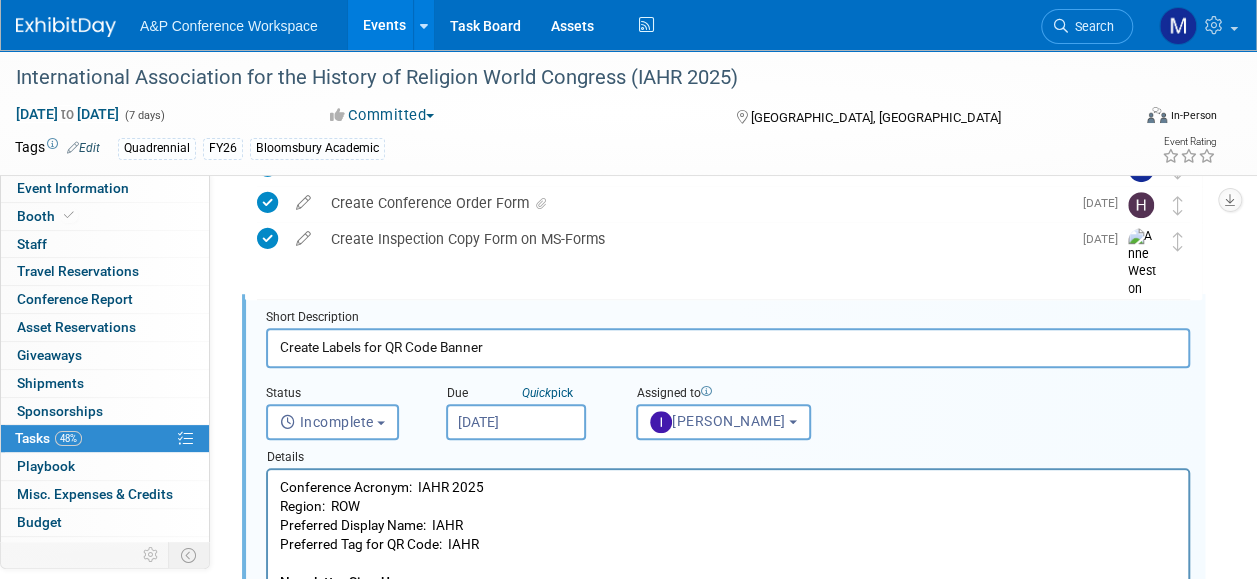 click on "Conference Acronym:  IAHR 2025 Region:  ROW Preferred Display Name:  IAHR Preferred Tag for QR Code:  IAHR Newsletter Sign-Up: https://www.bloomsbury.com/uk/newsletters/religious-studies-newsletter/ Conference Order Form: https://www.bloomsbury.com/media/hesdg3ke/iahr-conference-order-form.pdf Catalog:   https://issuu.com/bloomsburyacademic/docs/religious_studies_new_books_july-september_2025" at bounding box center [728, 602] 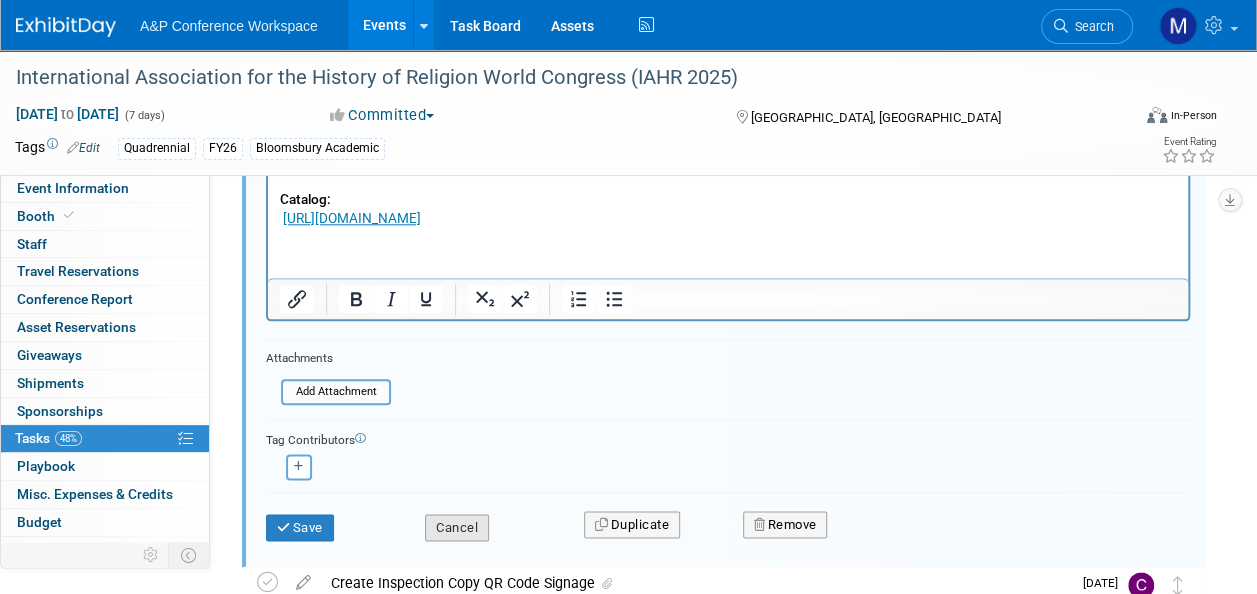 scroll, scrollTop: 1006, scrollLeft: 0, axis: vertical 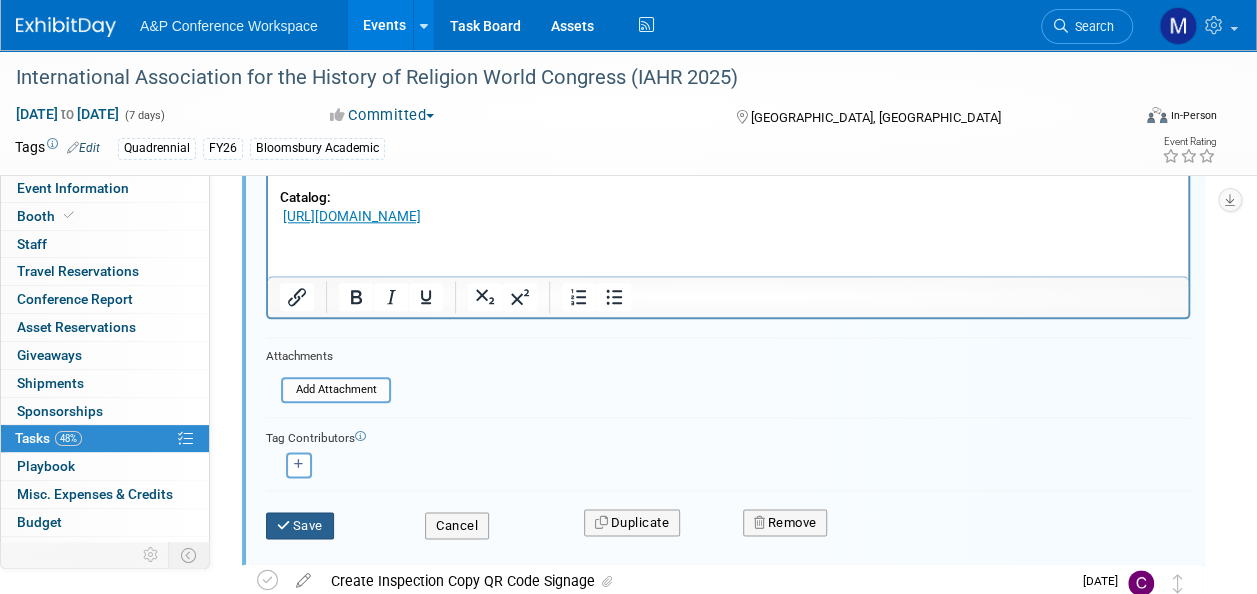click on "Save" at bounding box center (300, 526) 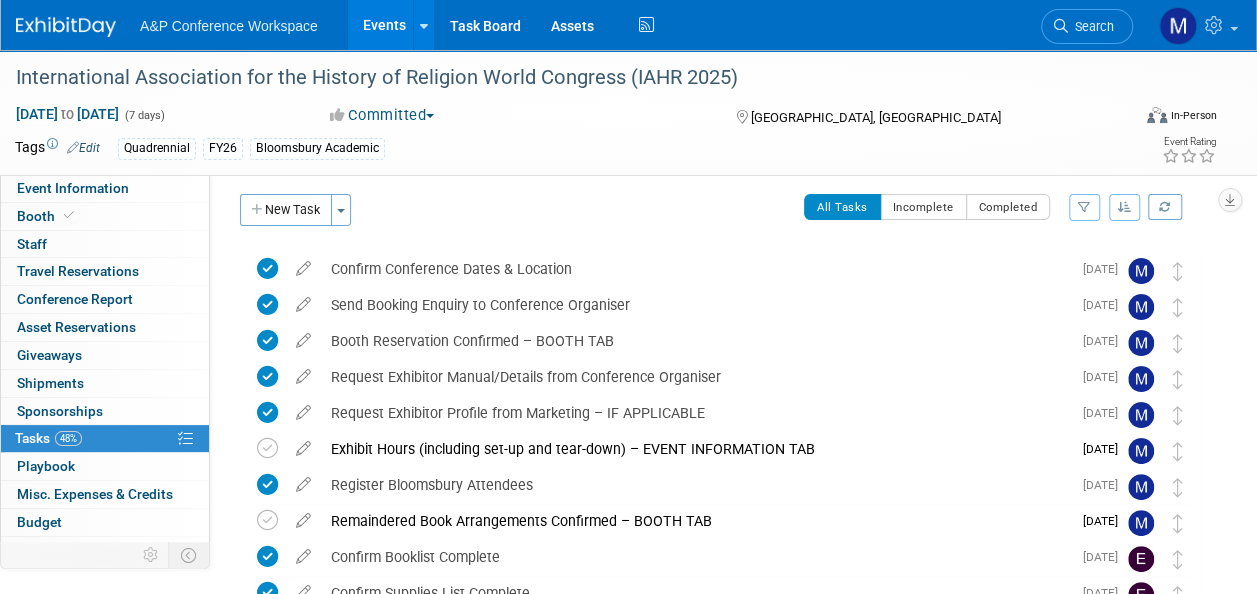 scroll, scrollTop: 0, scrollLeft: 0, axis: both 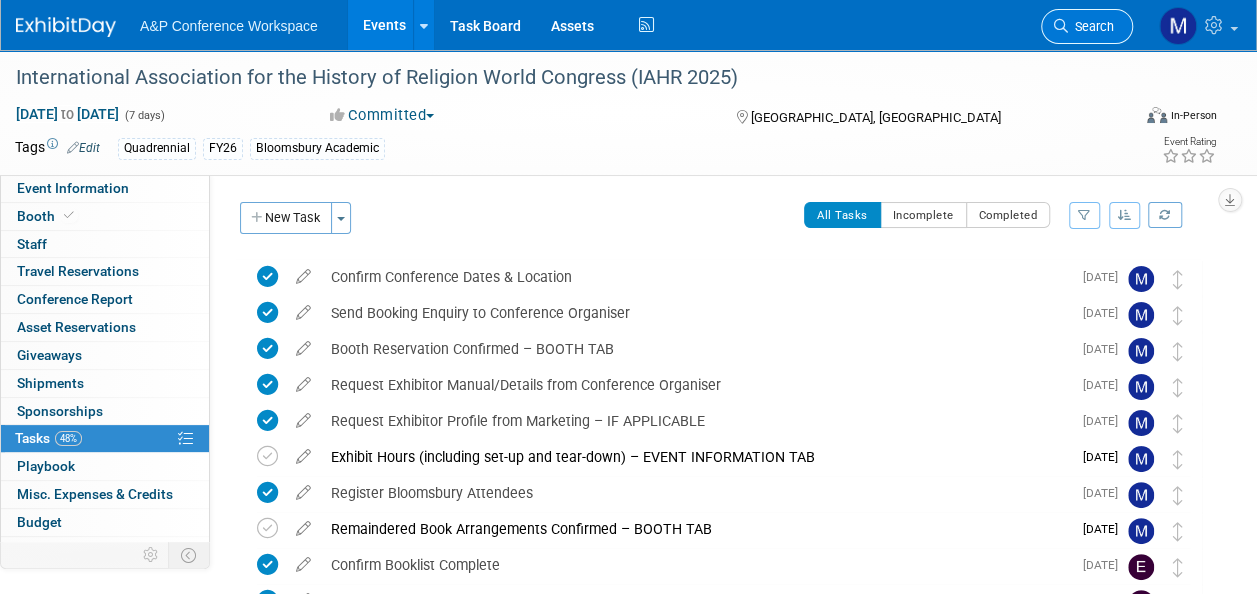 click on "Search" at bounding box center (1091, 26) 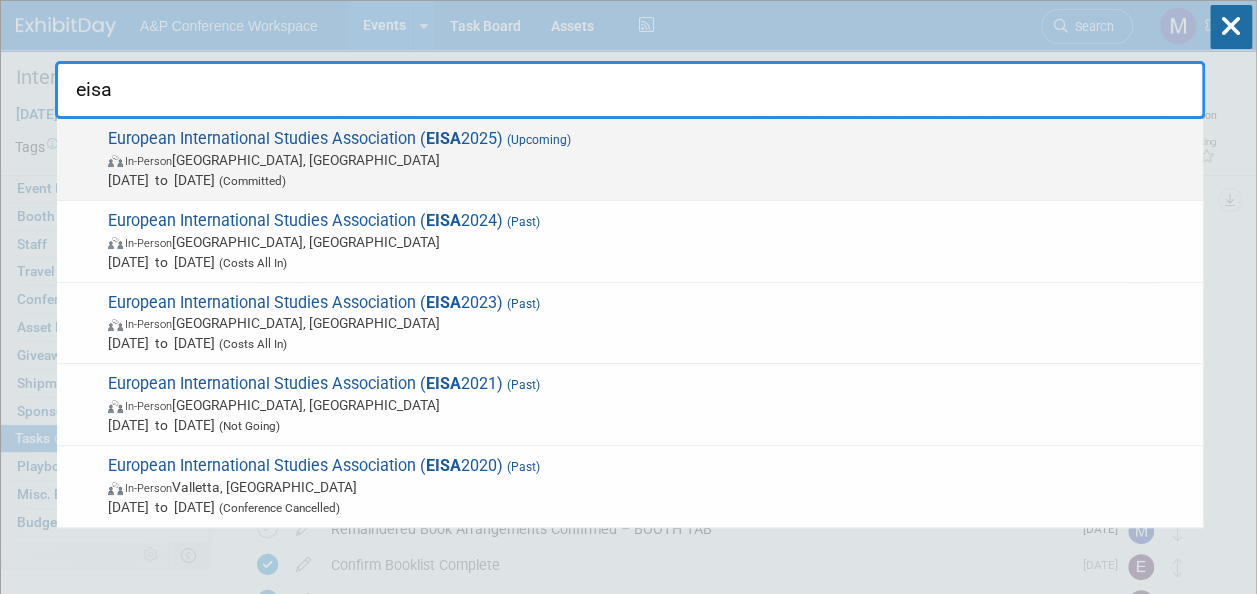 type on "eisa" 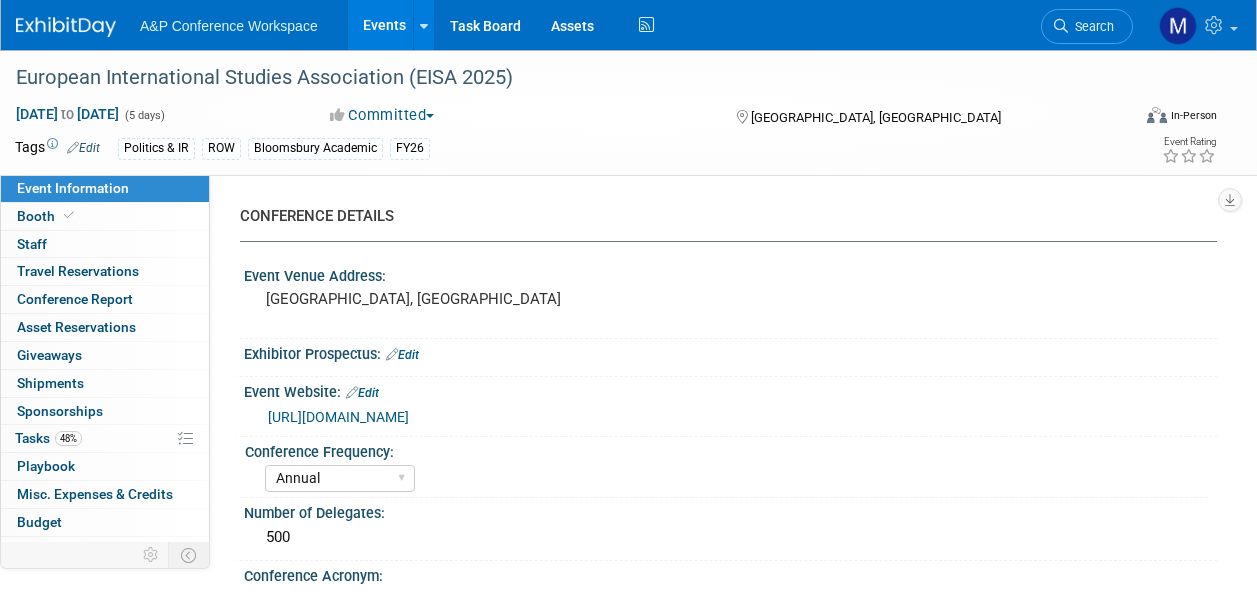 select on "Annual" 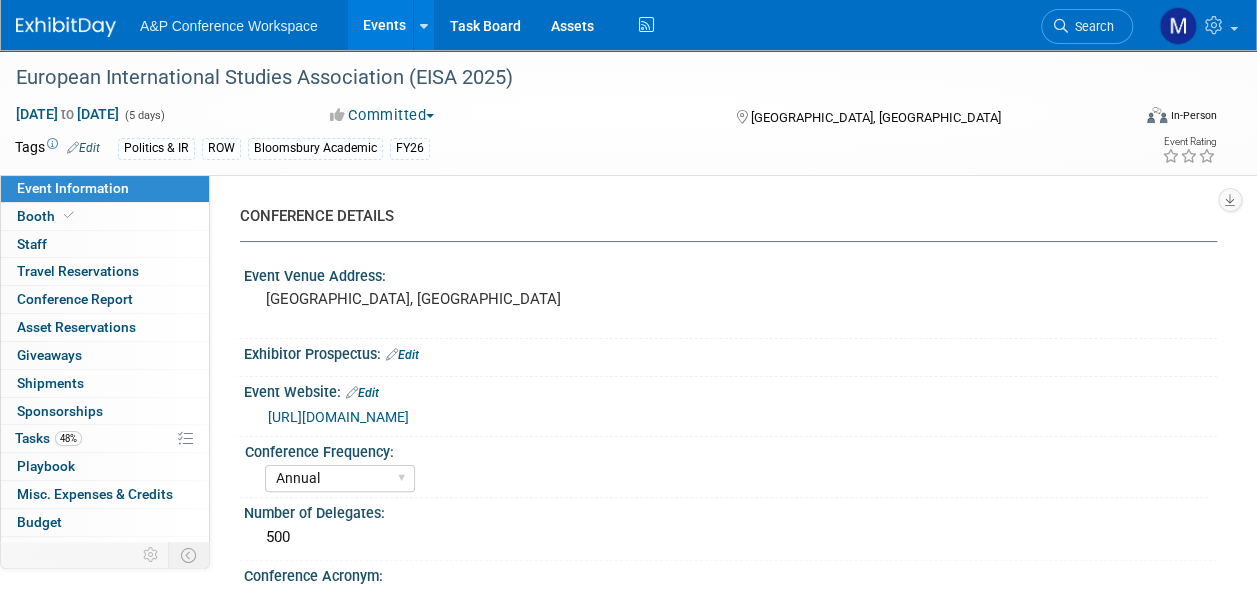 scroll, scrollTop: 0, scrollLeft: 0, axis: both 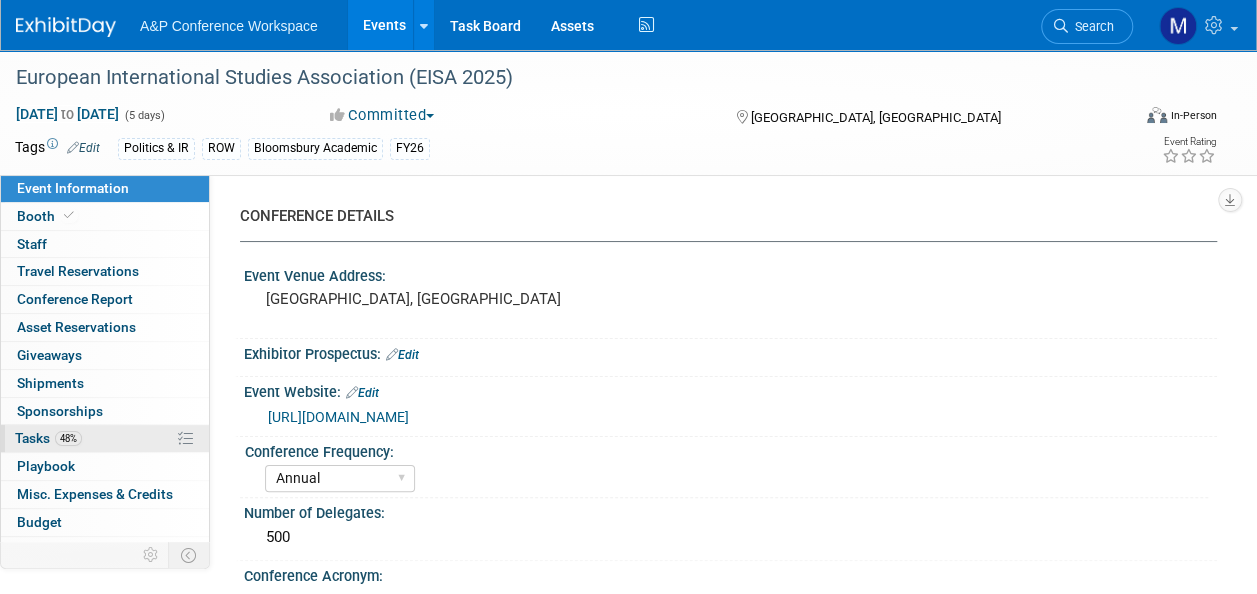 click on "48%
Tasks 48%" at bounding box center (105, 438) 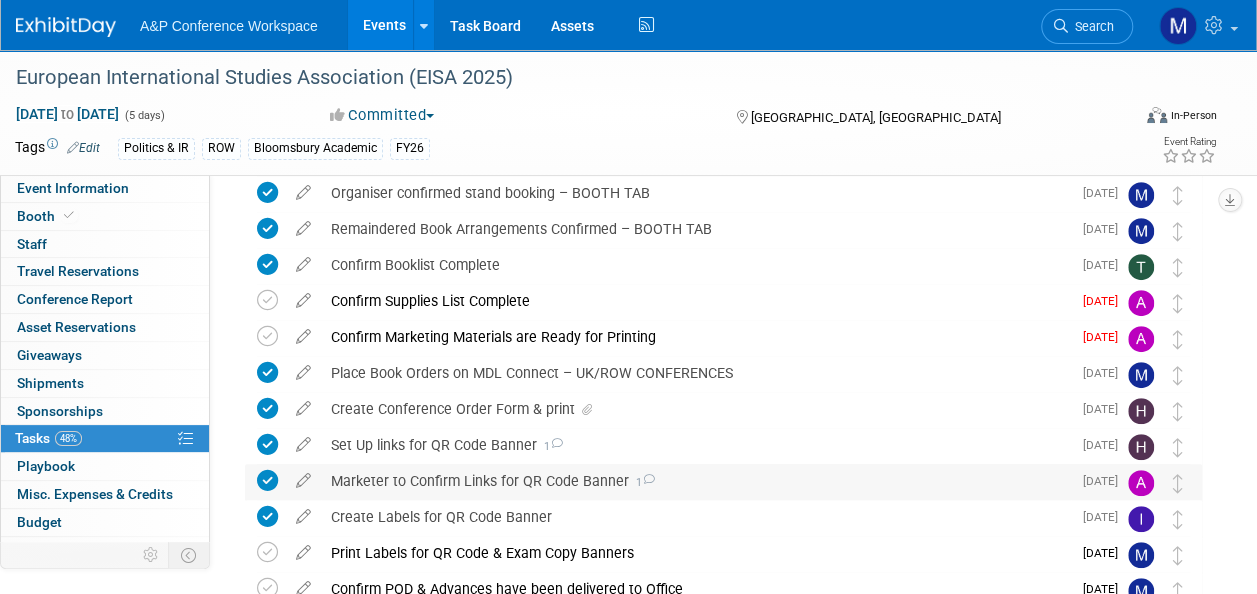scroll, scrollTop: 0, scrollLeft: 0, axis: both 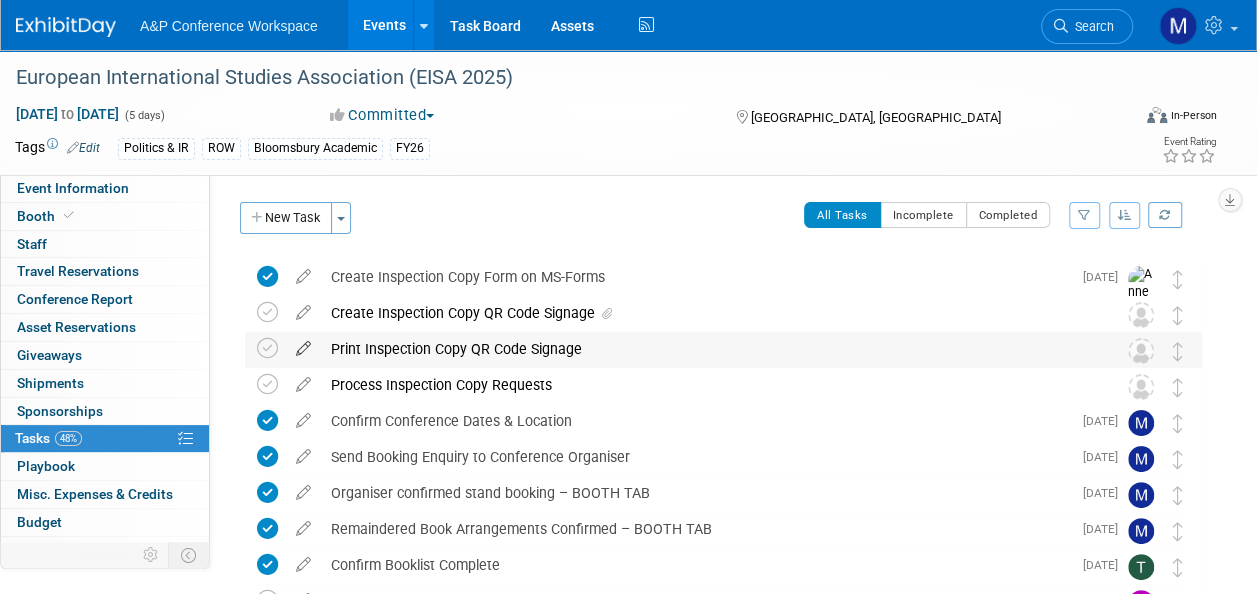 click at bounding box center [303, 344] 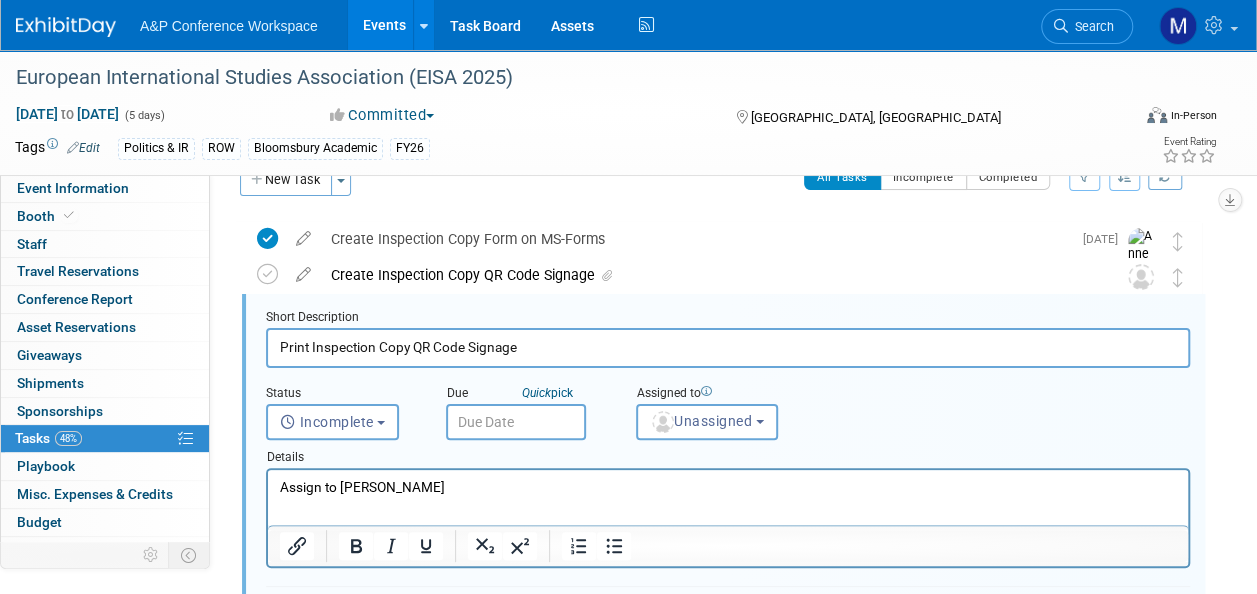 scroll, scrollTop: 0, scrollLeft: 0, axis: both 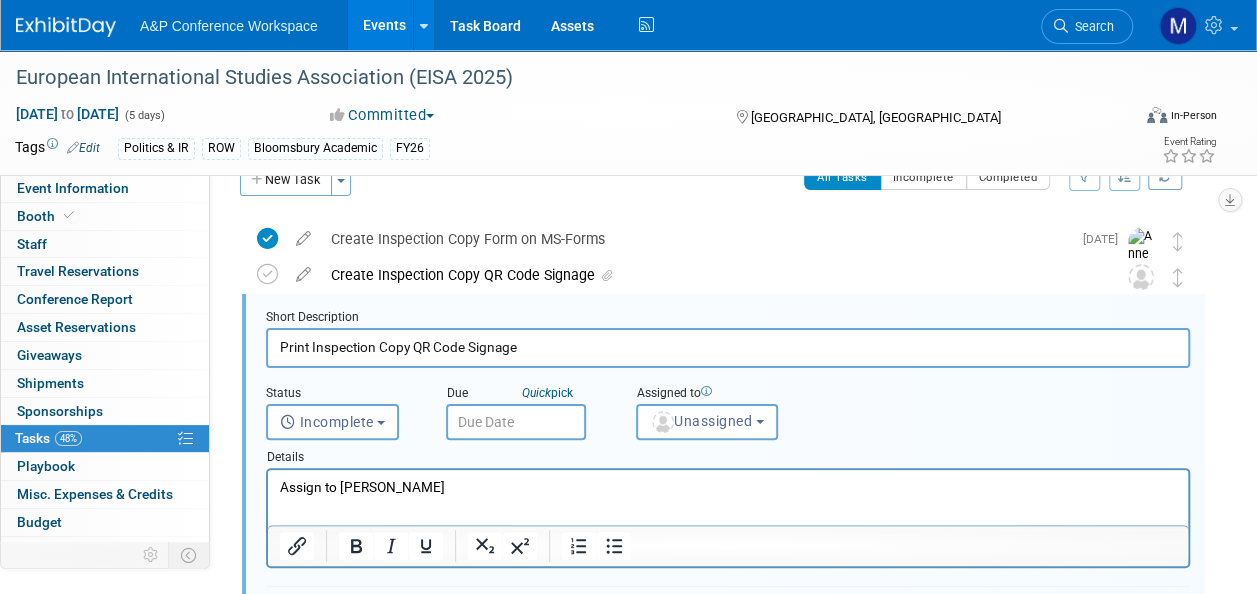 click at bounding box center [516, 422] 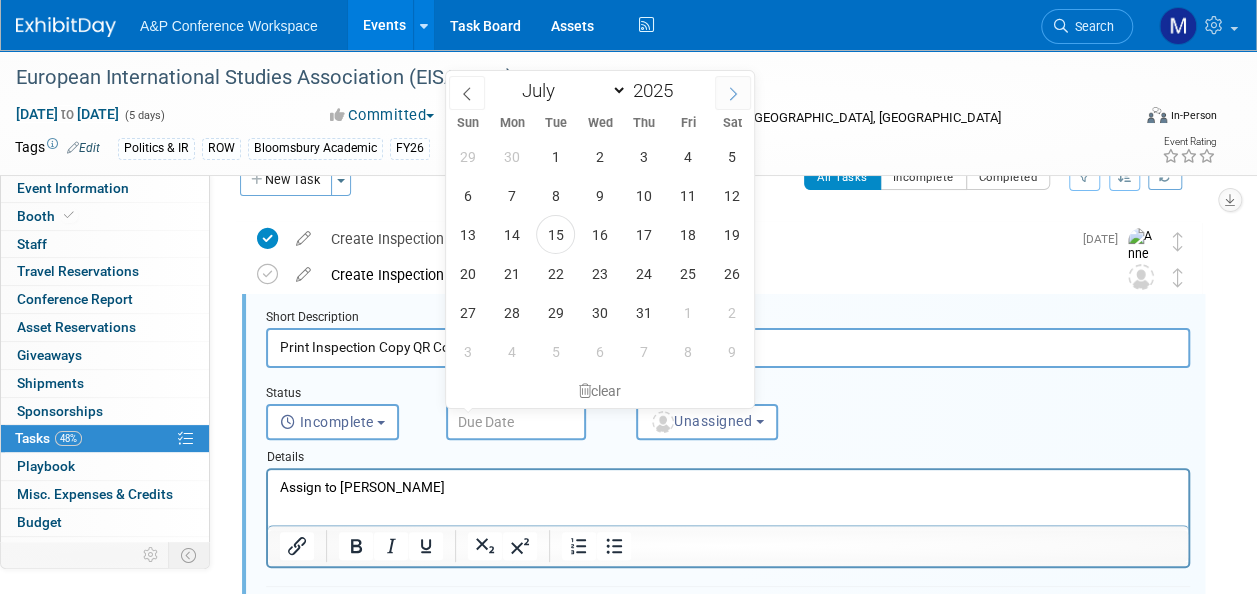 click 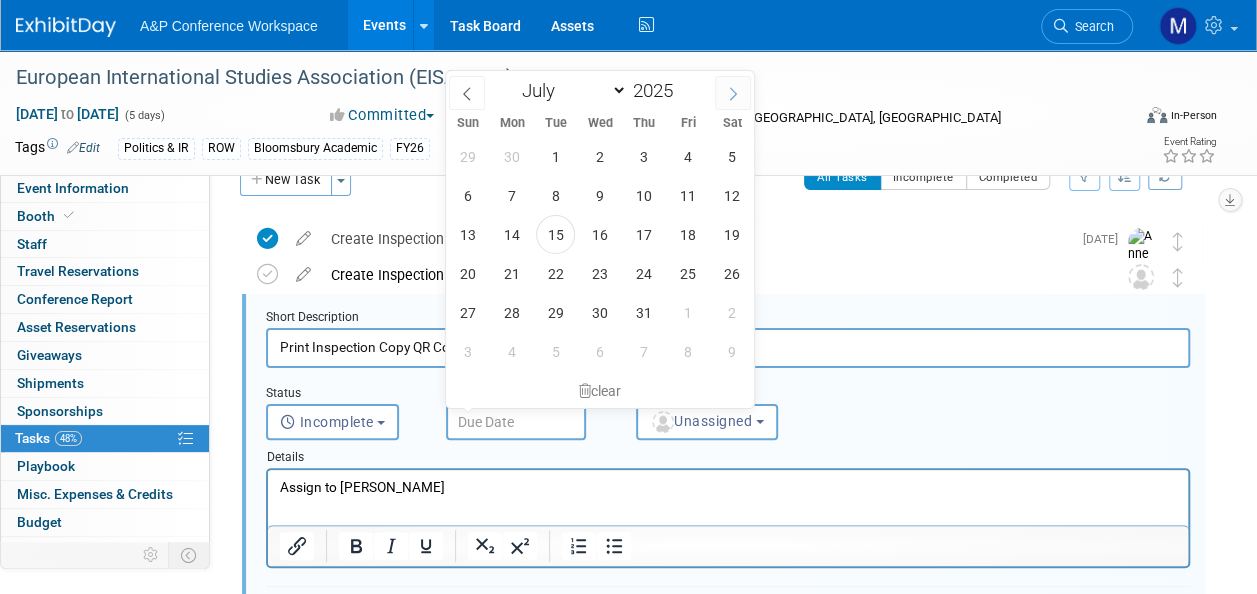 select on "7" 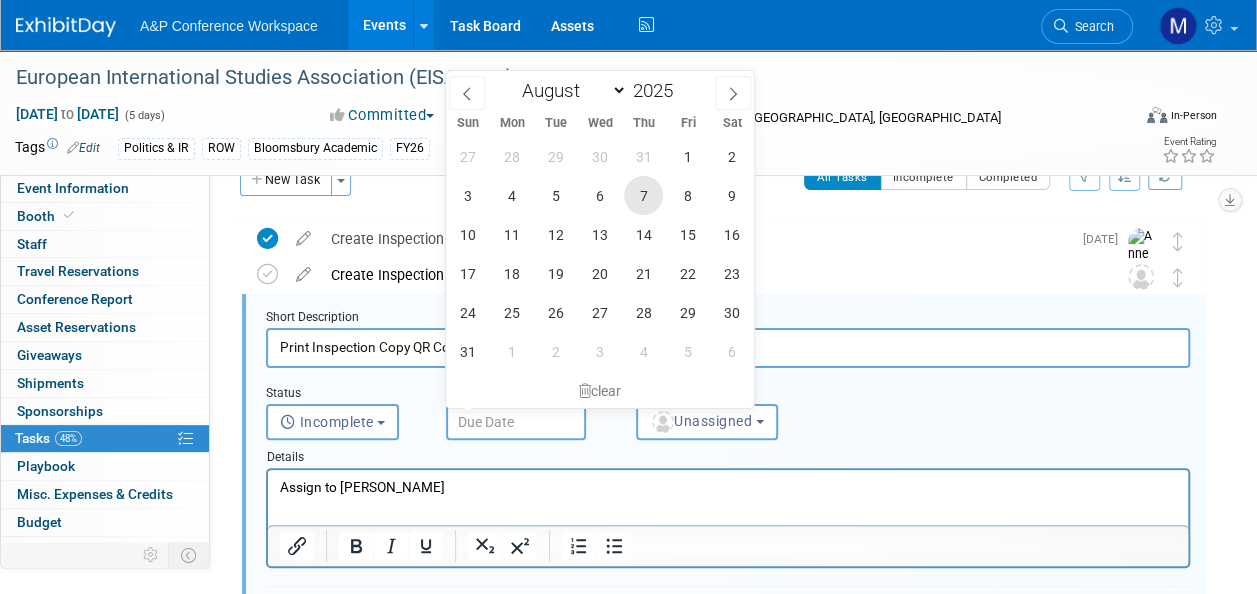 click on "7" at bounding box center [643, 195] 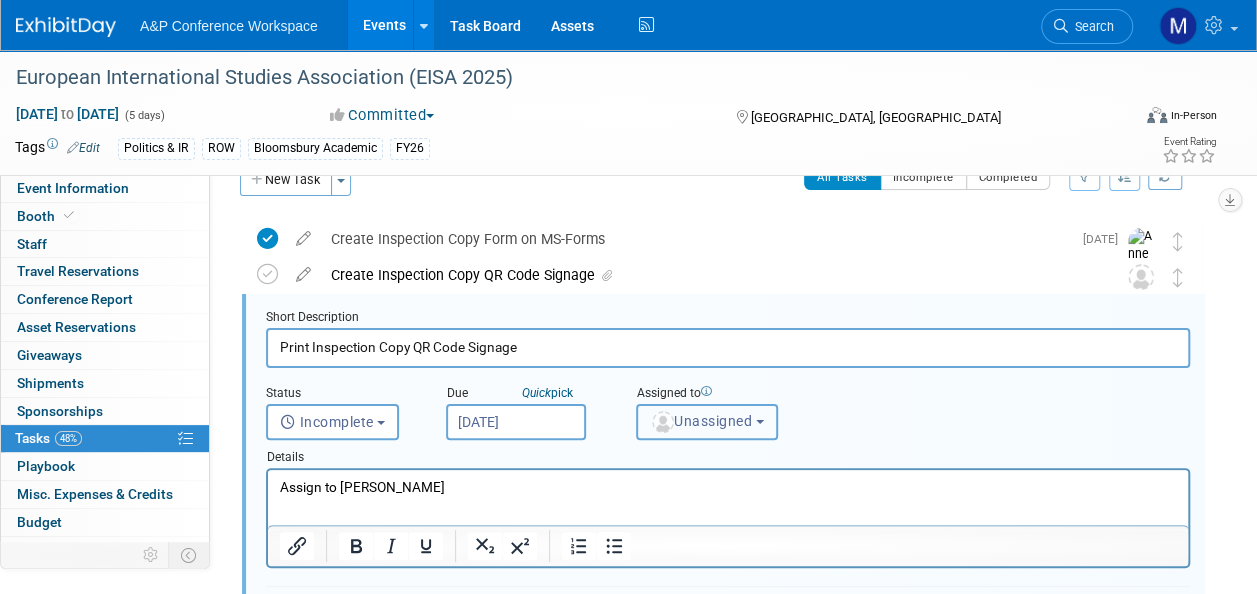 click on "Unassigned" at bounding box center (701, 421) 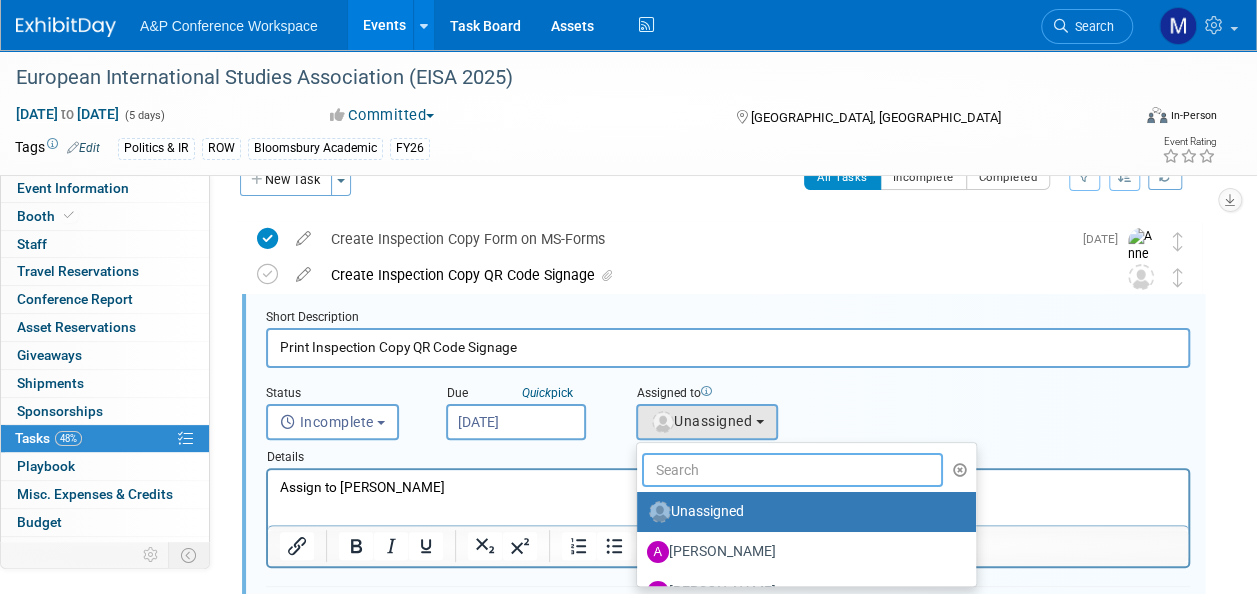 click at bounding box center [792, 470] 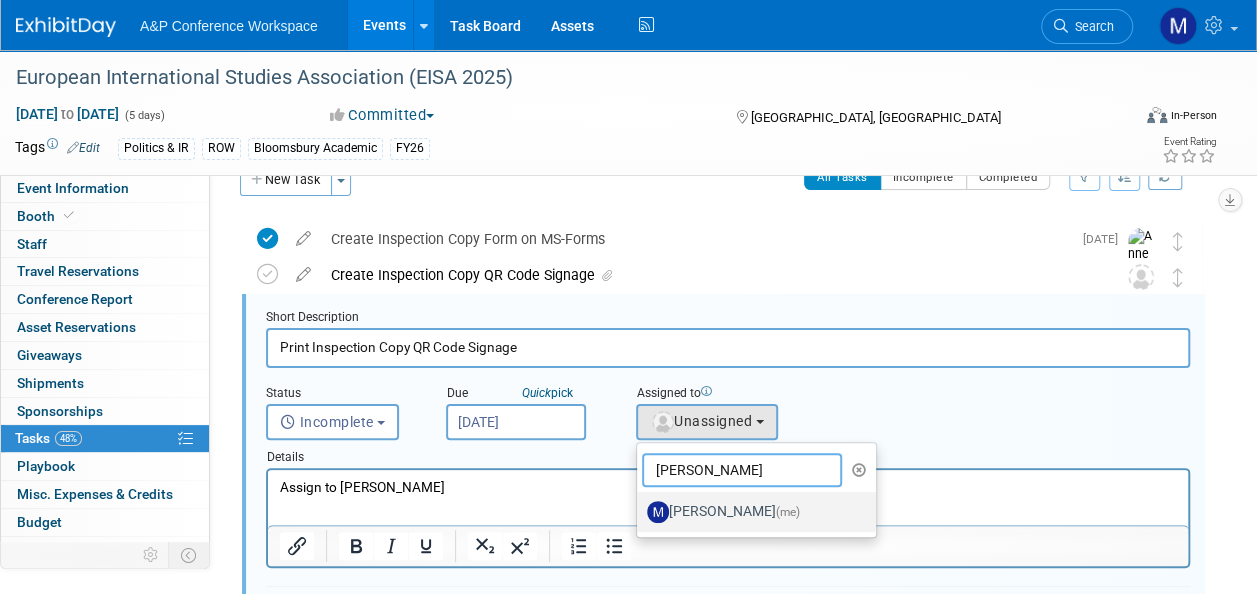 type on "matt ha" 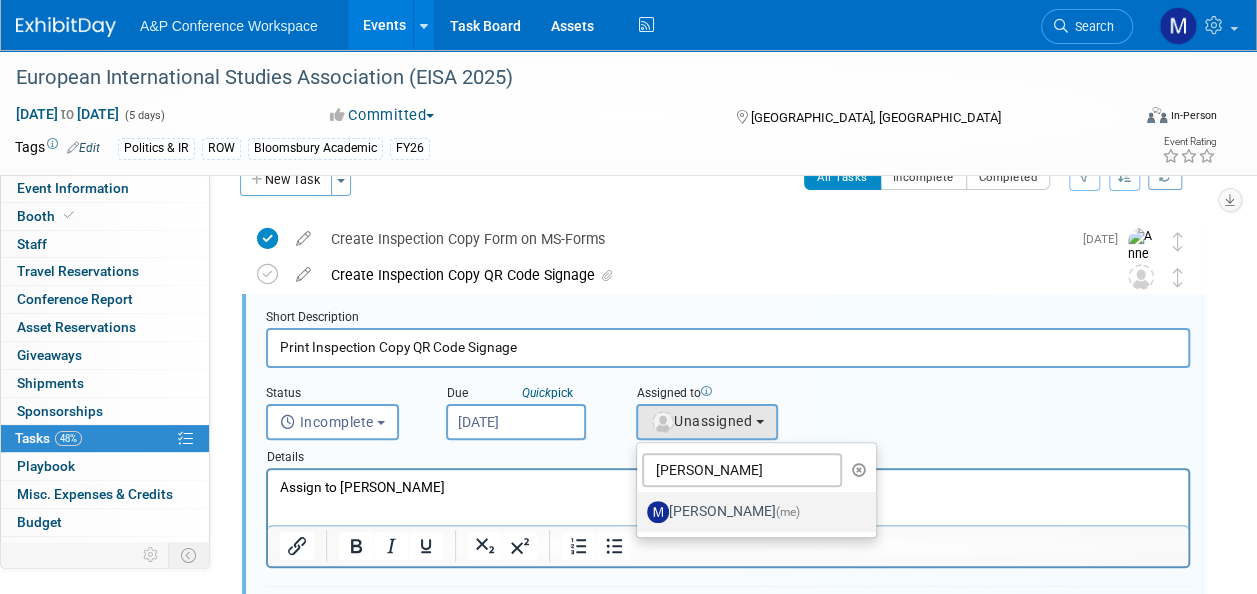 click on "[PERSON_NAME]
(me)" at bounding box center (751, 512) 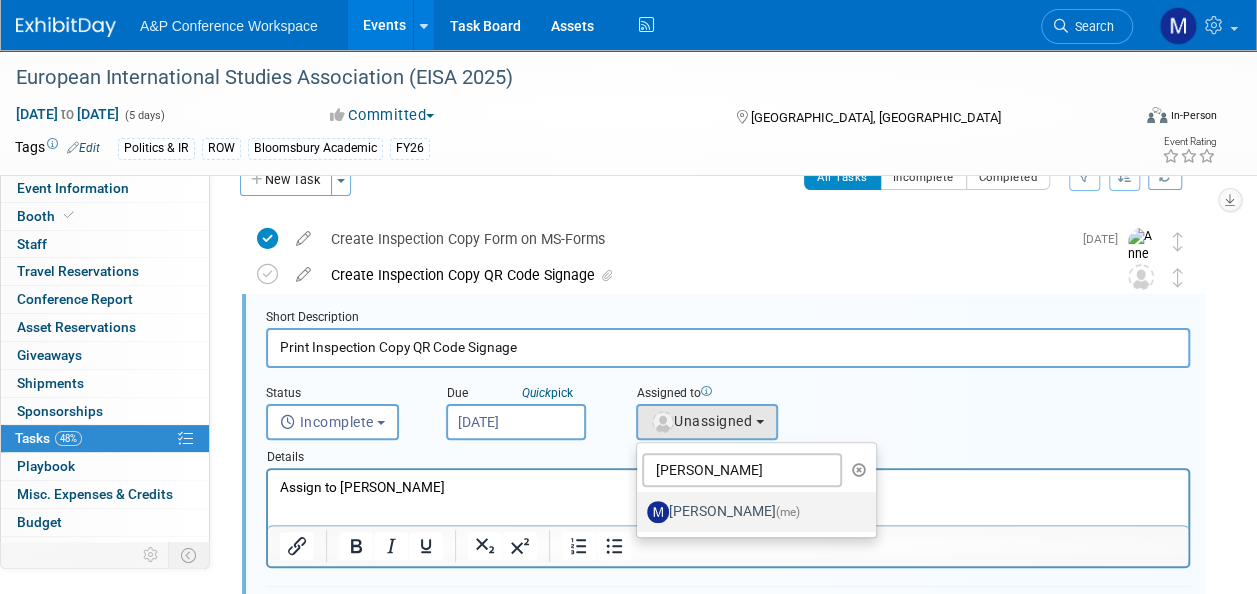 click on "[PERSON_NAME]
(me)" at bounding box center (633, 509) 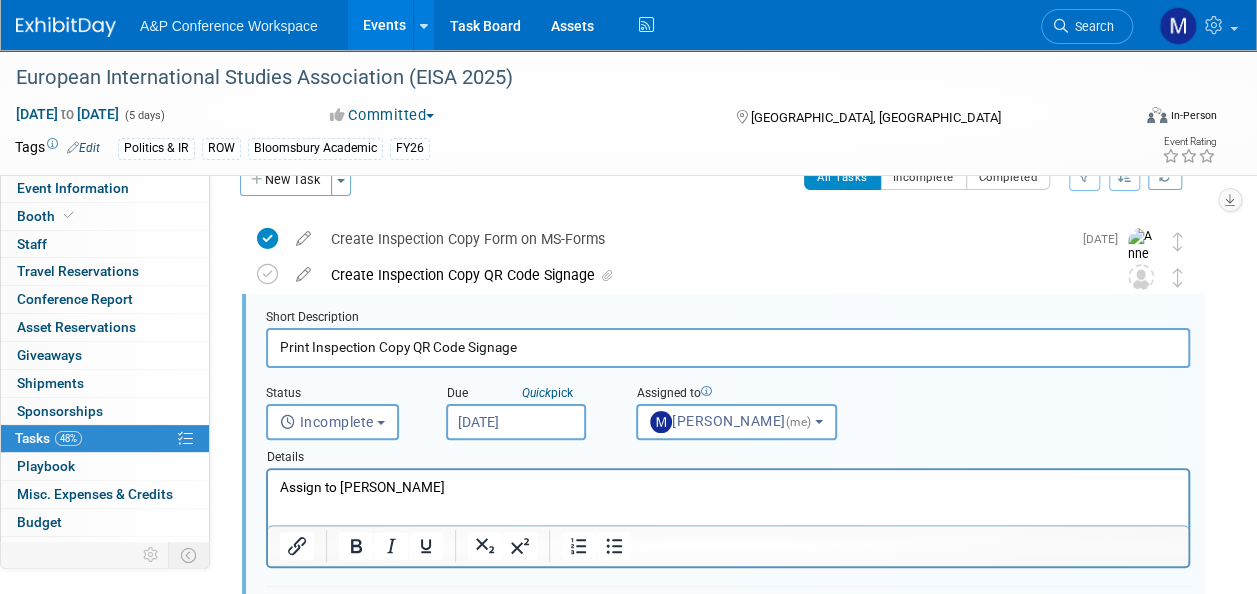 drag, startPoint x: 458, startPoint y: 489, endPoint x: 294, endPoint y: 499, distance: 164.3046 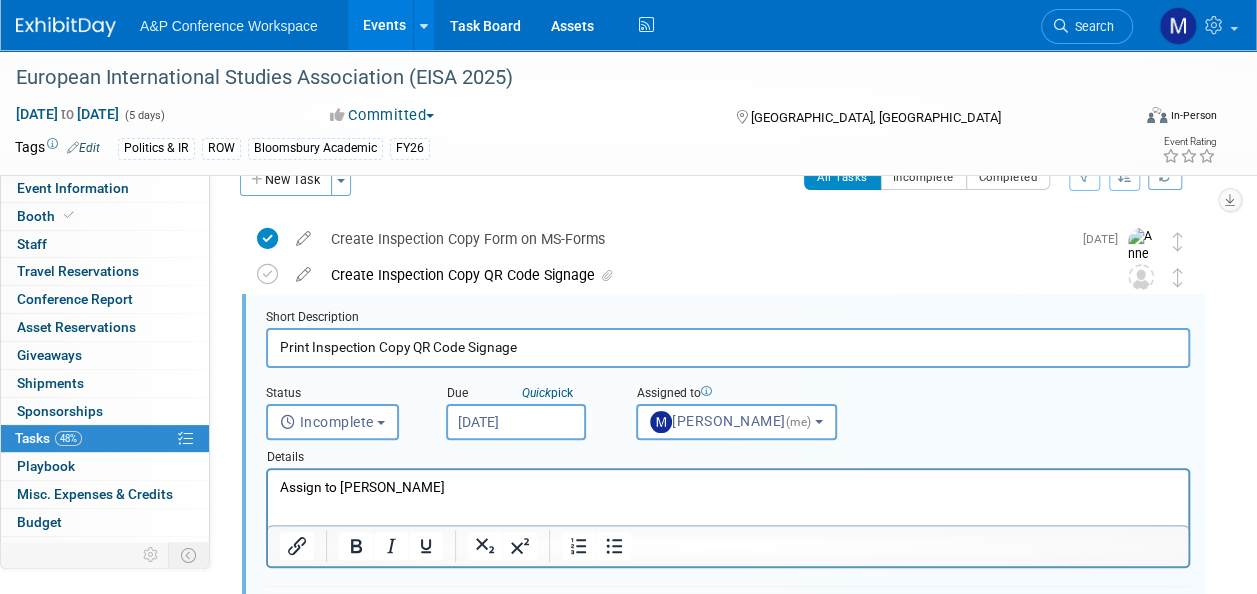 click on "Assign to [PERSON_NAME]" at bounding box center (728, 483) 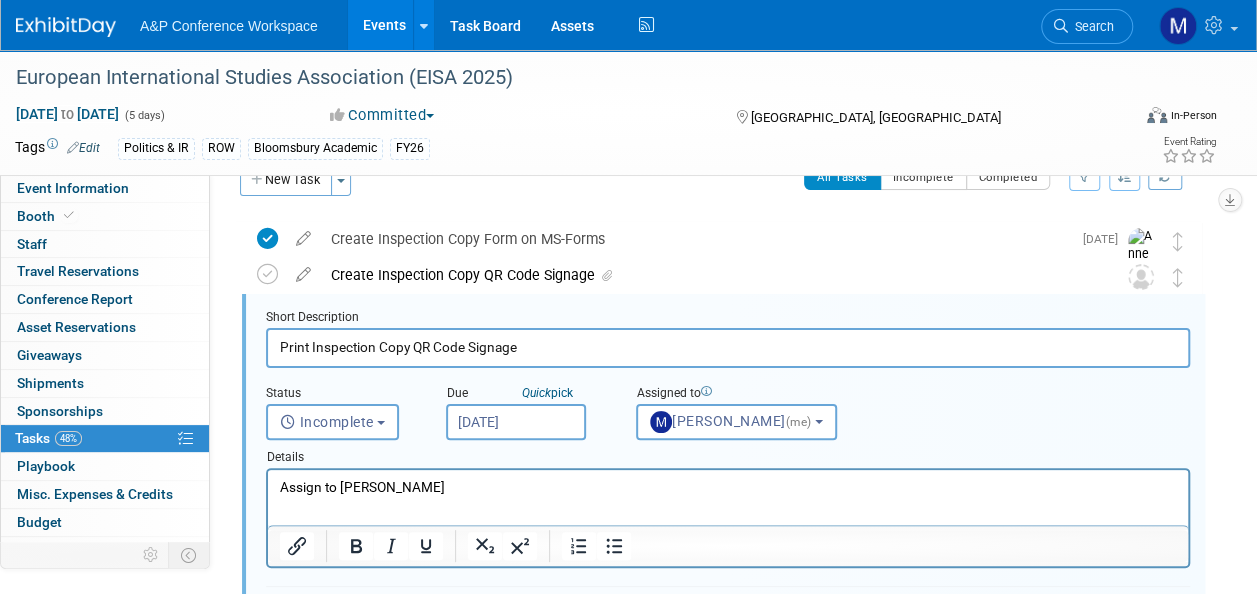 type 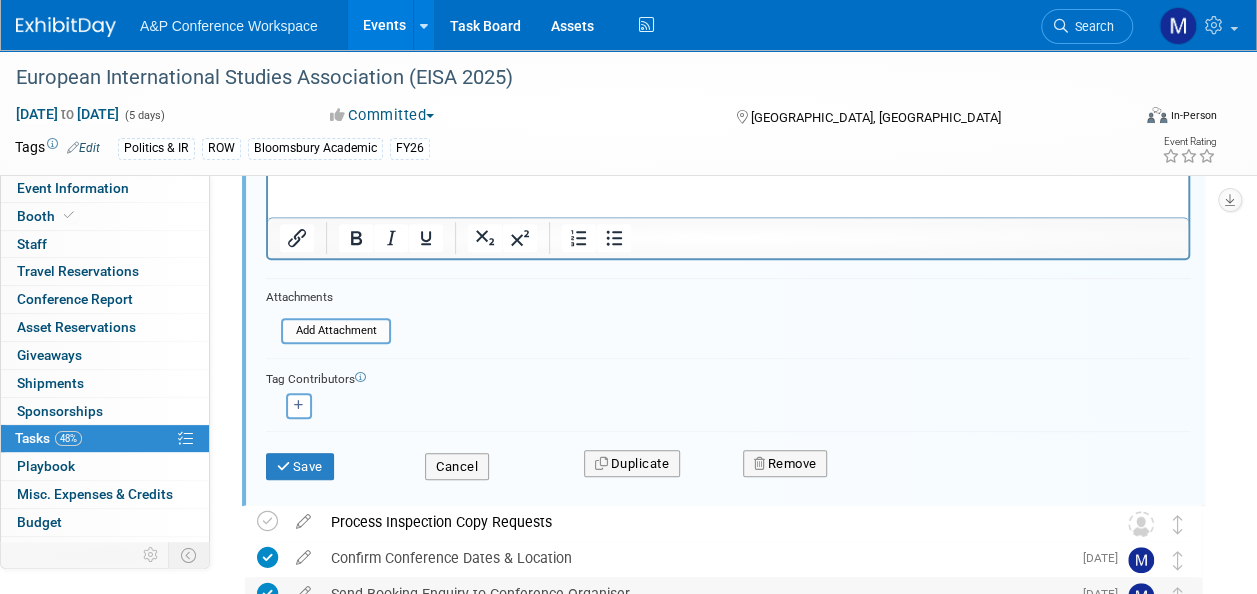 scroll, scrollTop: 438, scrollLeft: 0, axis: vertical 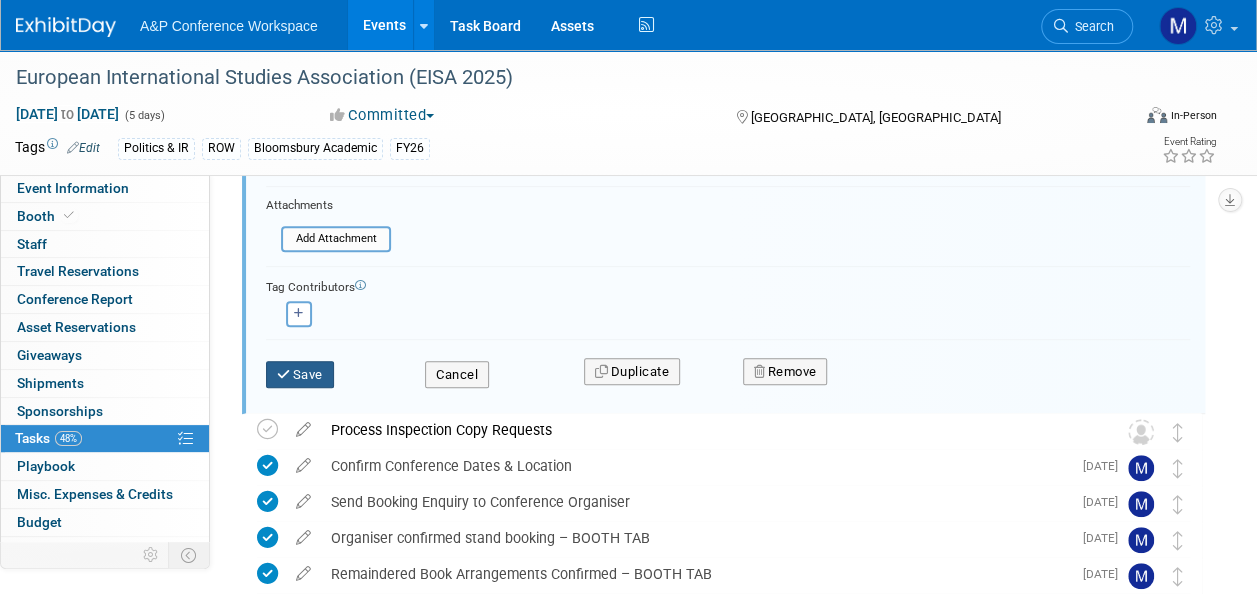 click on "Save" at bounding box center [300, 375] 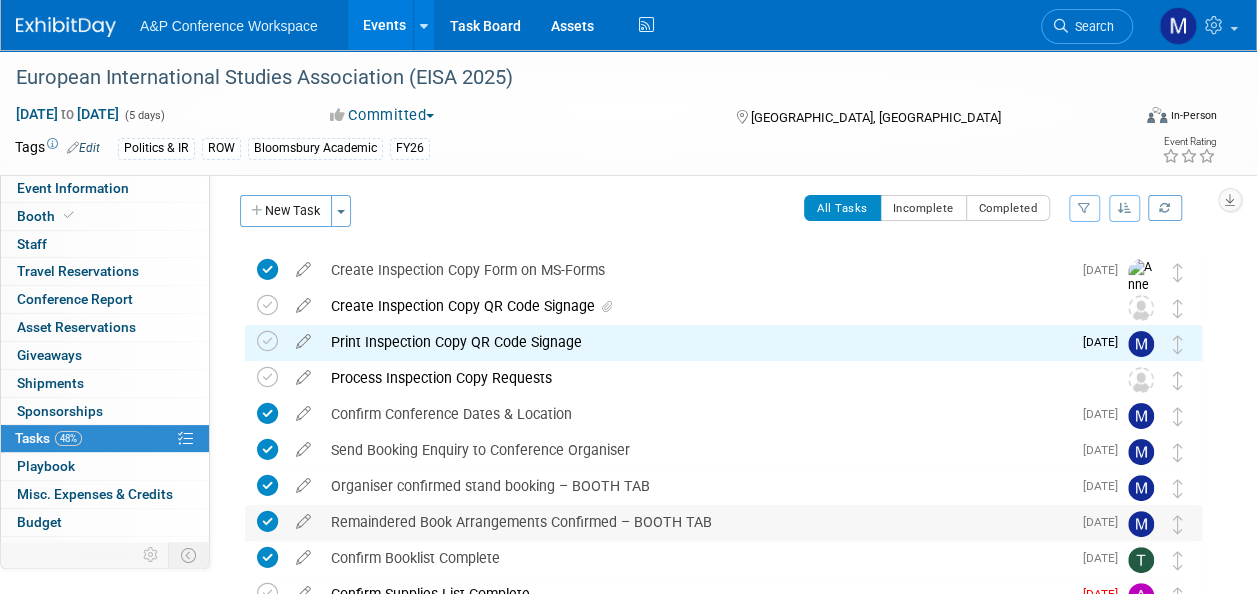 scroll, scrollTop: 0, scrollLeft: 0, axis: both 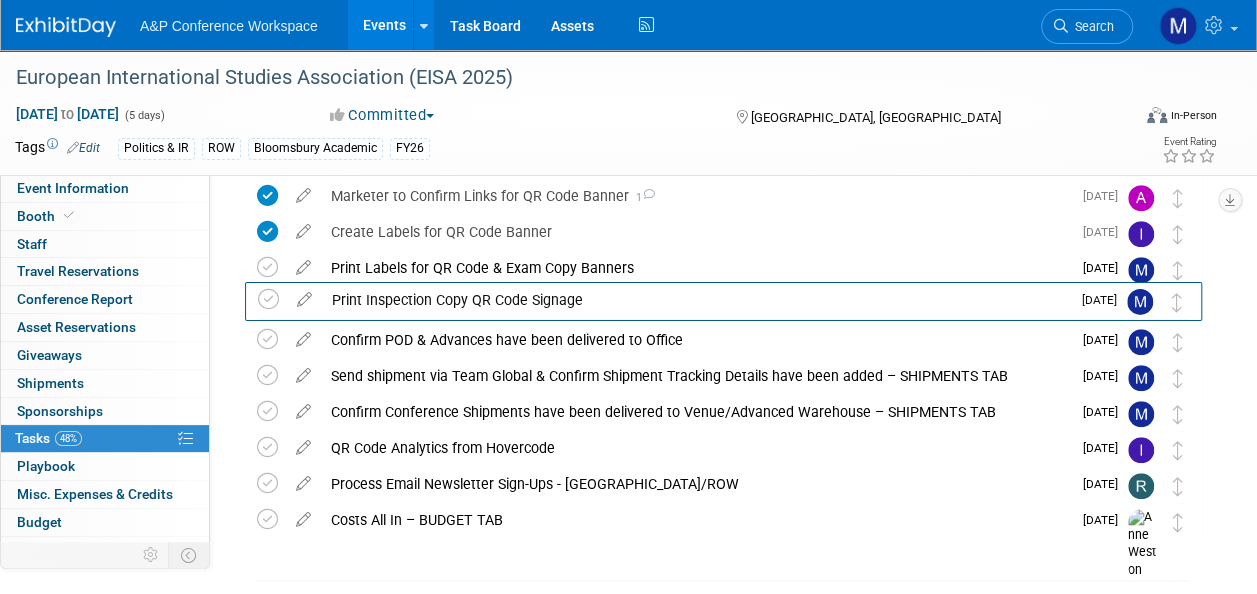 drag, startPoint x: 1176, startPoint y: 350, endPoint x: 1176, endPoint y: 312, distance: 38 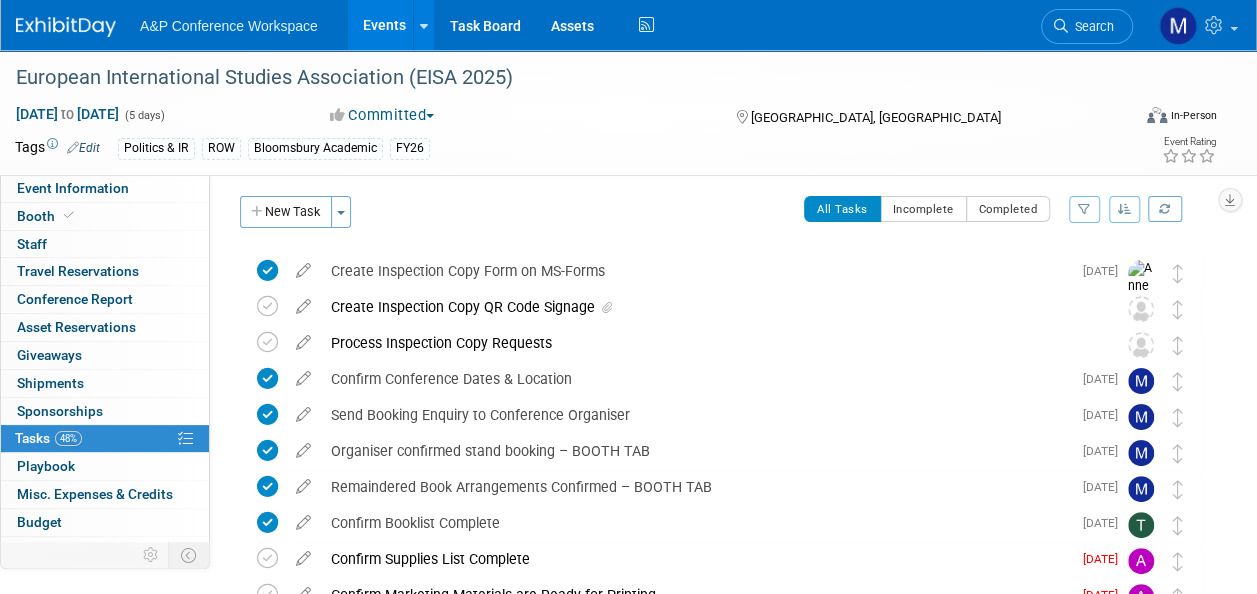 scroll, scrollTop: 0, scrollLeft: 0, axis: both 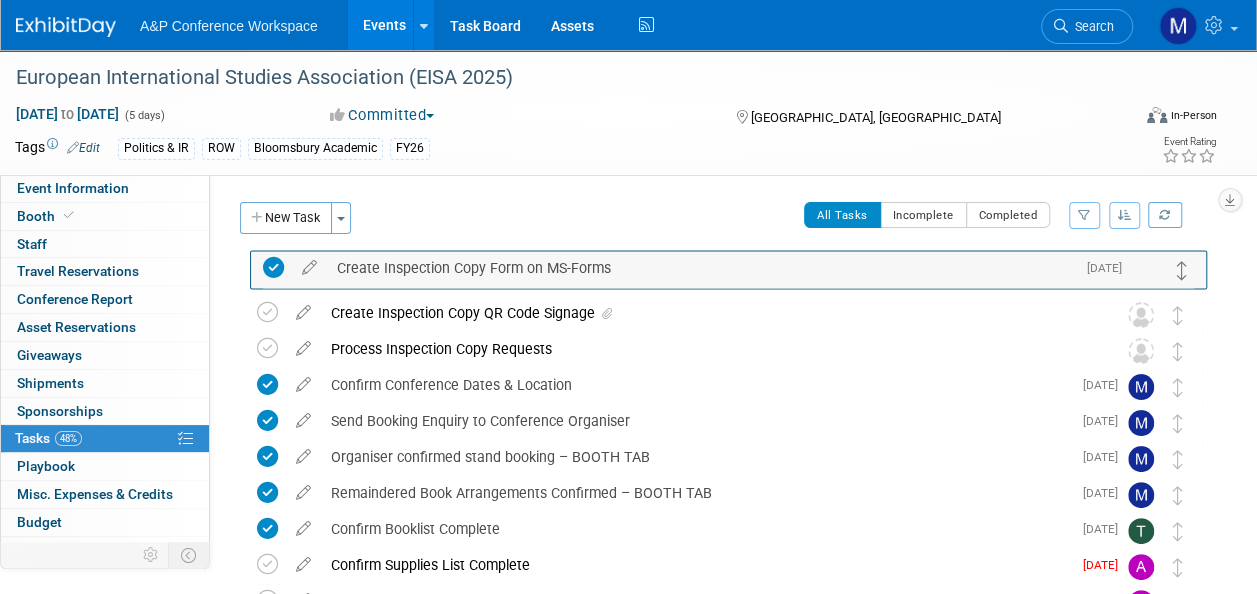 drag, startPoint x: 1179, startPoint y: 281, endPoint x: 1184, endPoint y: 272, distance: 10.29563 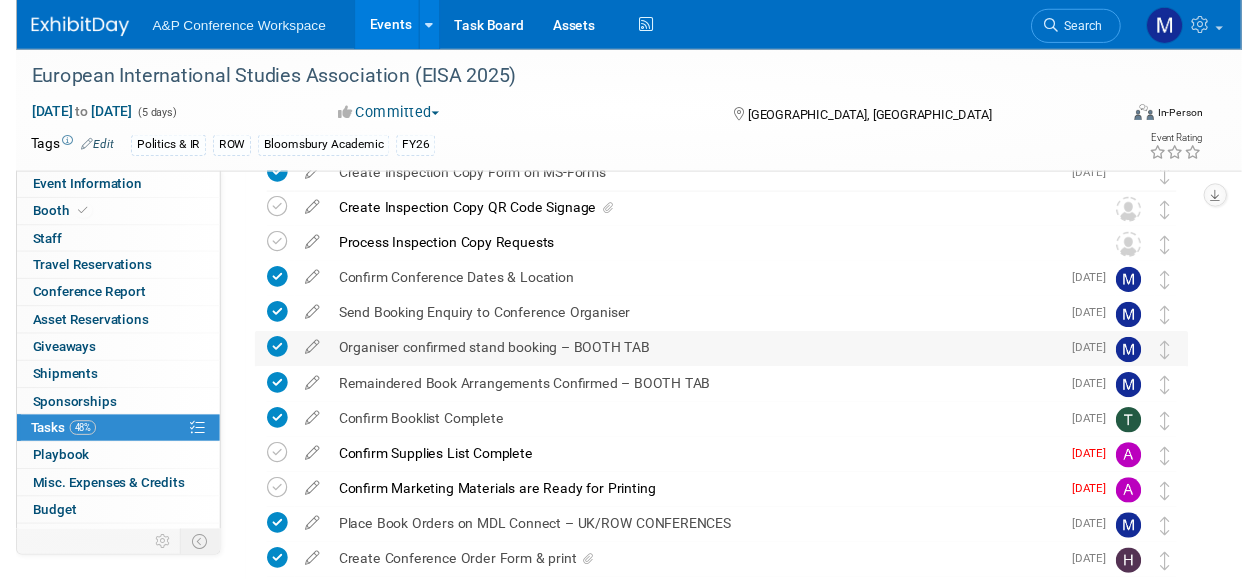 scroll, scrollTop: 0, scrollLeft: 0, axis: both 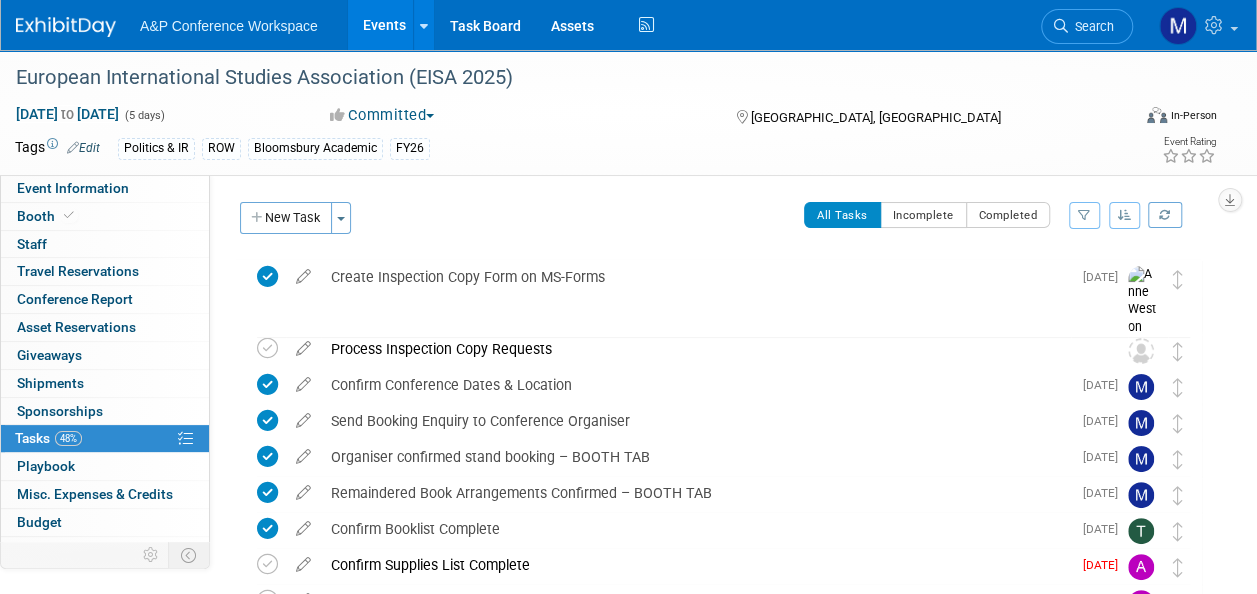 click at bounding box center (303, 308) 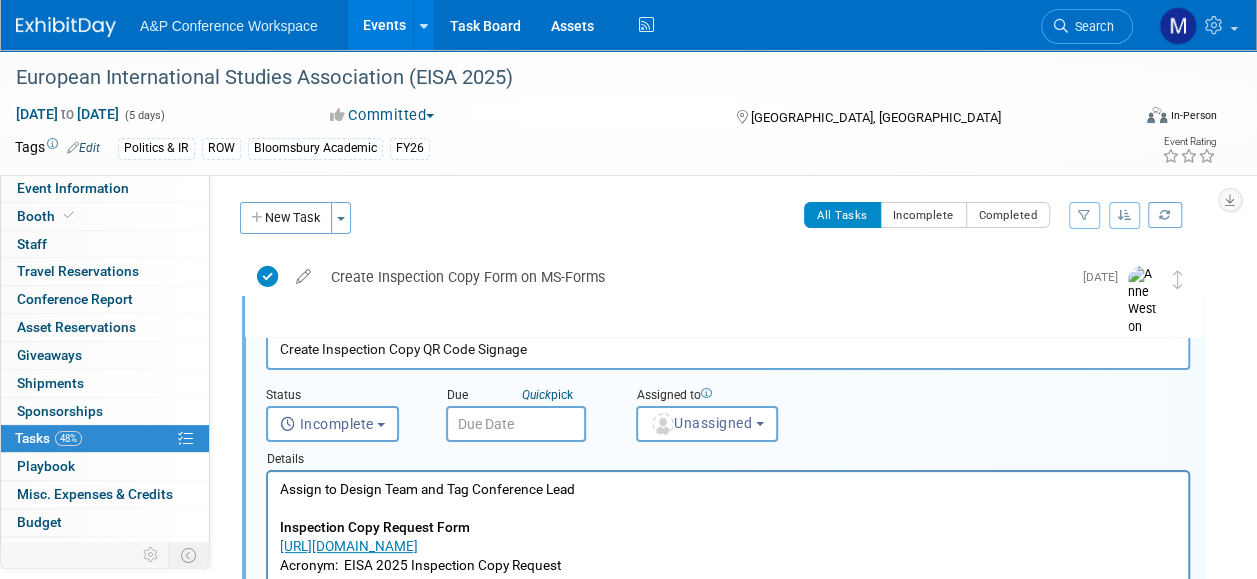 scroll, scrollTop: 2, scrollLeft: 0, axis: vertical 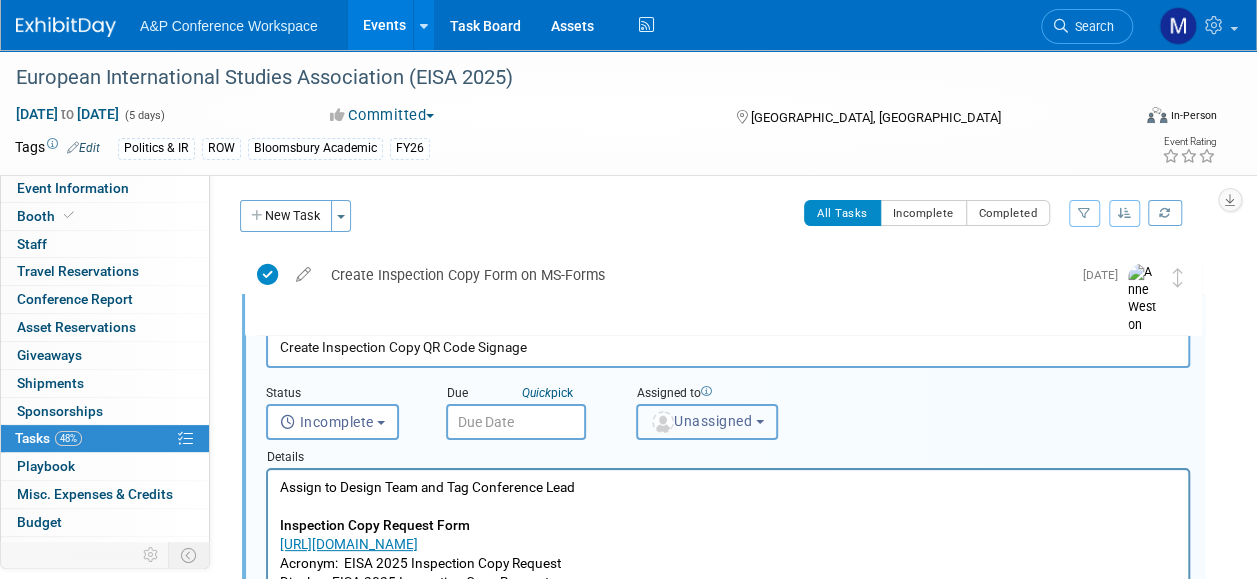 click at bounding box center (663, 422) 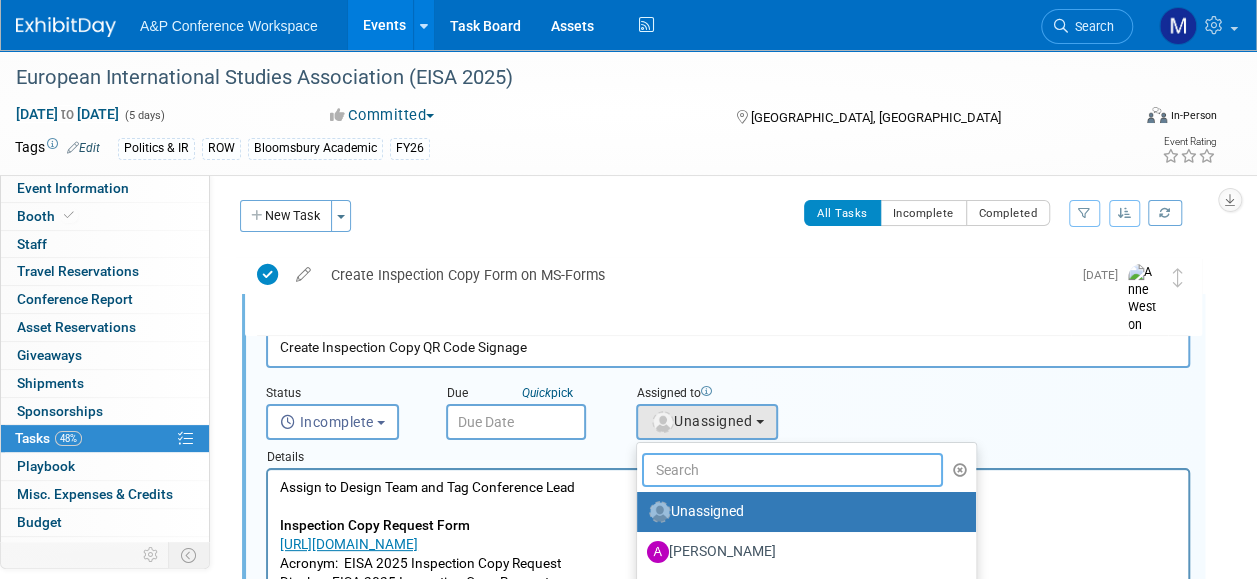 click at bounding box center (792, 470) 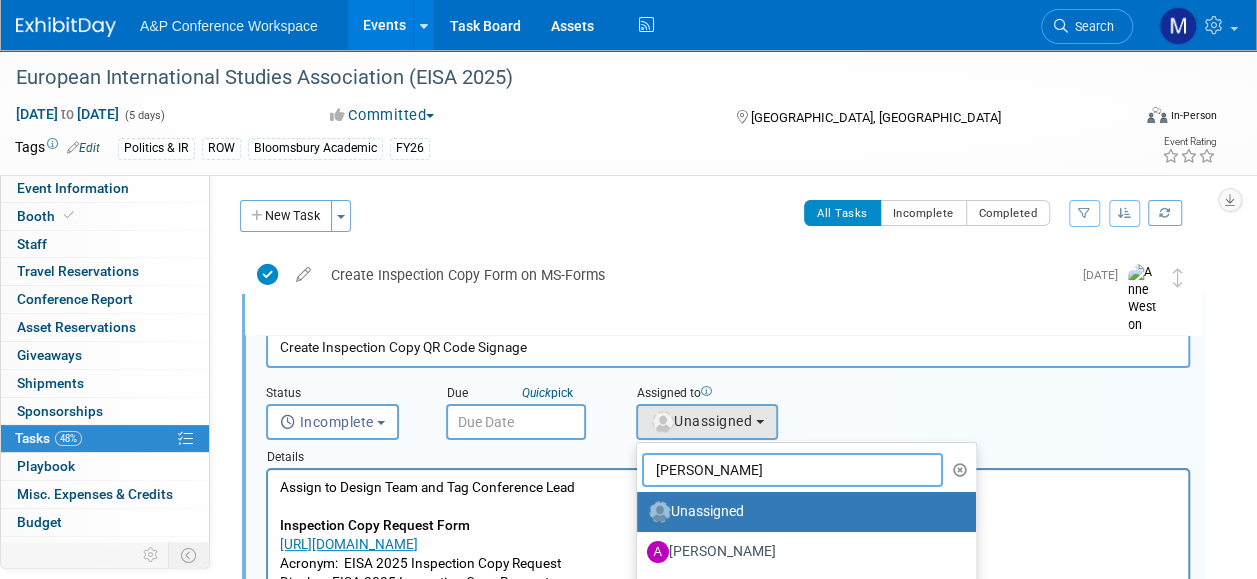 type on "[DEMOGRAPHIC_DATA]" 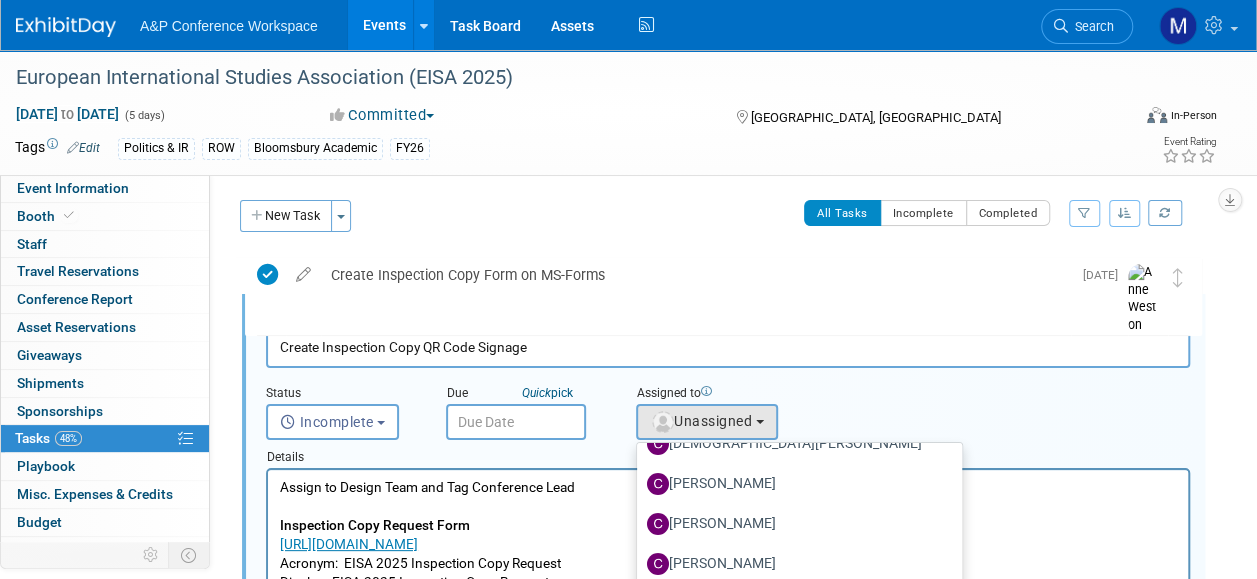 scroll, scrollTop: 110, scrollLeft: 0, axis: vertical 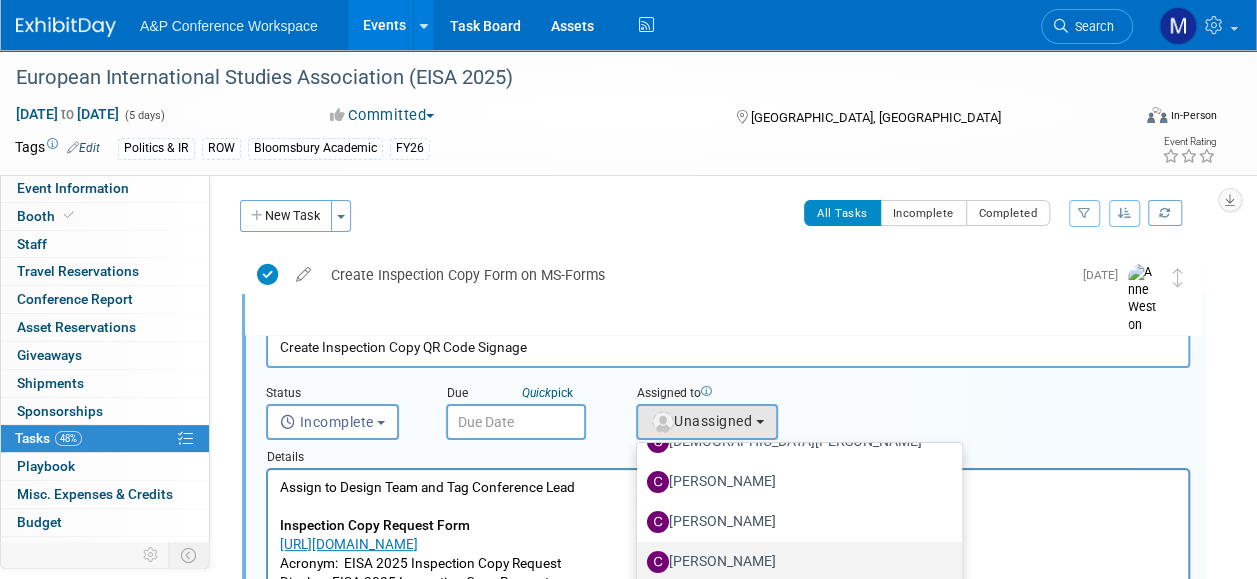 click on "[PERSON_NAME]" at bounding box center [794, 562] 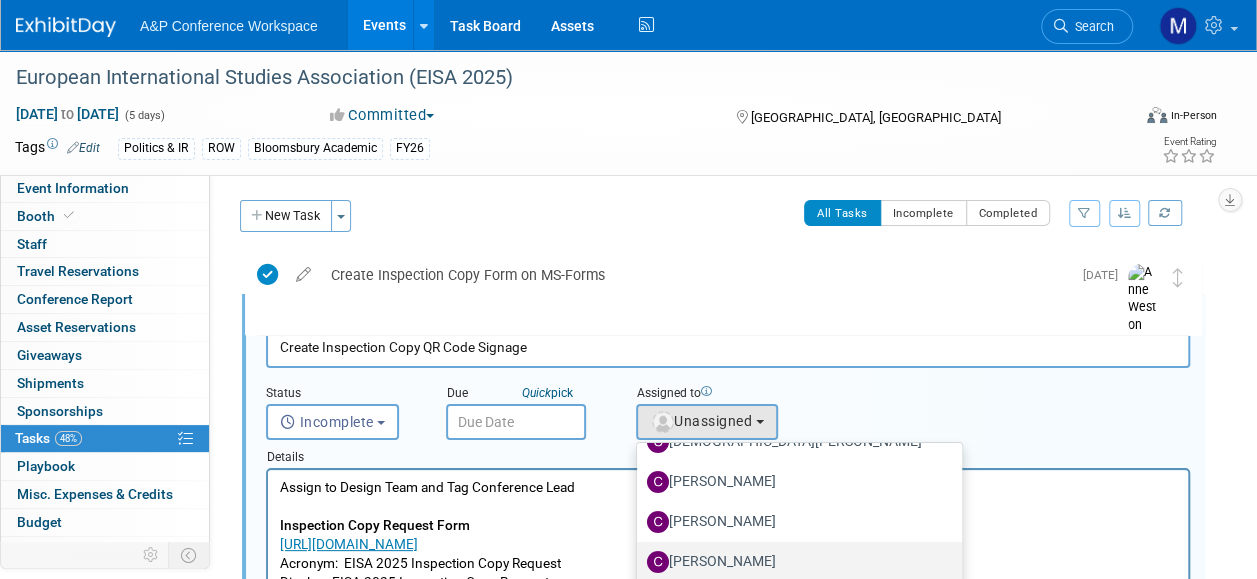 click on "[PERSON_NAME]" at bounding box center [633, 559] 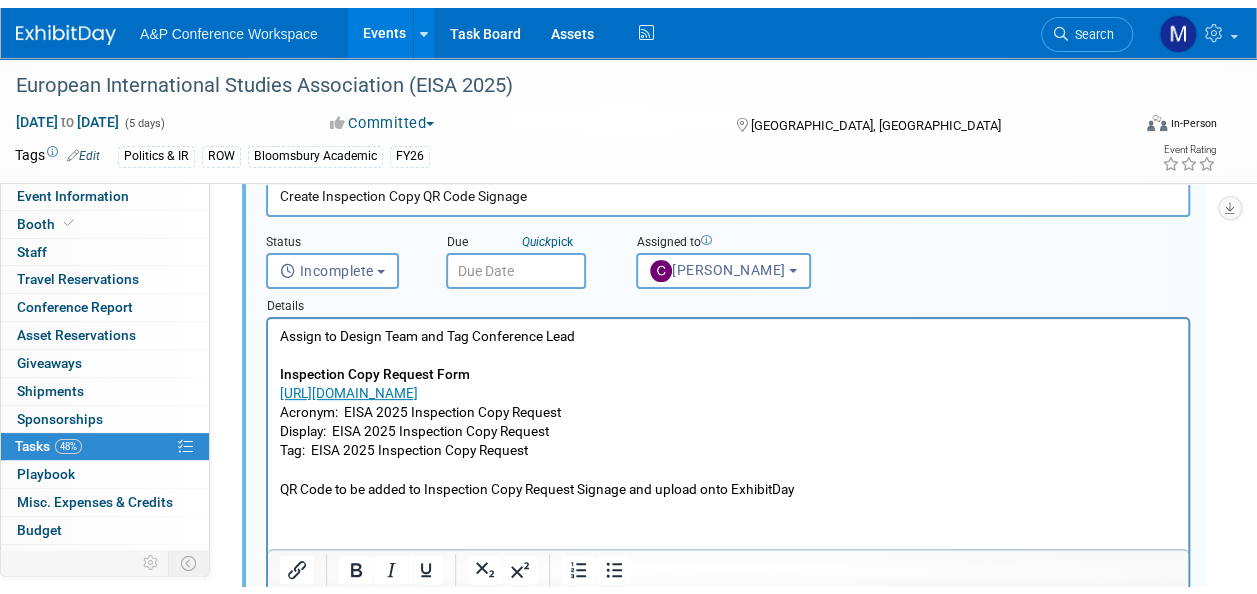 scroll, scrollTop: 202, scrollLeft: 0, axis: vertical 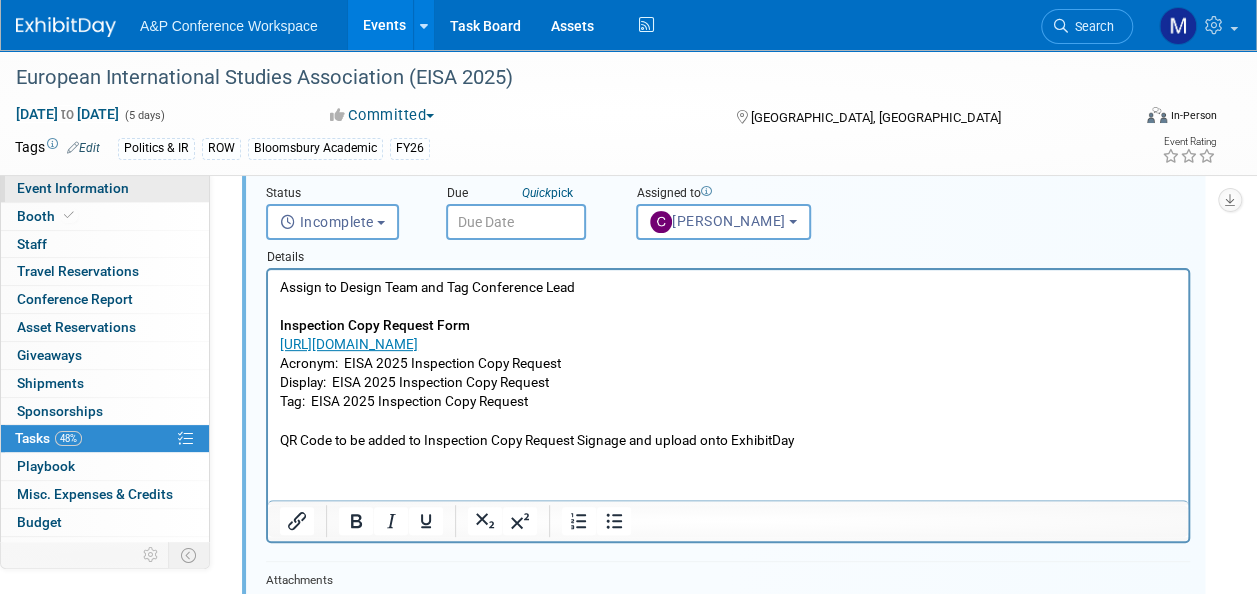click on "Event Information" at bounding box center (73, 188) 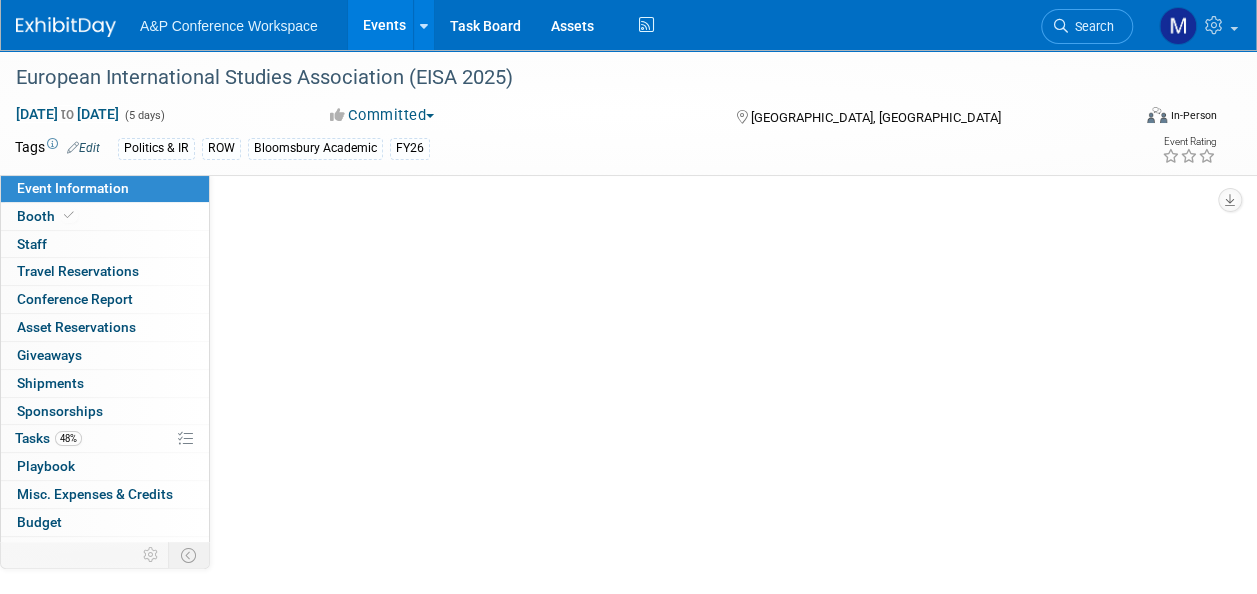 scroll, scrollTop: 0, scrollLeft: 0, axis: both 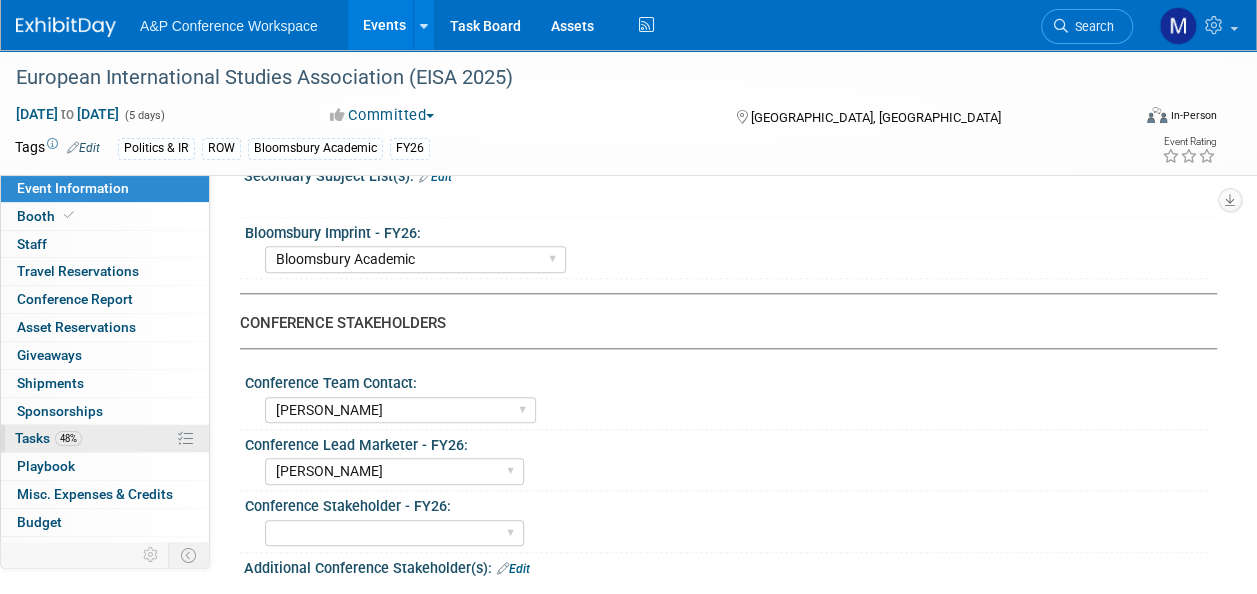 click on "48%
Tasks 48%" at bounding box center (105, 438) 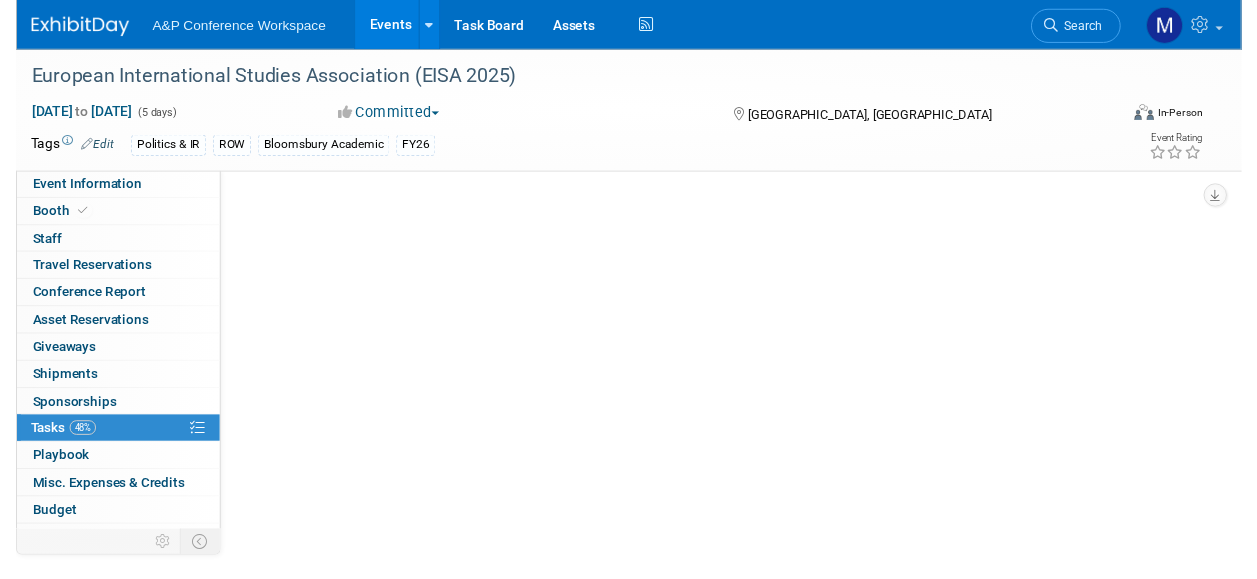 scroll, scrollTop: 0, scrollLeft: 0, axis: both 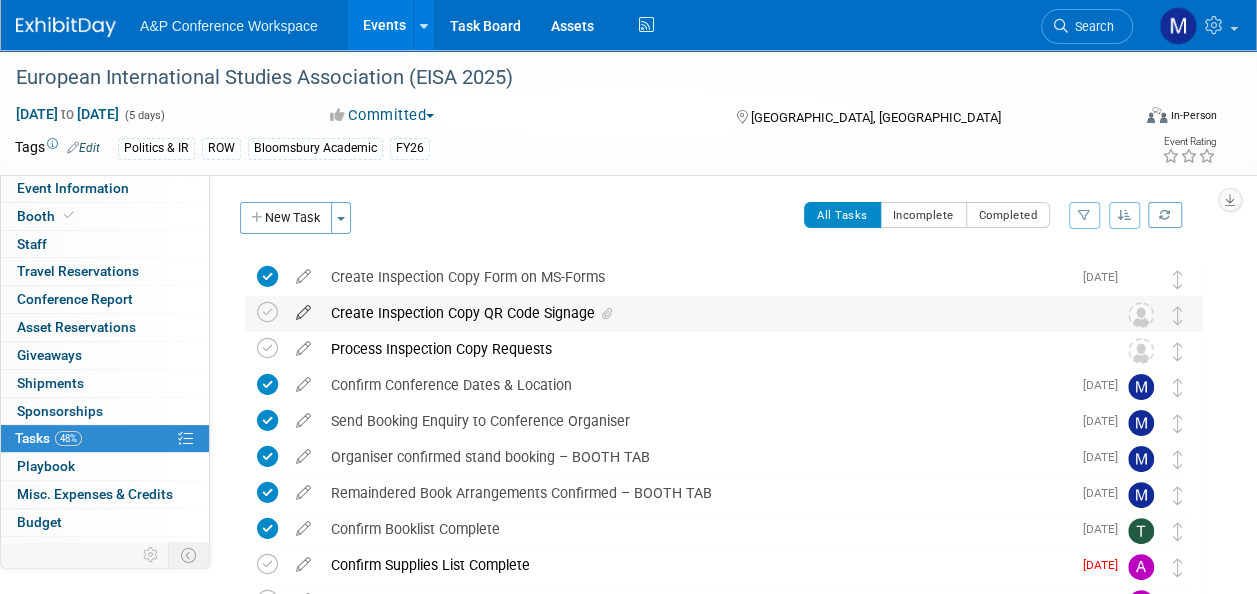 click at bounding box center [303, 308] 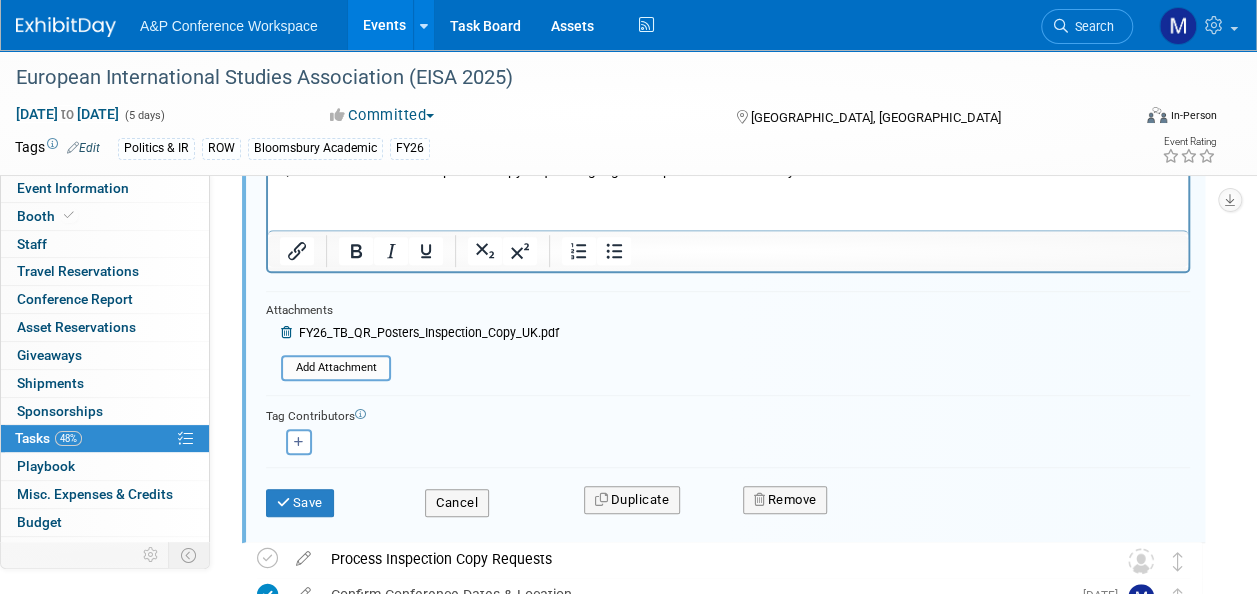 scroll, scrollTop: 502, scrollLeft: 0, axis: vertical 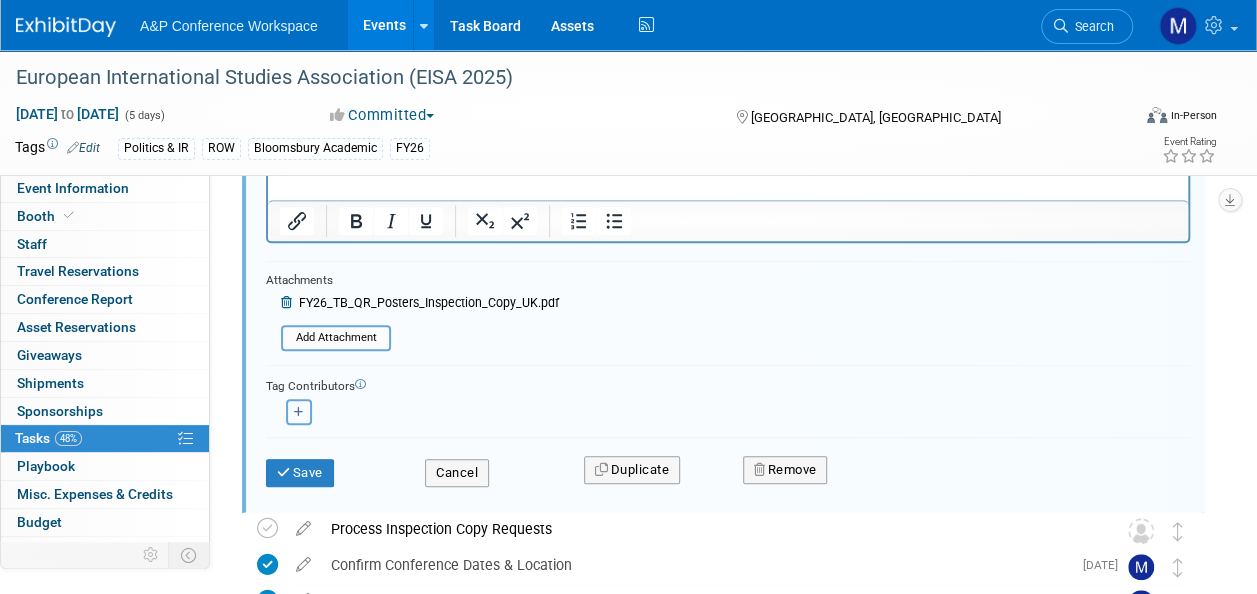 click at bounding box center (299, 412) 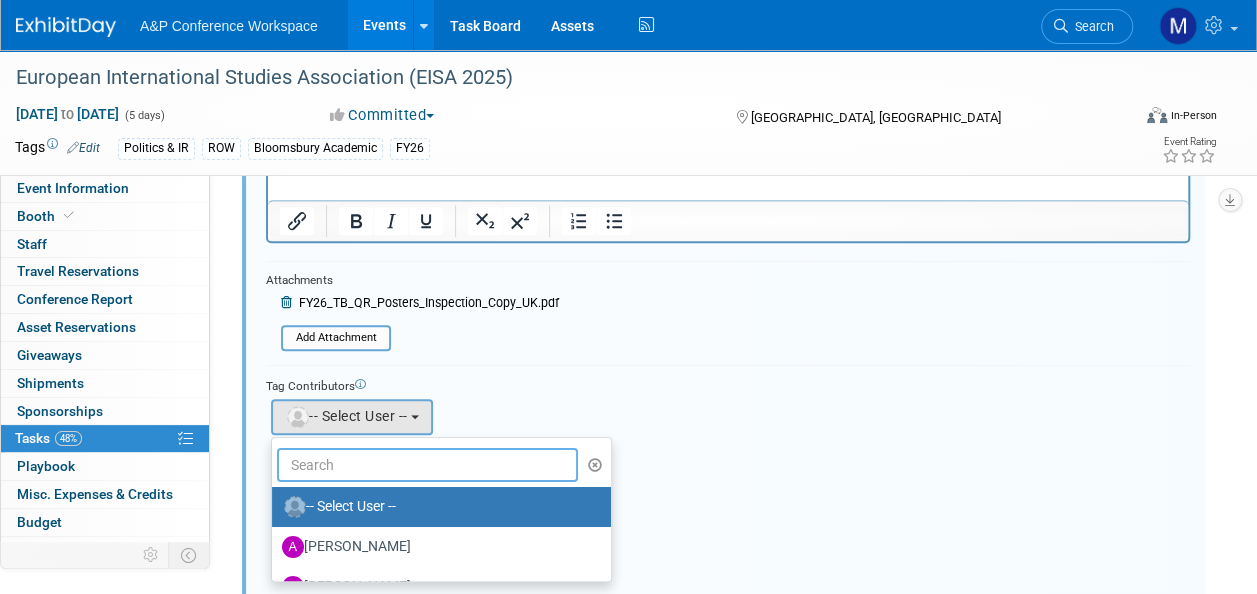 click at bounding box center (427, 465) 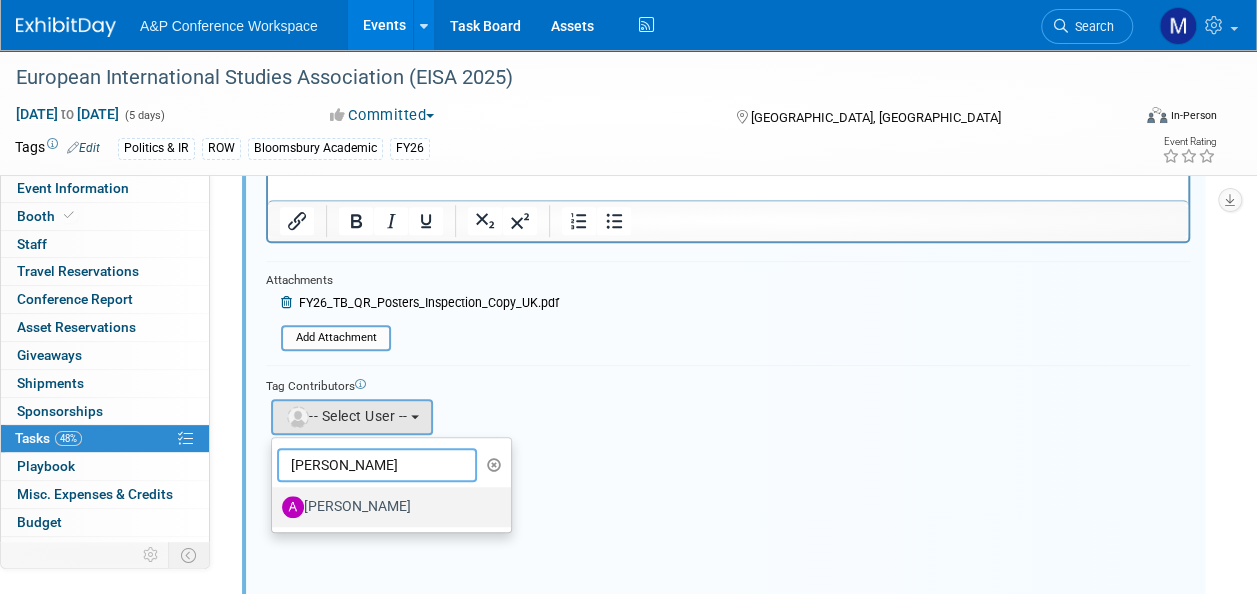 type on "alex ki" 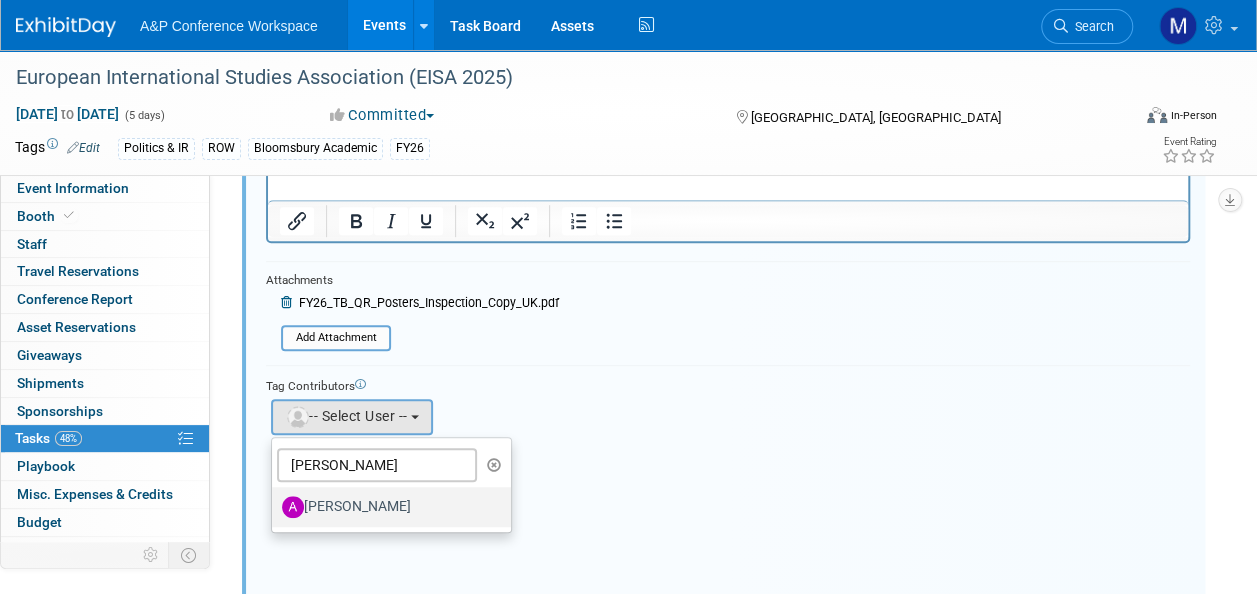 click on "[PERSON_NAME]" at bounding box center (386, 507) 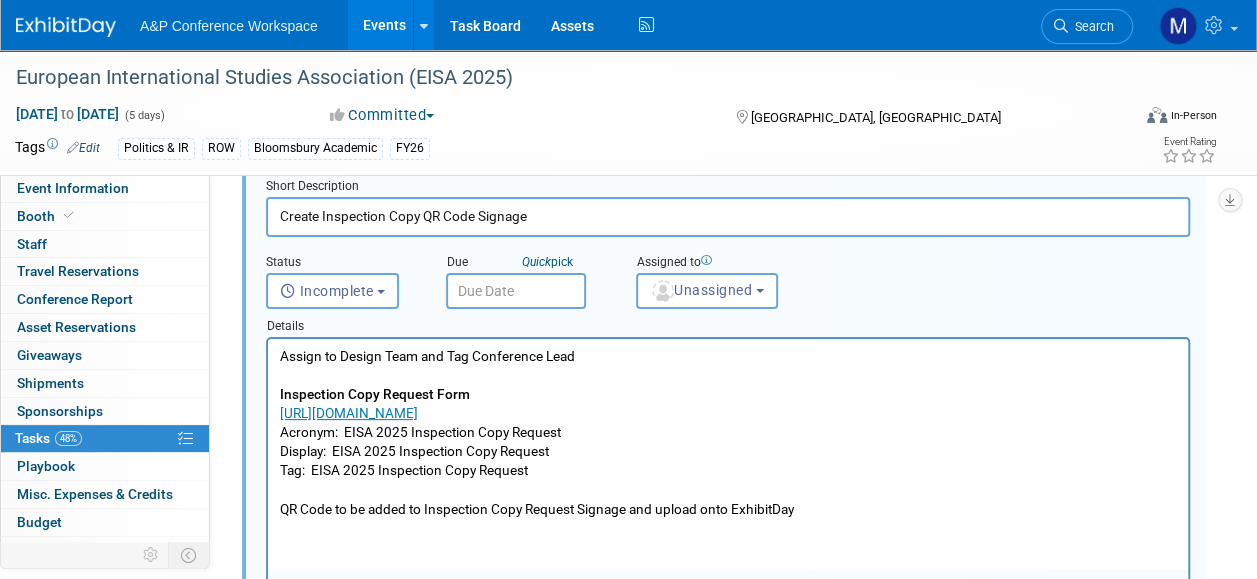 scroll, scrollTop: 102, scrollLeft: 0, axis: vertical 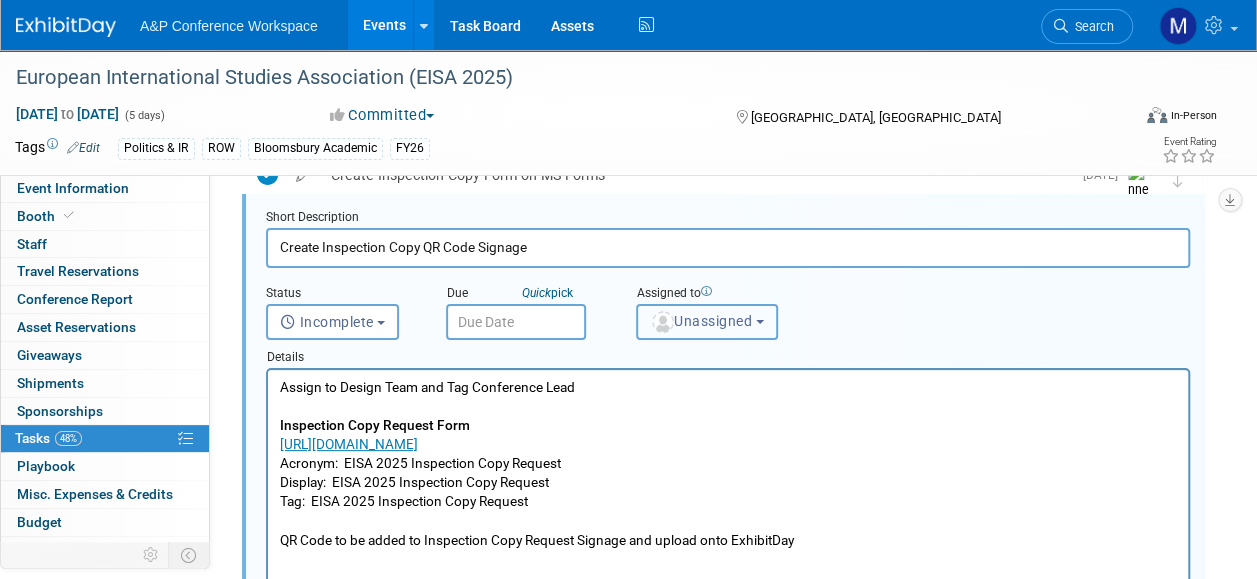 click at bounding box center [663, 322] 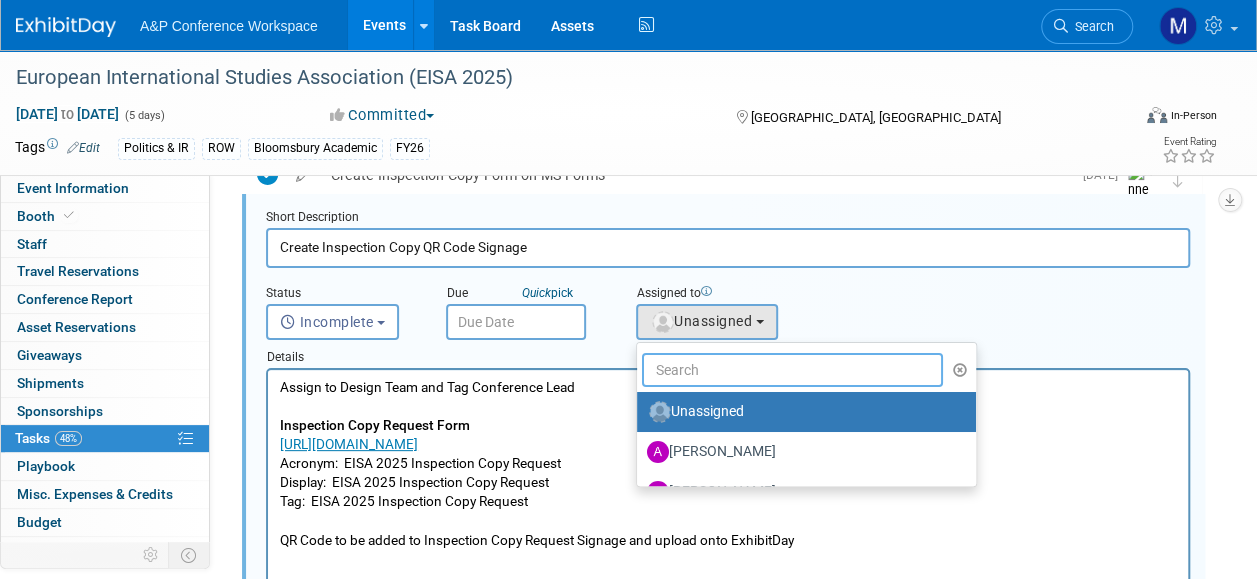 click at bounding box center (792, 370) 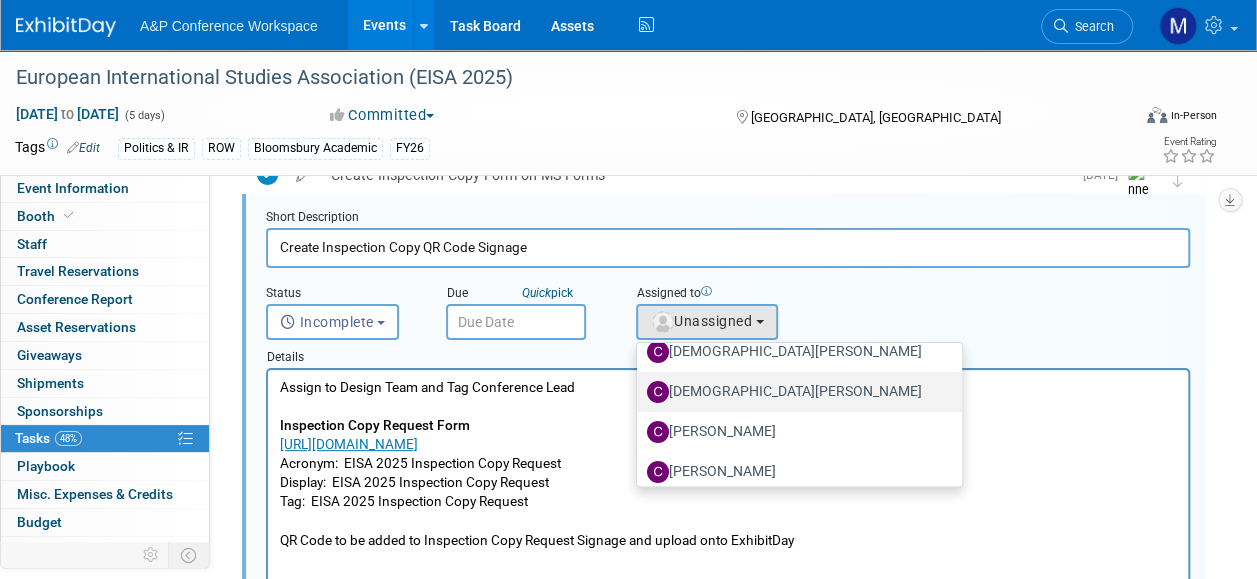 scroll, scrollTop: 110, scrollLeft: 0, axis: vertical 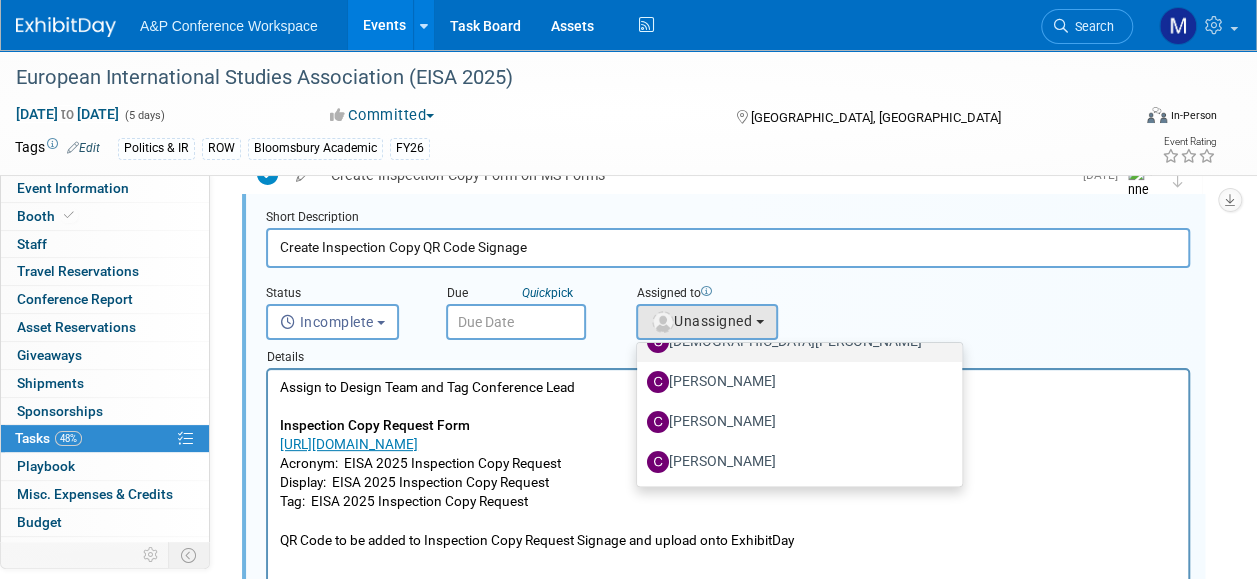 type on "[DEMOGRAPHIC_DATA]" 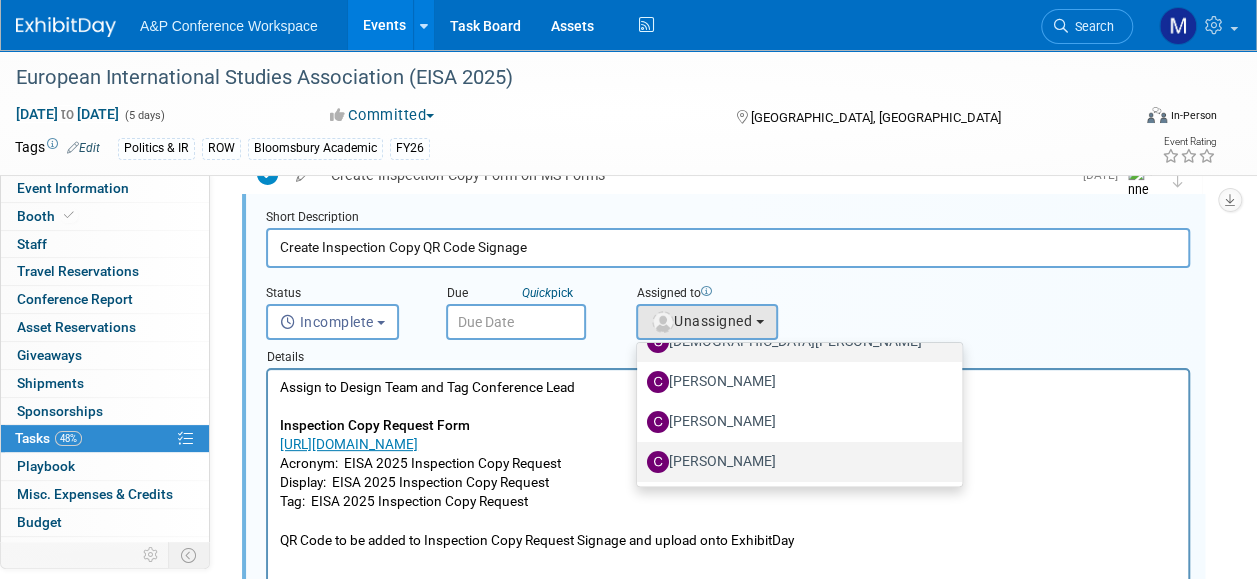 click on "[PERSON_NAME]" at bounding box center [794, 462] 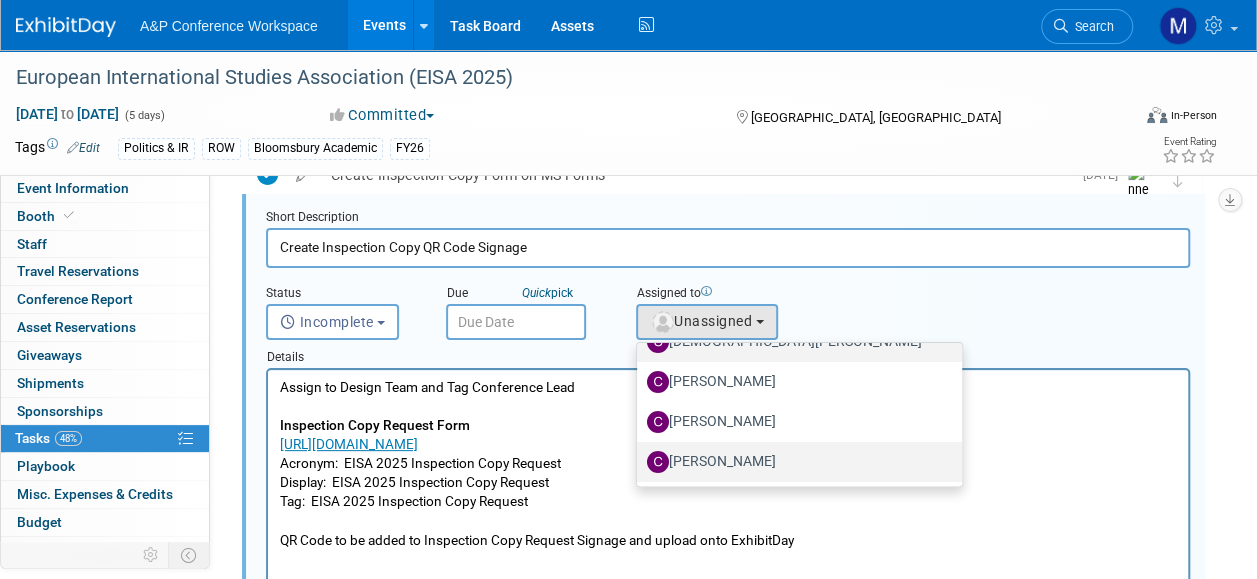 select on "1a58e6ac-2dfa-429d-b54a-9dc2e557f424" 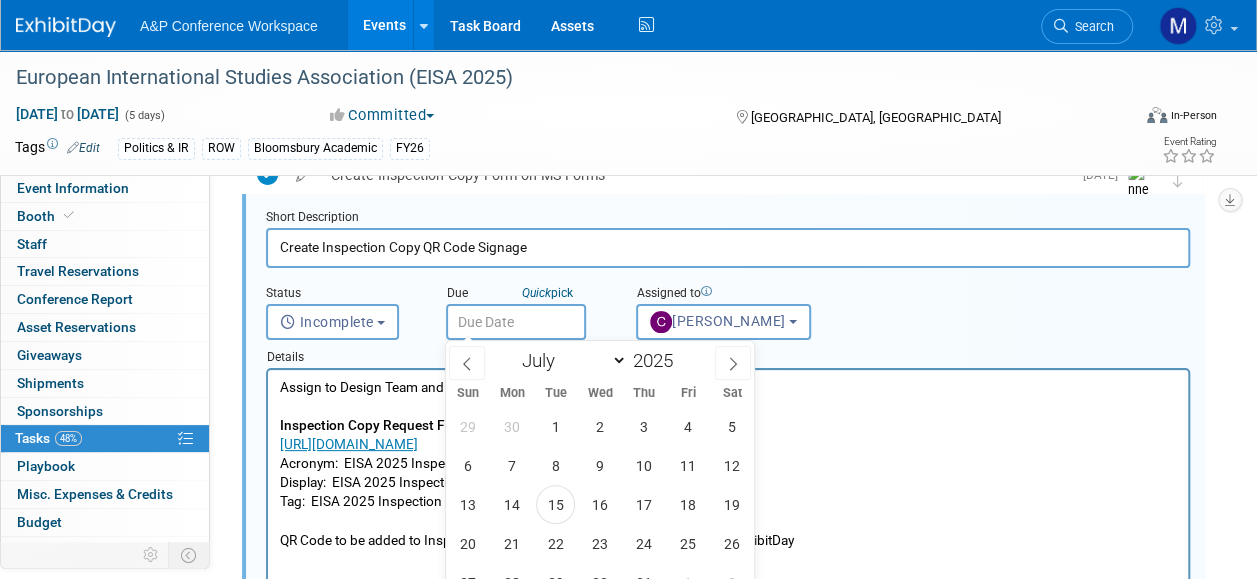 click on "A&P Conference Workspace
Events
Add Event
Bulk Upload Events
Shareable Event Boards
Recently Viewed Events:
European International Studies Association (EISA 2025)
Bologna, Italy
Aug 25, 2025  to  Aug 29, 2025
International Association for the History of Religion World Congress (IAHR 2025)
Kraków, Poland
Aug 24, 2025  to  Aug 30, 2025
Studiorum Novi Testamenti Societas (SNTS 2025)
Regensburg, Germany
Aug 5, 2025  to  Aug 9, 2025
Task Board
Assets
Activity Feed
My Account
My Profile & Preferences
Sync to External Calendar...
Team Workspace
Users and Permissions
Workspace Settings
Metrics & Analytics
Budgeting, ROI & ROO
Annual Budgets (all events)
You've Earned Free Swag ..." at bounding box center [628, 187] 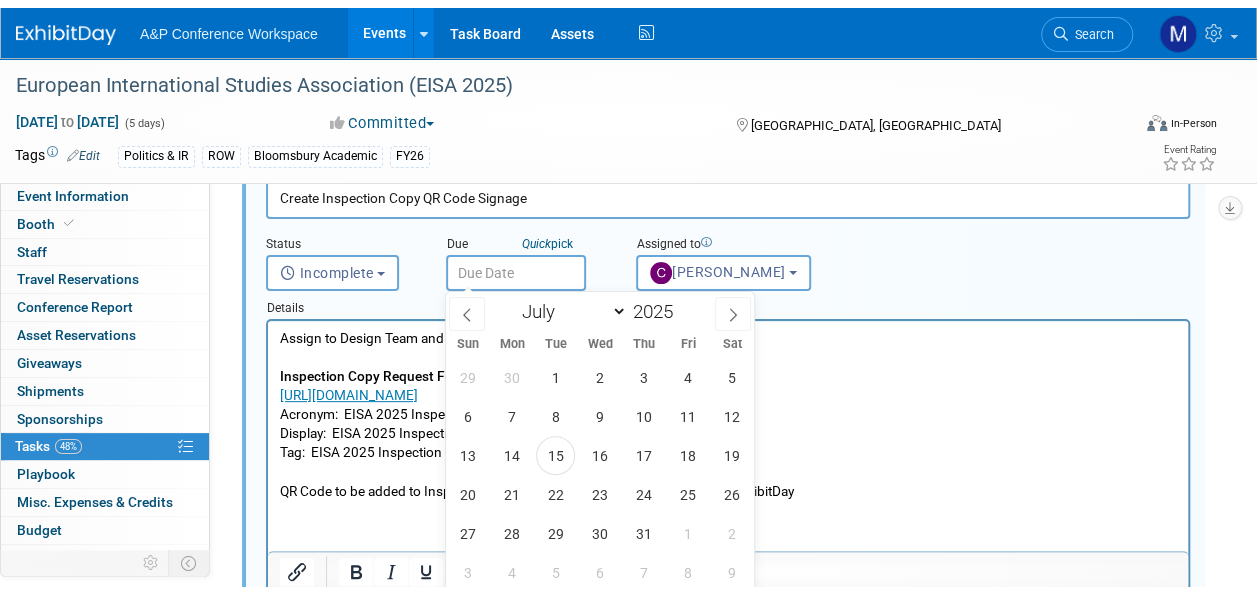 scroll, scrollTop: 202, scrollLeft: 0, axis: vertical 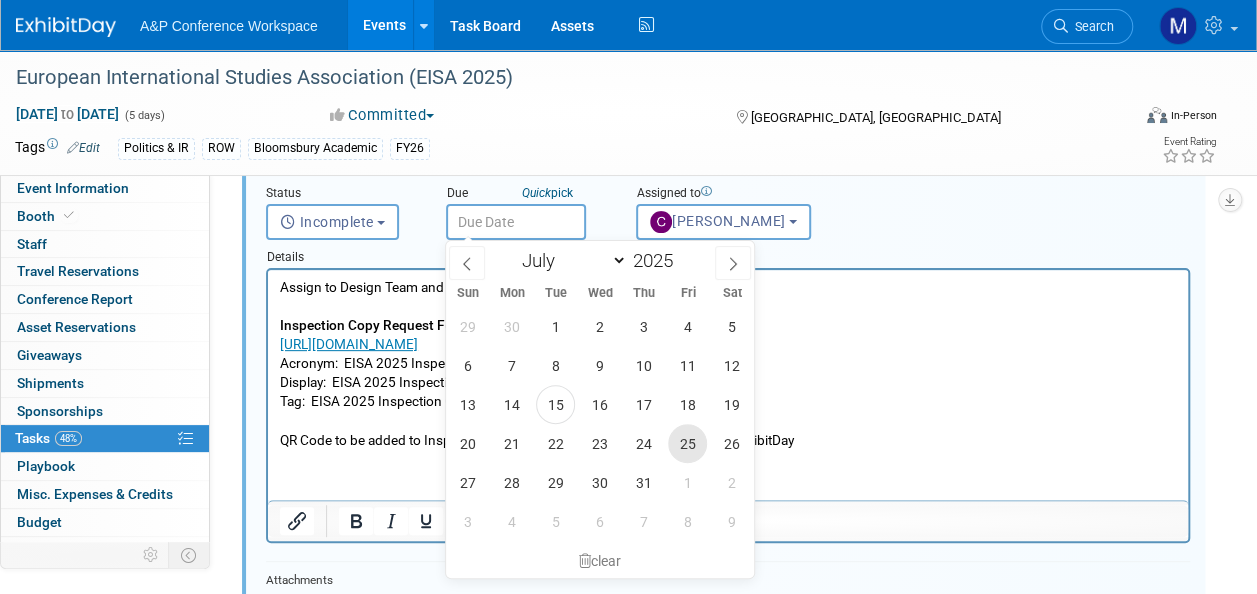click on "25" at bounding box center [687, 443] 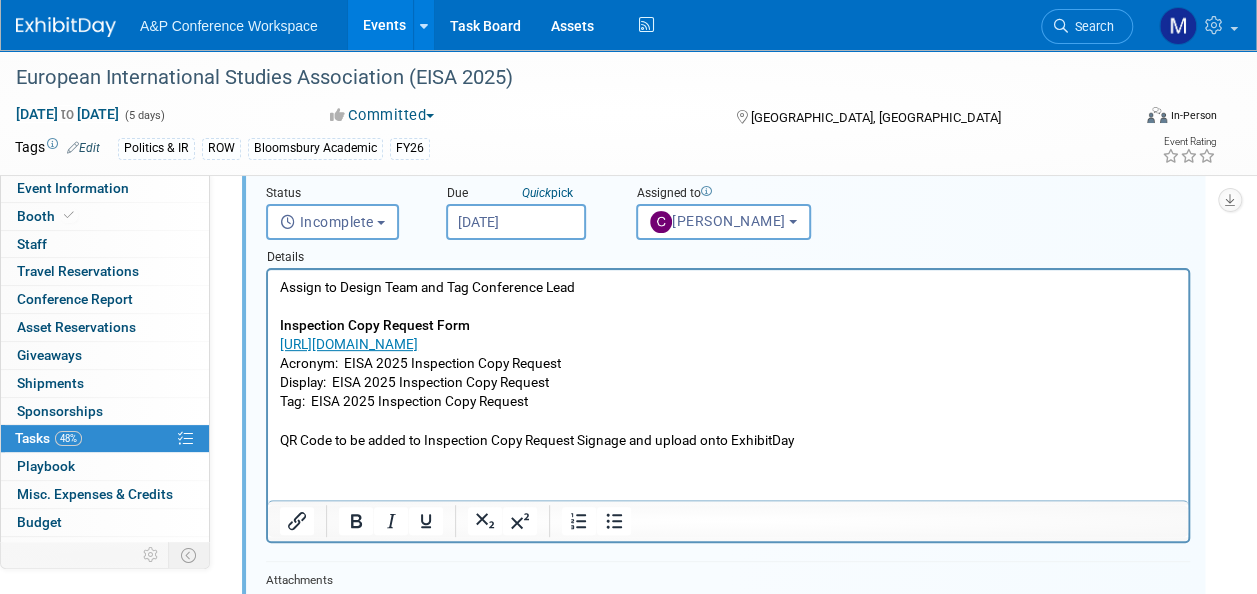 click on "Assign to Design Team and Tag Conference Lead Inspection Copy Request Form https://forms.office.com/e/bbsAGqy3ry Acronym:  EISA 2025 Inspection Copy Request Display:  EISA 2025 Inspection Copy Request Tag:  EISA 2025 Inspection Copy Request QR Code to be added to Inspection Copy Request Signage and upload onto ExhibitDay" at bounding box center (728, 364) 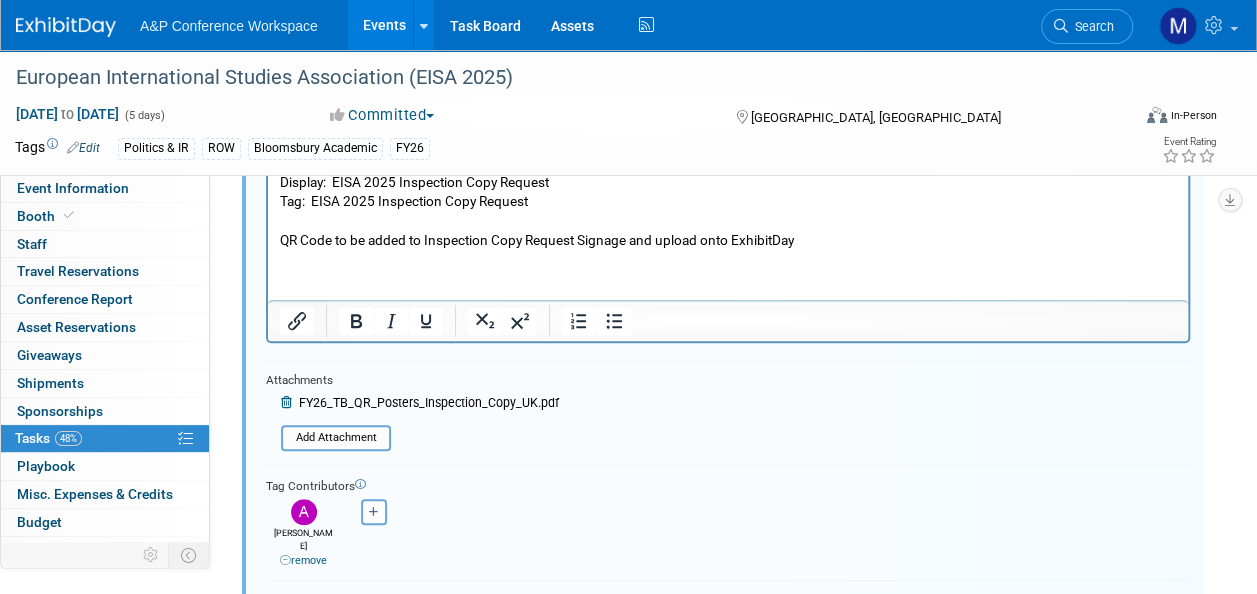 scroll, scrollTop: 502, scrollLeft: 0, axis: vertical 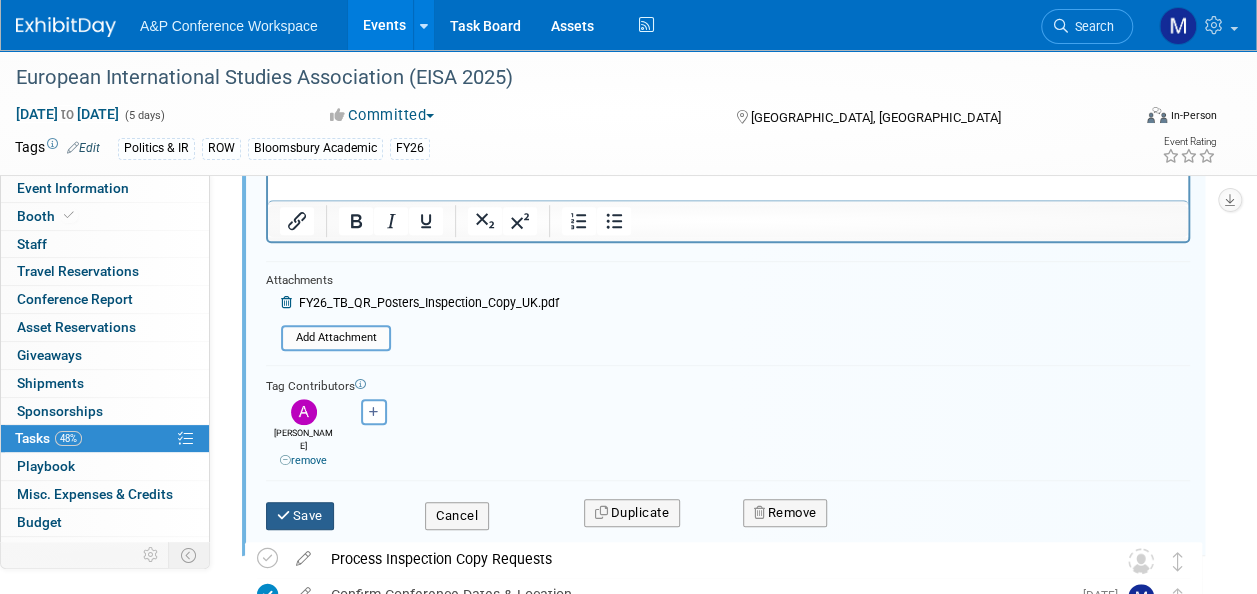 click on "Save" at bounding box center [300, 516] 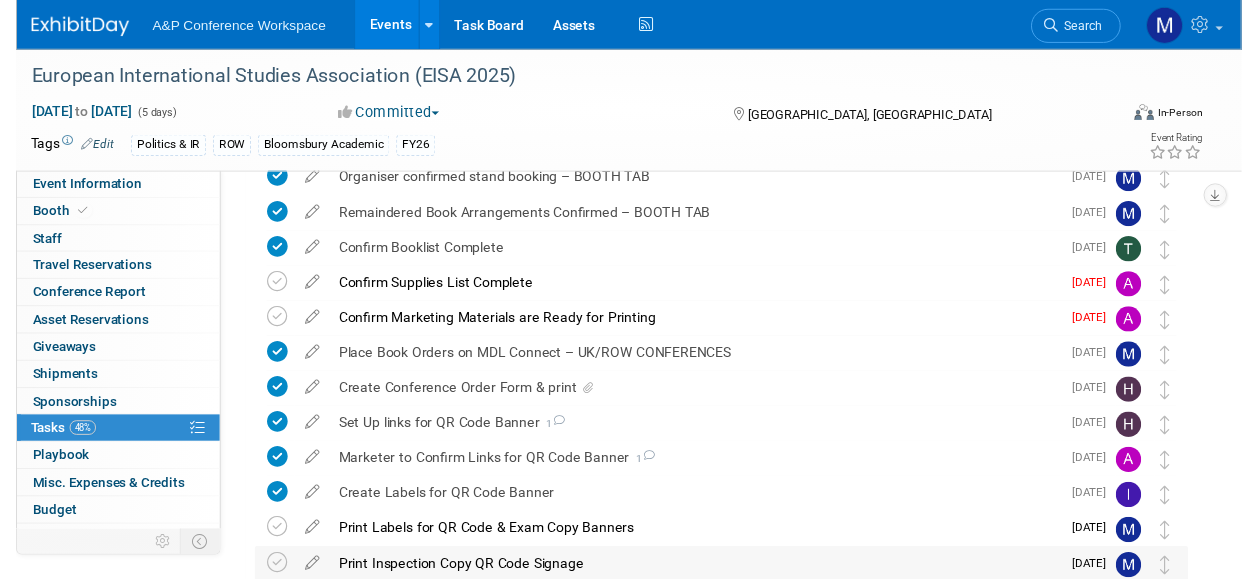 scroll, scrollTop: 202, scrollLeft: 0, axis: vertical 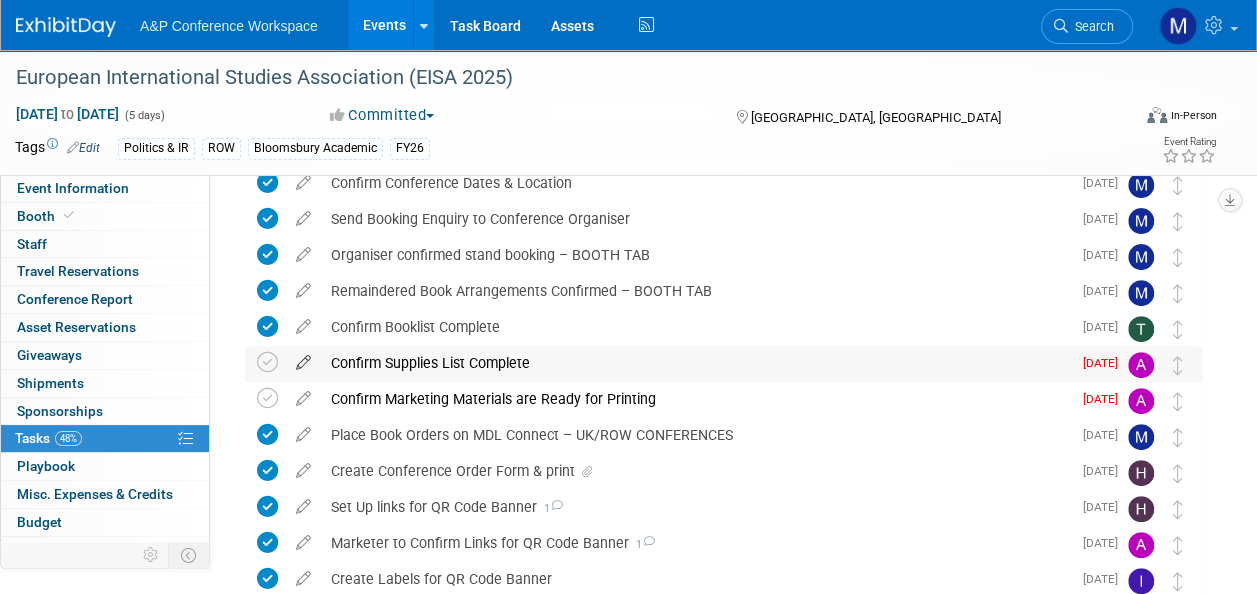 click at bounding box center (303, 358) 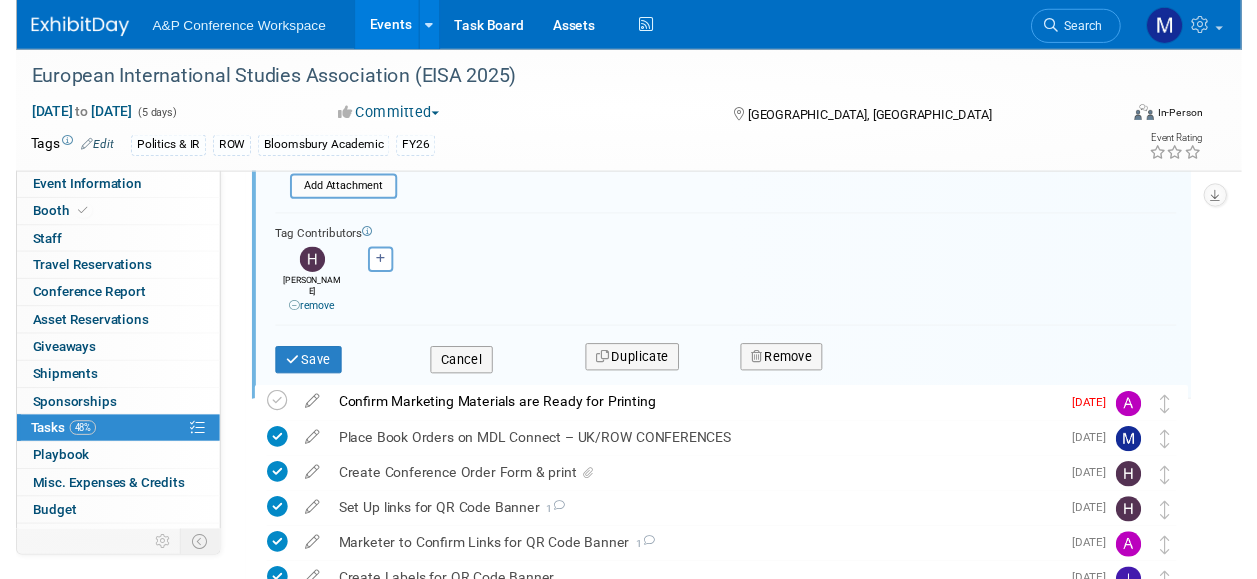 scroll, scrollTop: 754, scrollLeft: 0, axis: vertical 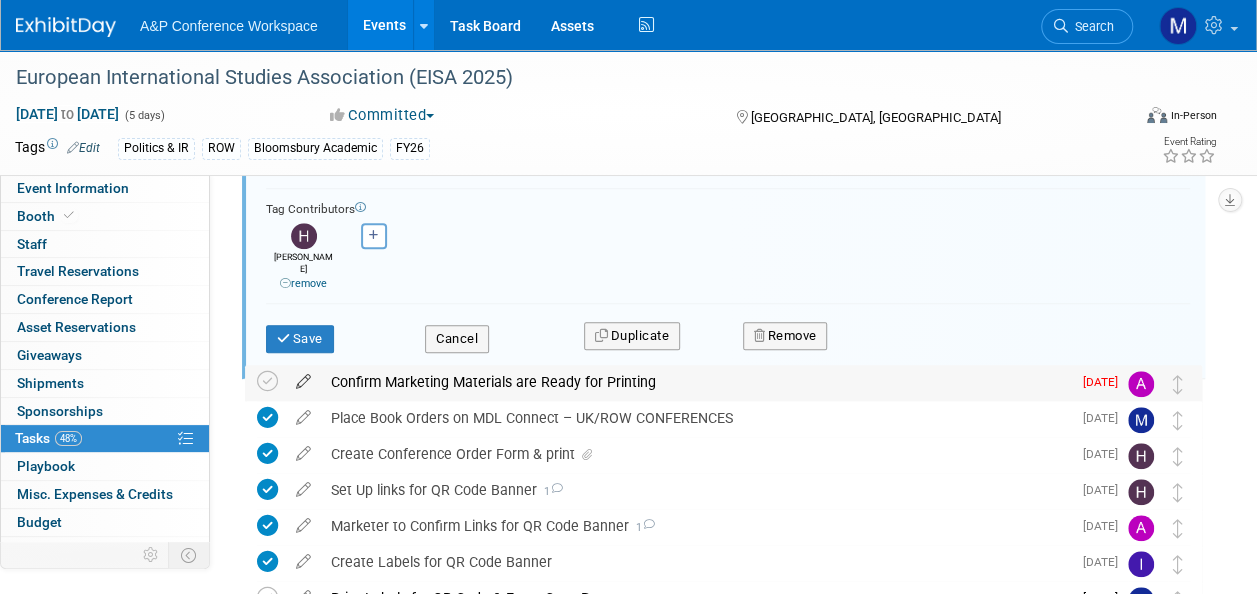 click at bounding box center [303, 377] 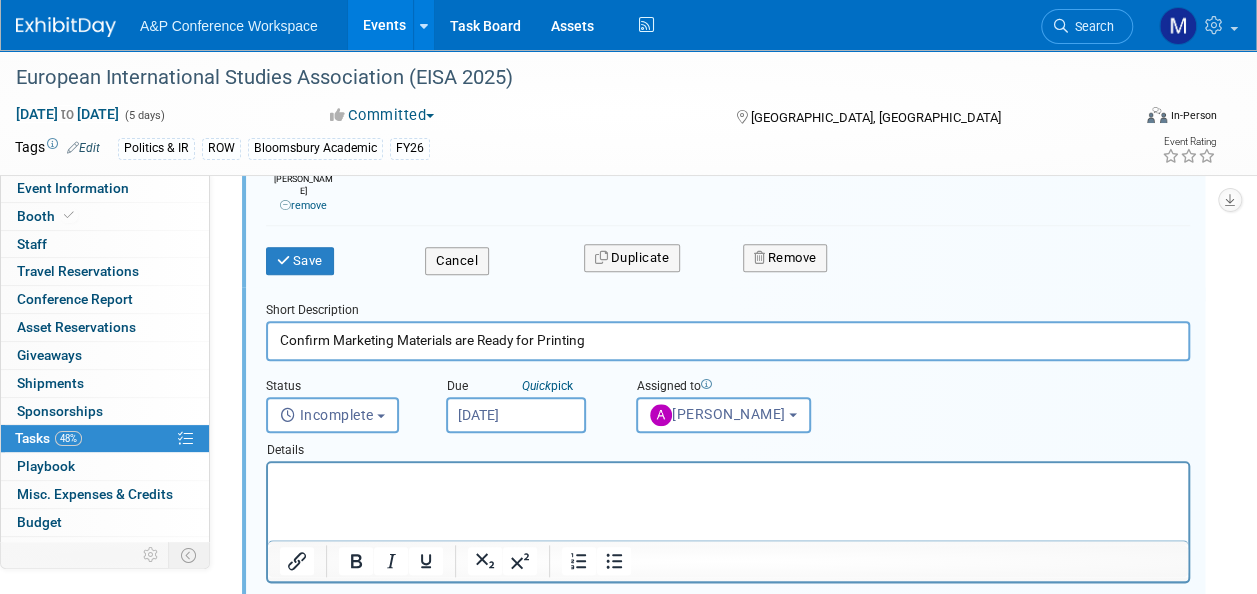 scroll, scrollTop: 825, scrollLeft: 0, axis: vertical 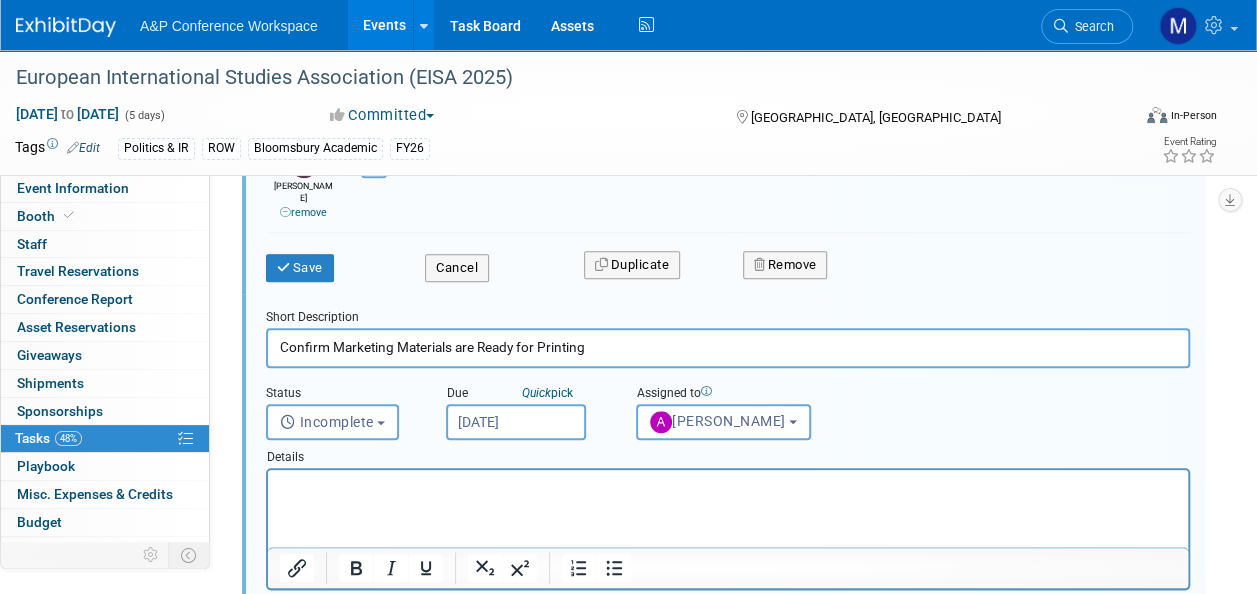 click on "Jun 27, 2025" at bounding box center [516, 422] 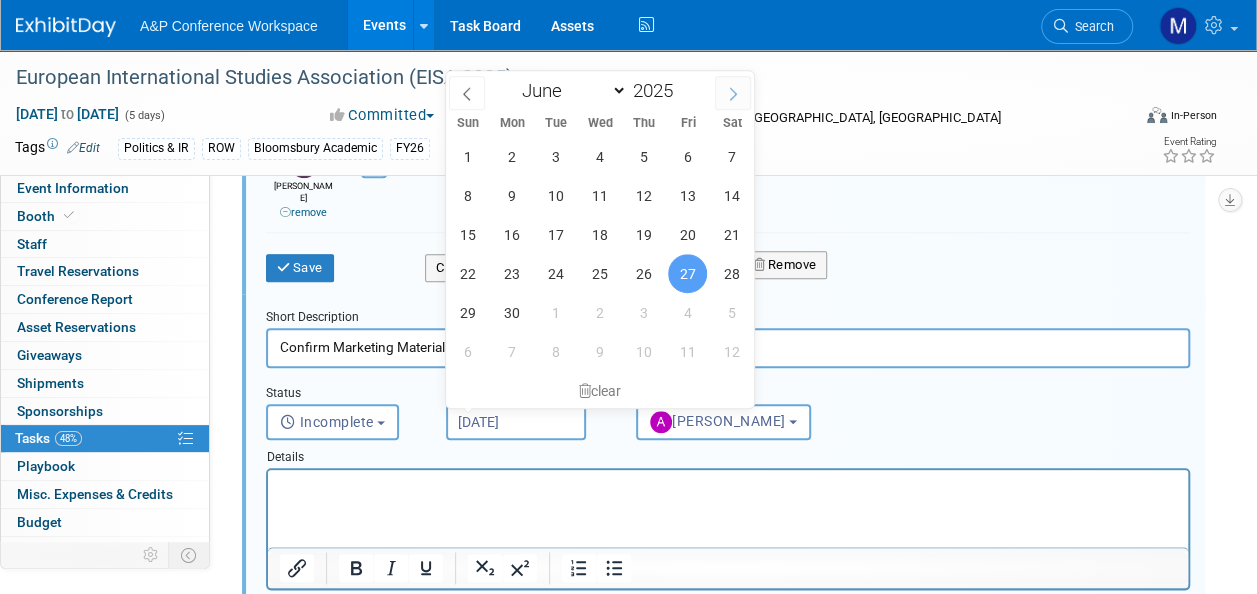 click 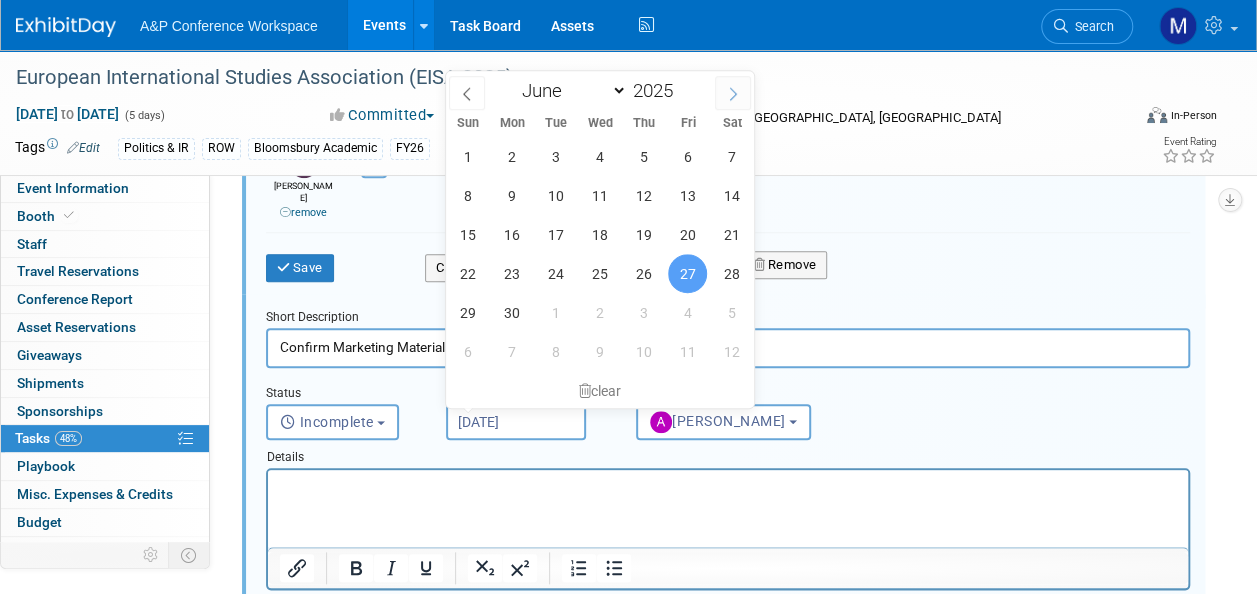 select on "6" 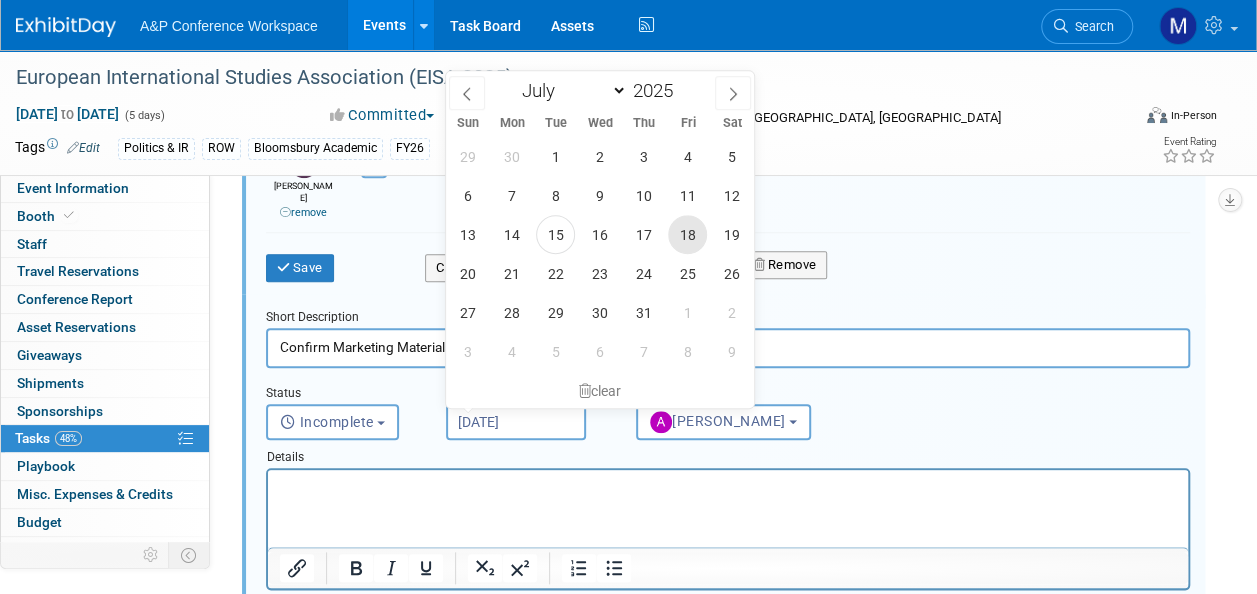 click on "18" at bounding box center [687, 234] 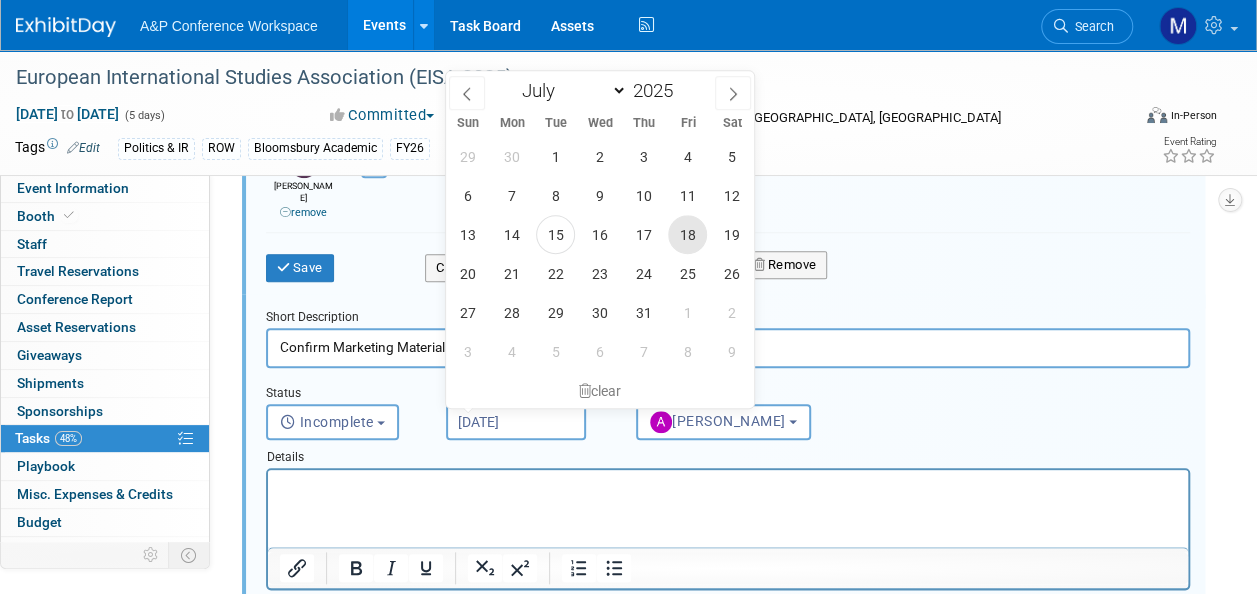 type on "Jul 18, 2025" 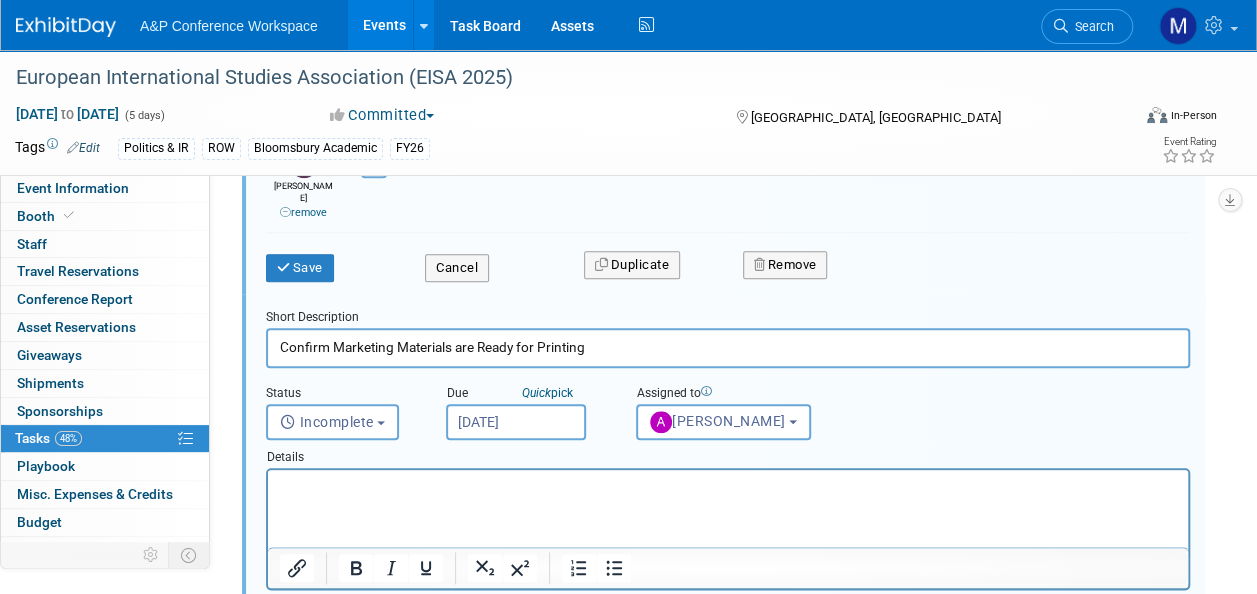 click at bounding box center [728, 487] 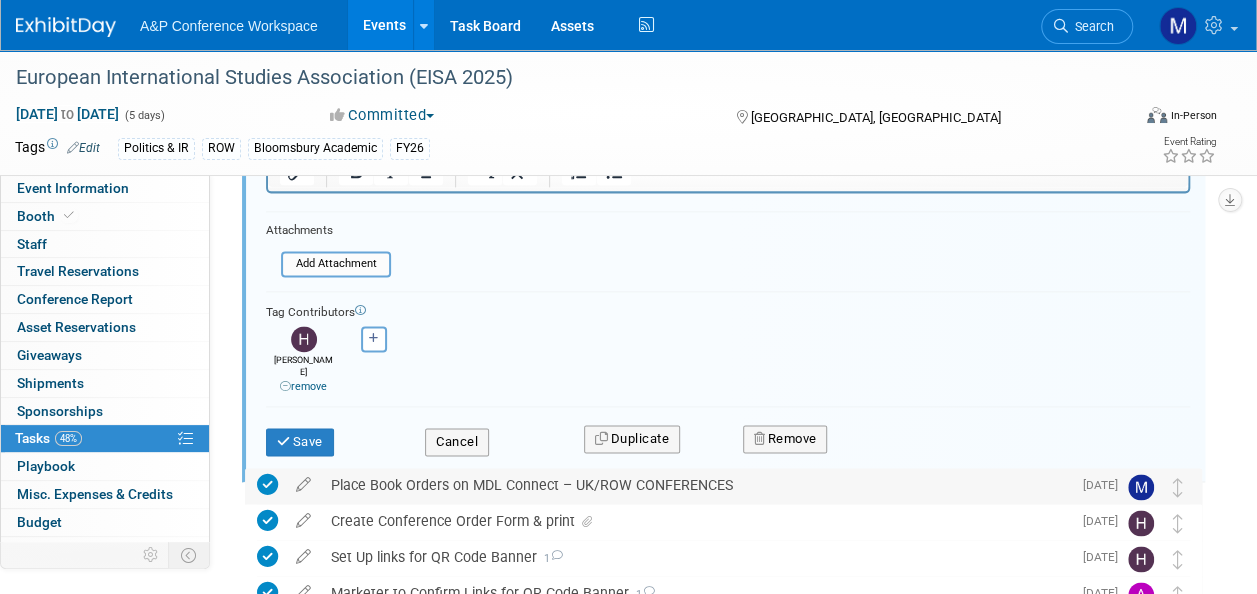 scroll, scrollTop: 1225, scrollLeft: 0, axis: vertical 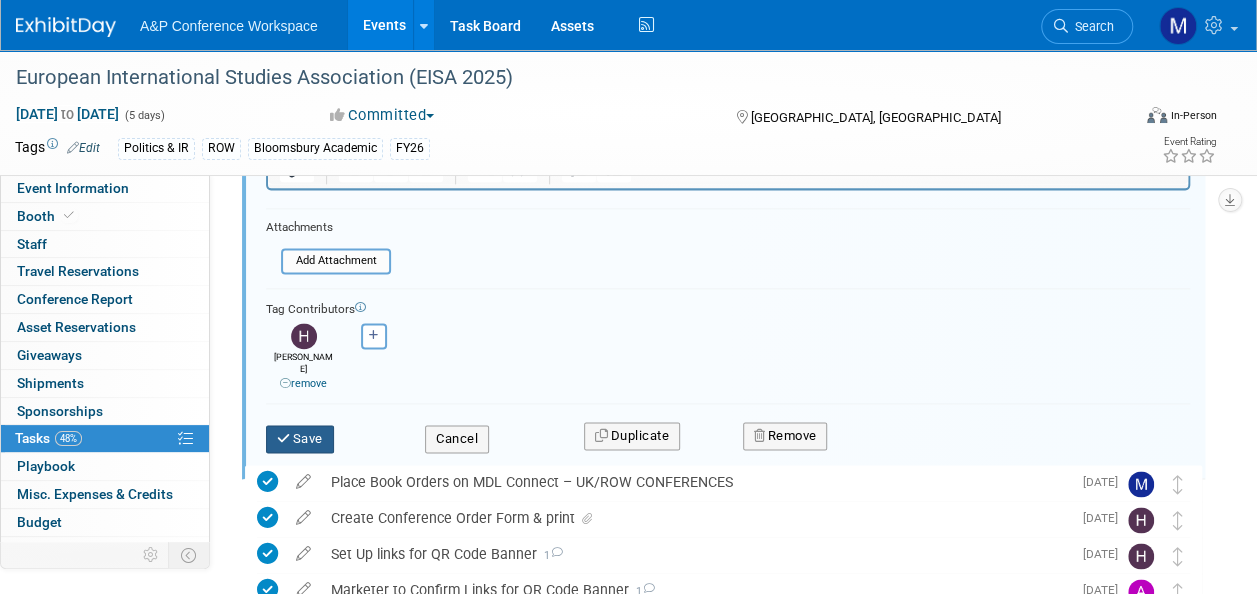 click on "Save" at bounding box center [300, 439] 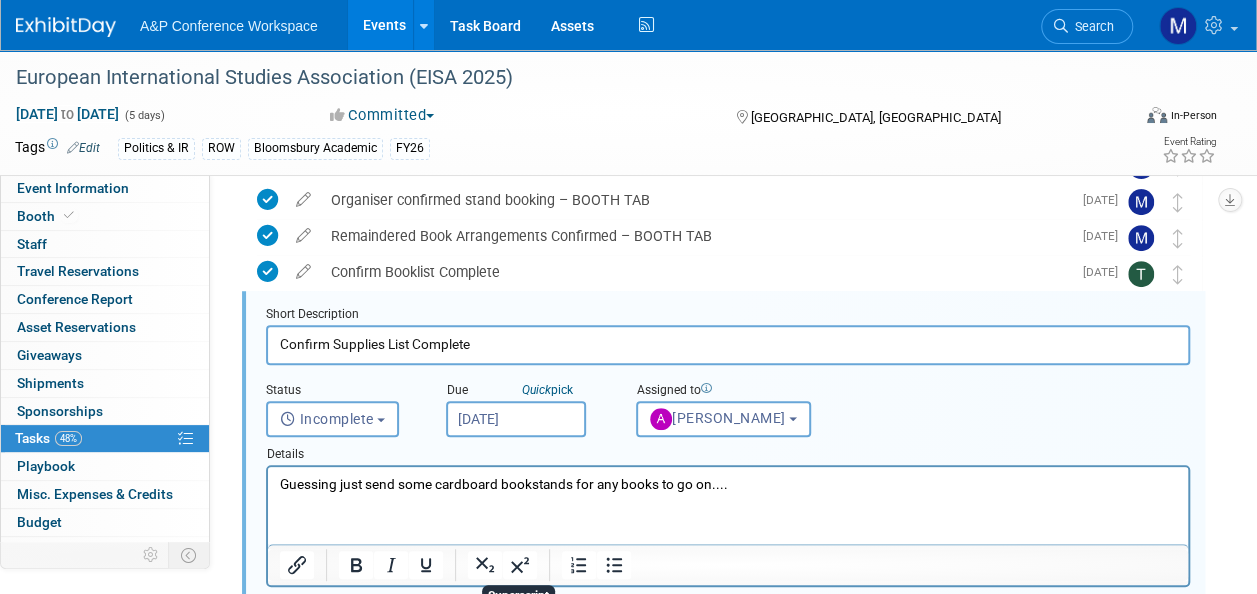 scroll, scrollTop: 250, scrollLeft: 0, axis: vertical 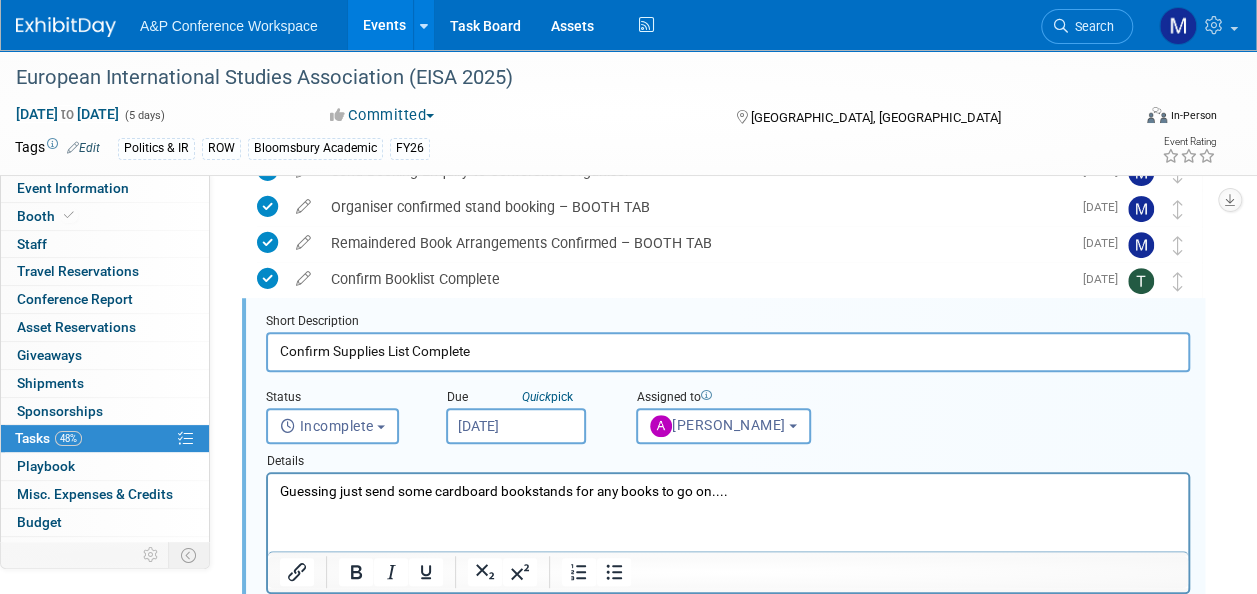 click on "Jun 25, 2025" at bounding box center (516, 426) 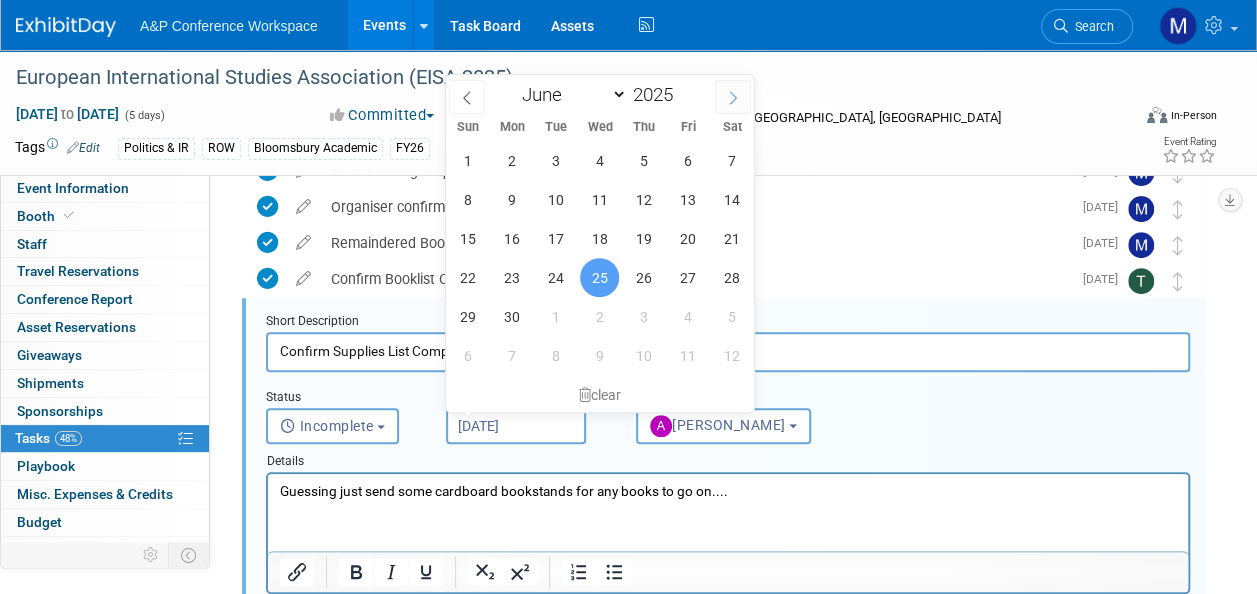 click at bounding box center [733, 97] 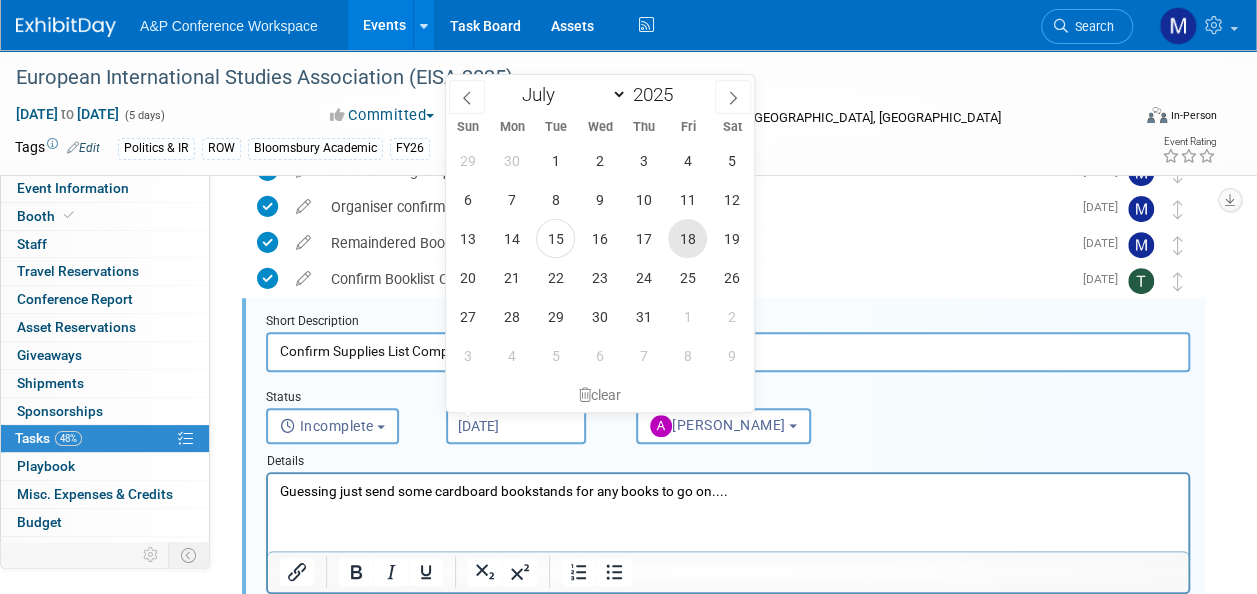 click on "18" at bounding box center (687, 238) 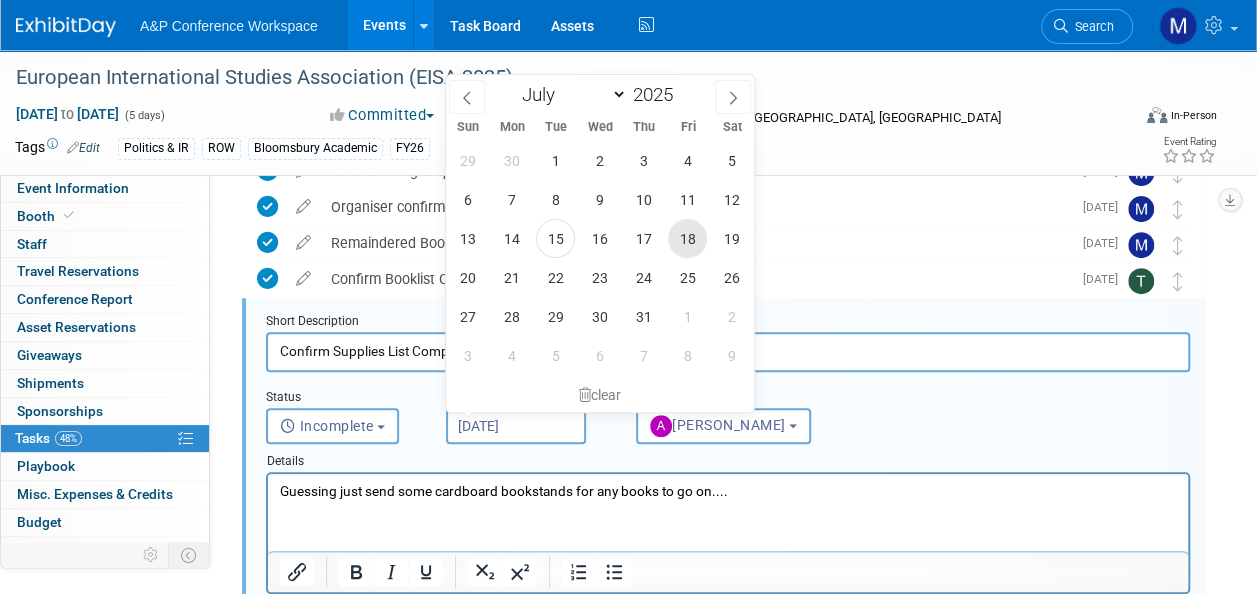 type on "Jul 18, 2025" 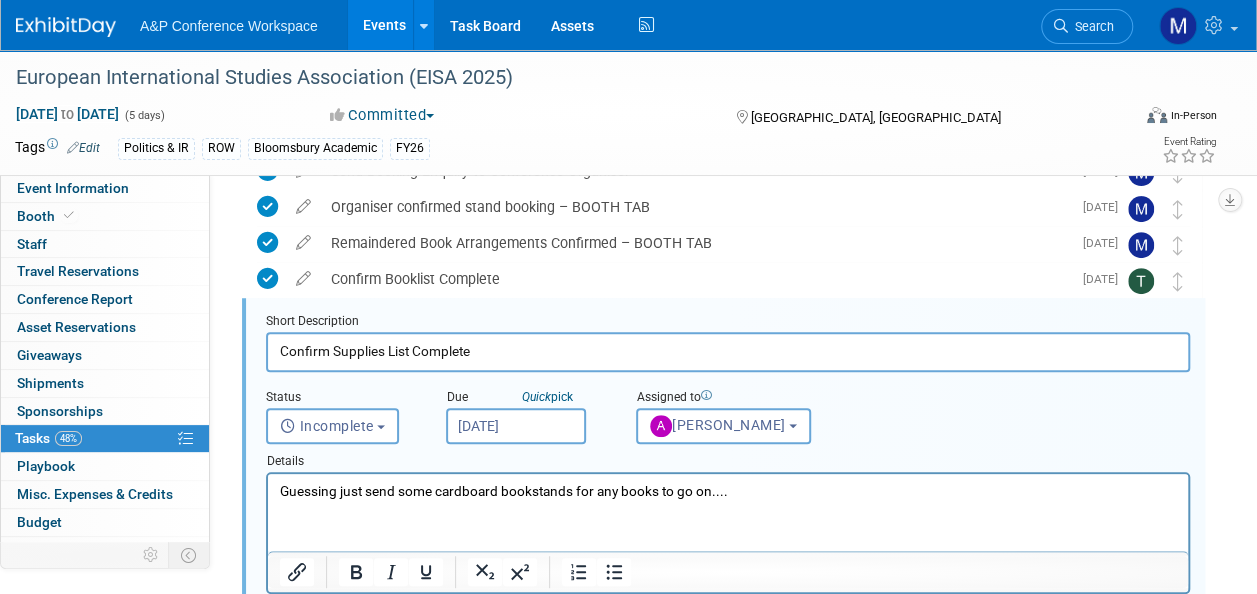 click on "Guessing just send some cardboard bookstands for any books to go on...." at bounding box center [728, 491] 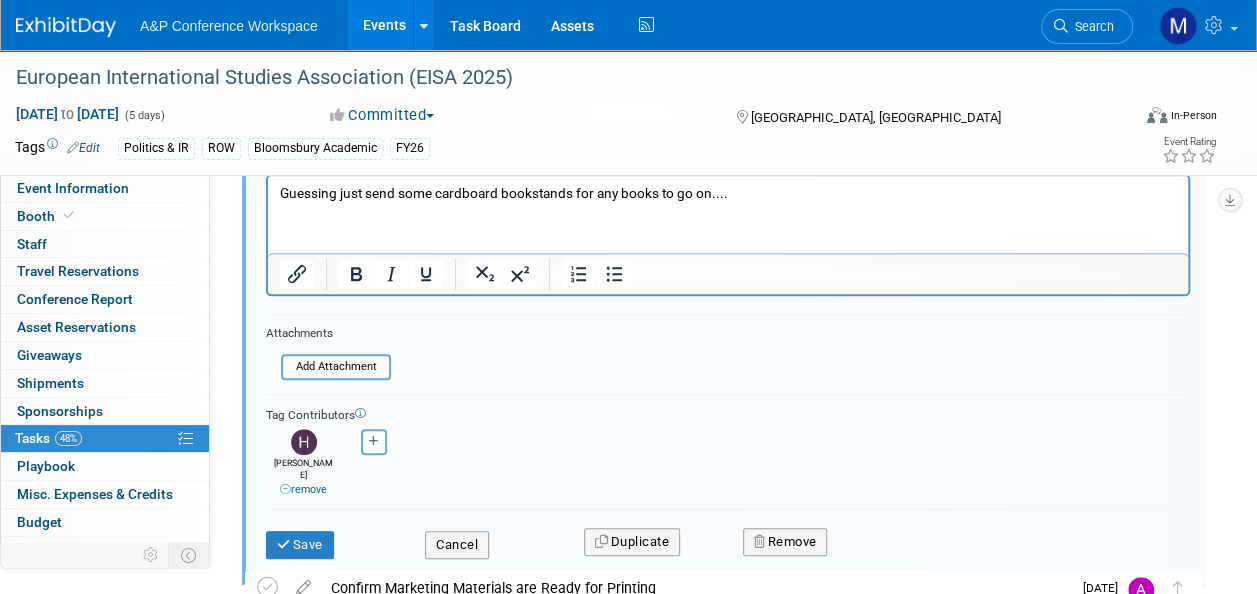scroll, scrollTop: 550, scrollLeft: 0, axis: vertical 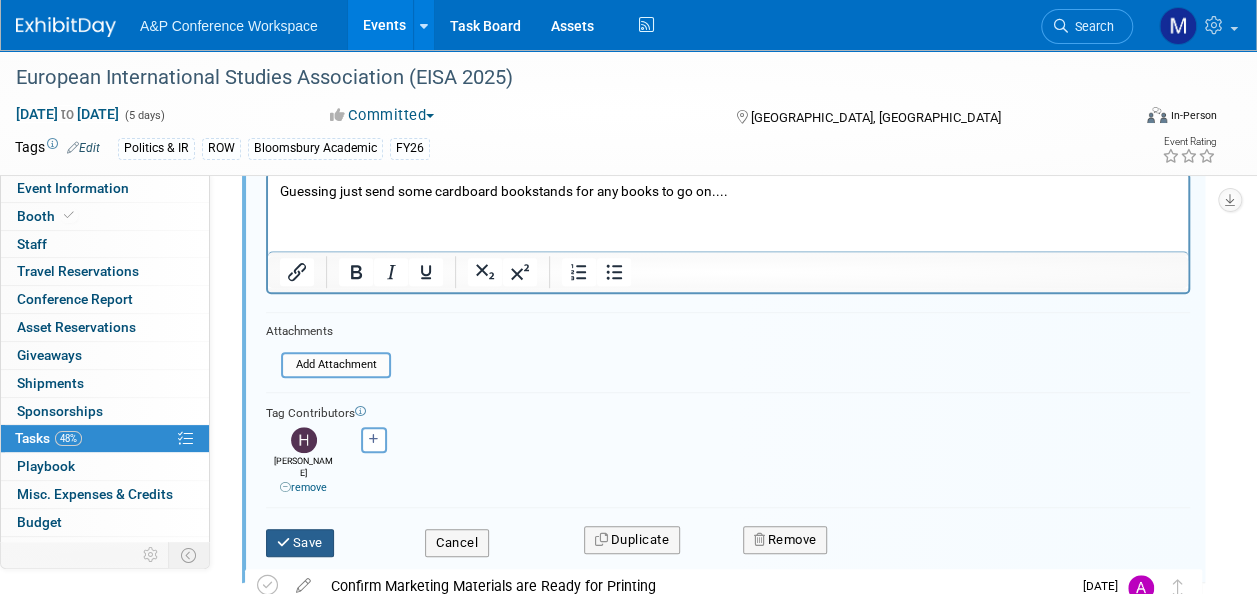 click on "Save" at bounding box center [300, 543] 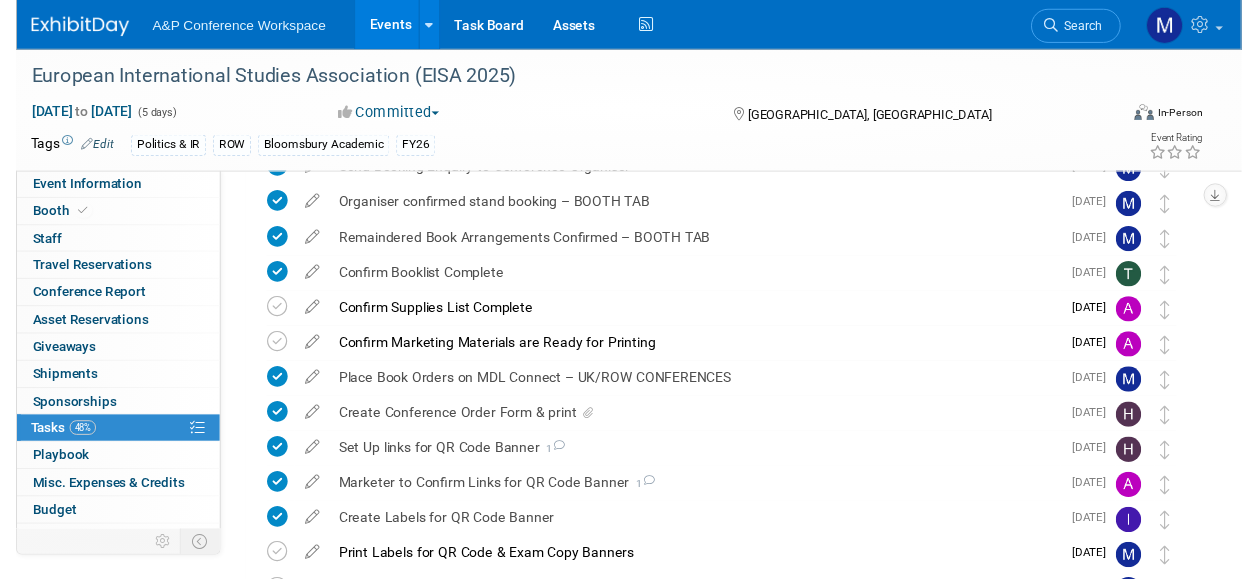 scroll, scrollTop: 0, scrollLeft: 0, axis: both 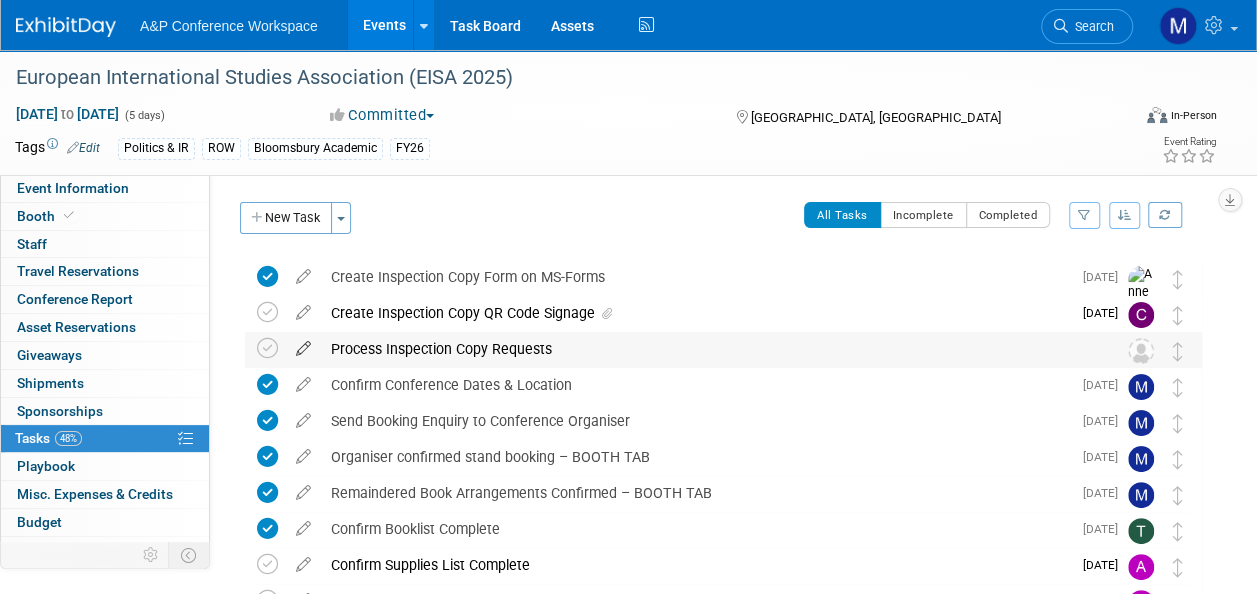 click at bounding box center (303, 344) 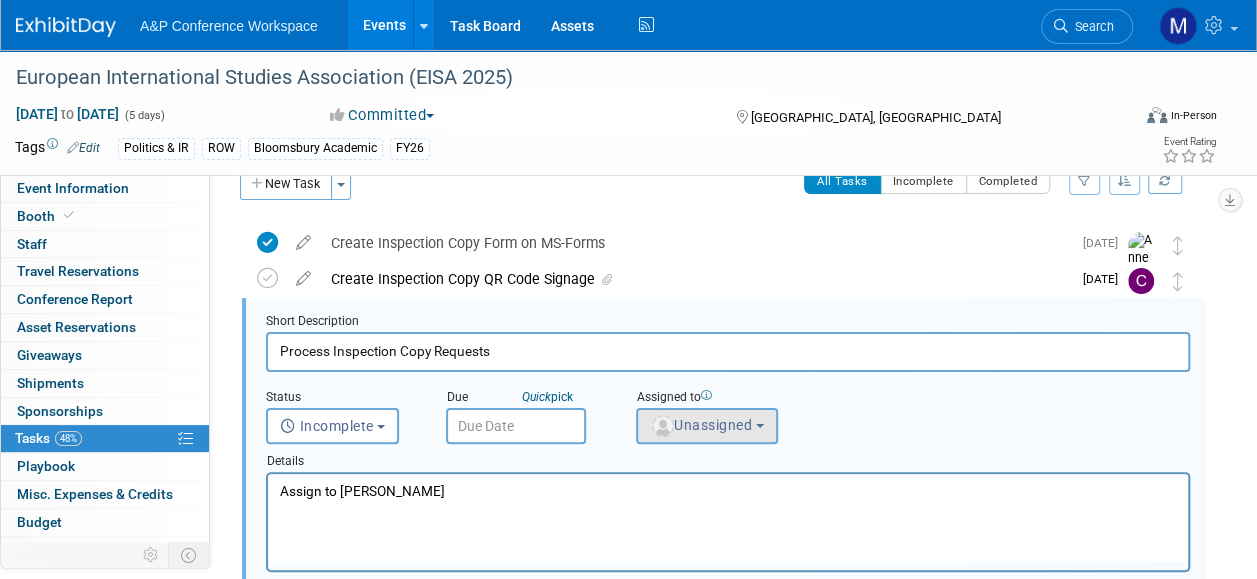 scroll, scrollTop: 38, scrollLeft: 0, axis: vertical 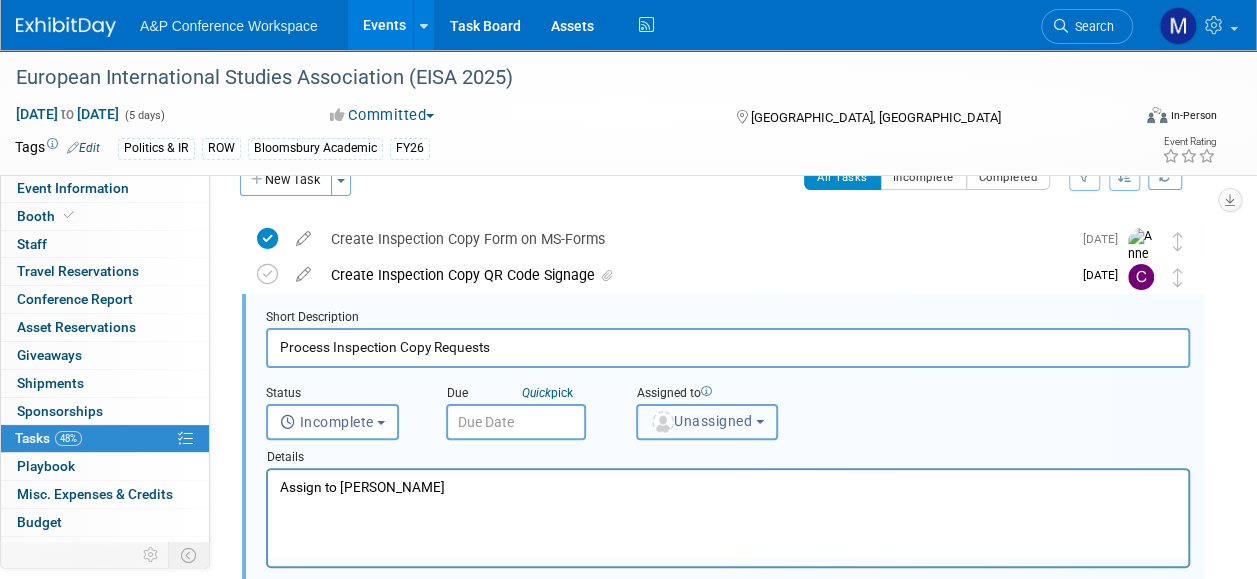click on "Unassigned" at bounding box center (707, 422) 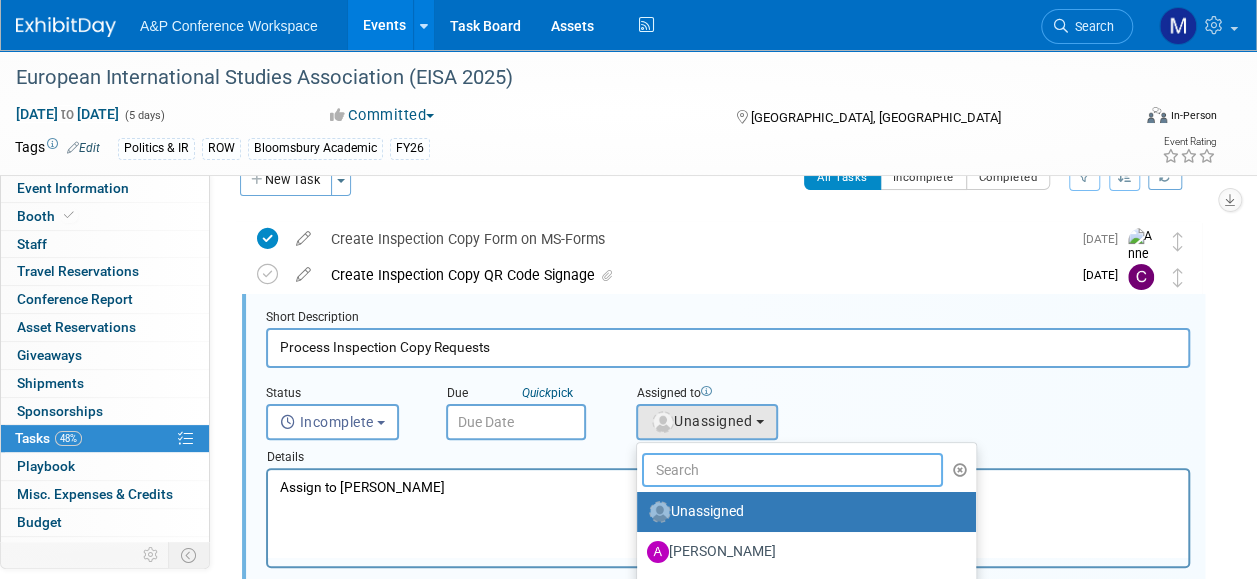 click at bounding box center (792, 470) 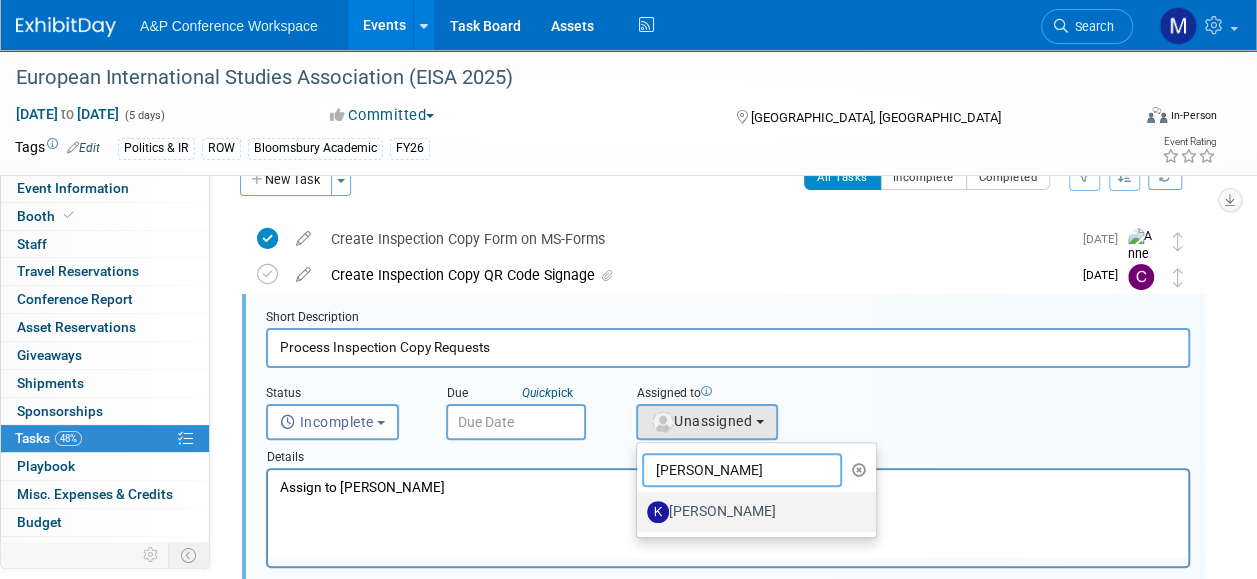 type on "[PERSON_NAME]" 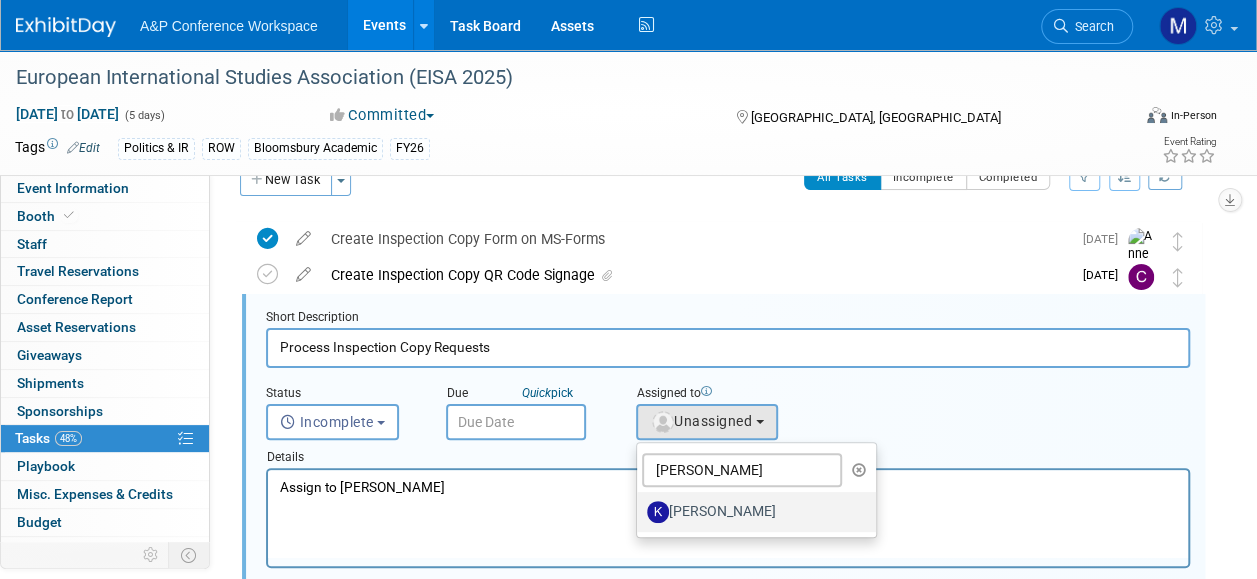 click on "[PERSON_NAME]" at bounding box center [756, 512] 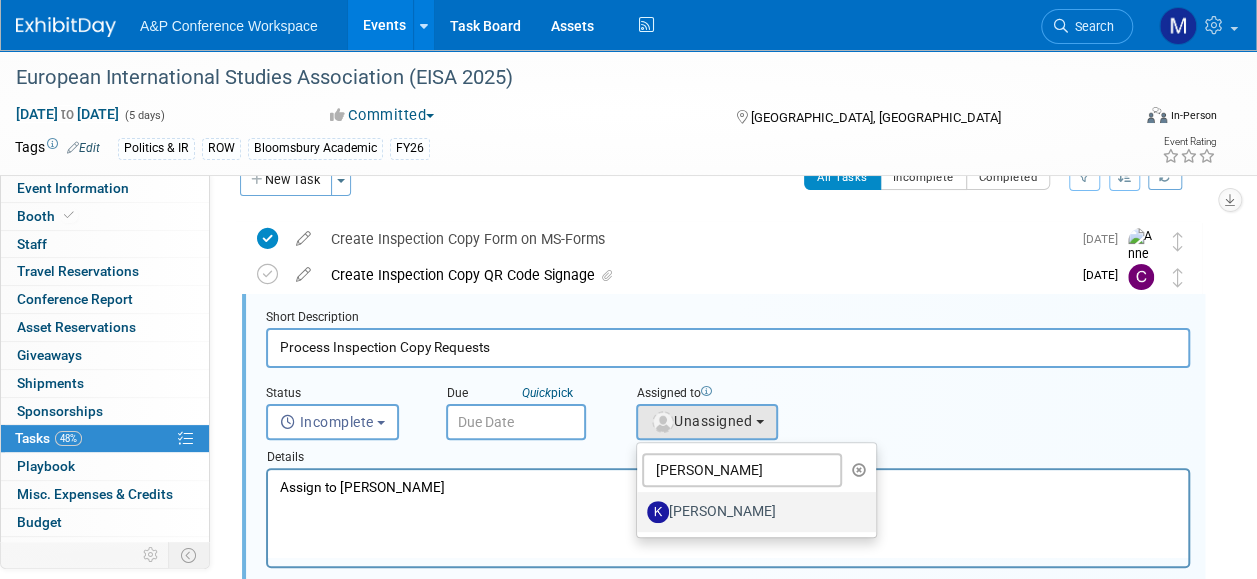 drag, startPoint x: 679, startPoint y: 506, endPoint x: 412, endPoint y: 43, distance: 534.46985 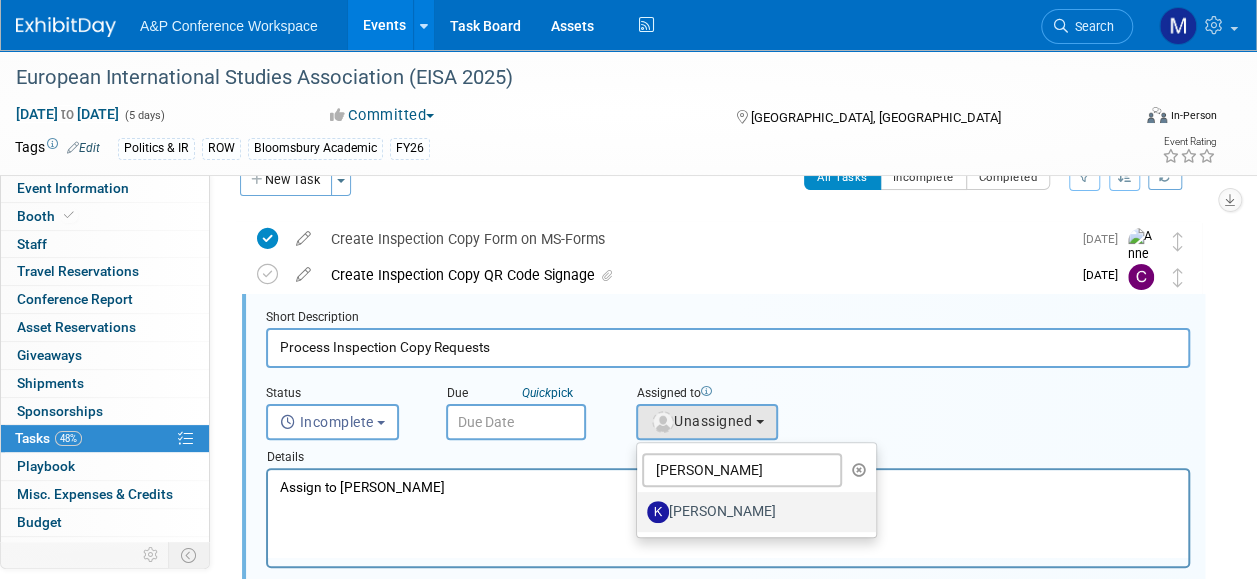 click on "[PERSON_NAME]" at bounding box center (633, 509) 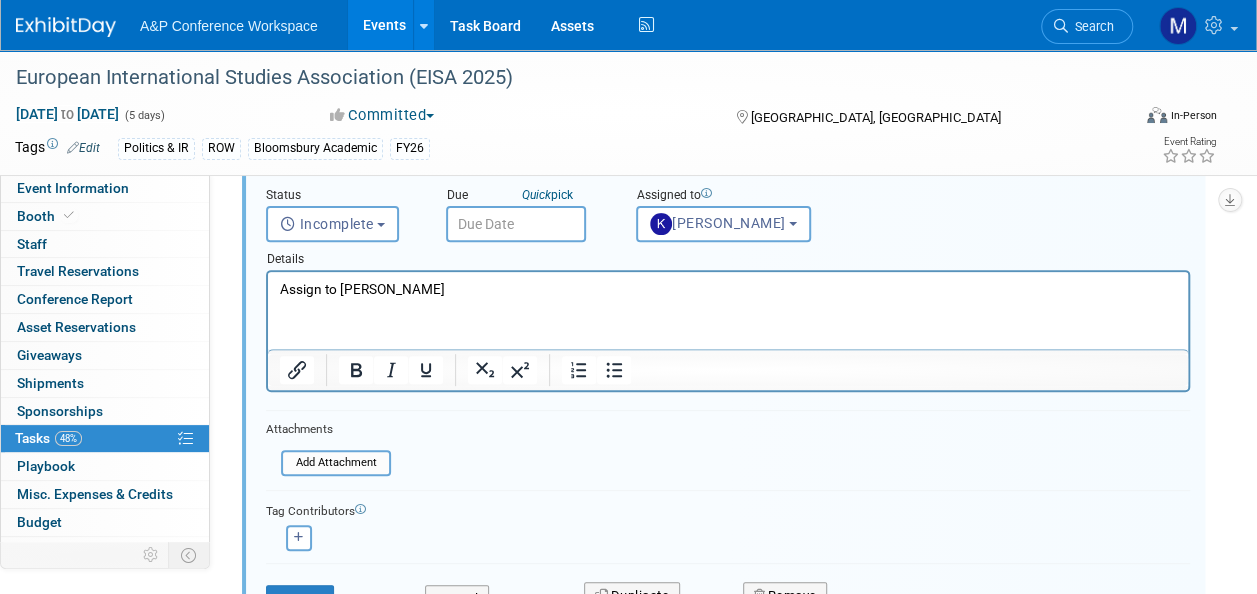 scroll, scrollTop: 120, scrollLeft: 0, axis: vertical 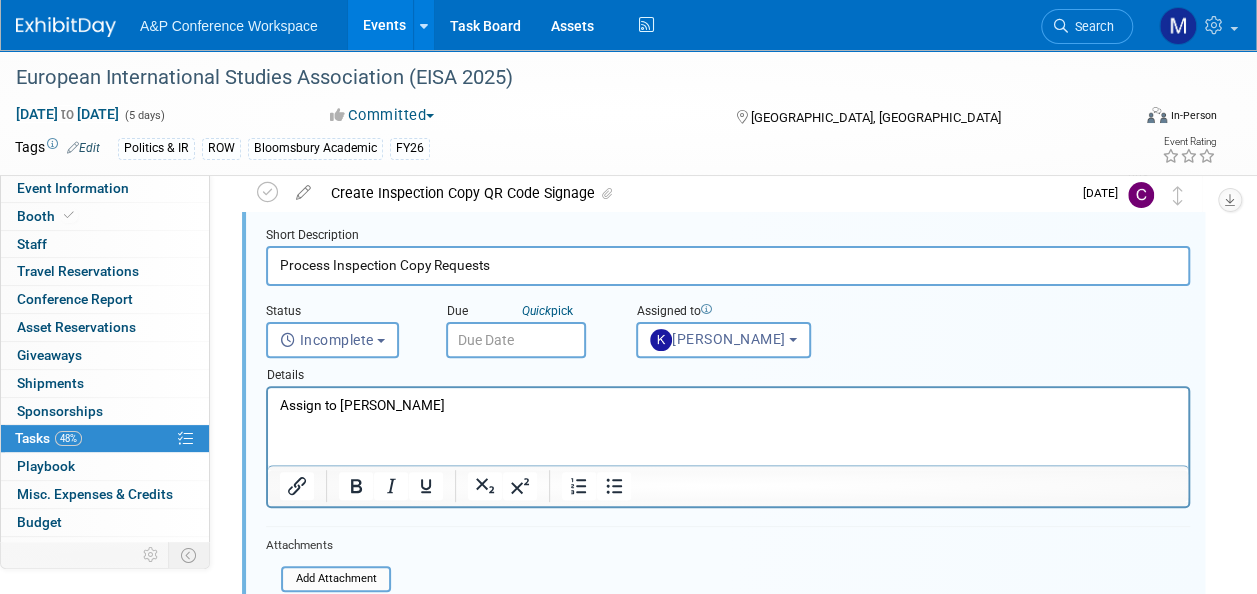 click at bounding box center [516, 340] 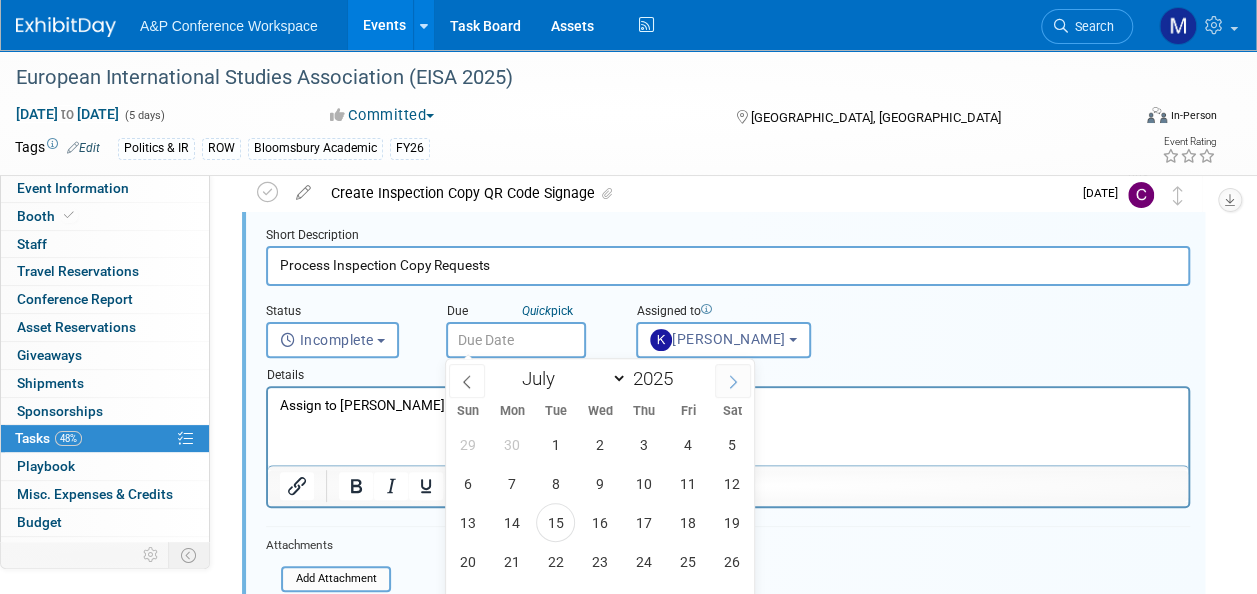 click 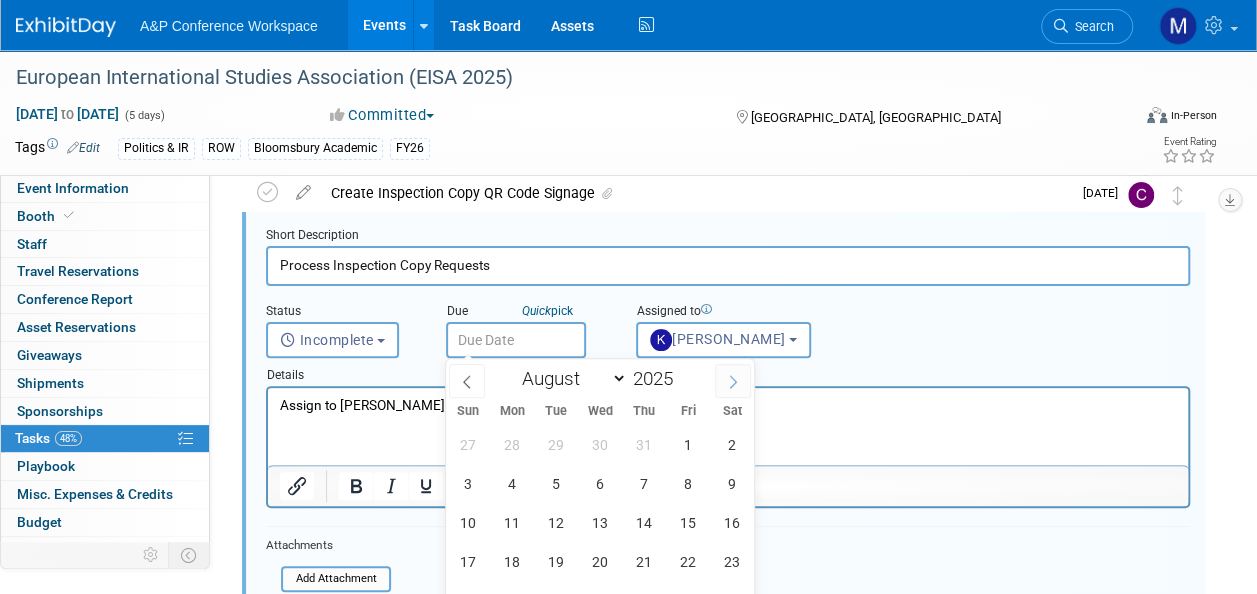 click 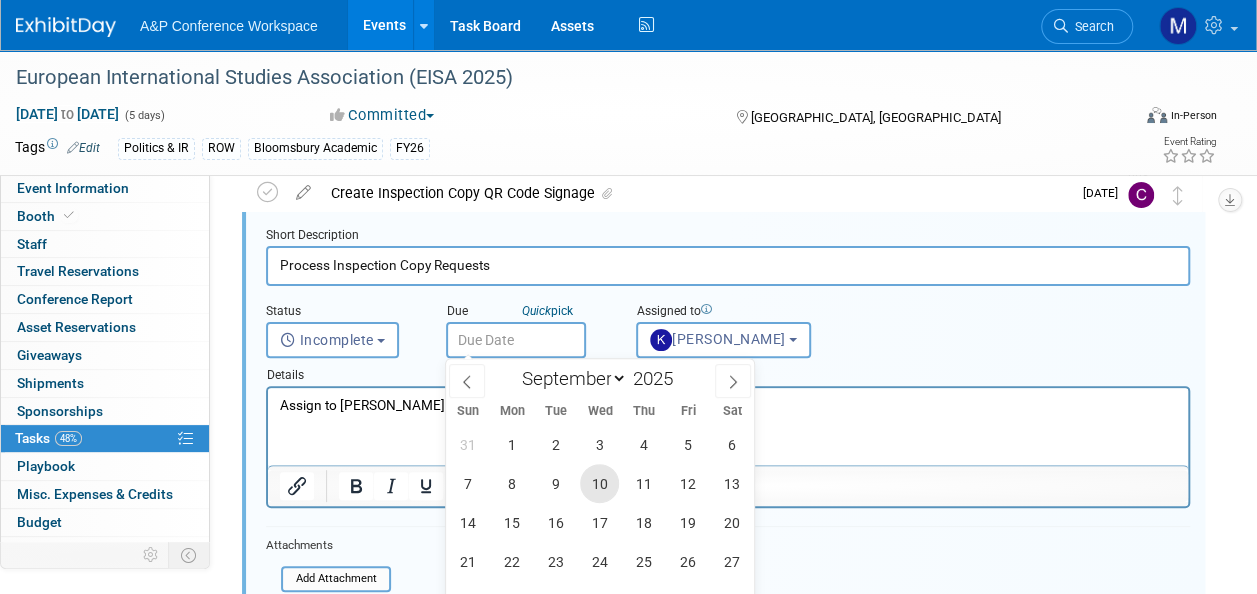 click on "10" at bounding box center (599, 483) 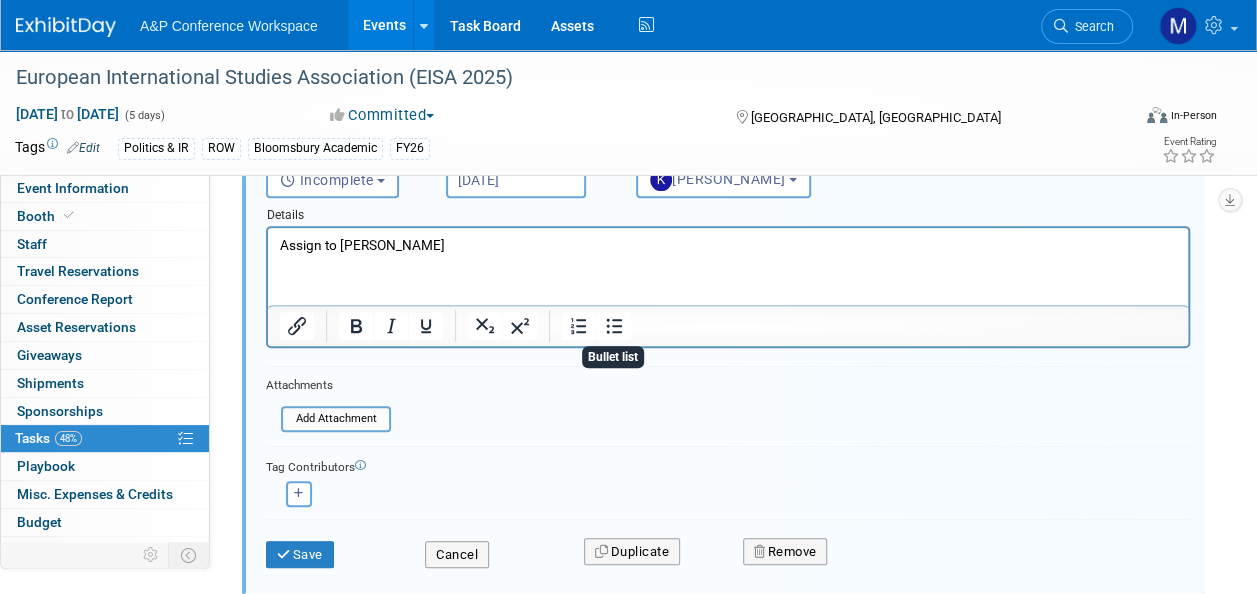 scroll, scrollTop: 420, scrollLeft: 0, axis: vertical 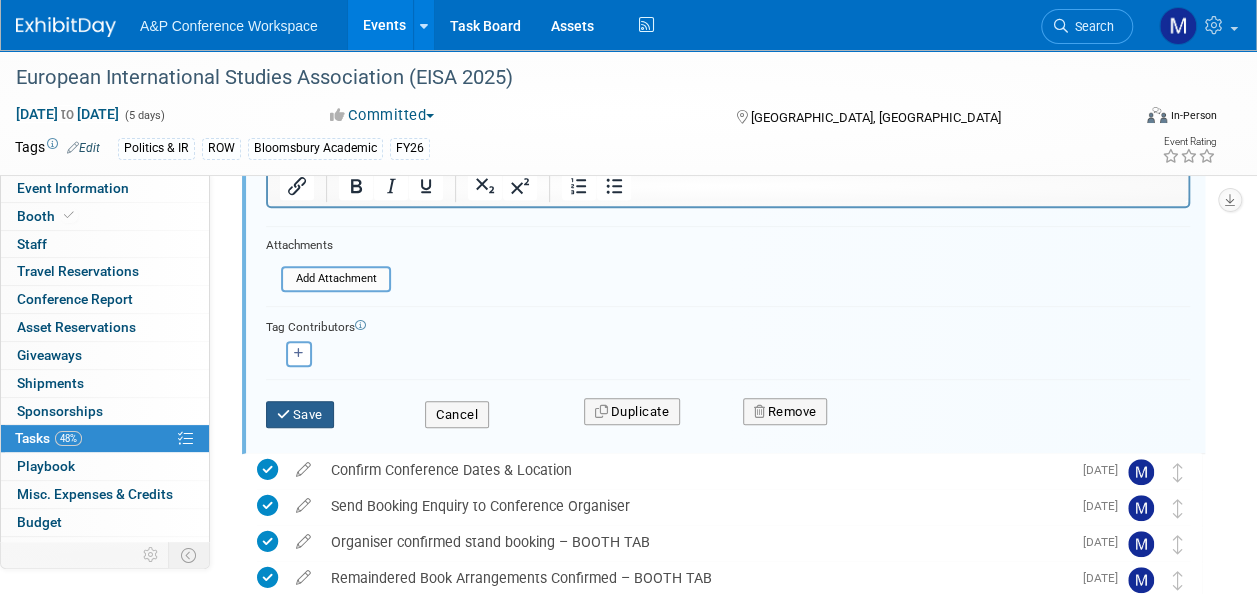 click on "Save" at bounding box center [300, 415] 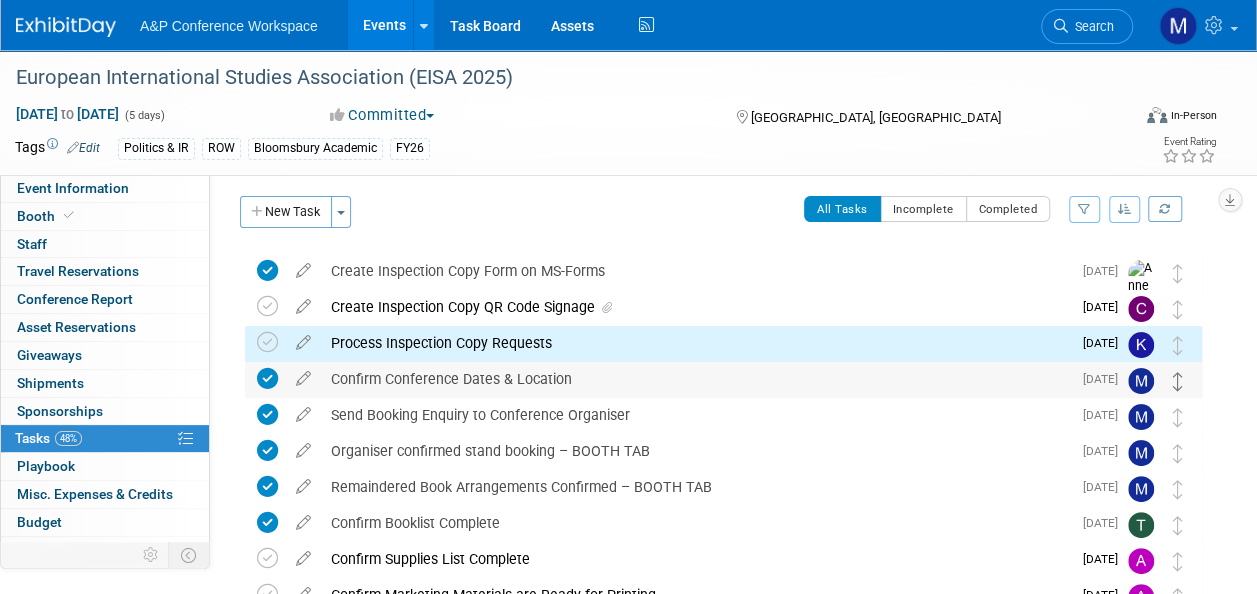 scroll, scrollTop: 0, scrollLeft: 0, axis: both 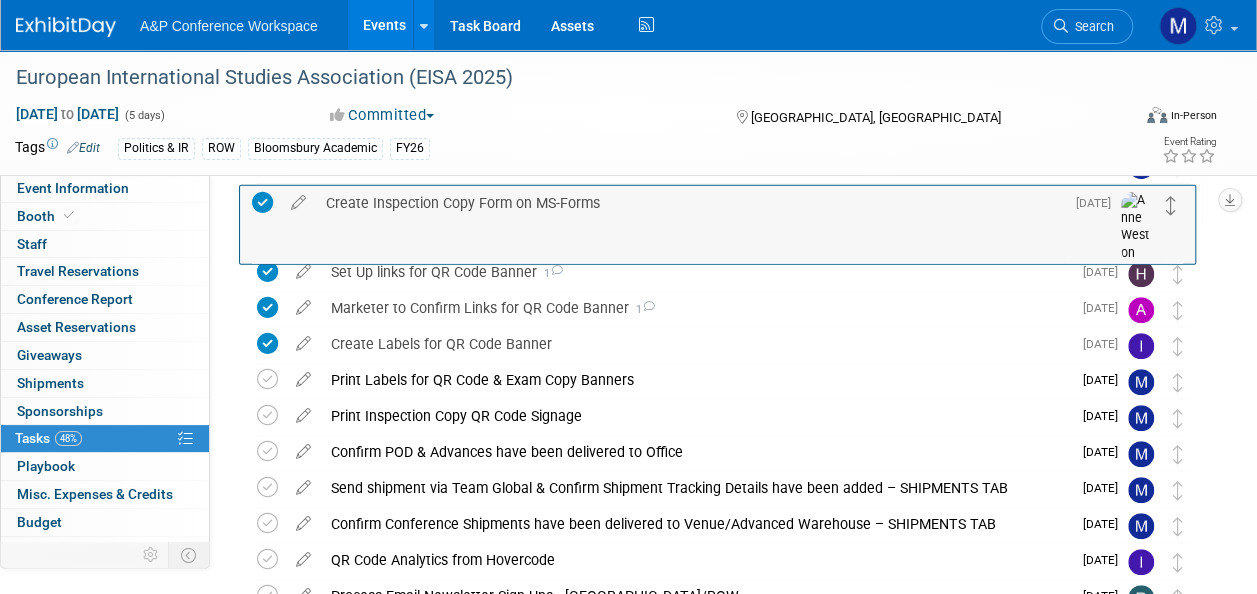 drag, startPoint x: 1178, startPoint y: 282, endPoint x: 1172, endPoint y: 211, distance: 71.25307 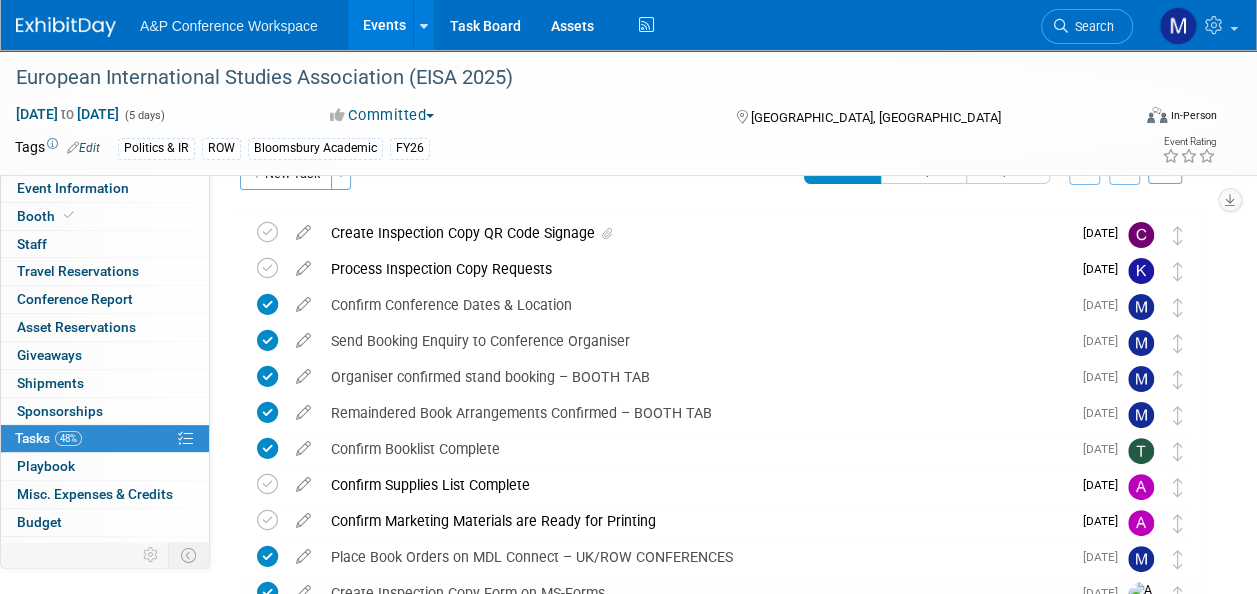 scroll, scrollTop: 37, scrollLeft: 0, axis: vertical 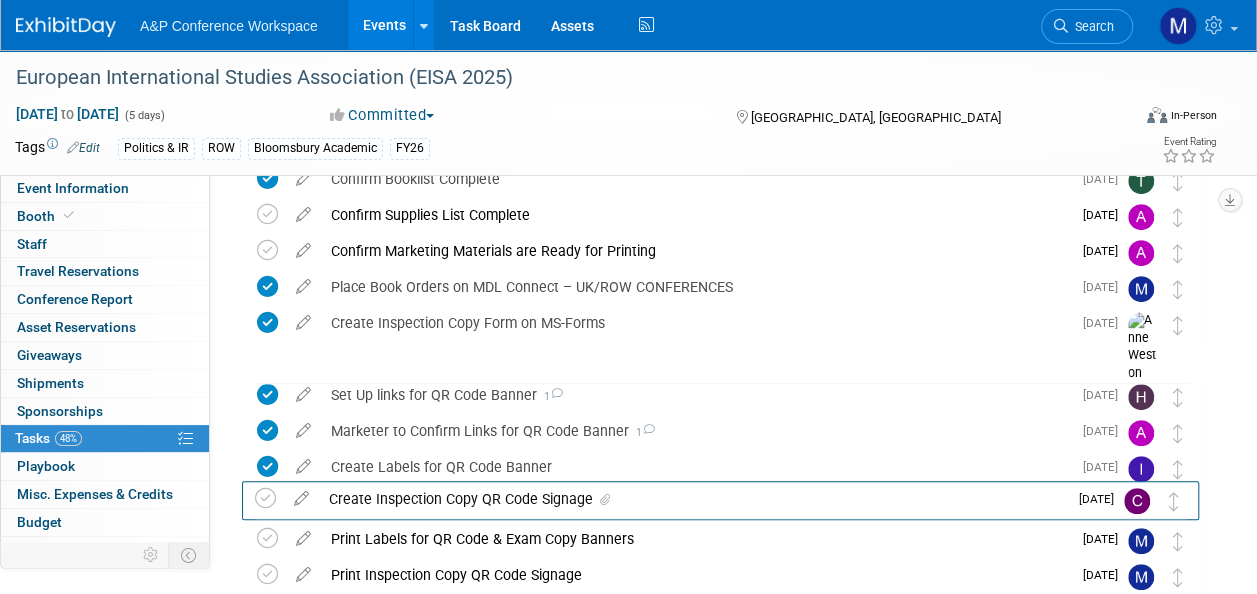 drag, startPoint x: 1179, startPoint y: 241, endPoint x: 1174, endPoint y: 484, distance: 243.05144 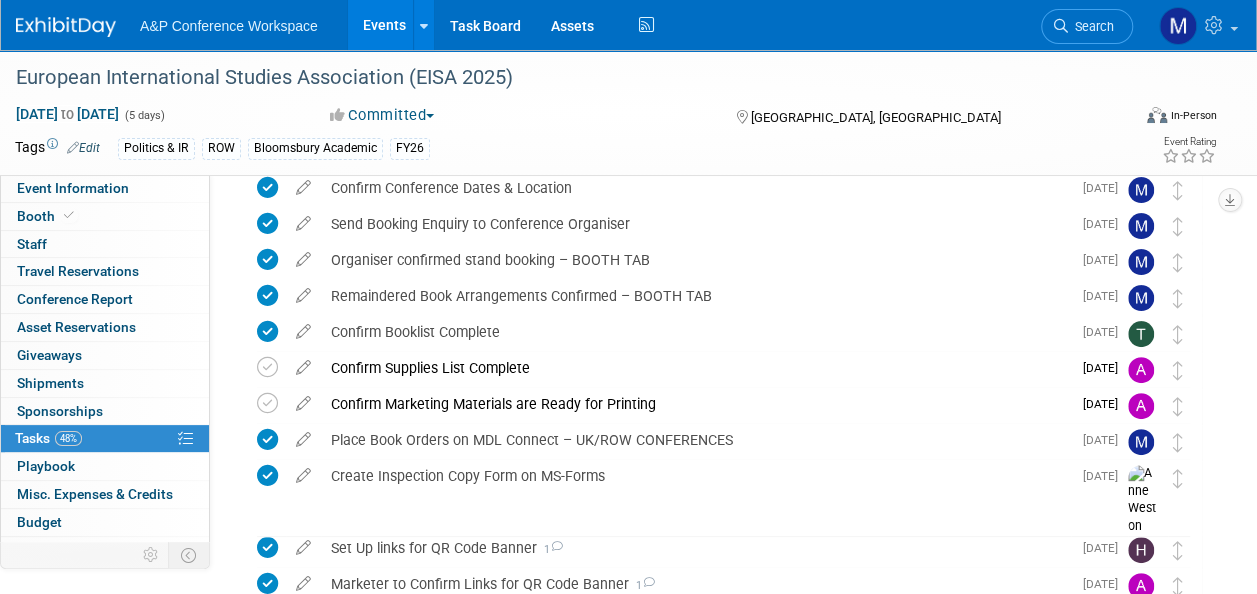 scroll, scrollTop: 0, scrollLeft: 0, axis: both 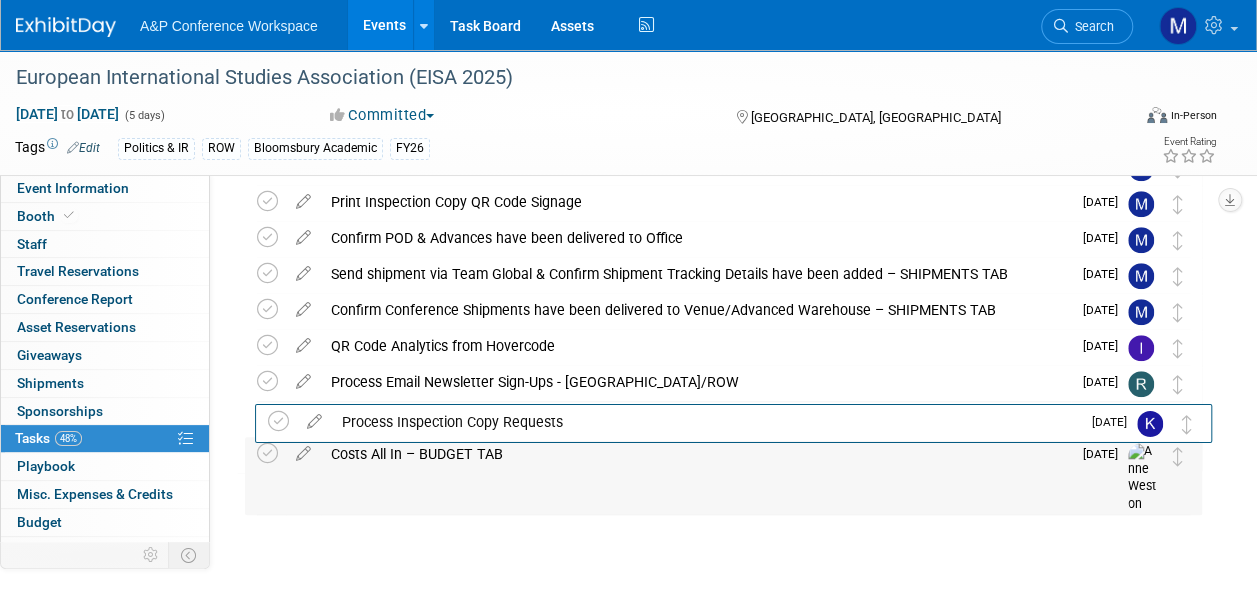drag, startPoint x: 1172, startPoint y: 276, endPoint x: 1182, endPoint y: 444, distance: 168.29736 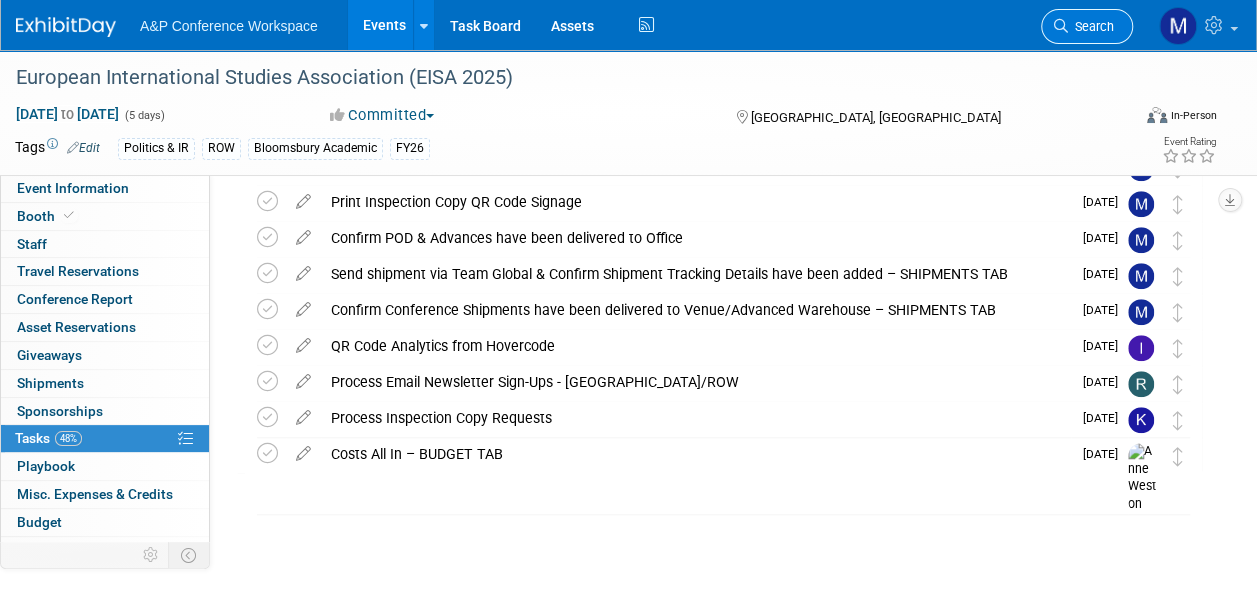 click on "Search" at bounding box center [1091, 26] 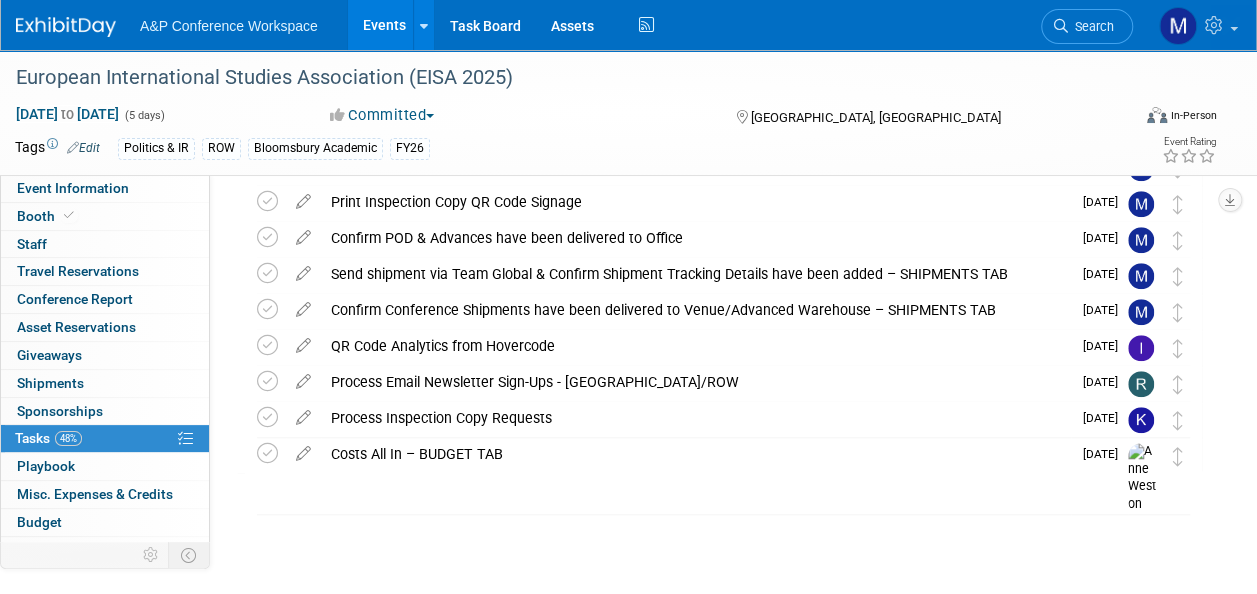 scroll, scrollTop: 0, scrollLeft: 0, axis: both 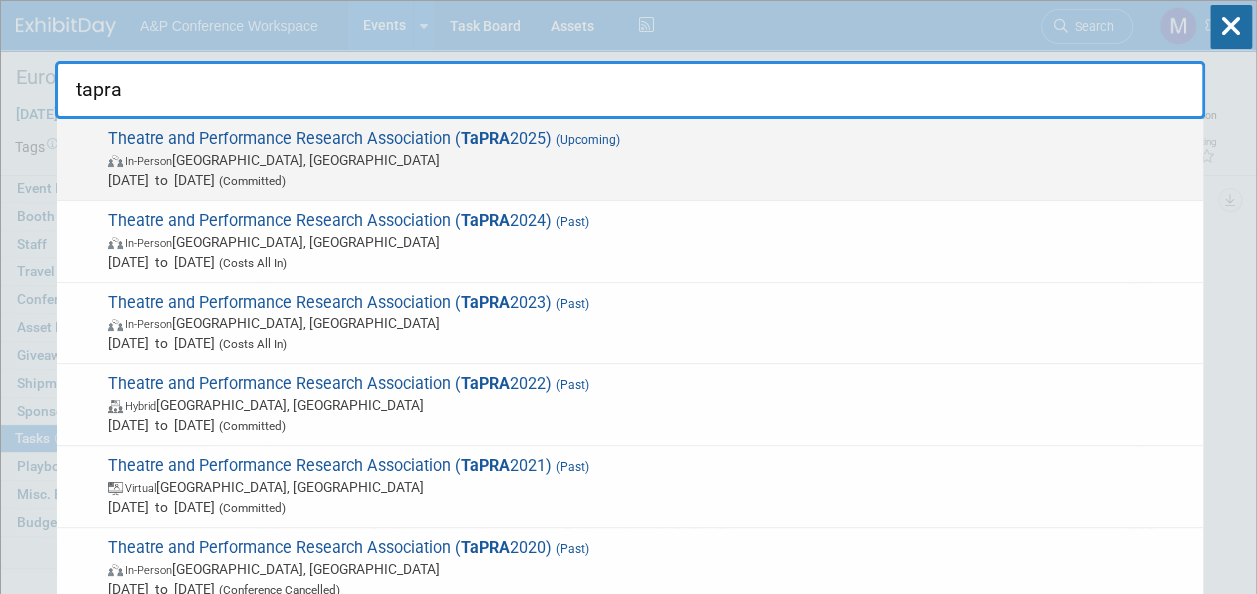 type on "tapra" 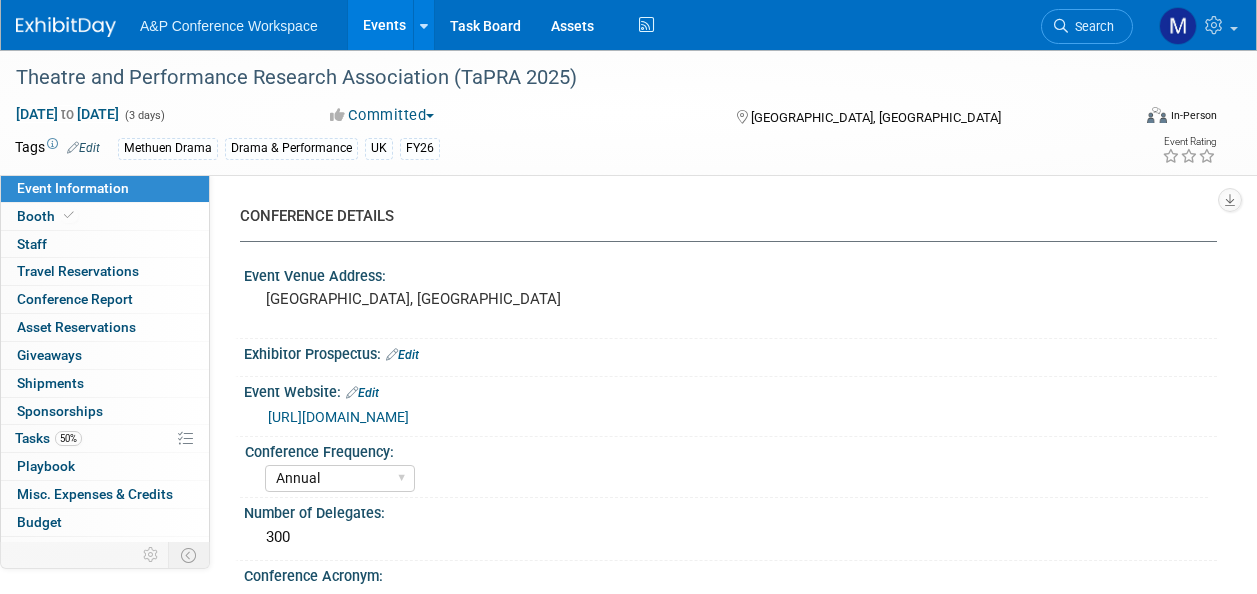 select on "Annual" 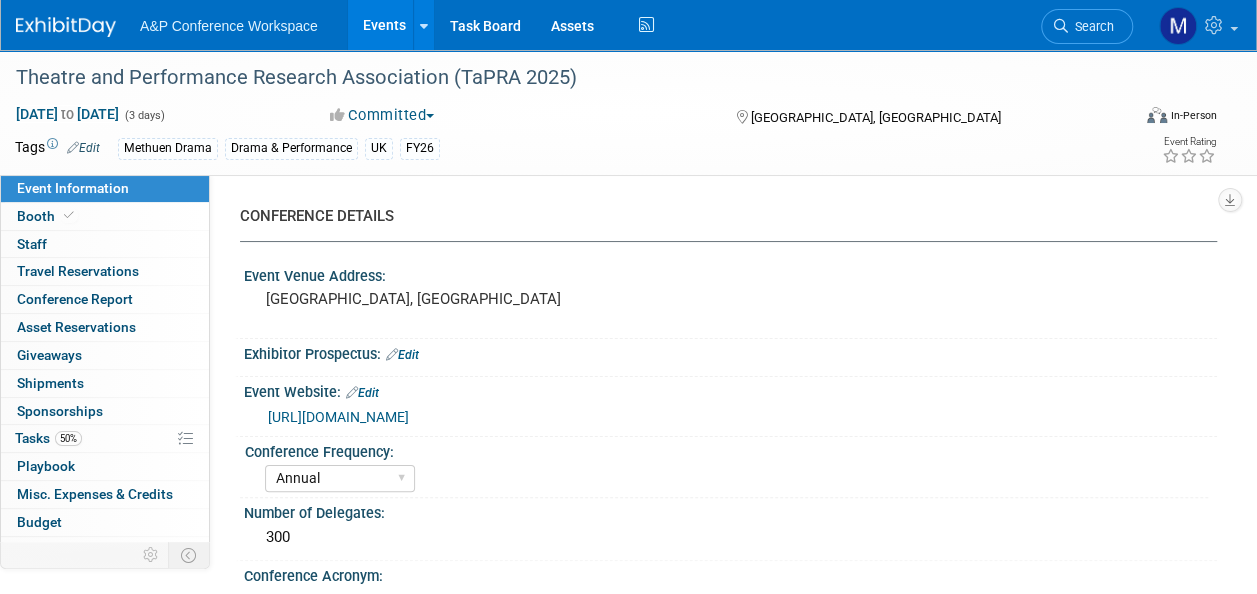 scroll, scrollTop: 0, scrollLeft: 0, axis: both 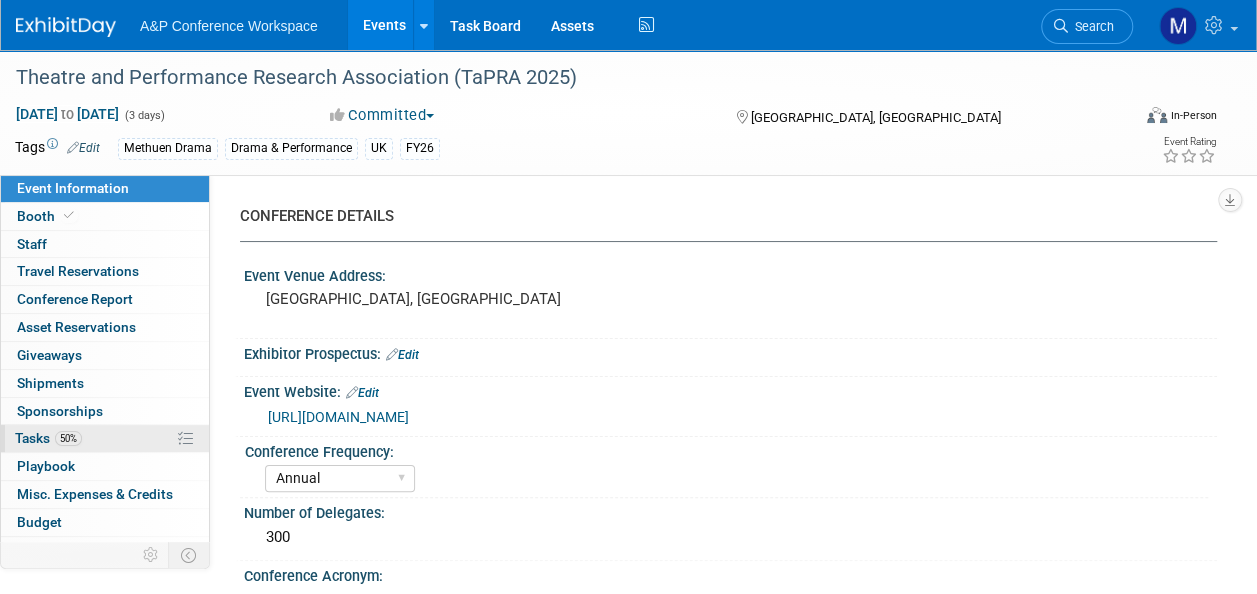 click on "50%
Tasks 50%" at bounding box center [105, 438] 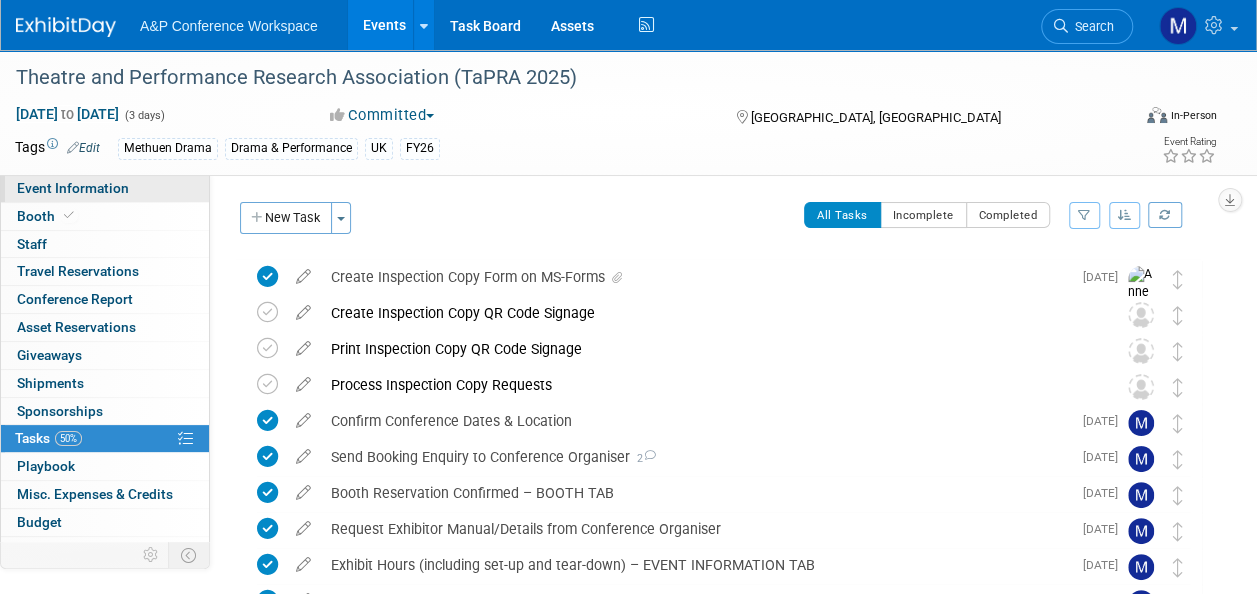 click on "Event Information" at bounding box center [73, 188] 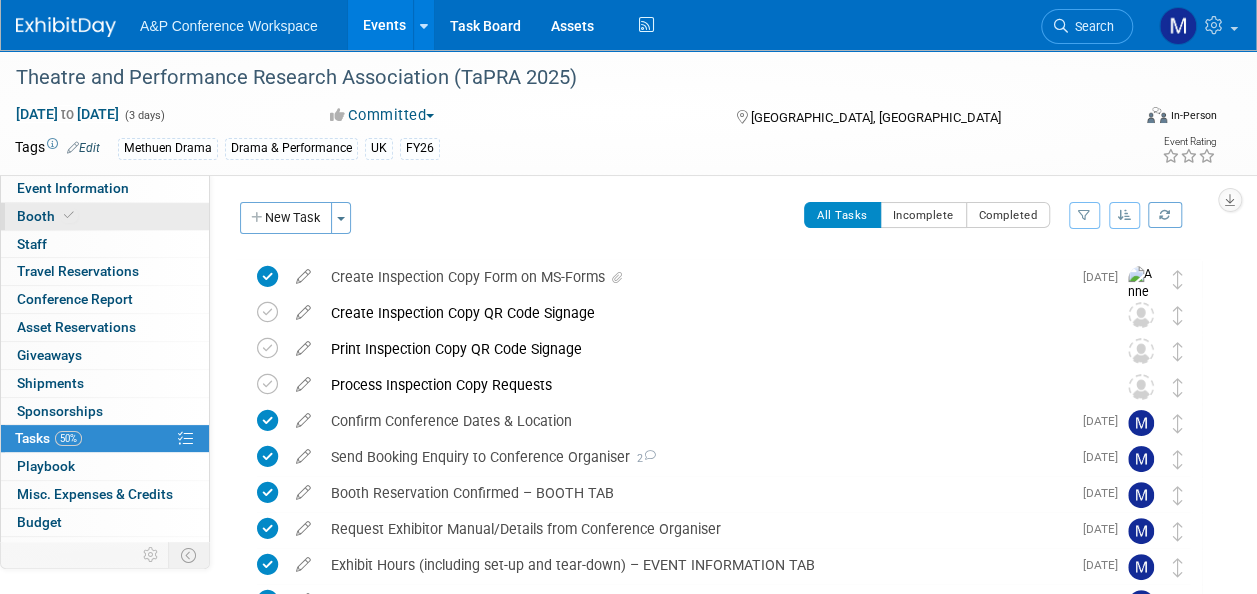 select on "Annual" 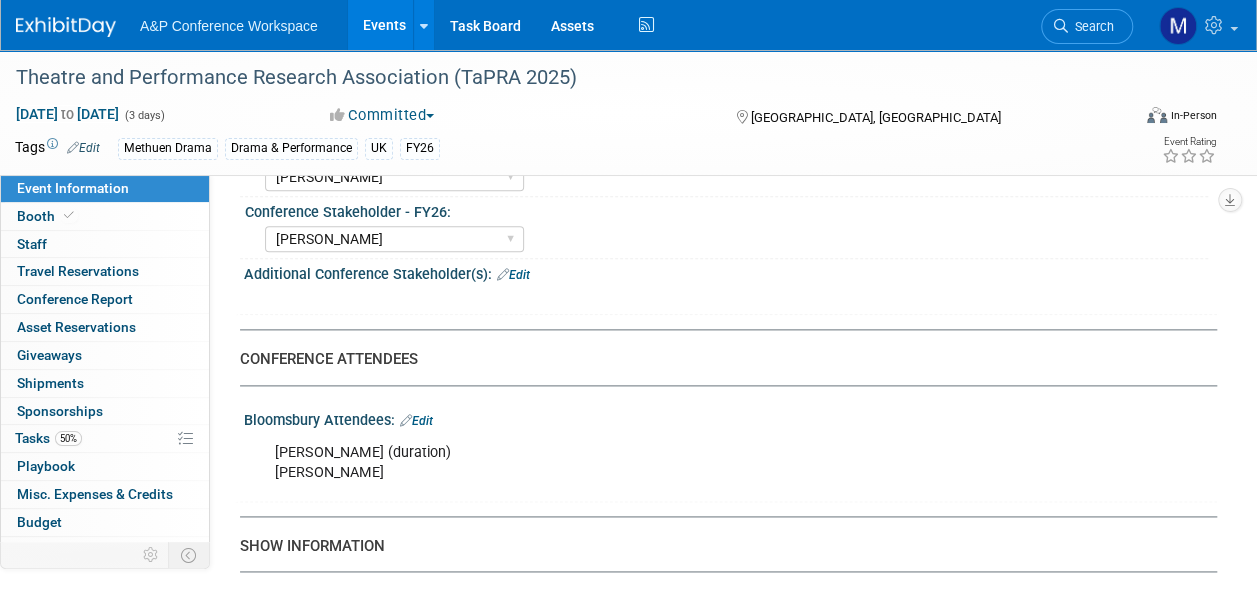 scroll, scrollTop: 1100, scrollLeft: 0, axis: vertical 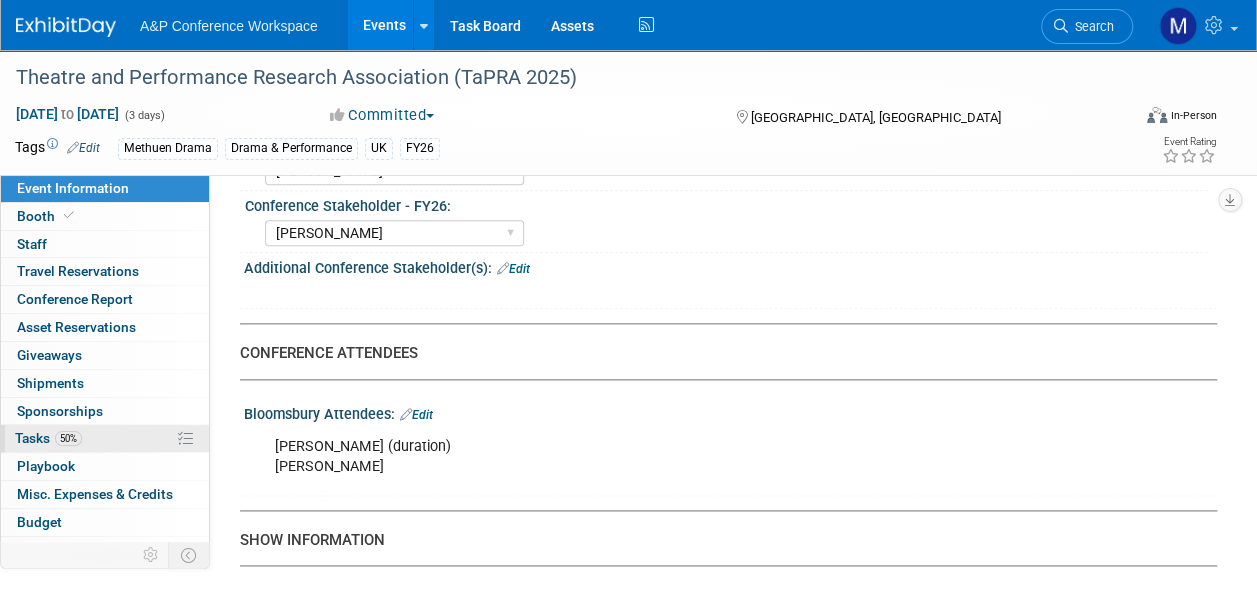 click on "50%
Tasks 50%" at bounding box center (105, 438) 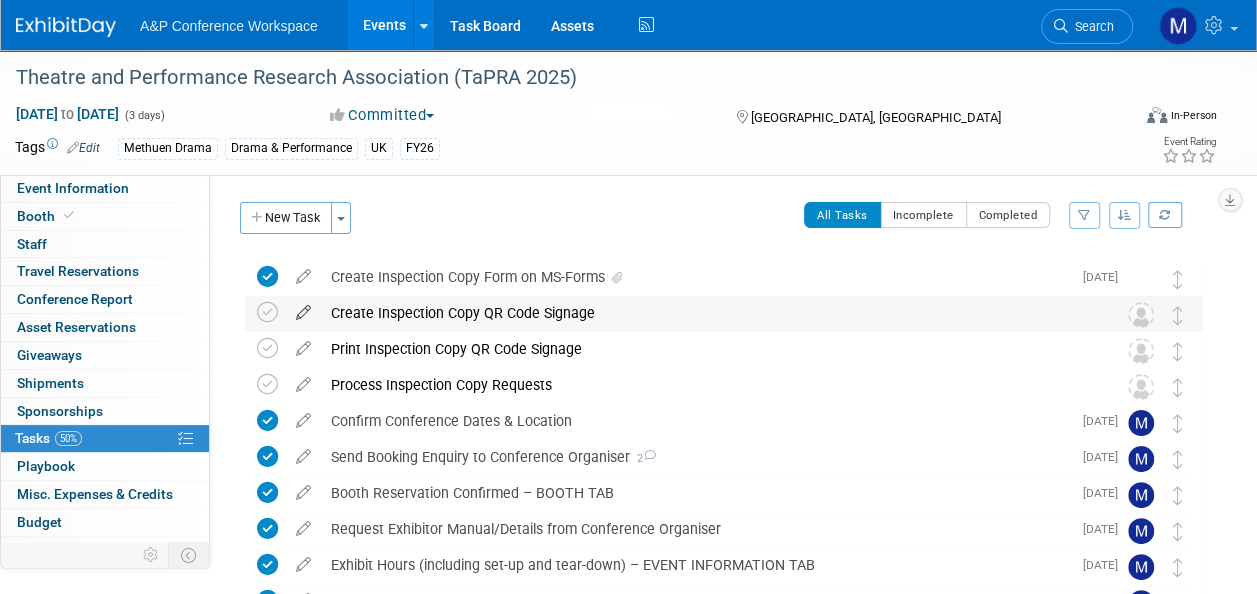 click at bounding box center [303, 308] 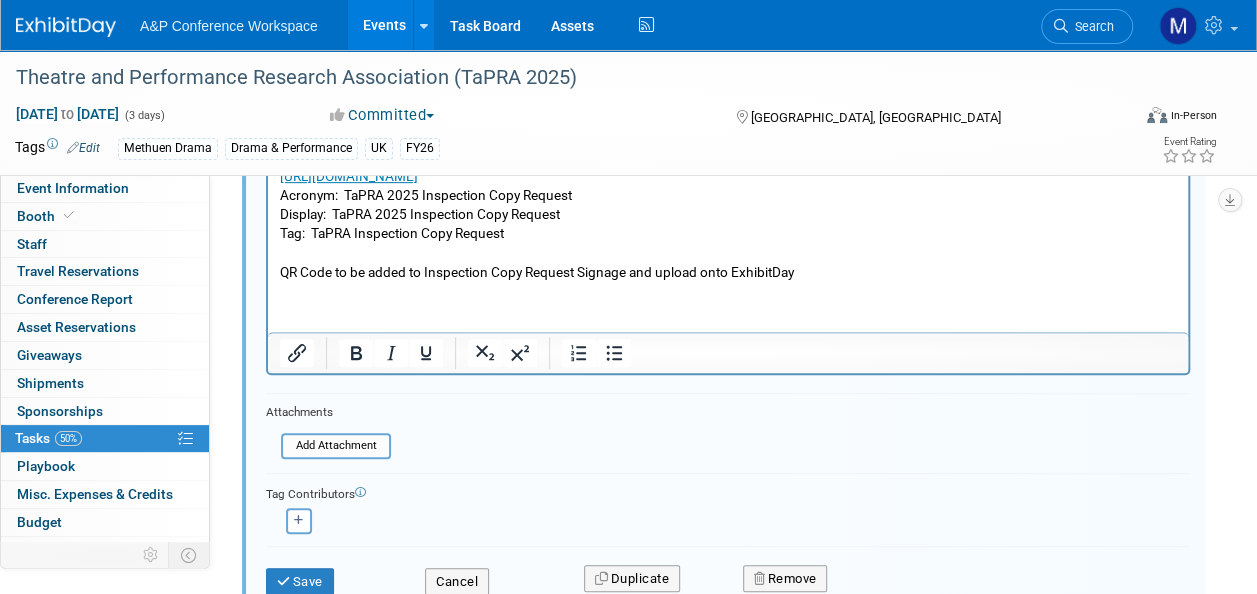 scroll, scrollTop: 402, scrollLeft: 0, axis: vertical 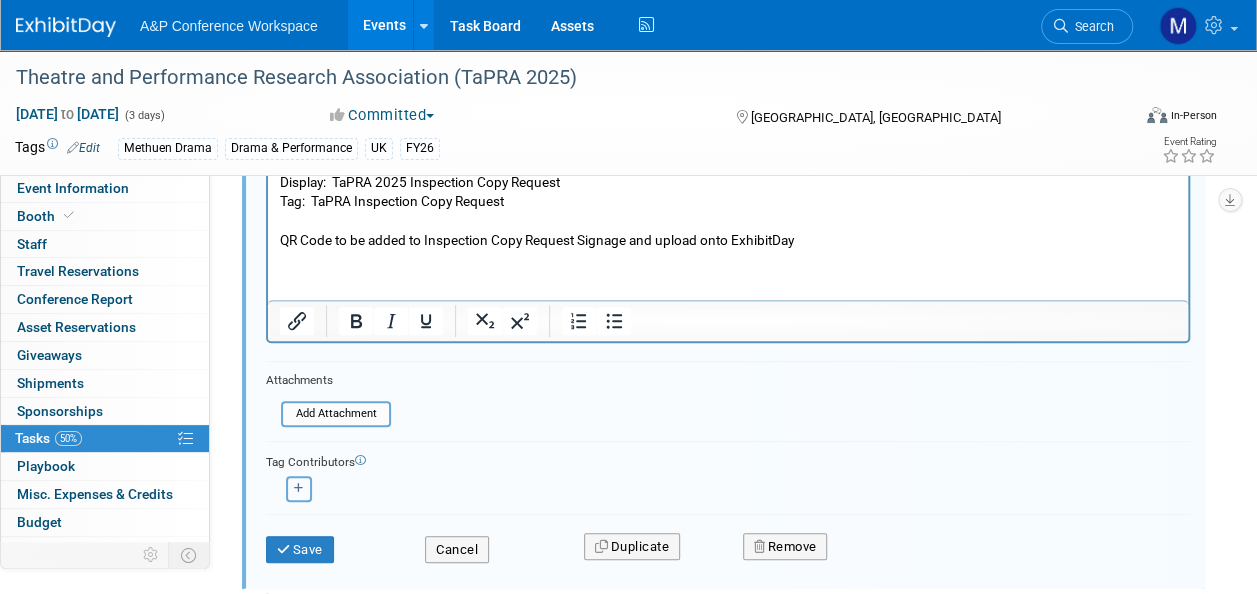 click at bounding box center [299, 488] 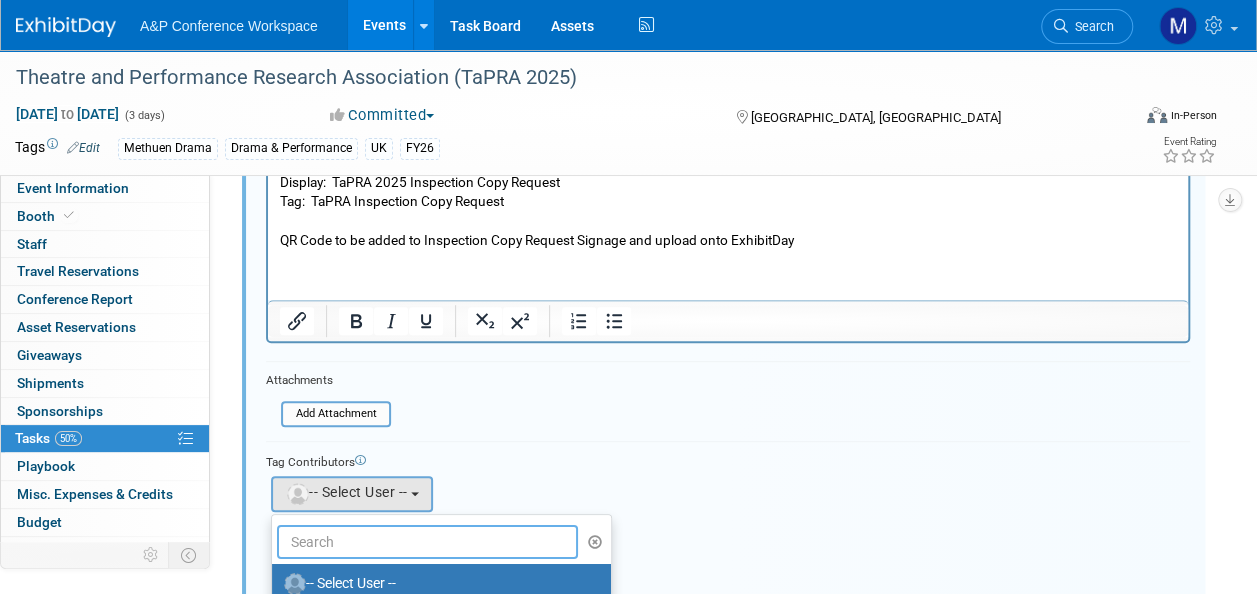 click at bounding box center (427, 542) 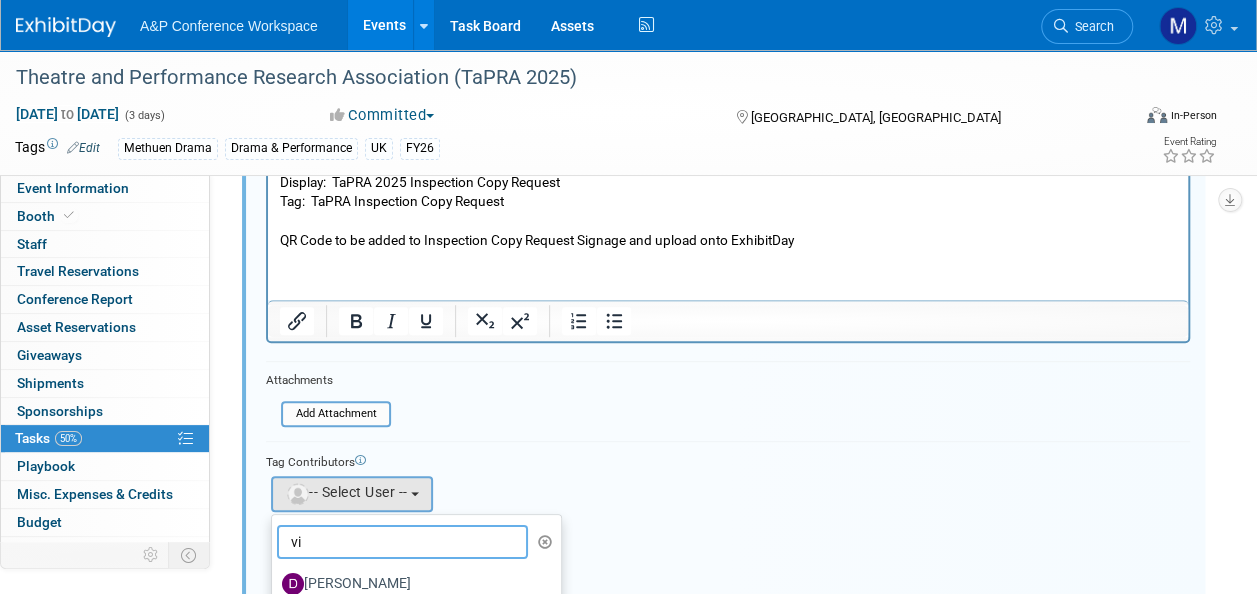 type on "viv" 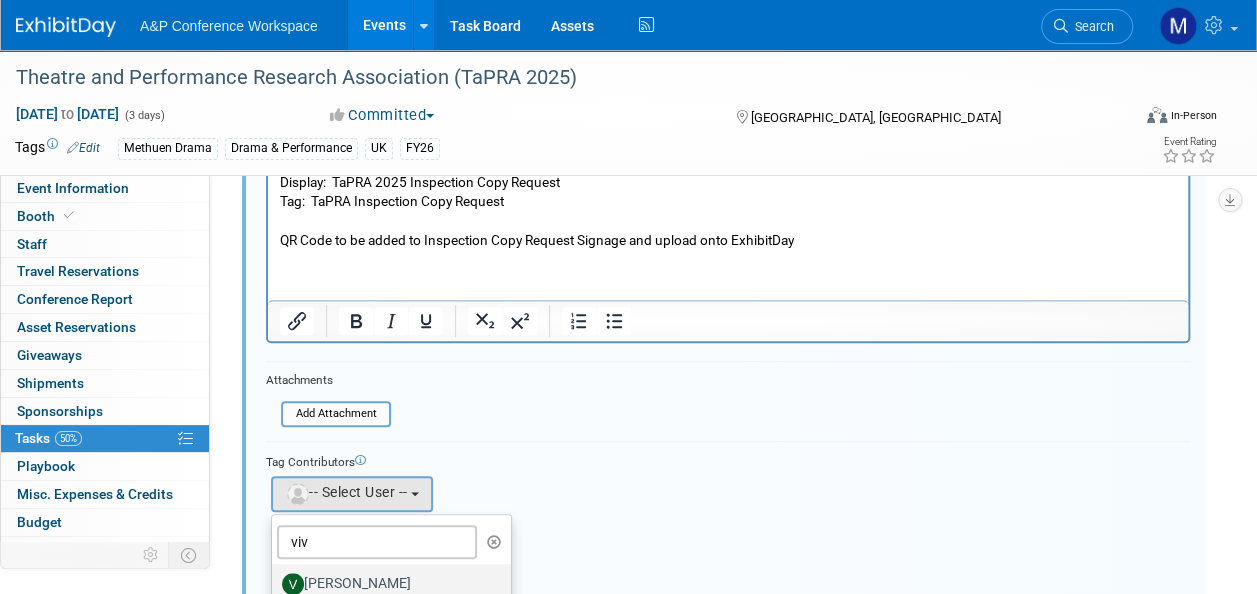 click on "[PERSON_NAME]" at bounding box center [386, 584] 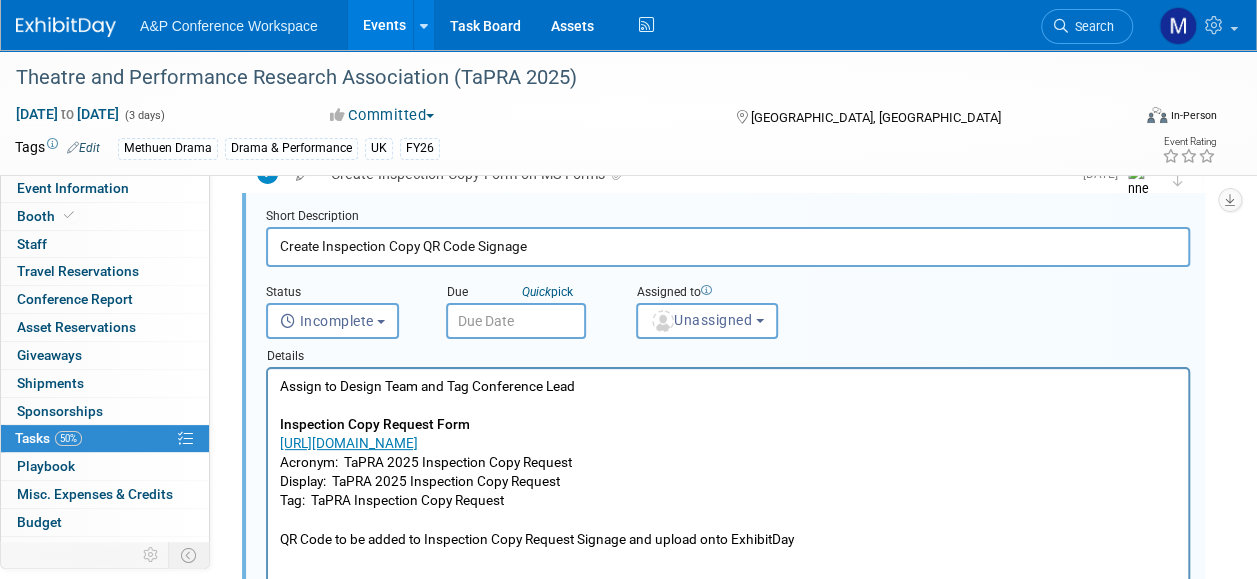 scroll, scrollTop: 102, scrollLeft: 0, axis: vertical 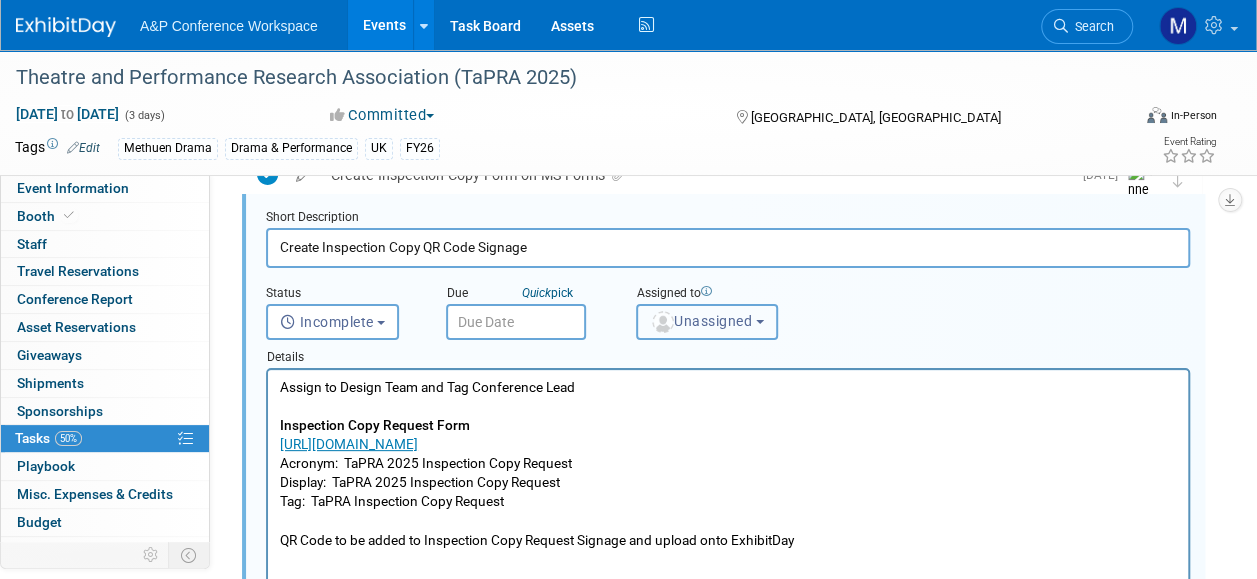 click on "Unassigned" at bounding box center (707, 322) 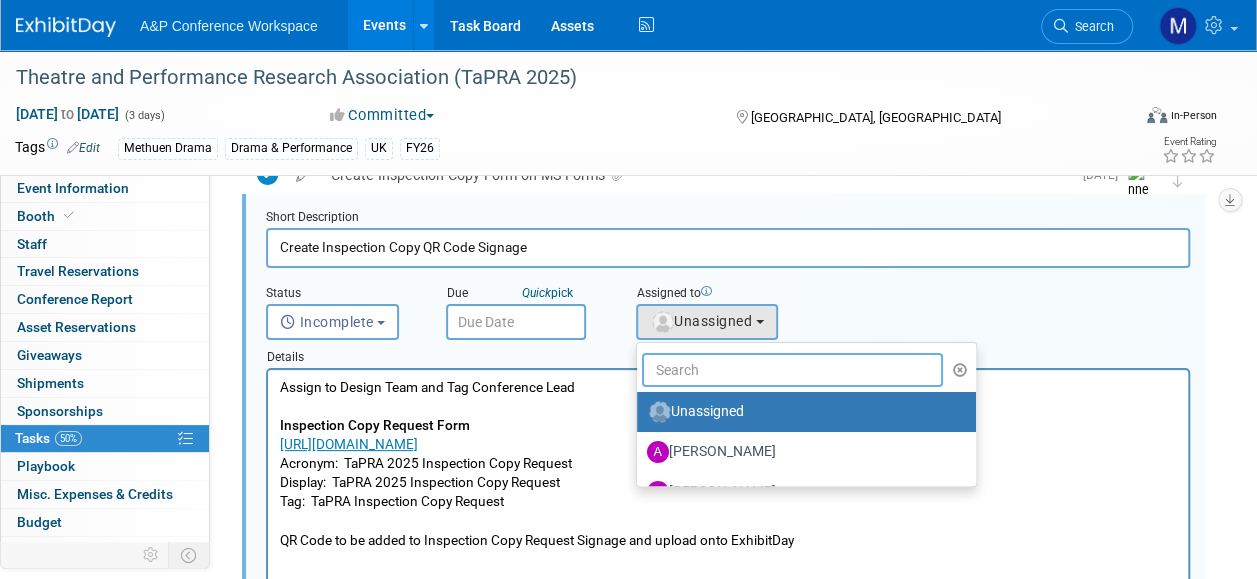 click at bounding box center [792, 370] 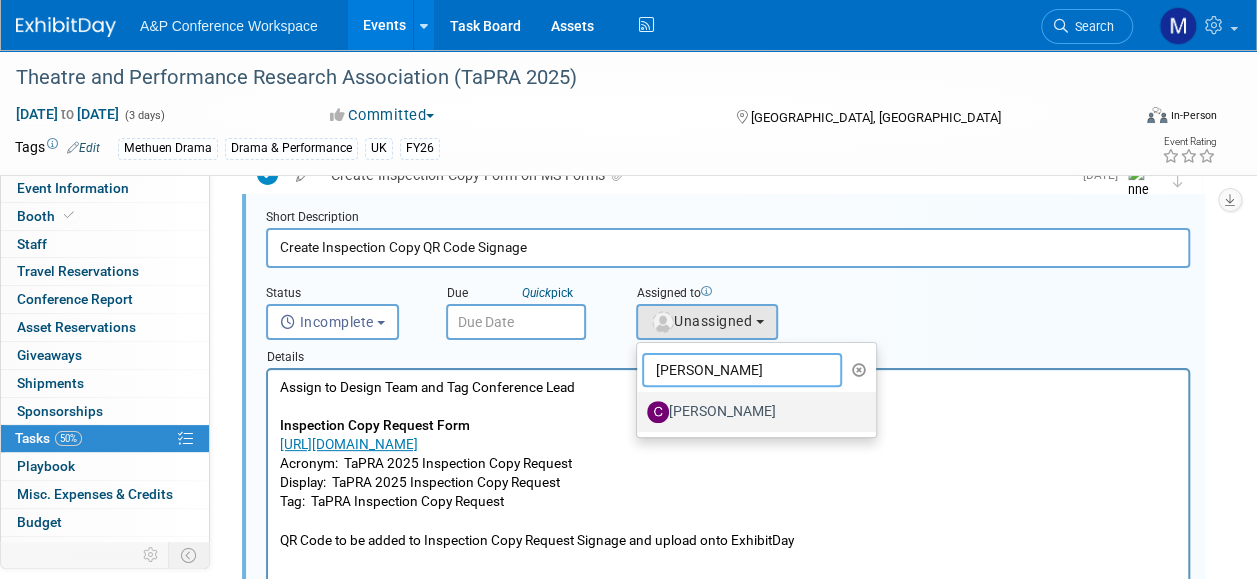 type on "[PERSON_NAME]" 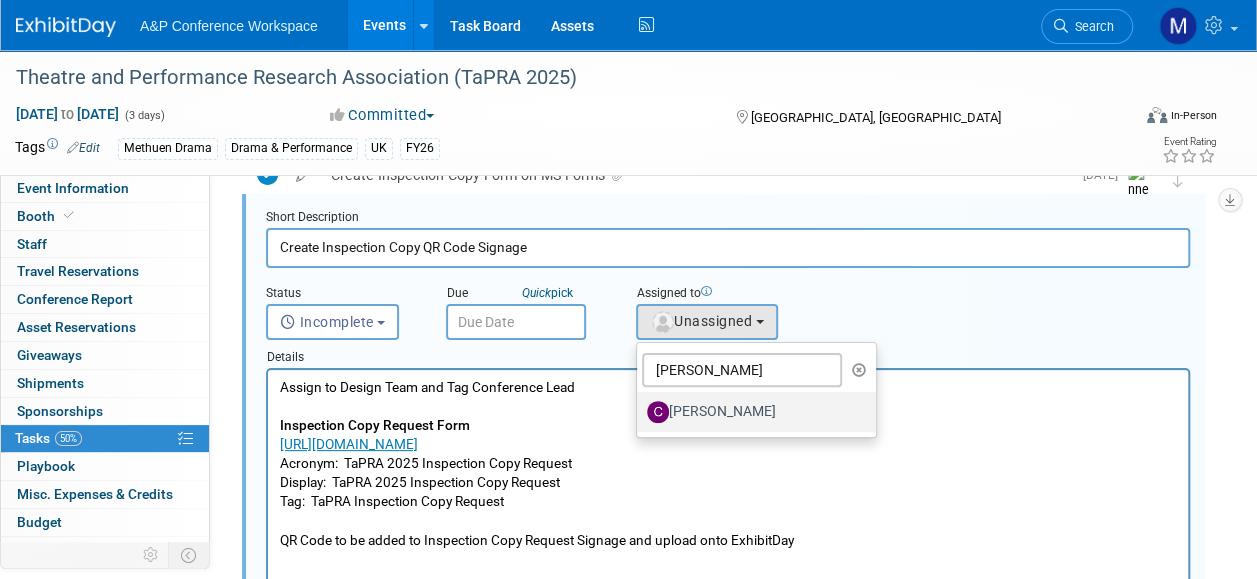 click on "[PERSON_NAME]" at bounding box center (751, 412) 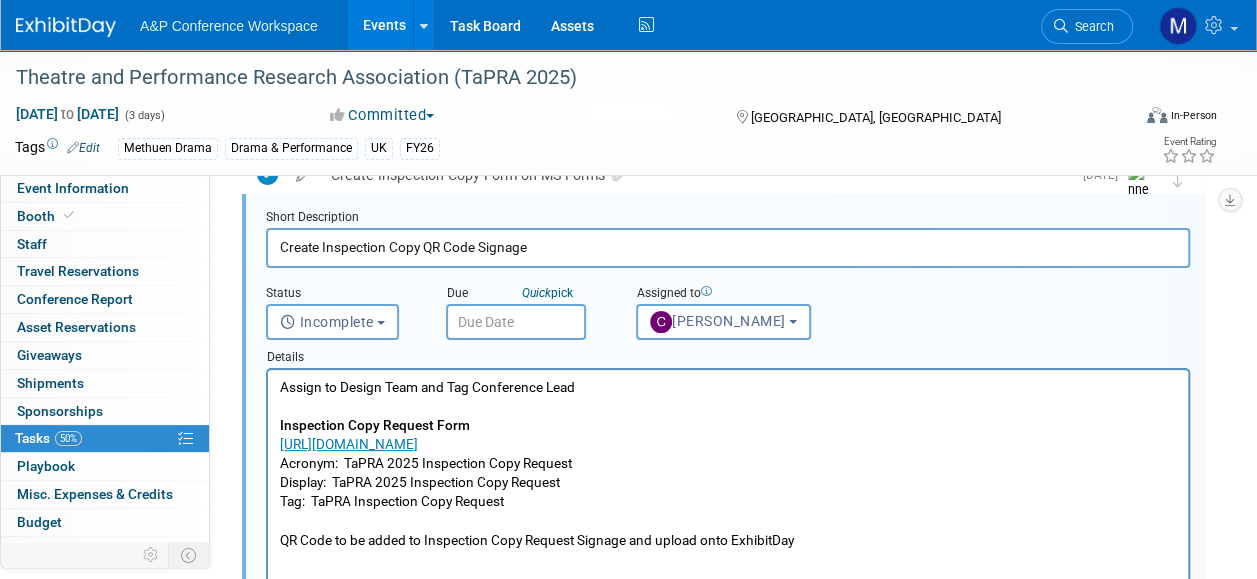 click on "A&P Conference Workspace
Events
Add Event
Bulk Upload Events
Shareable Event Boards
Recently Viewed Events:
Theatre and Performance Research Association (TaPRA 2025)
[GEOGRAPHIC_DATA], [GEOGRAPHIC_DATA]
[DATE]  to  [DATE]
European International Studies Association (EISA 2025)
[GEOGRAPHIC_DATA], [GEOGRAPHIC_DATA]
[DATE]  to  [DATE]
International Association for the History of Religion World Congress (IAHR 2025)
[GEOGRAPHIC_DATA], [GEOGRAPHIC_DATA]
[DATE]  to  [DATE]
Task Board
Assets
Activity Feed
My Account
My Profile & Preferences
Sync to External Calendar...
Team Workspace
Users and Permissions
Workspace Settings
Metrics & Analytics
Budgeting, ROI & ROO
Annual Budgets (all events)
You've Earned Free Swag" at bounding box center [628, 187] 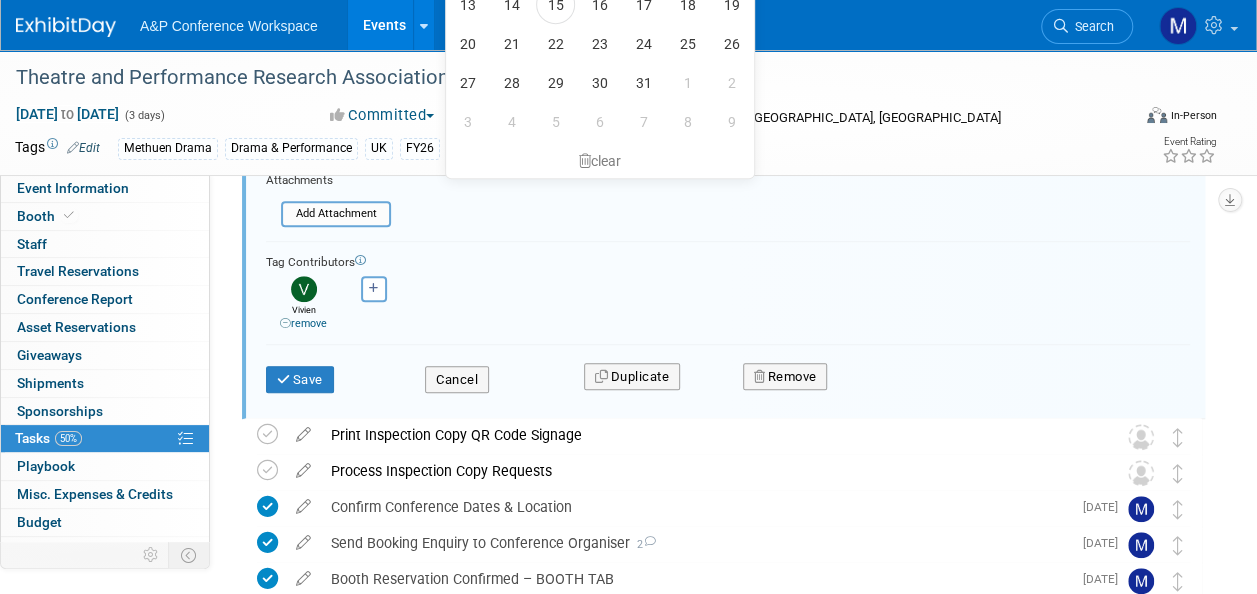 scroll, scrollTop: 402, scrollLeft: 0, axis: vertical 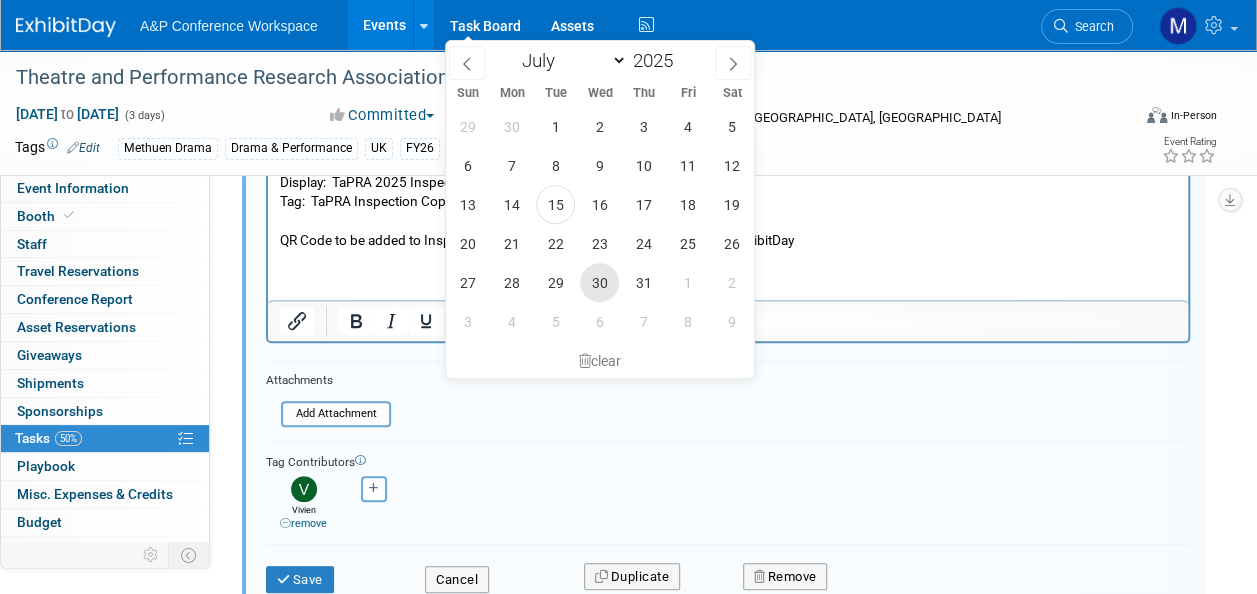 click on "30" at bounding box center (599, 282) 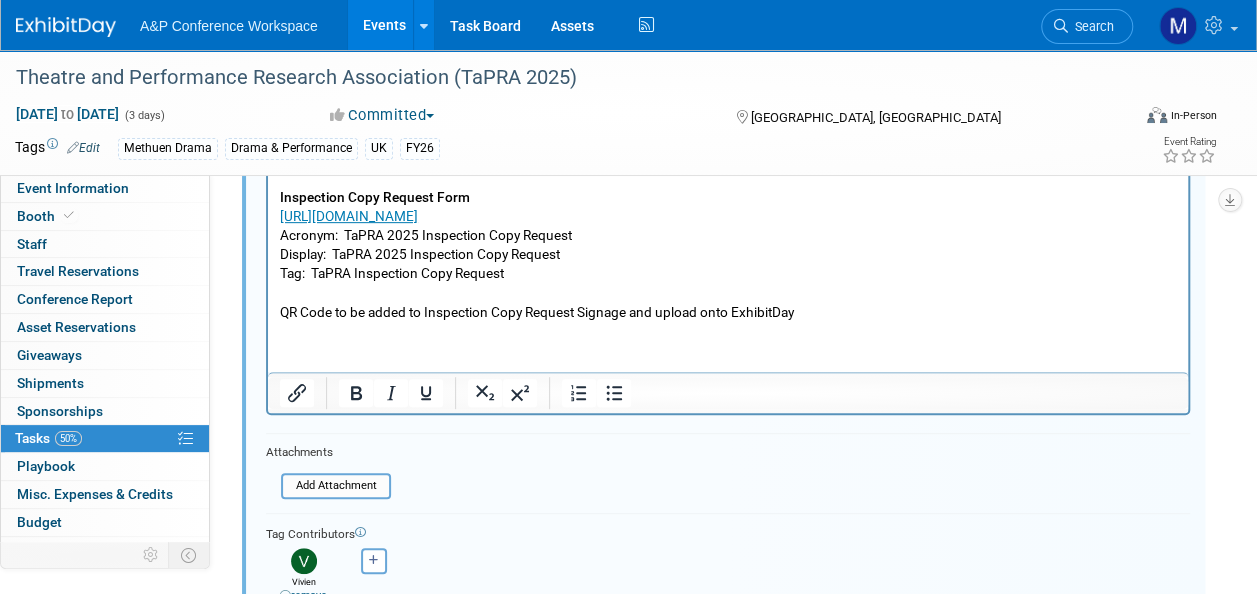 scroll, scrollTop: 402, scrollLeft: 0, axis: vertical 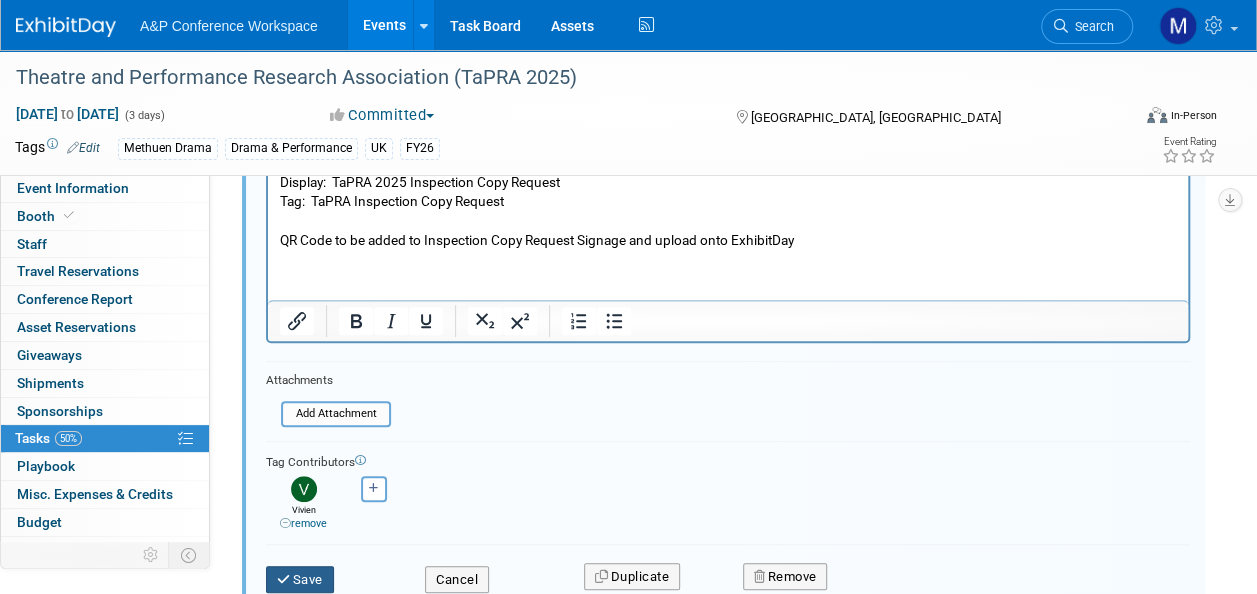 click on "Save" at bounding box center [300, 580] 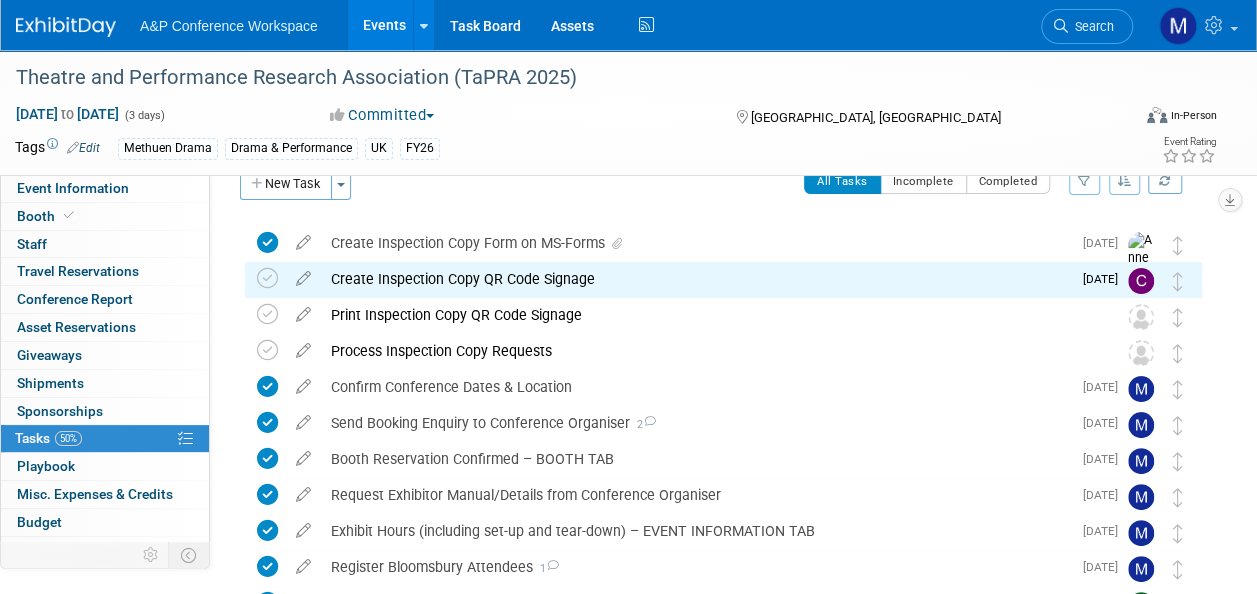 scroll, scrollTop: 0, scrollLeft: 0, axis: both 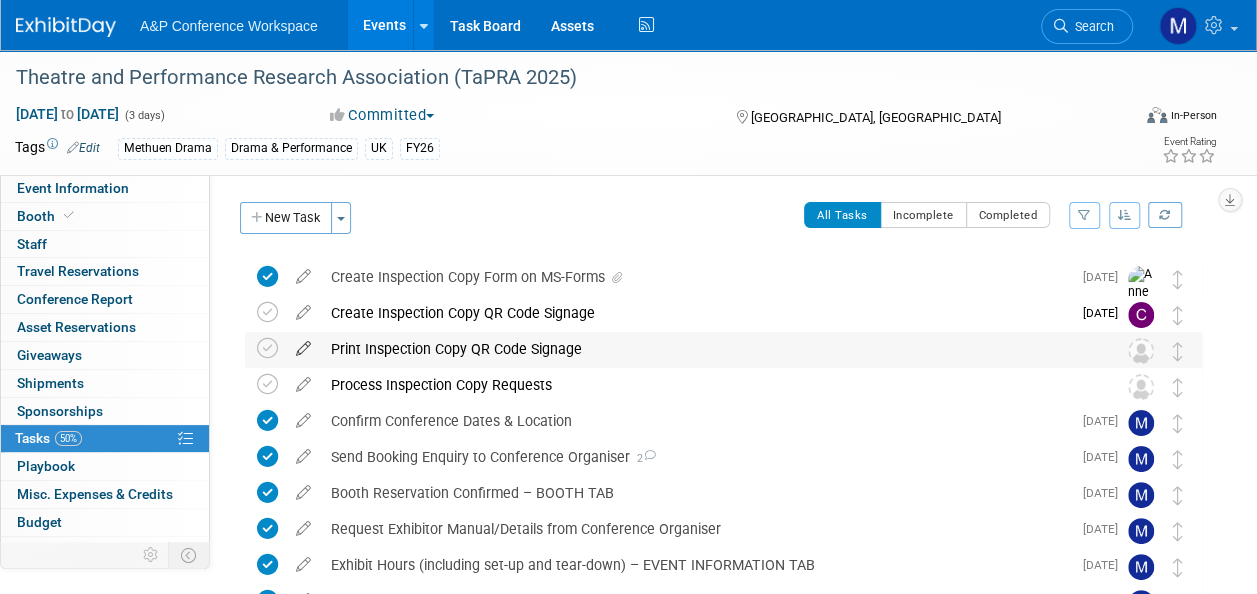 click at bounding box center (303, 344) 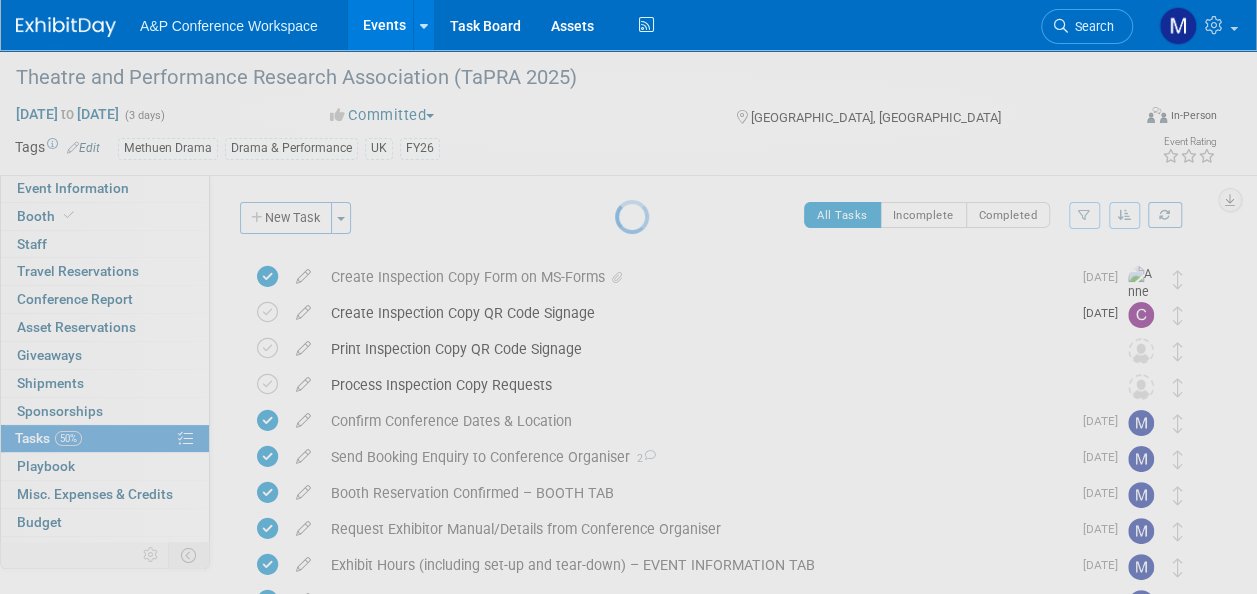 select on "6" 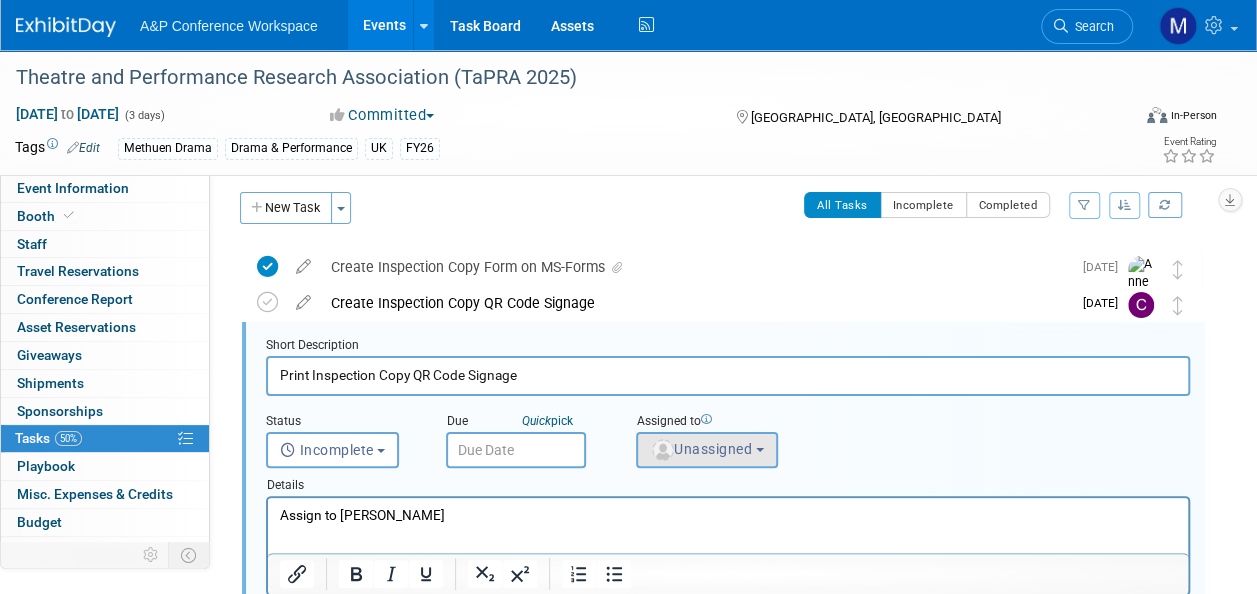scroll, scrollTop: 38, scrollLeft: 0, axis: vertical 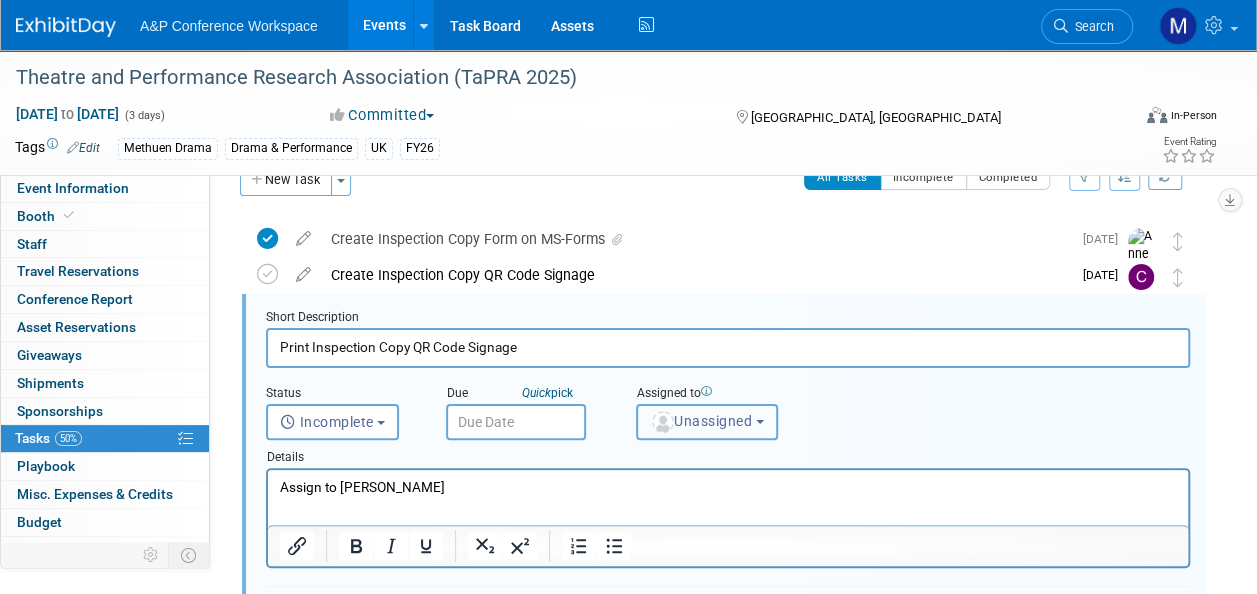 click on "Unassigned" at bounding box center (707, 422) 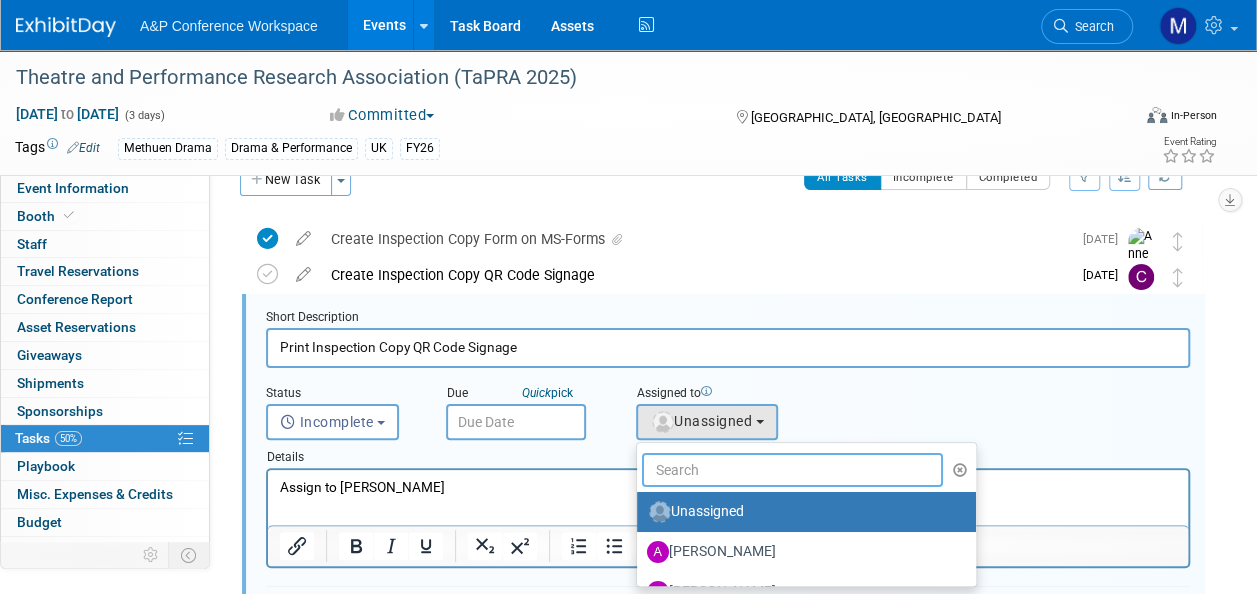 click at bounding box center (792, 470) 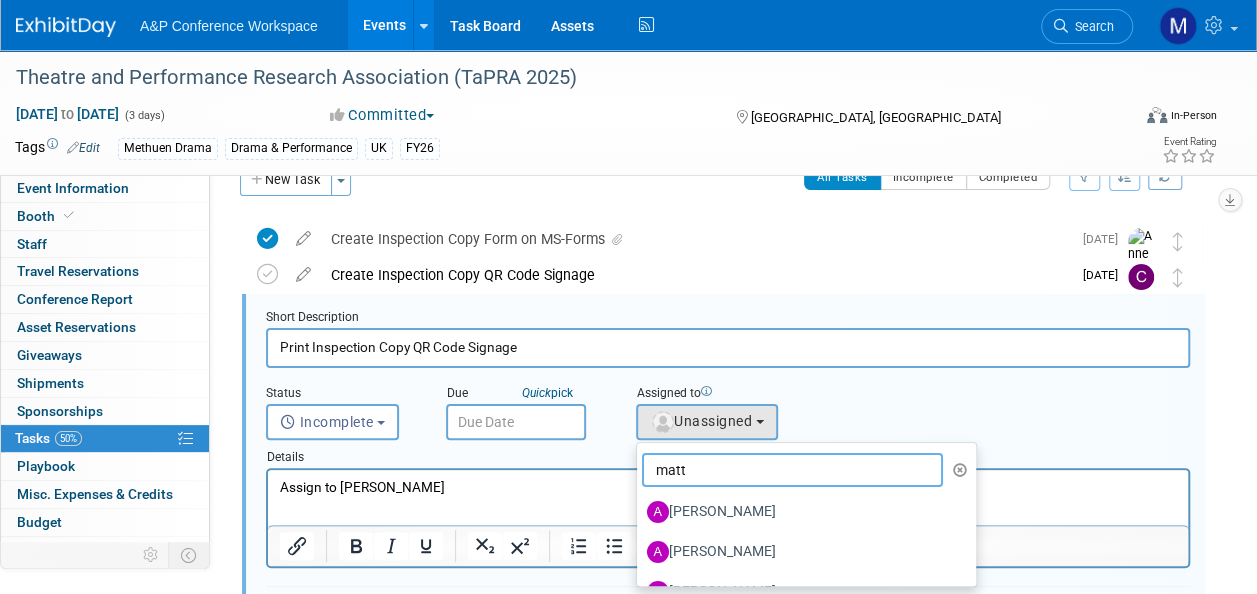 type on "[PERSON_NAME]" 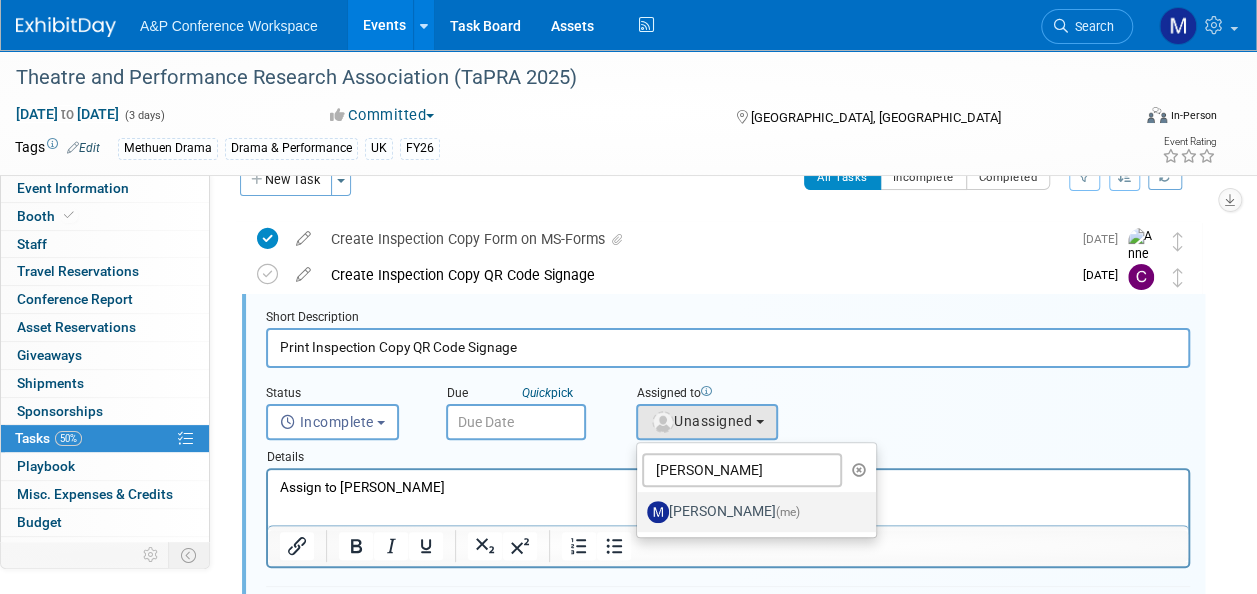 click on "[PERSON_NAME]
(me)" at bounding box center (751, 512) 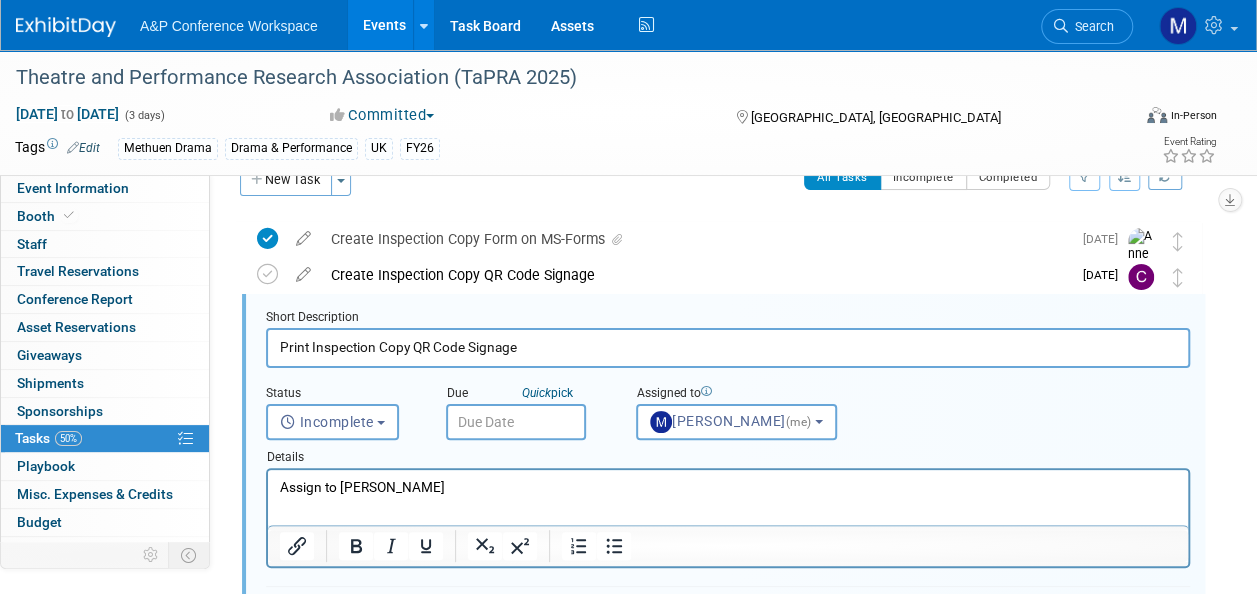 click at bounding box center (516, 422) 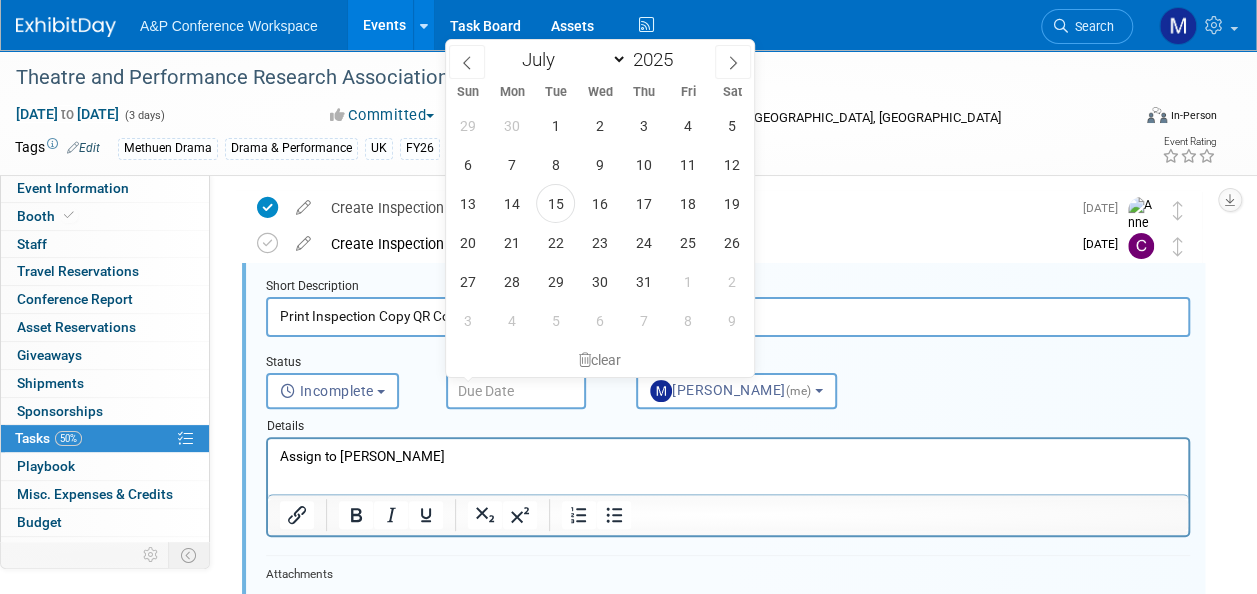 scroll, scrollTop: 38, scrollLeft: 0, axis: vertical 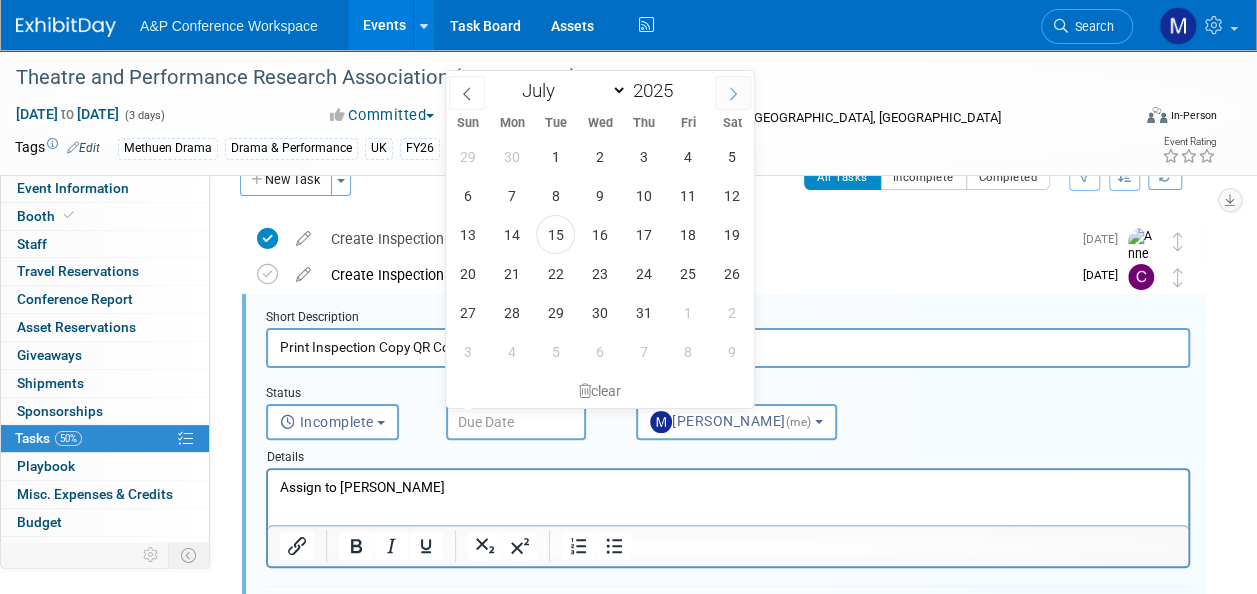click 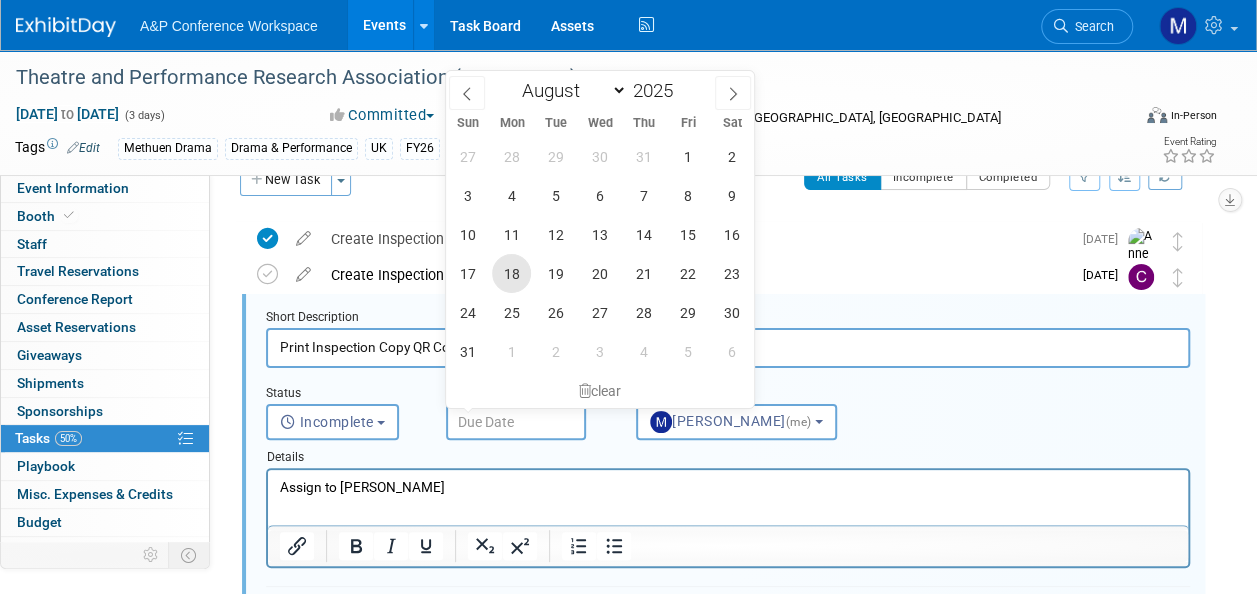 click on "18" at bounding box center [511, 273] 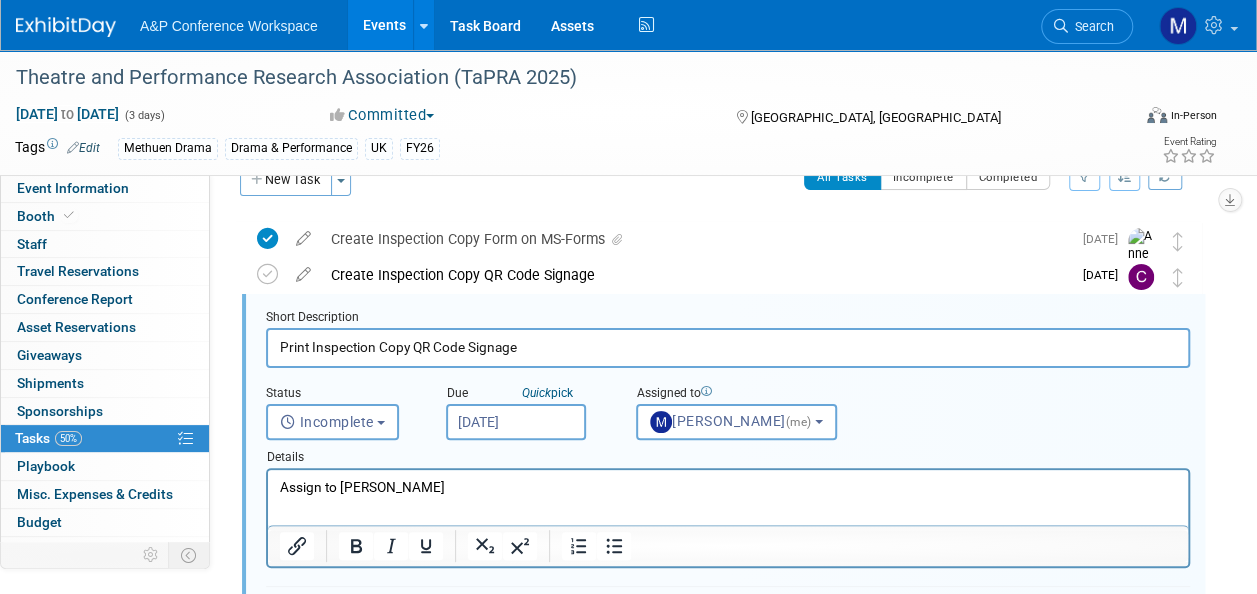 drag, startPoint x: 506, startPoint y: 491, endPoint x: 294, endPoint y: 491, distance: 212 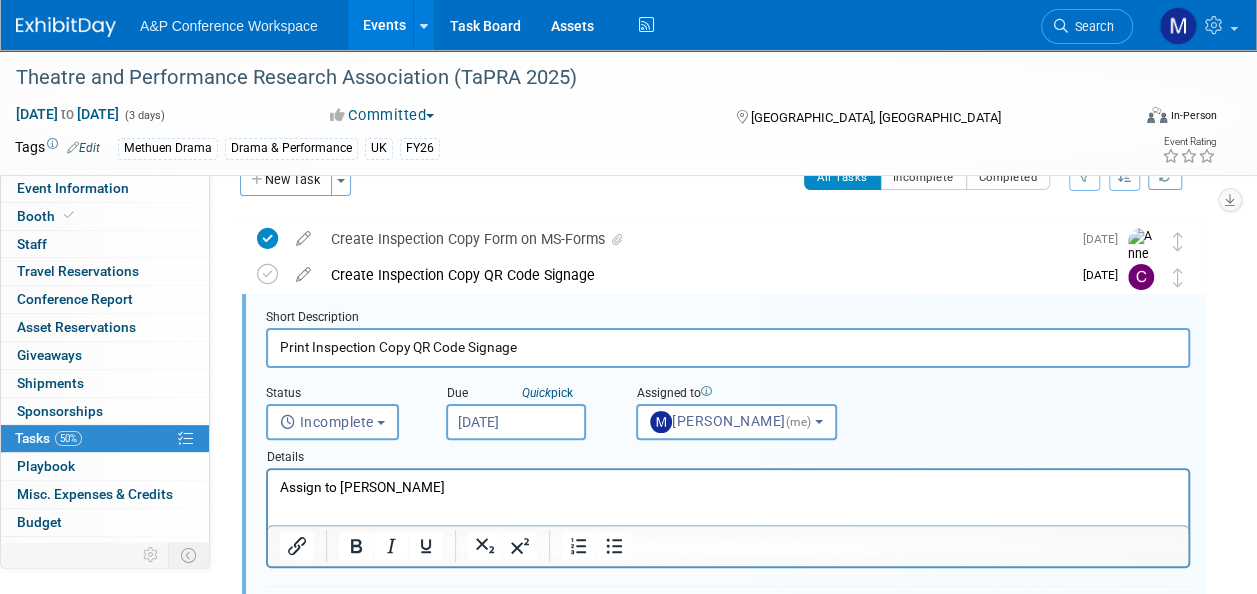 click on "Assign to [PERSON_NAME]" at bounding box center (728, 487) 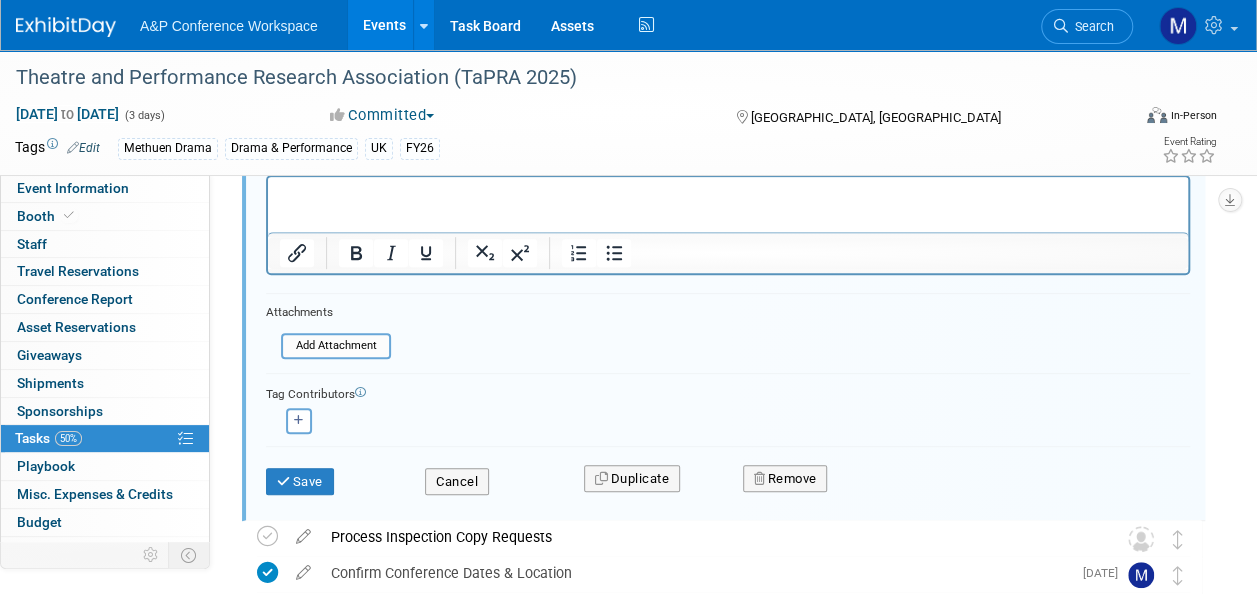 scroll, scrollTop: 338, scrollLeft: 0, axis: vertical 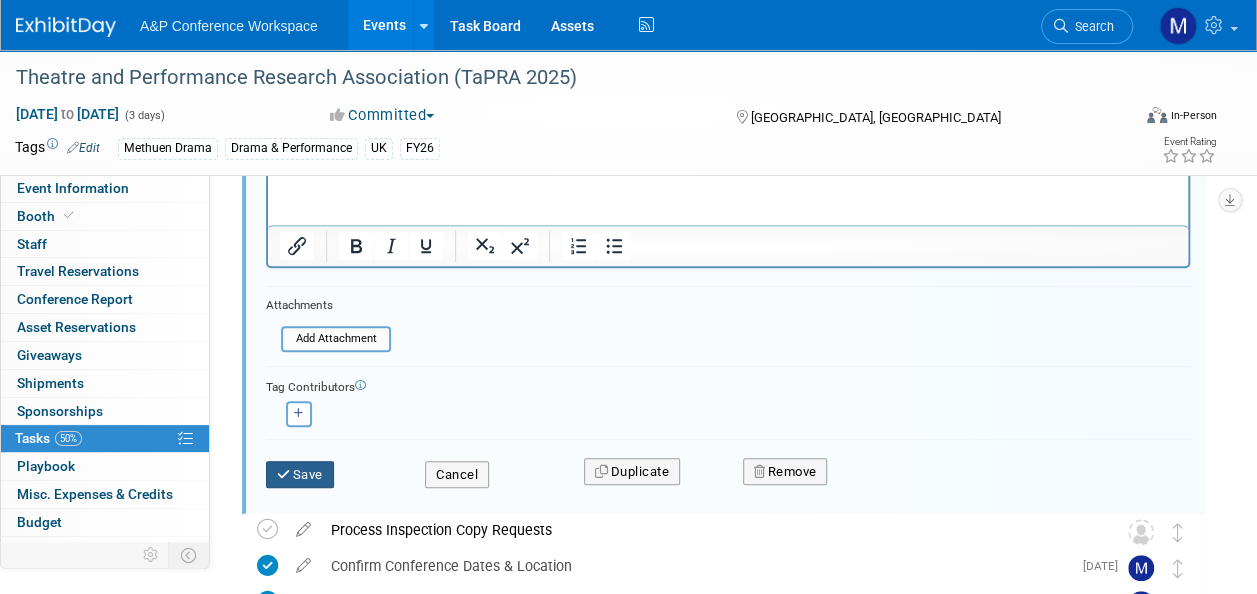 click on "Save" at bounding box center [300, 475] 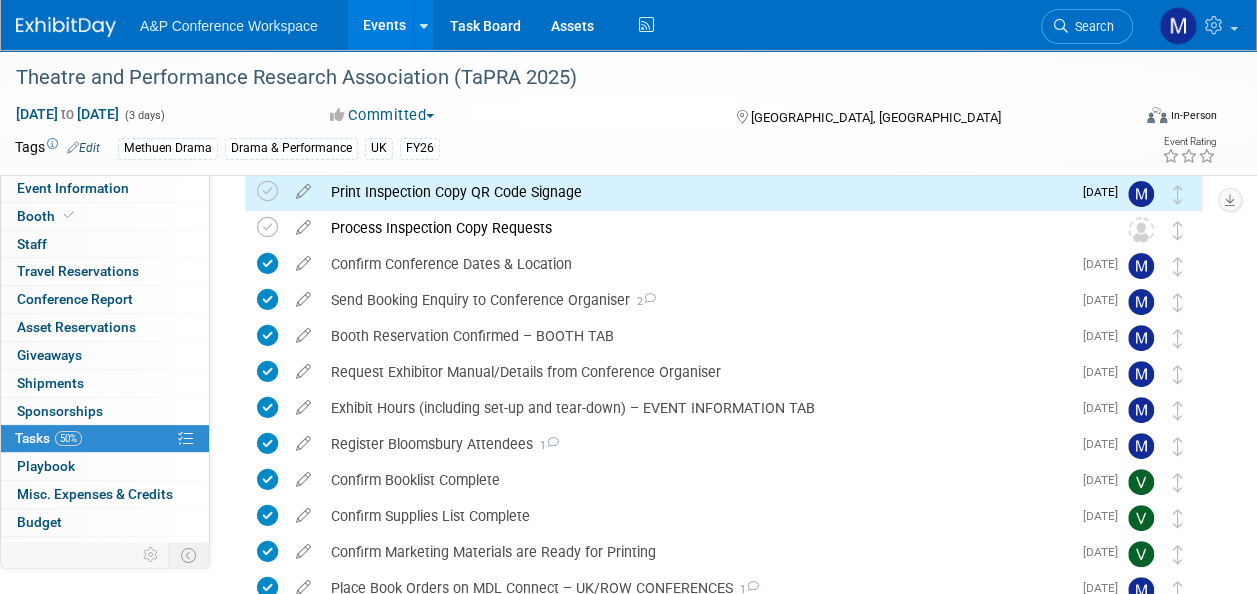 scroll, scrollTop: 38, scrollLeft: 0, axis: vertical 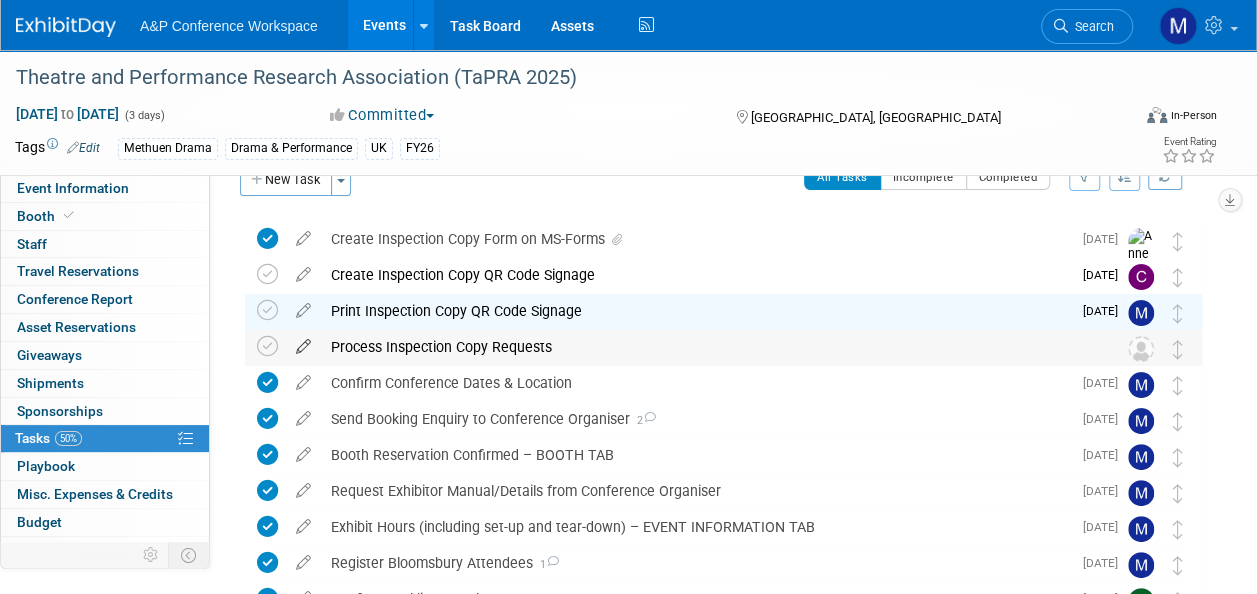 click at bounding box center [303, 342] 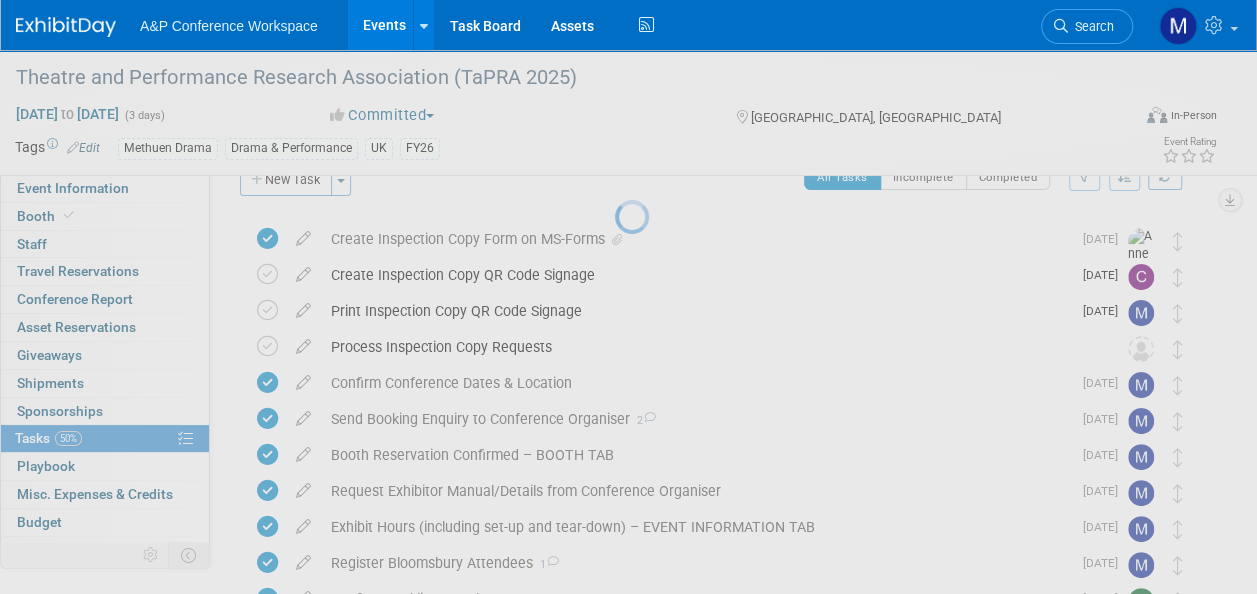 select on "6" 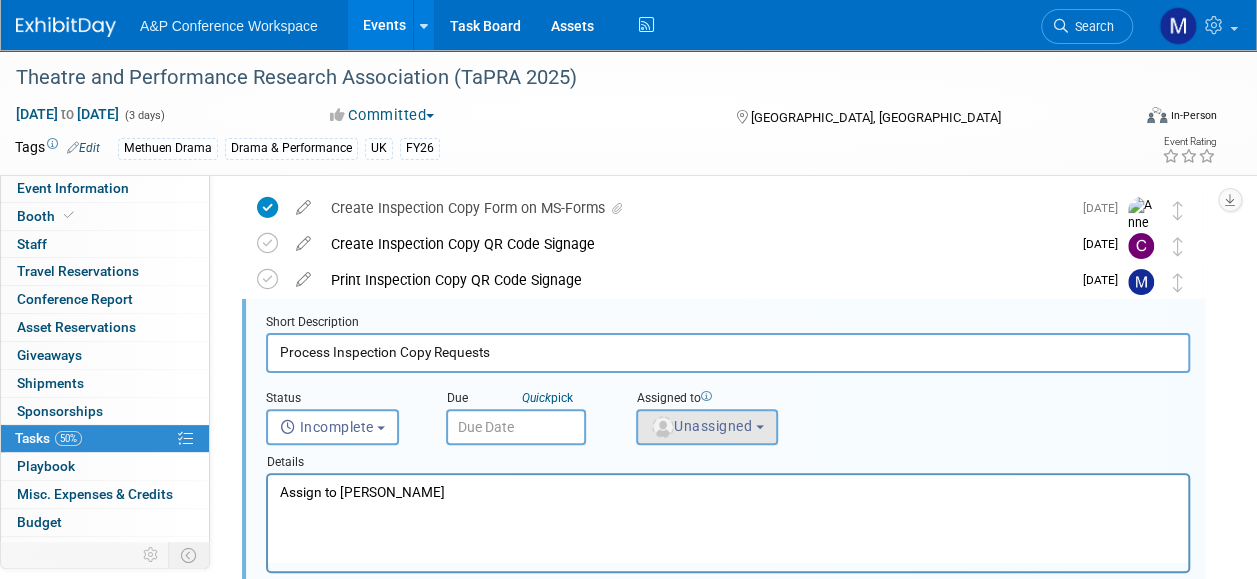 scroll, scrollTop: 74, scrollLeft: 0, axis: vertical 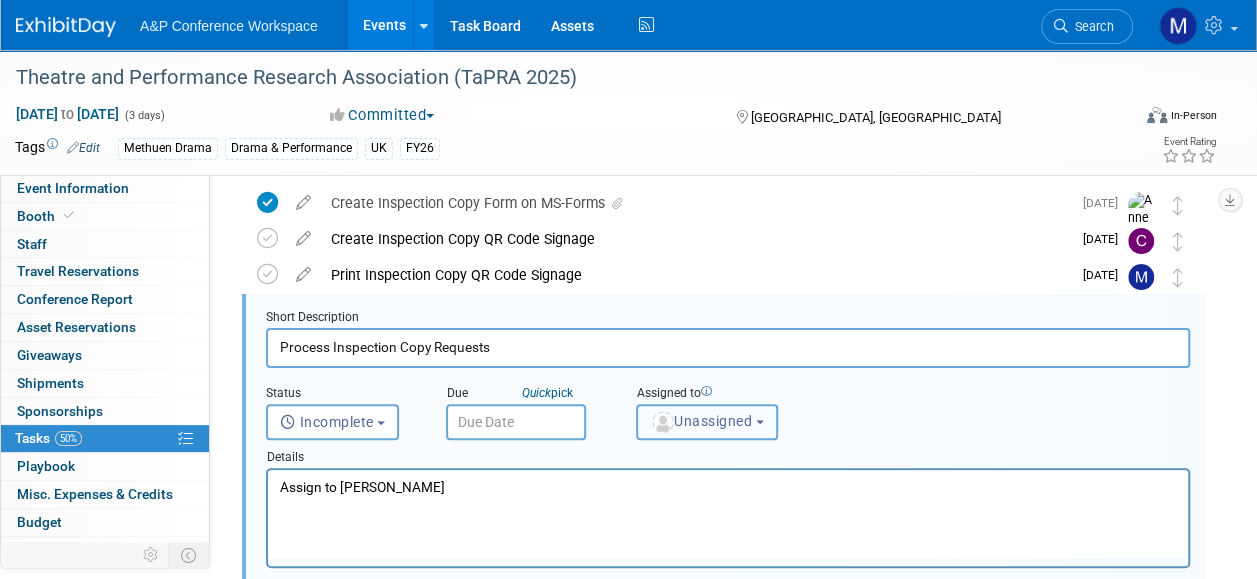click on "Unassigned" at bounding box center [701, 421] 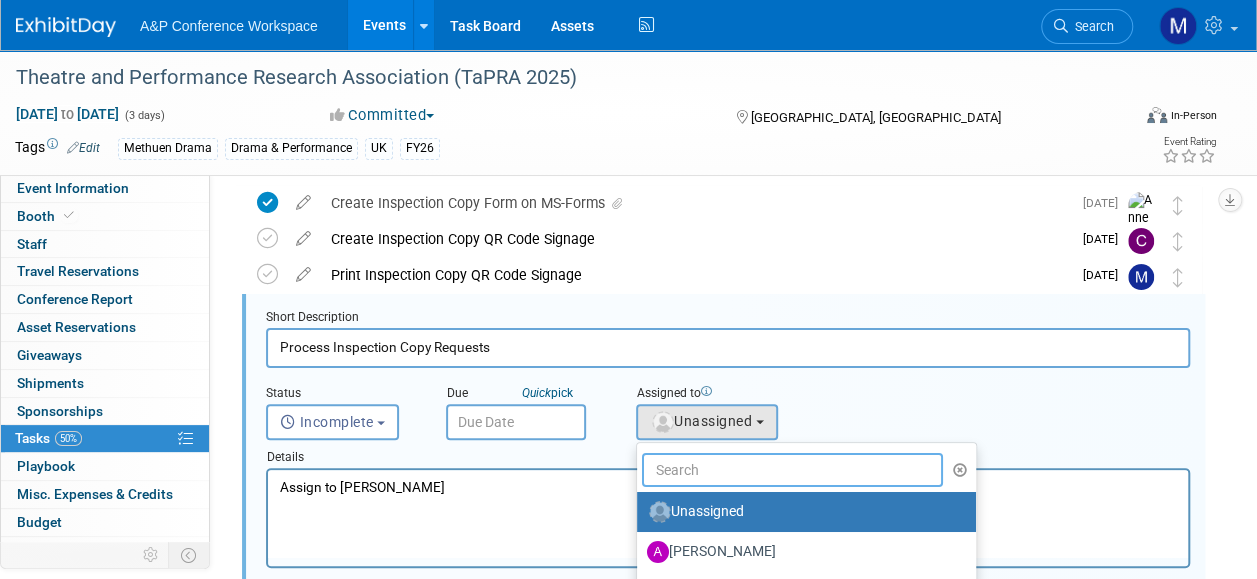 click at bounding box center (792, 470) 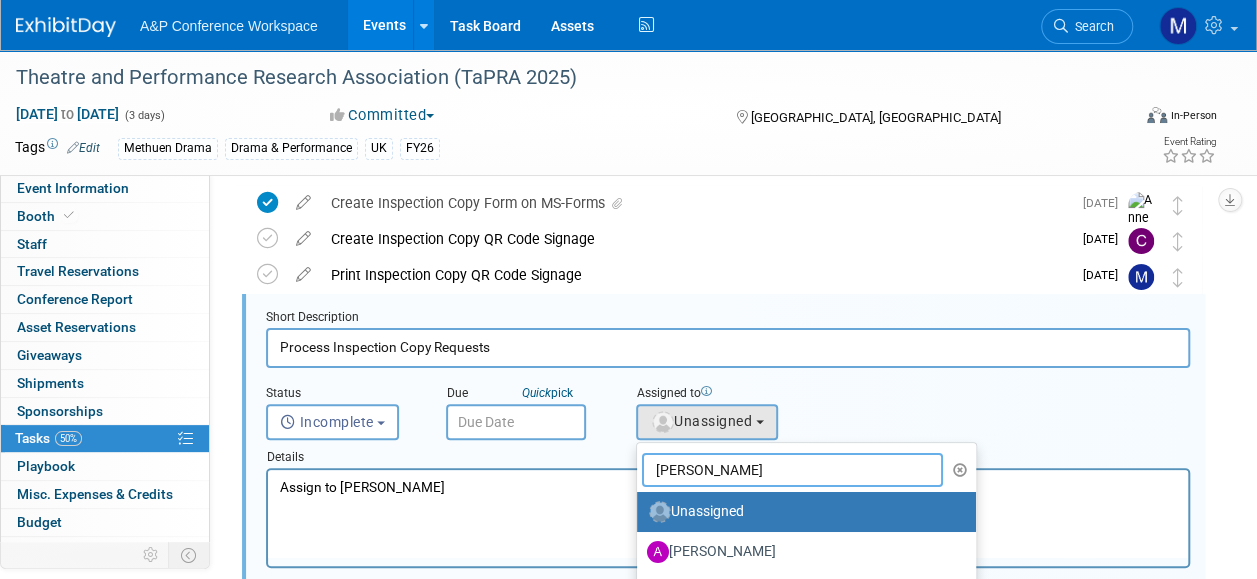 type on "[PERSON_NAME]" 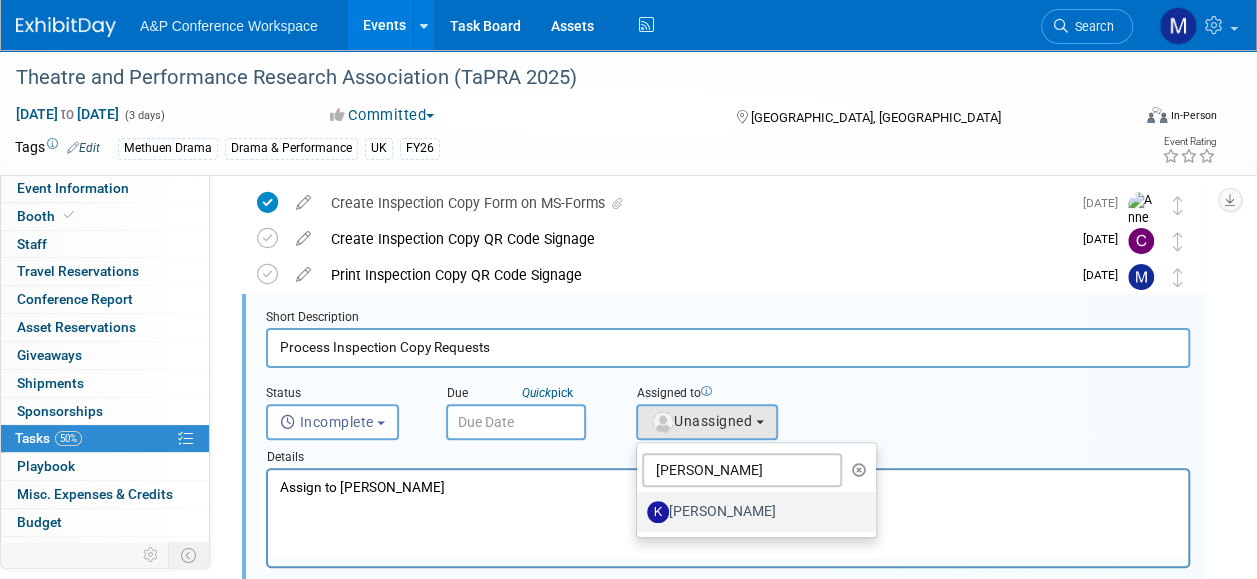 click on "[PERSON_NAME]" at bounding box center (751, 512) 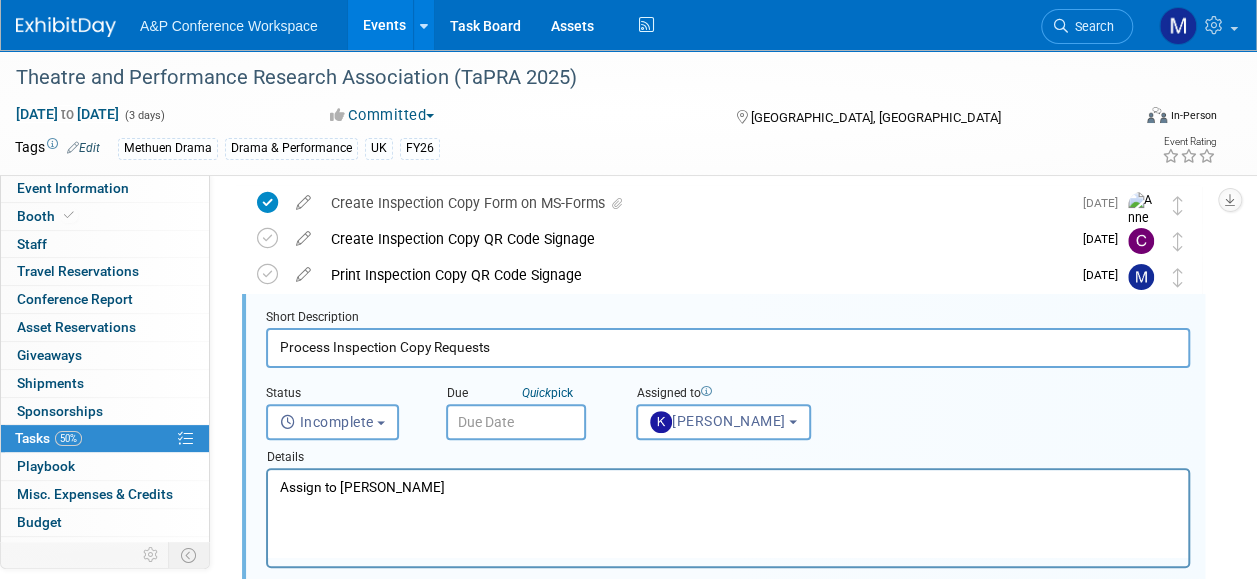 drag, startPoint x: 460, startPoint y: 484, endPoint x: 266, endPoint y: 498, distance: 194.5045 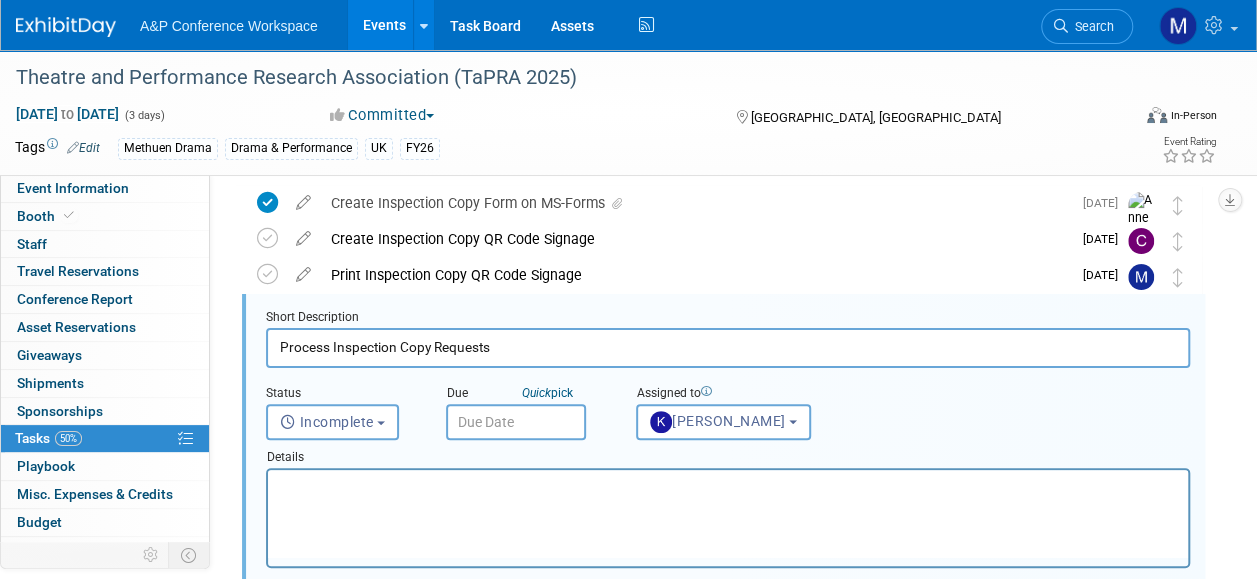 click at bounding box center (516, 422) 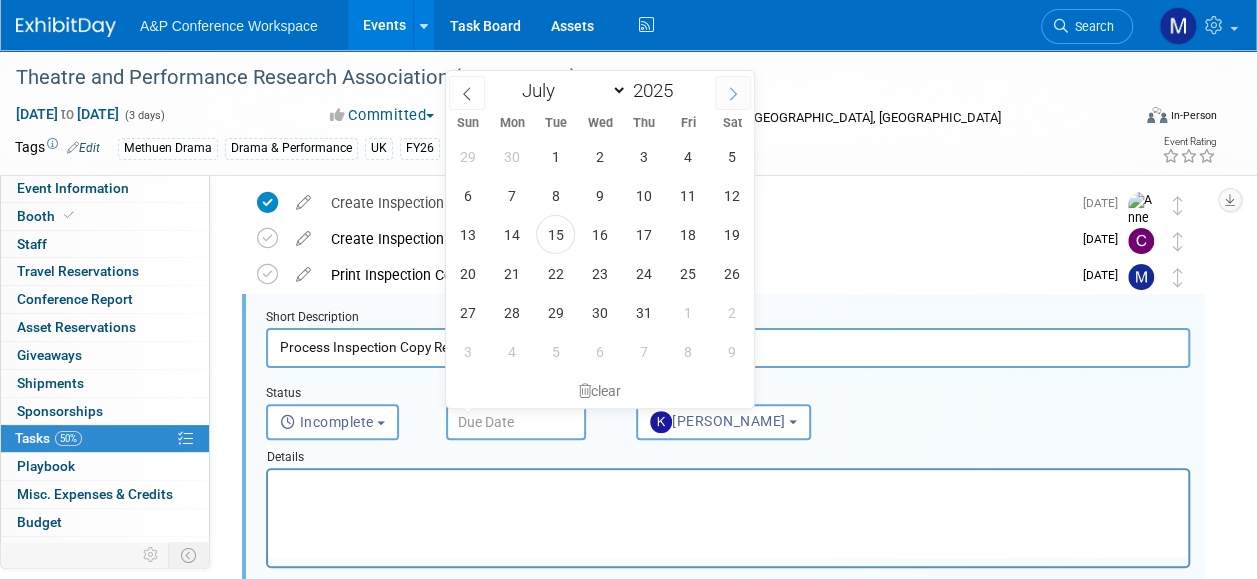 click 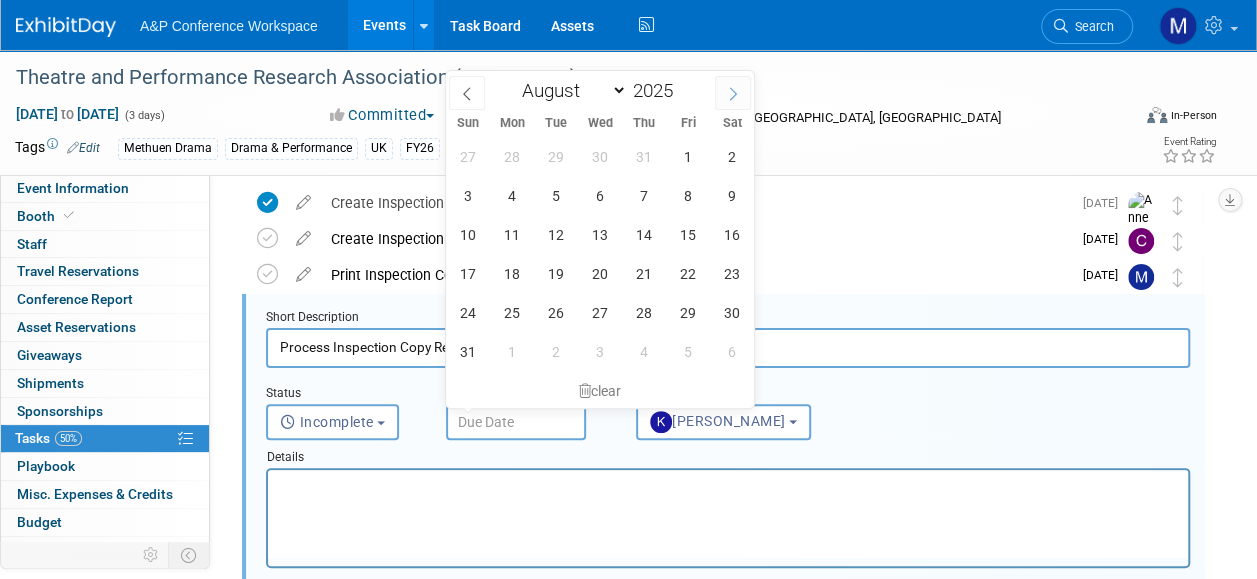 click 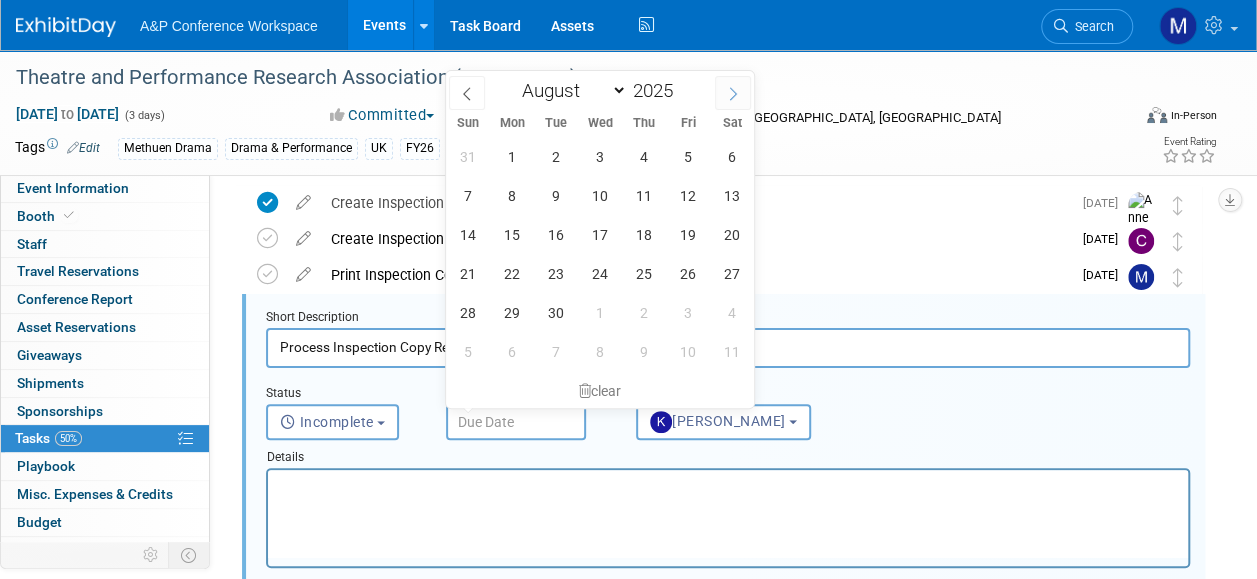 select on "8" 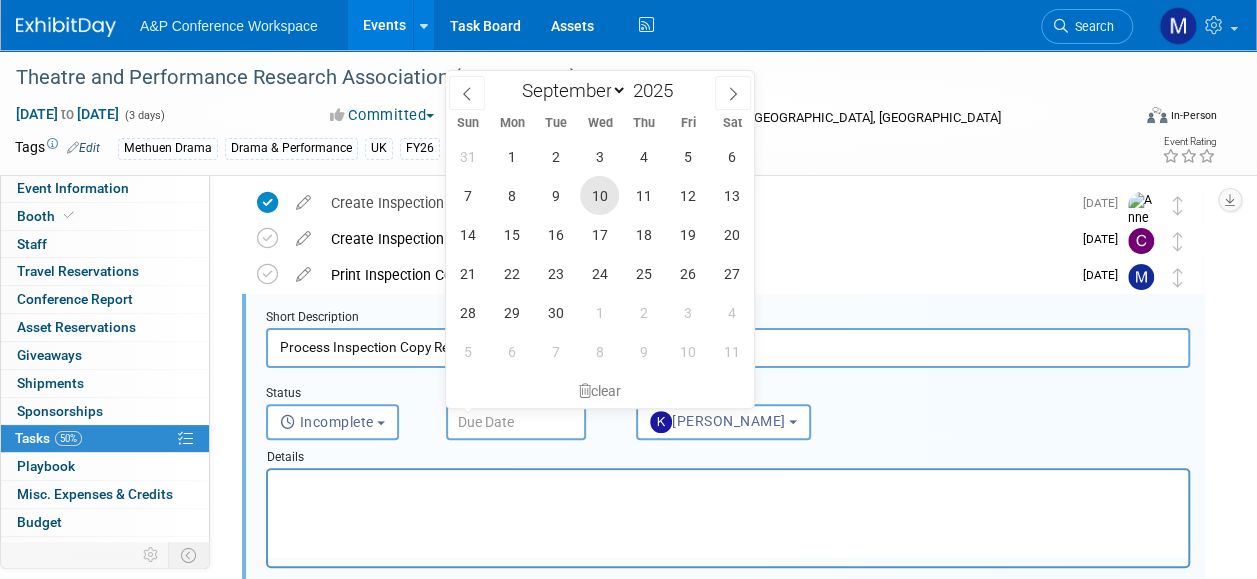 click on "10" at bounding box center [599, 195] 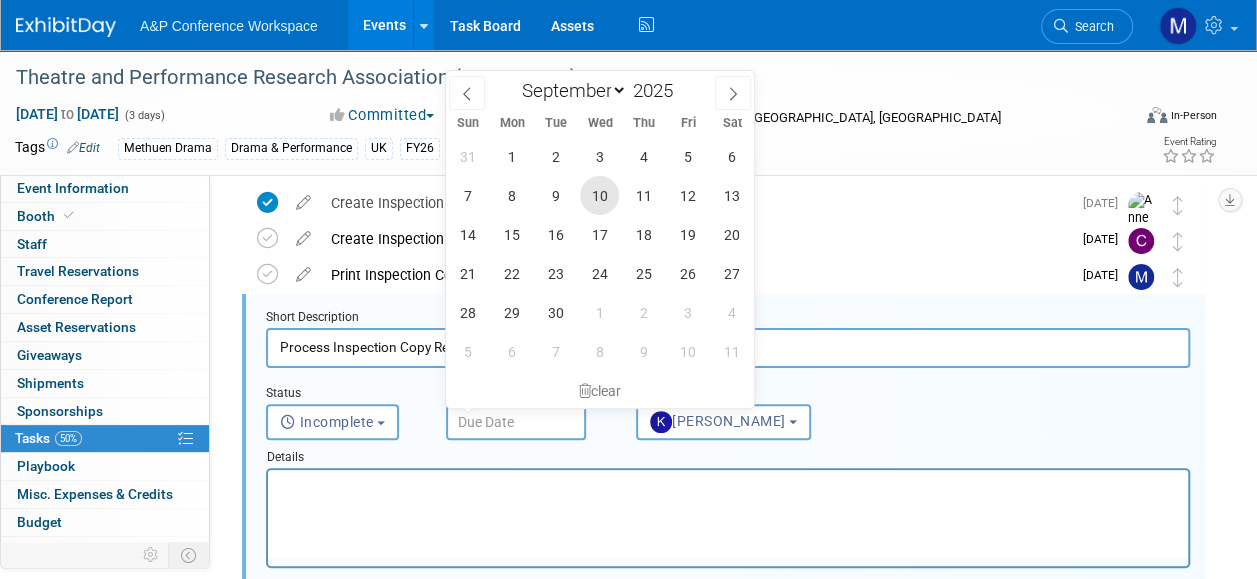 type on "[DATE]" 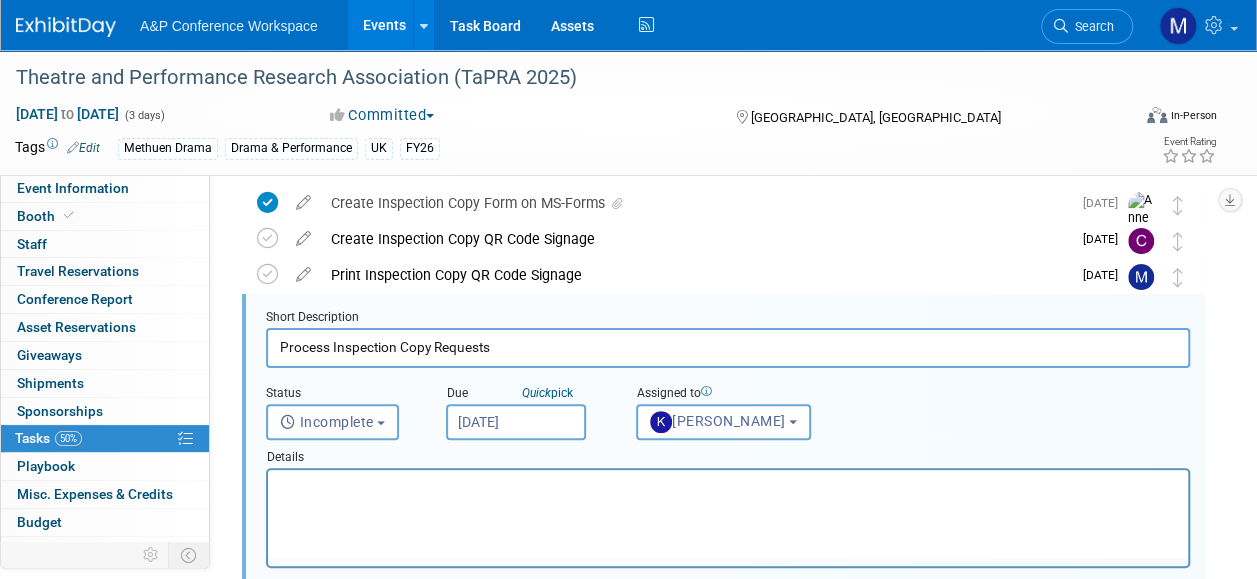 click at bounding box center [728, 487] 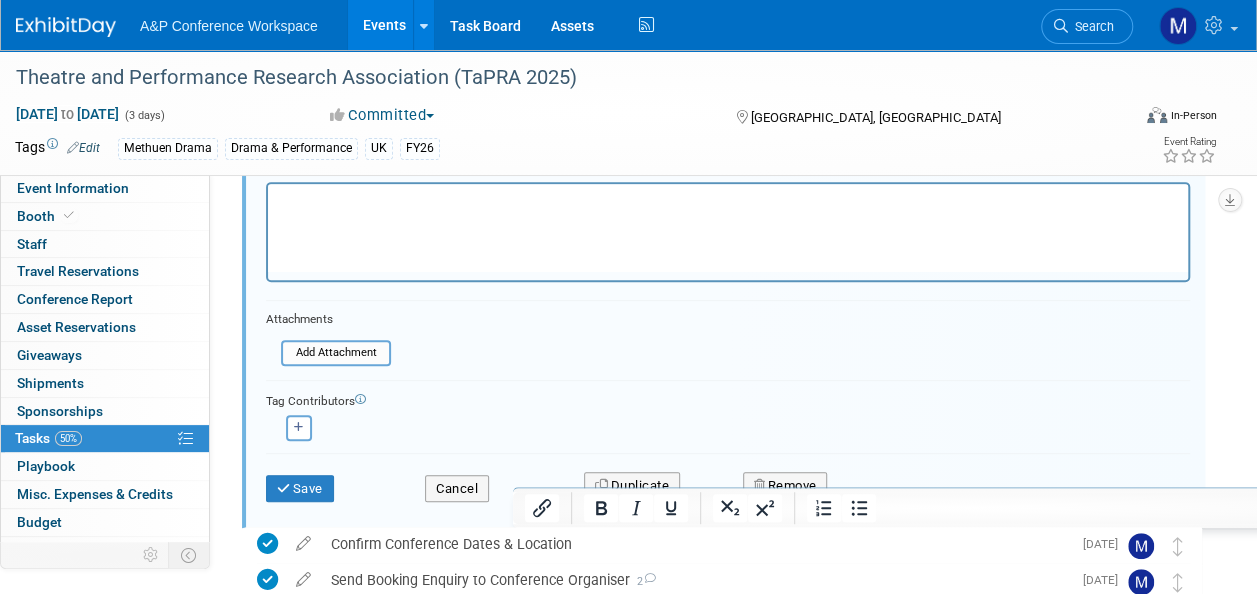 scroll, scrollTop: 374, scrollLeft: 0, axis: vertical 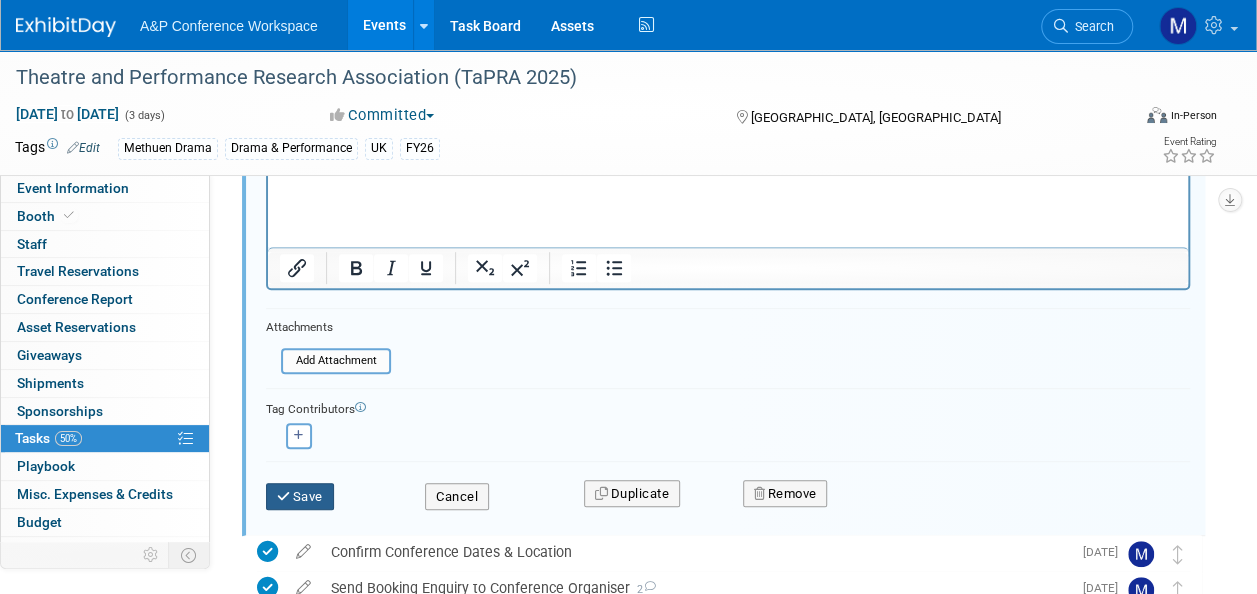 click on "Save" at bounding box center [300, 497] 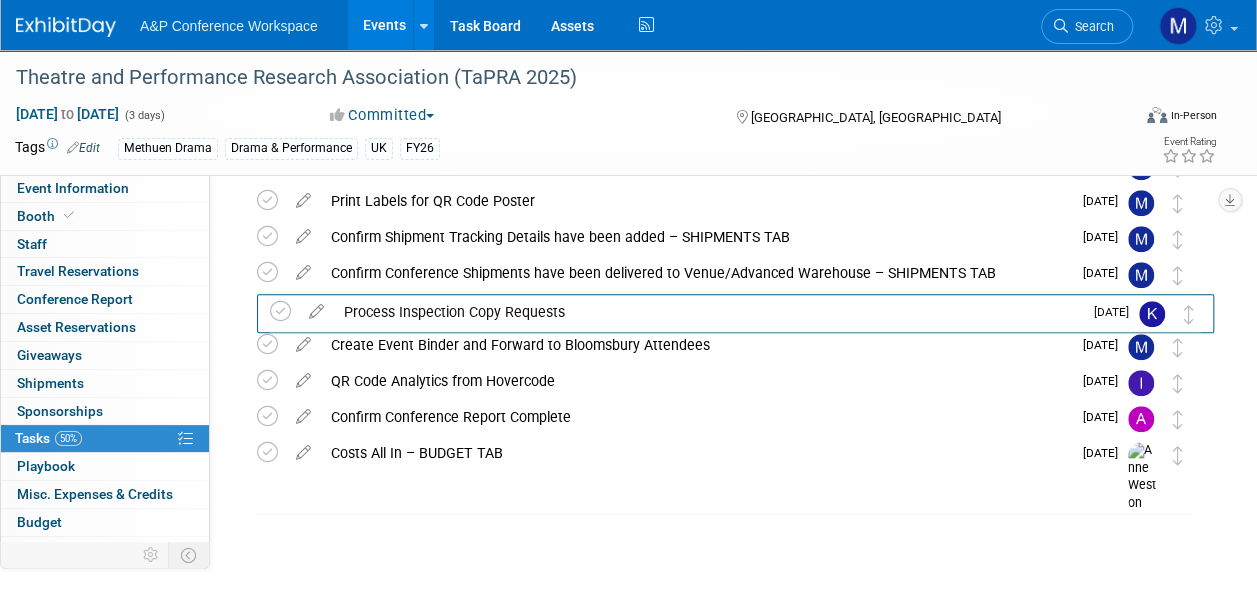 scroll, scrollTop: 723, scrollLeft: 0, axis: vertical 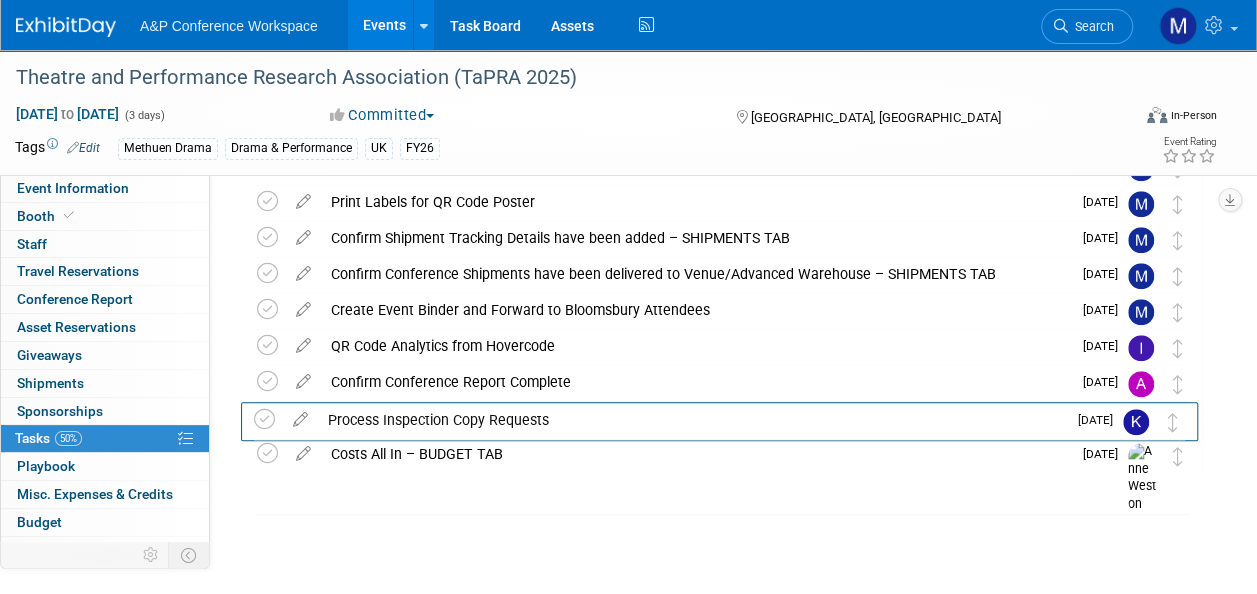 drag, startPoint x: 1181, startPoint y: 315, endPoint x: 1176, endPoint y: 434, distance: 119.104996 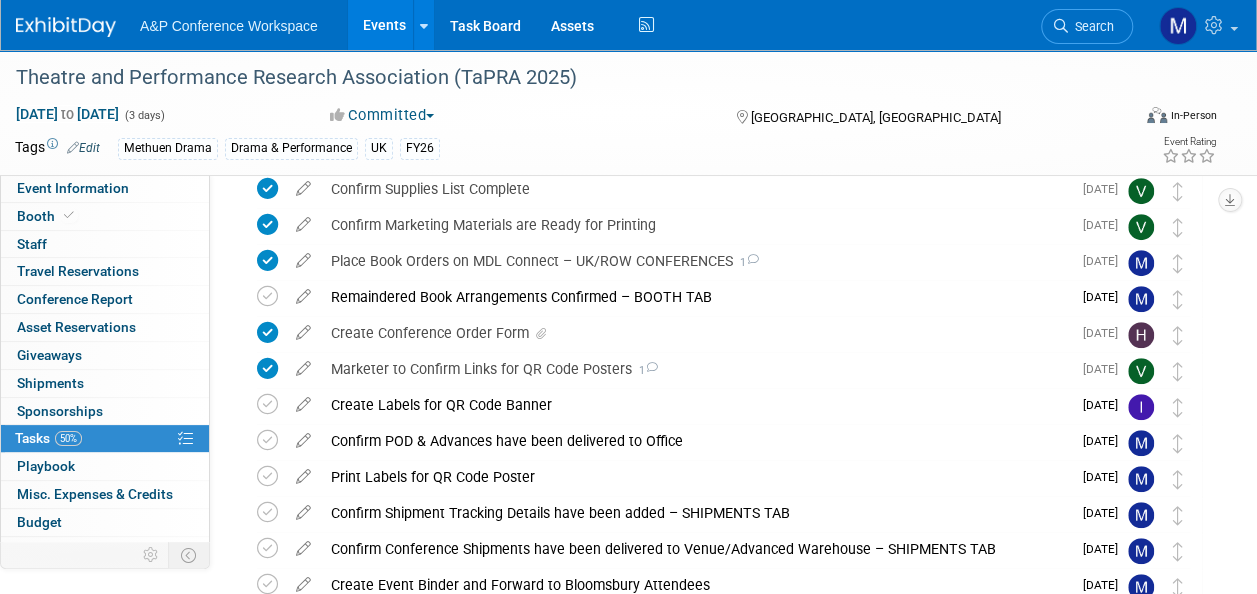 scroll, scrollTop: 543, scrollLeft: 0, axis: vertical 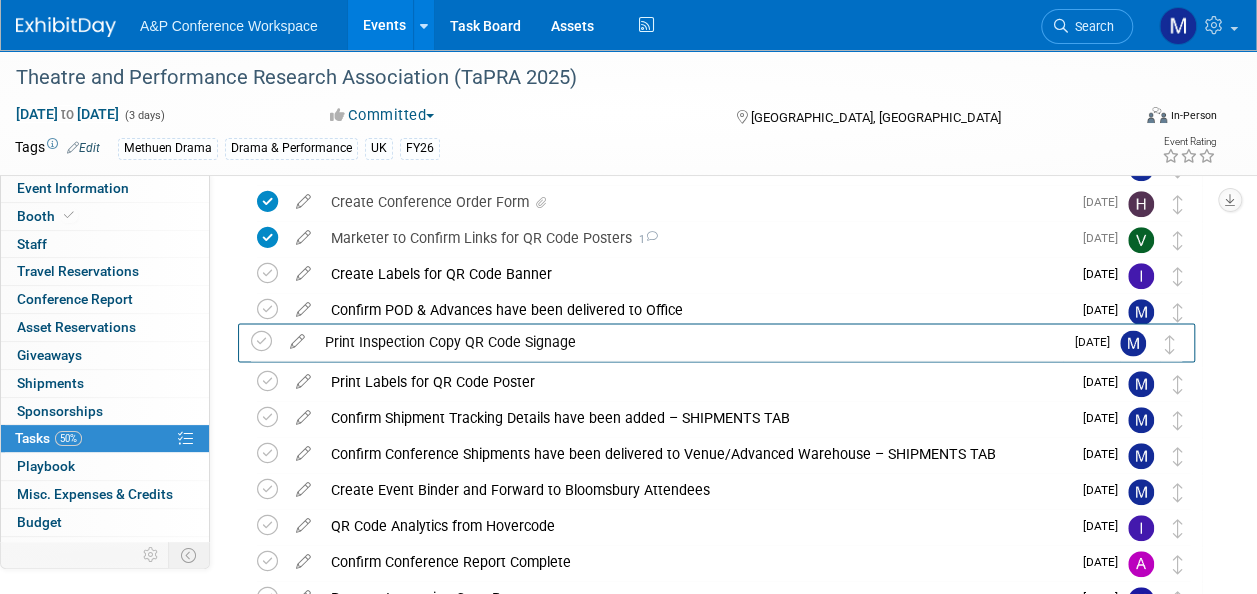drag, startPoint x: 1174, startPoint y: 334, endPoint x: 1167, endPoint y: 357, distance: 24.04163 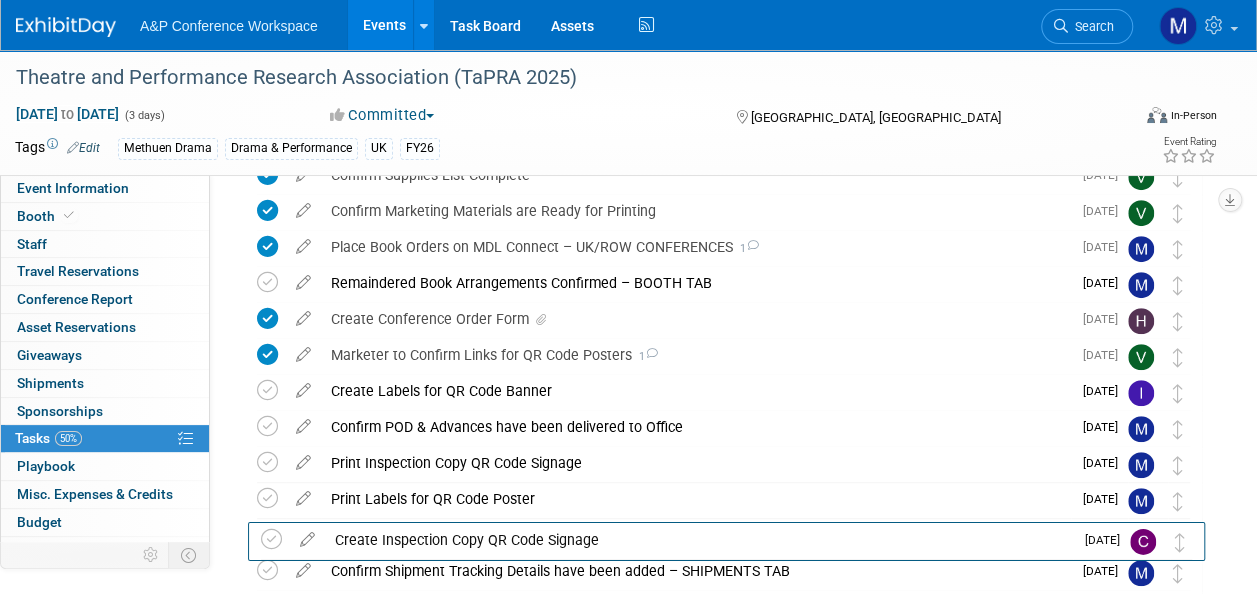 scroll, scrollTop: 400, scrollLeft: 0, axis: vertical 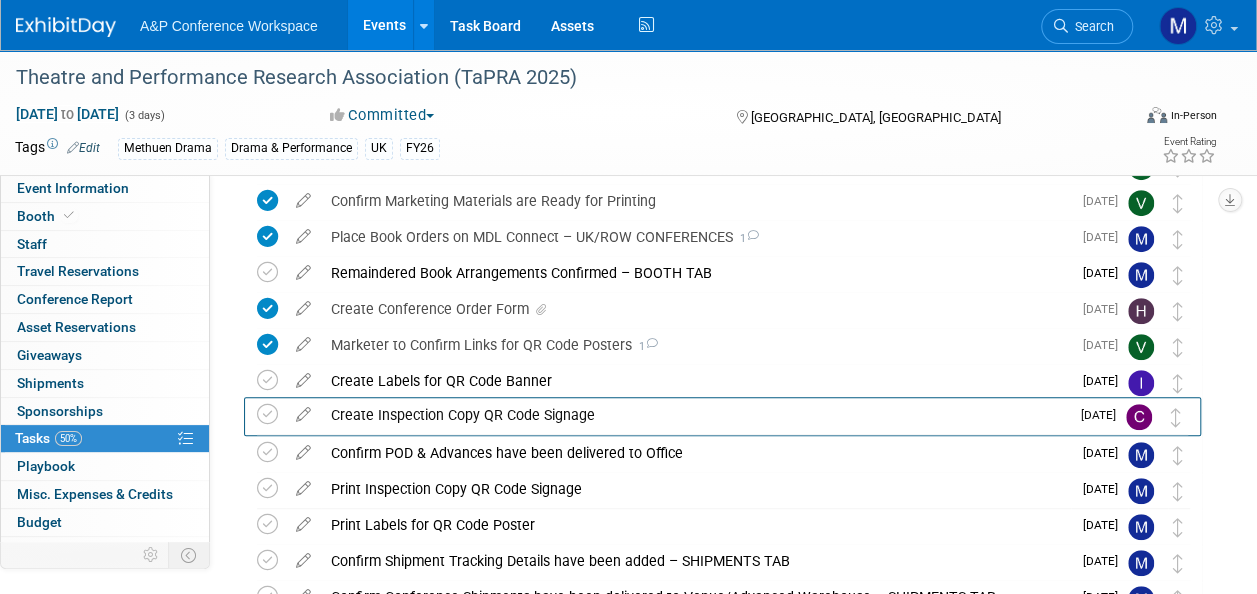 drag, startPoint x: 1180, startPoint y: 320, endPoint x: 1180, endPoint y: 433, distance: 113 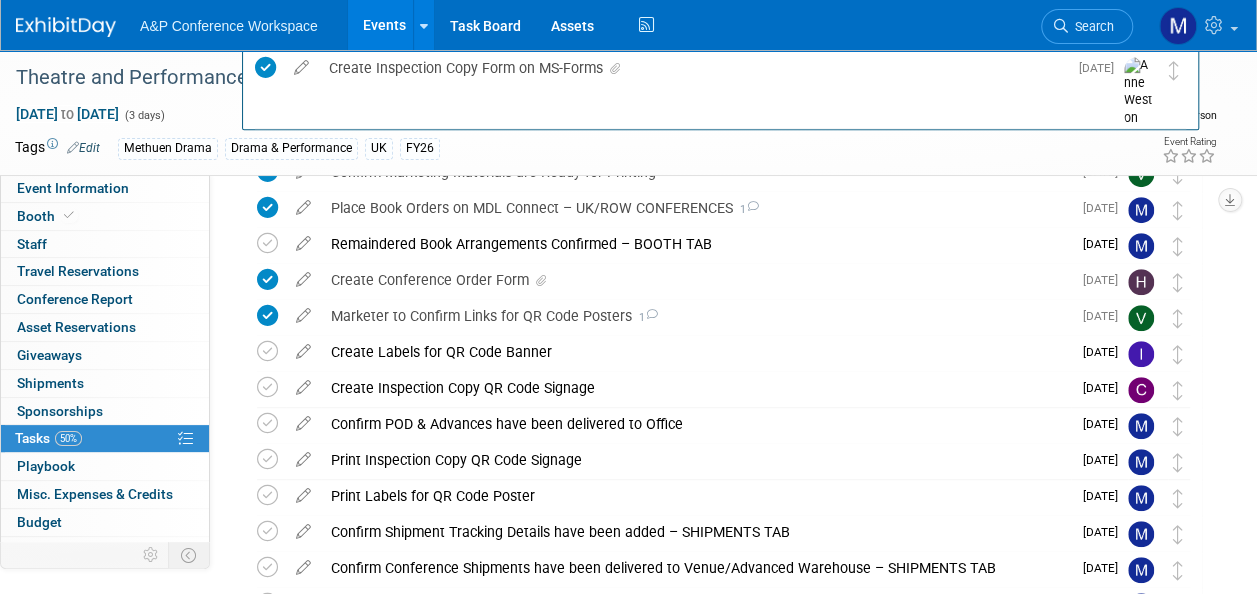 scroll, scrollTop: 424, scrollLeft: 0, axis: vertical 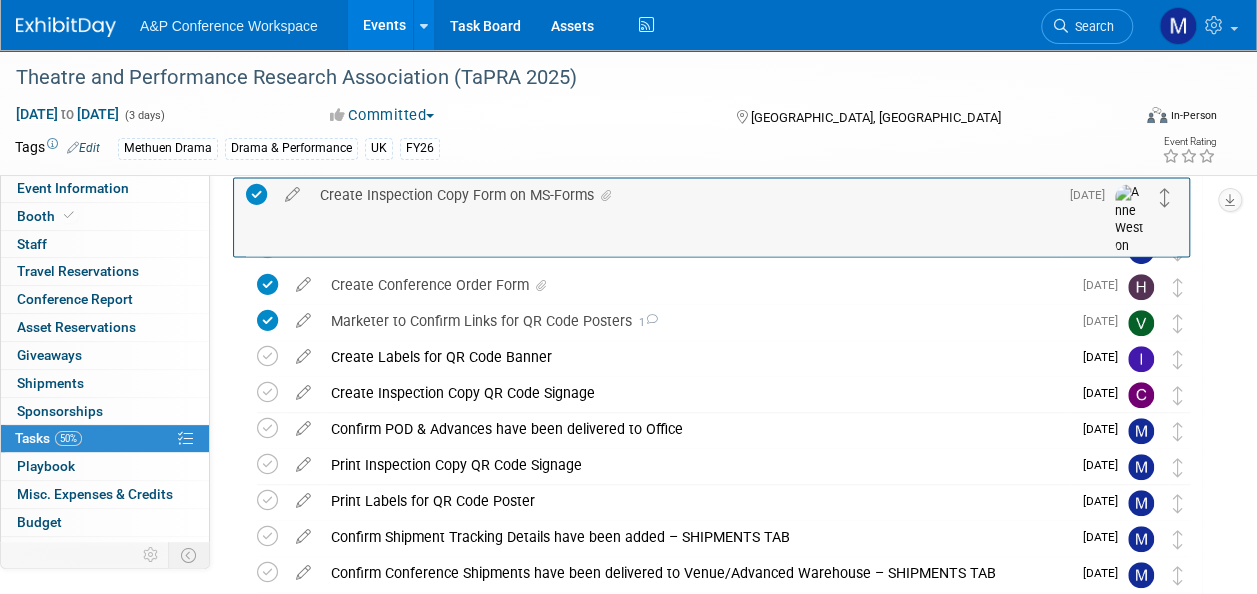 drag, startPoint x: 1178, startPoint y: 278, endPoint x: 1167, endPoint y: 197, distance: 81.7435 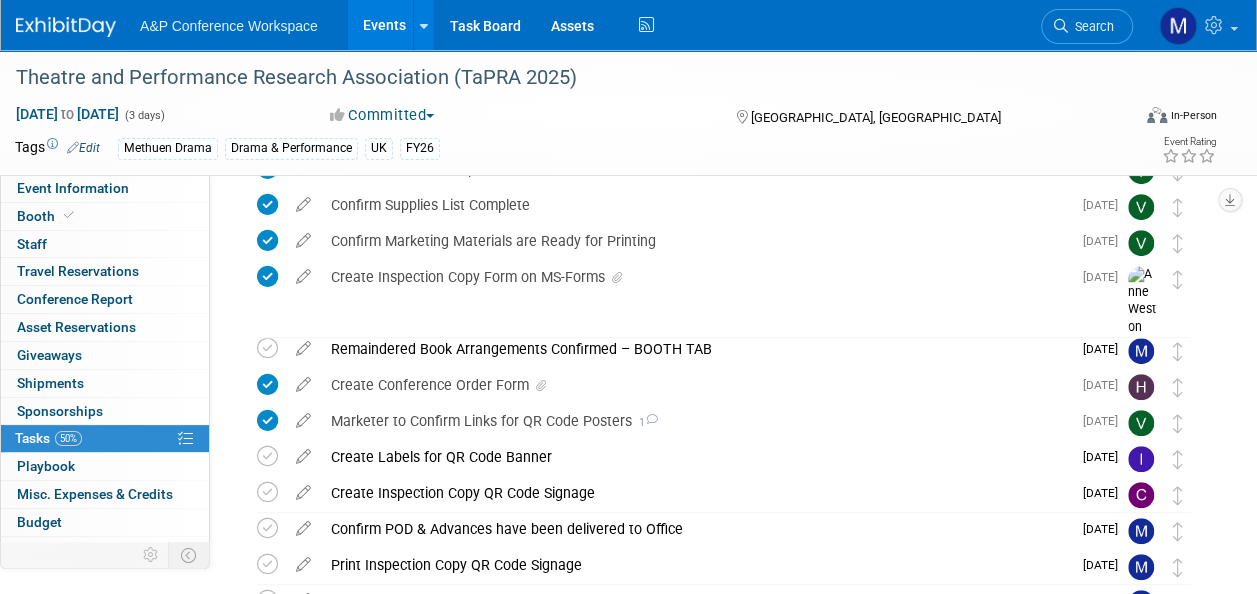scroll, scrollTop: 24, scrollLeft: 0, axis: vertical 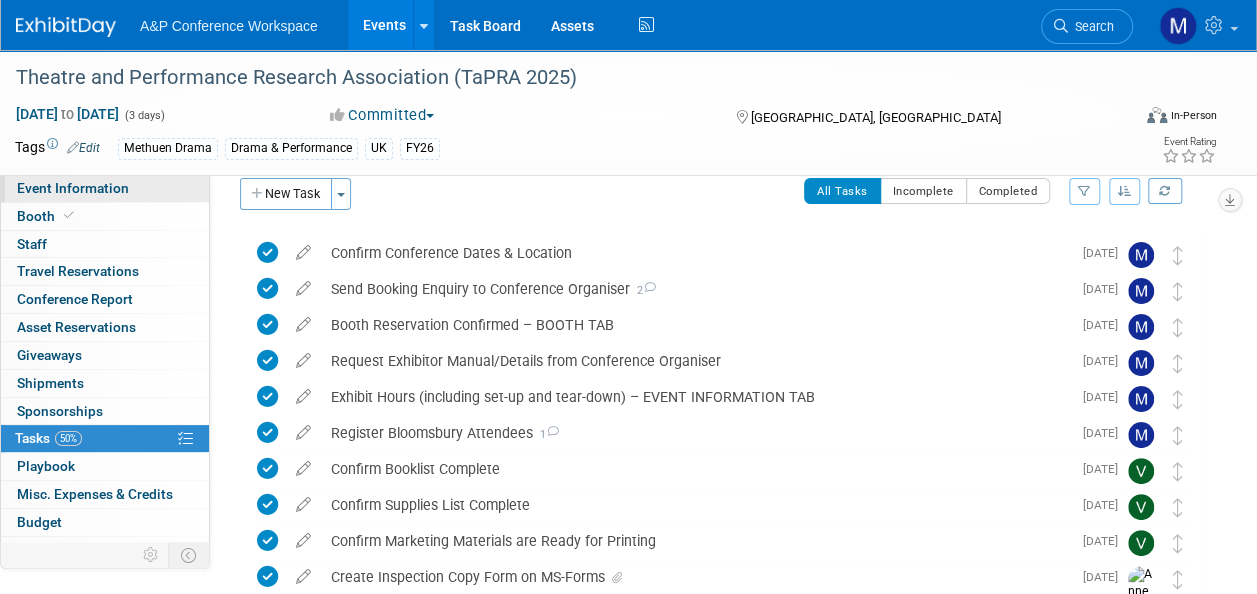 click on "Event Information" at bounding box center (73, 188) 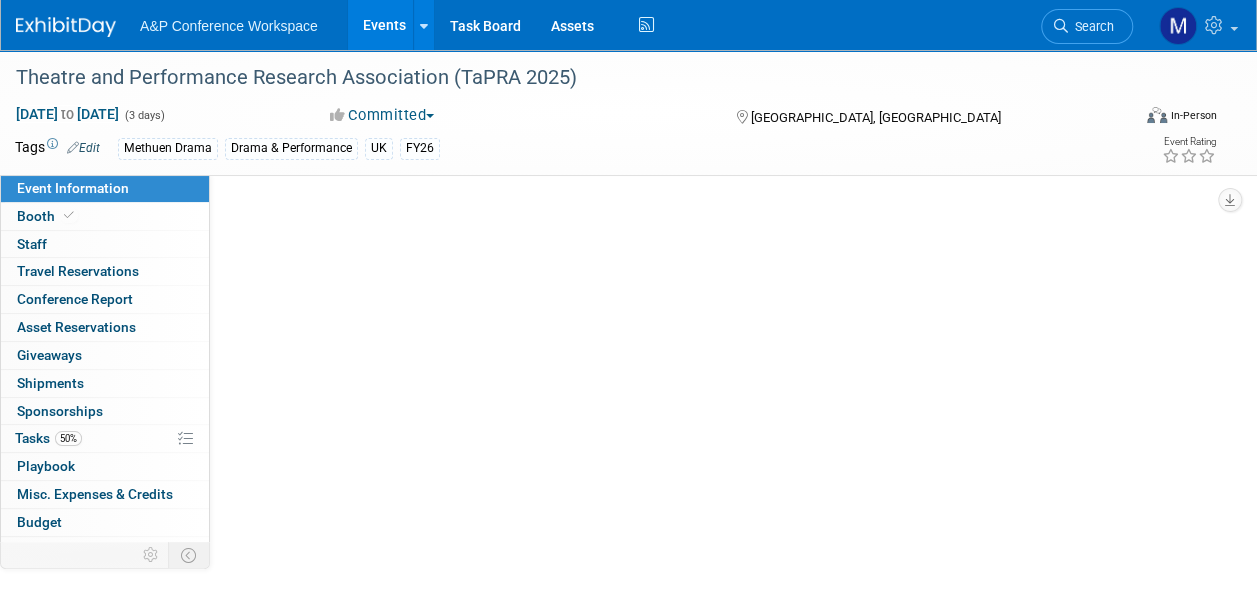 scroll, scrollTop: 0, scrollLeft: 0, axis: both 